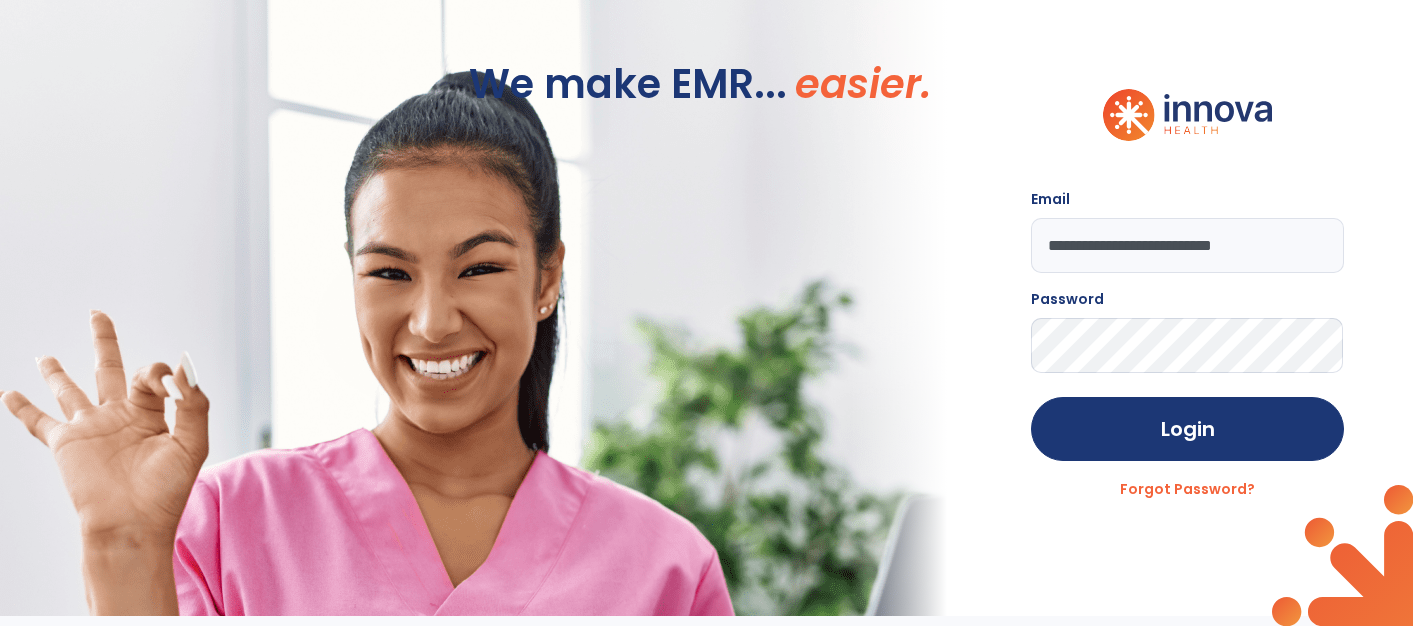 scroll, scrollTop: 0, scrollLeft: 0, axis: both 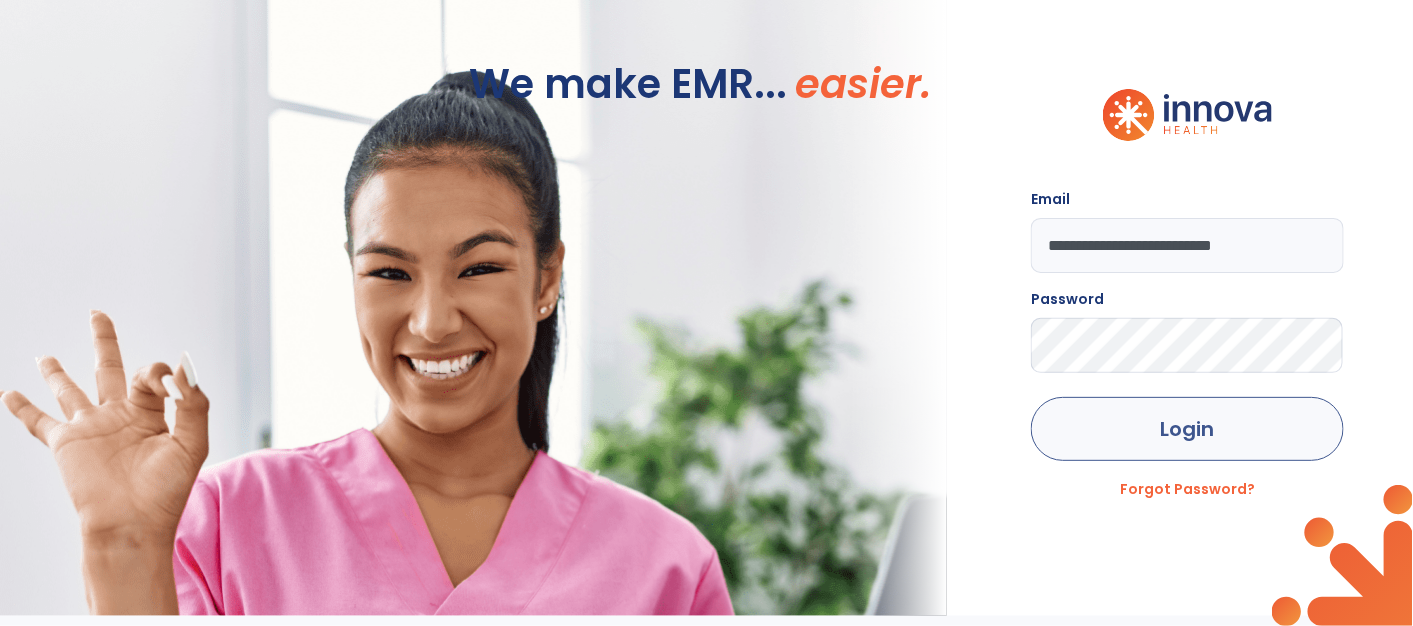 click on "Login" 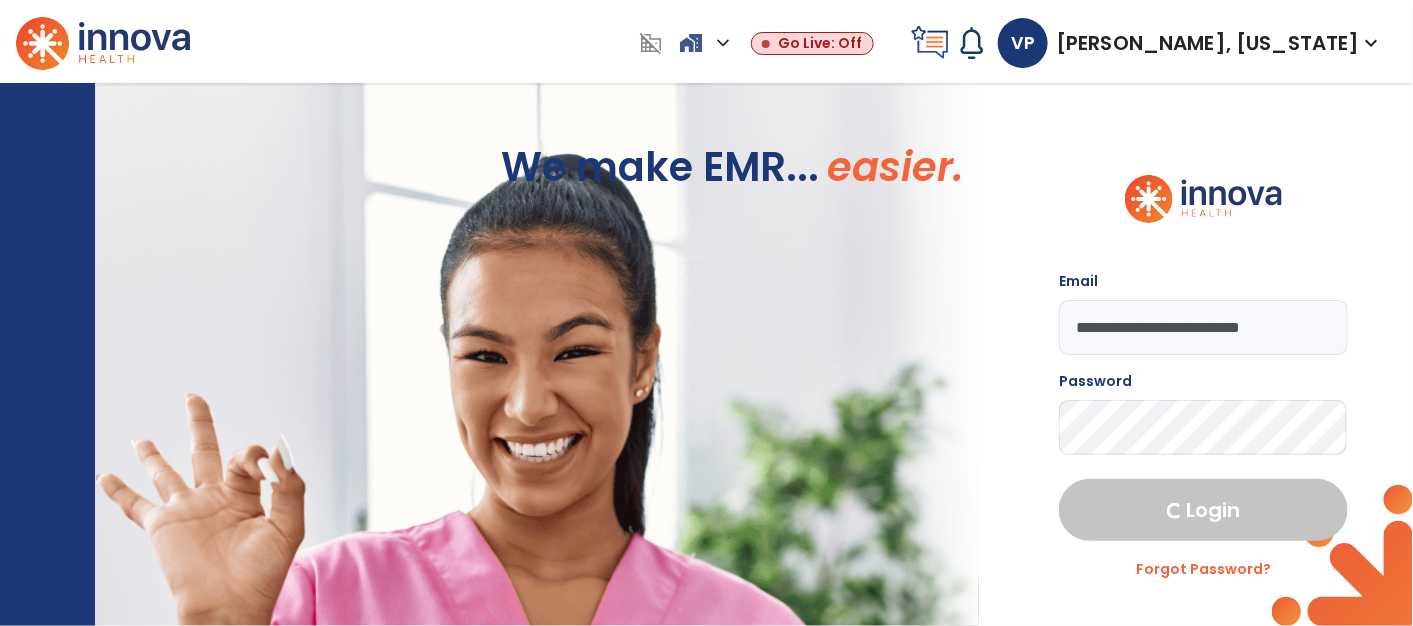 select on "****" 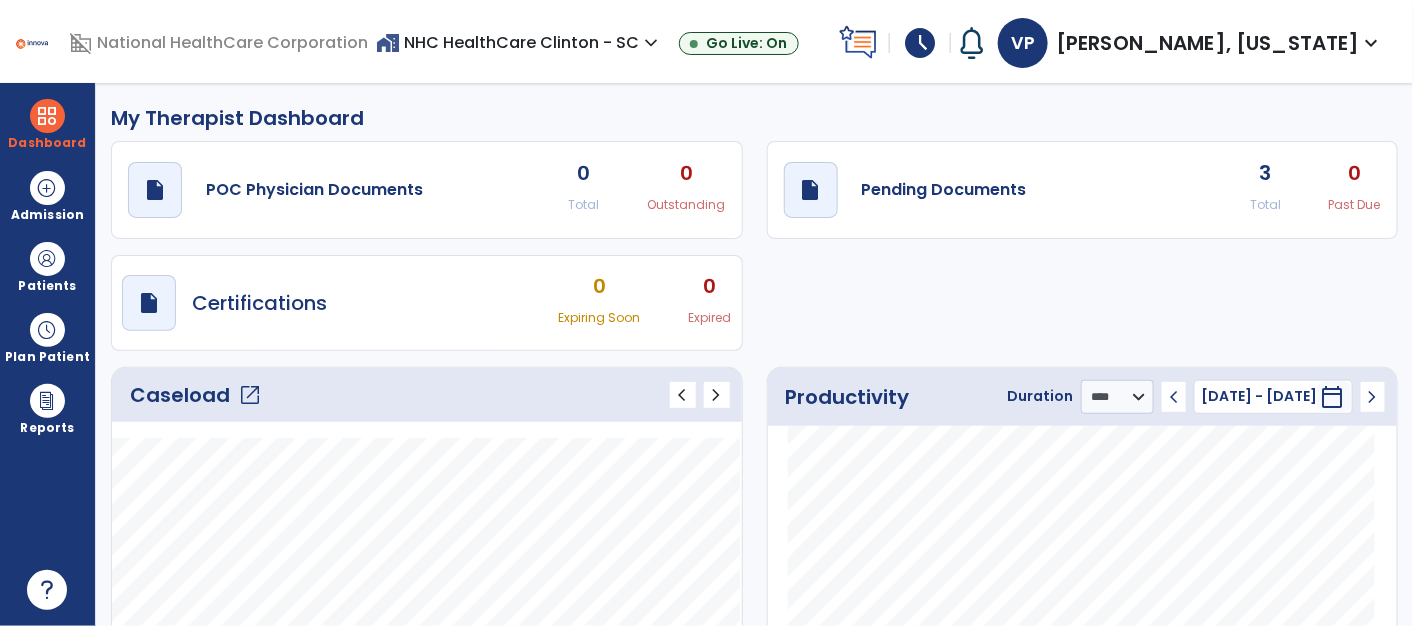 click on "open_in_new" 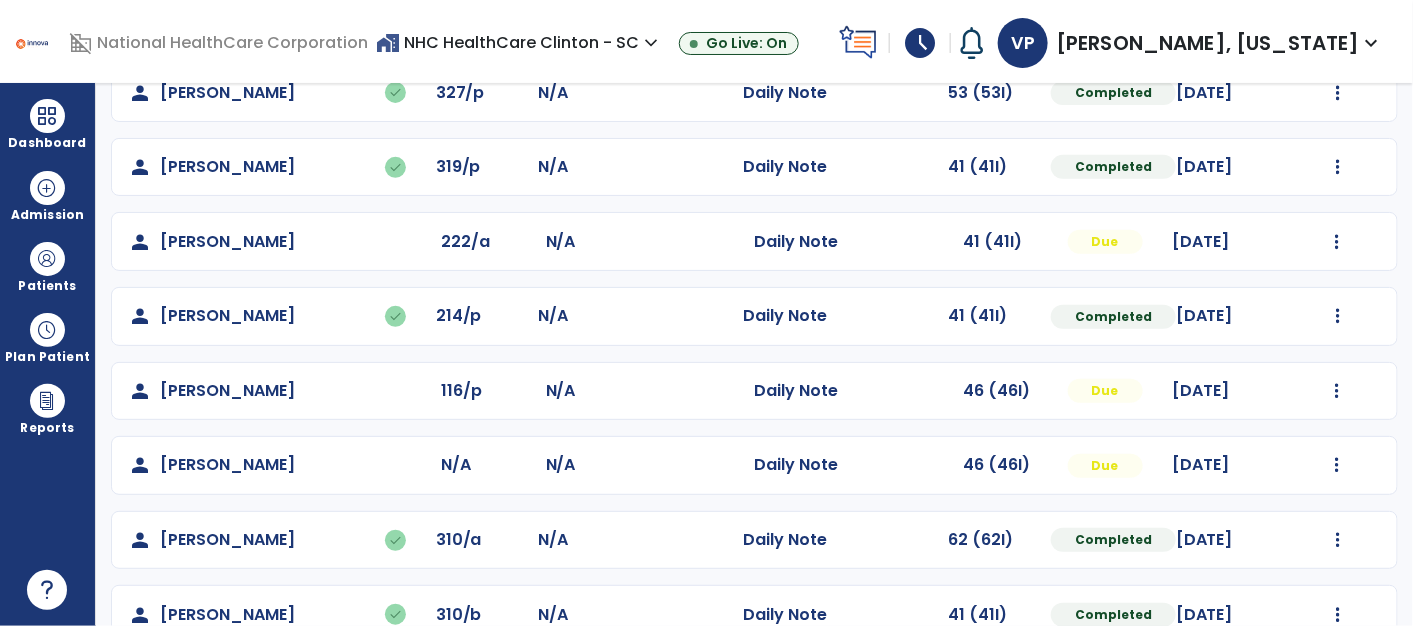scroll, scrollTop: 306, scrollLeft: 0, axis: vertical 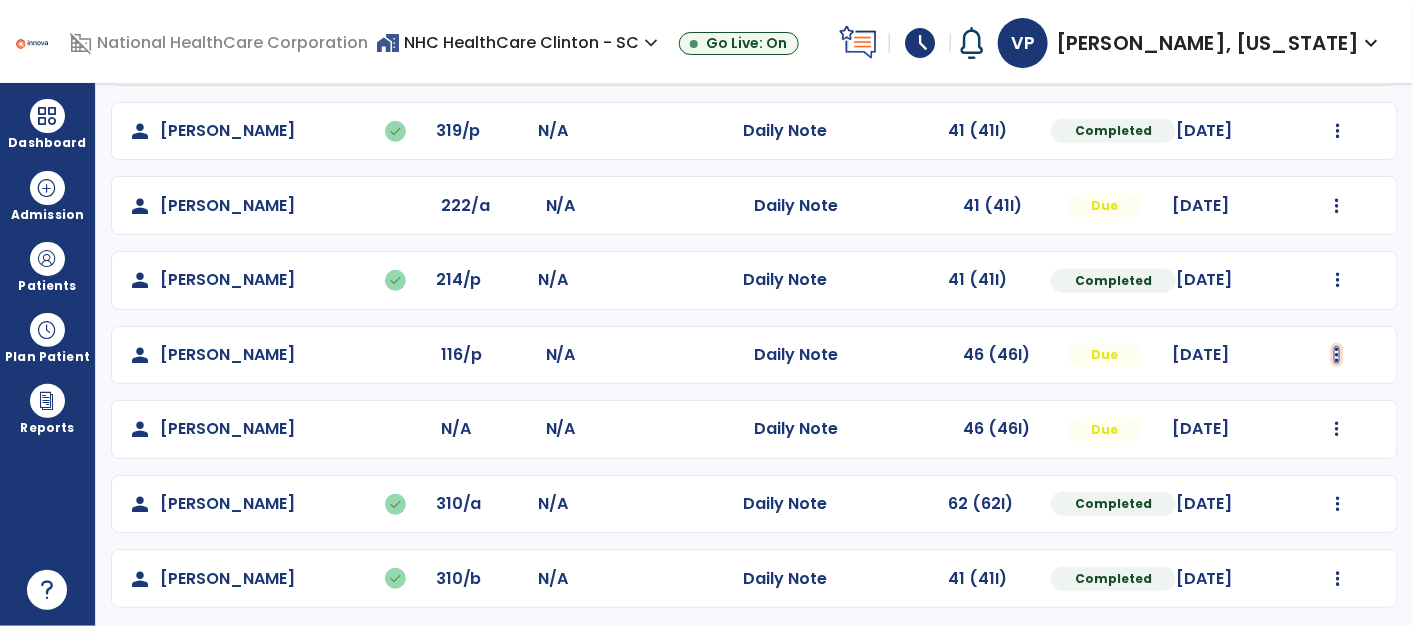 click at bounding box center [1338, -18] 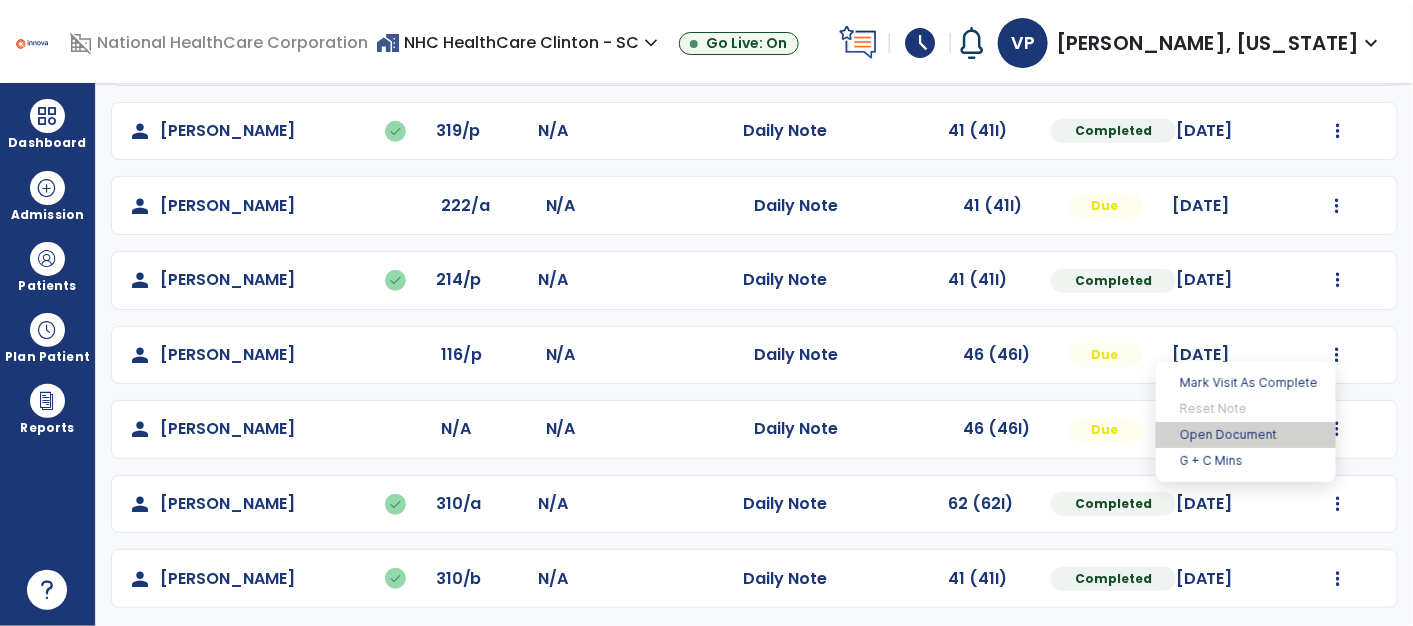 click on "Open Document" at bounding box center [1246, 435] 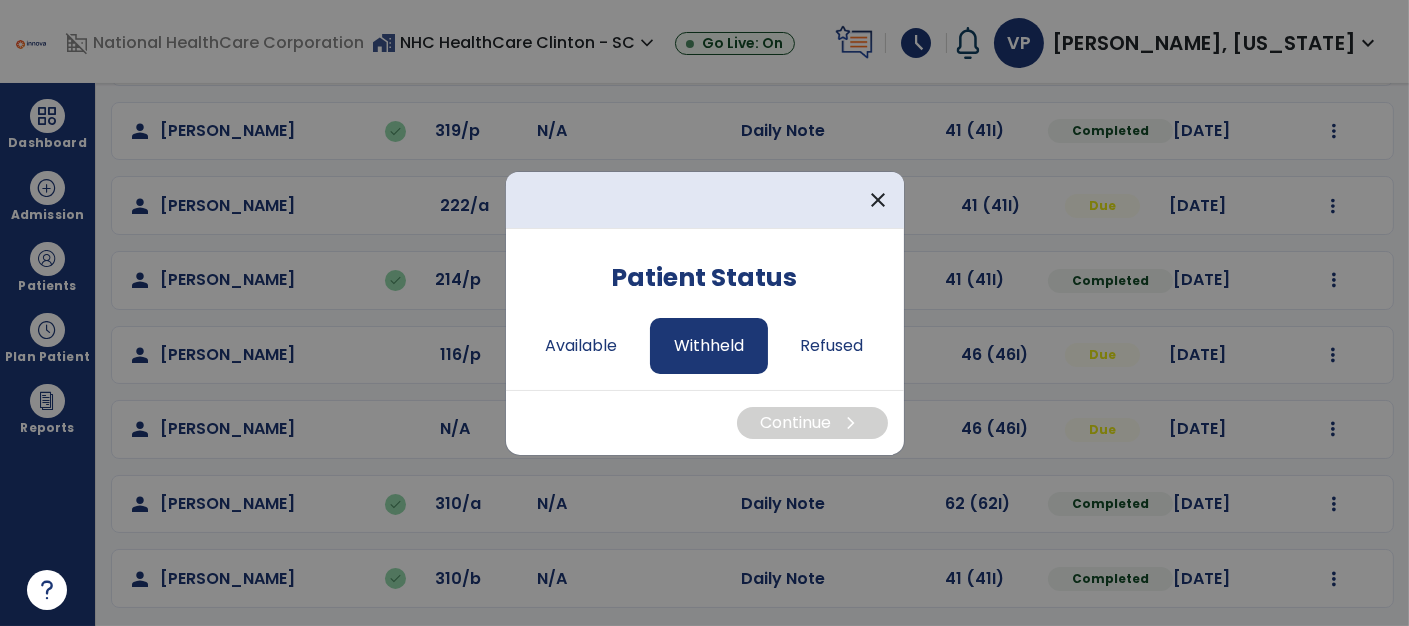 click on "Withheld" at bounding box center [709, 346] 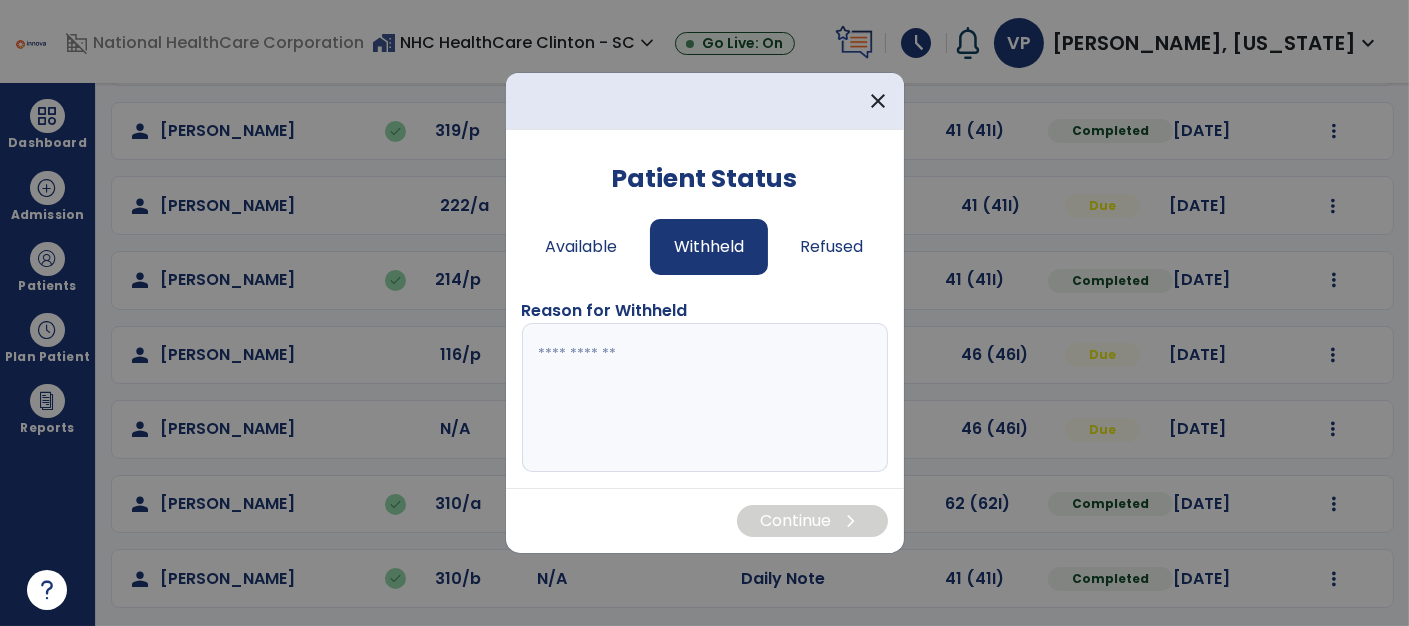 click at bounding box center [705, 398] 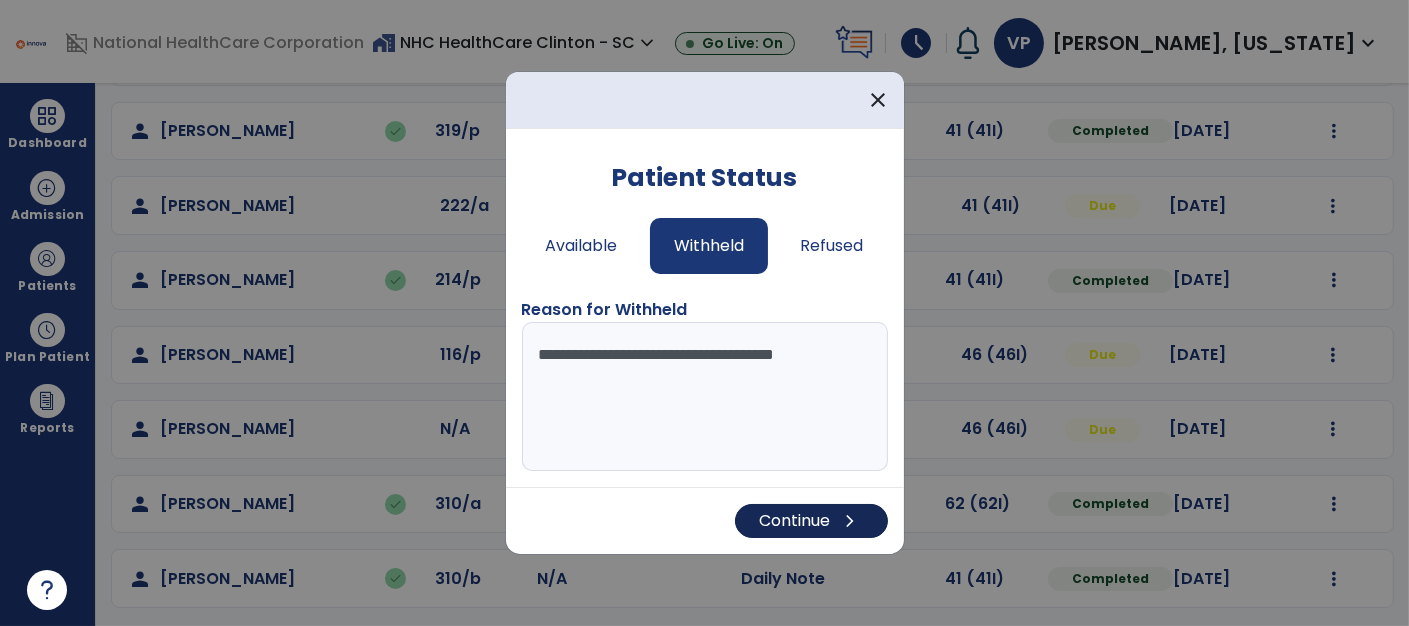 type on "**********" 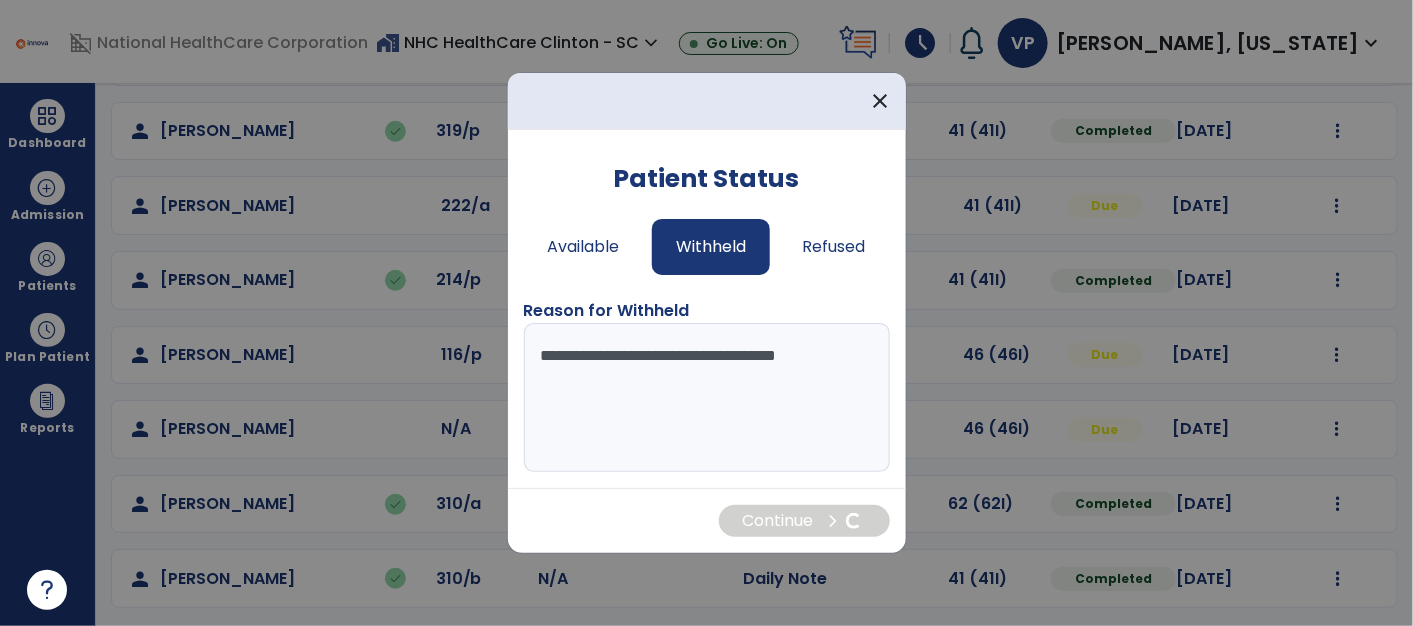 scroll, scrollTop: 36, scrollLeft: 0, axis: vertical 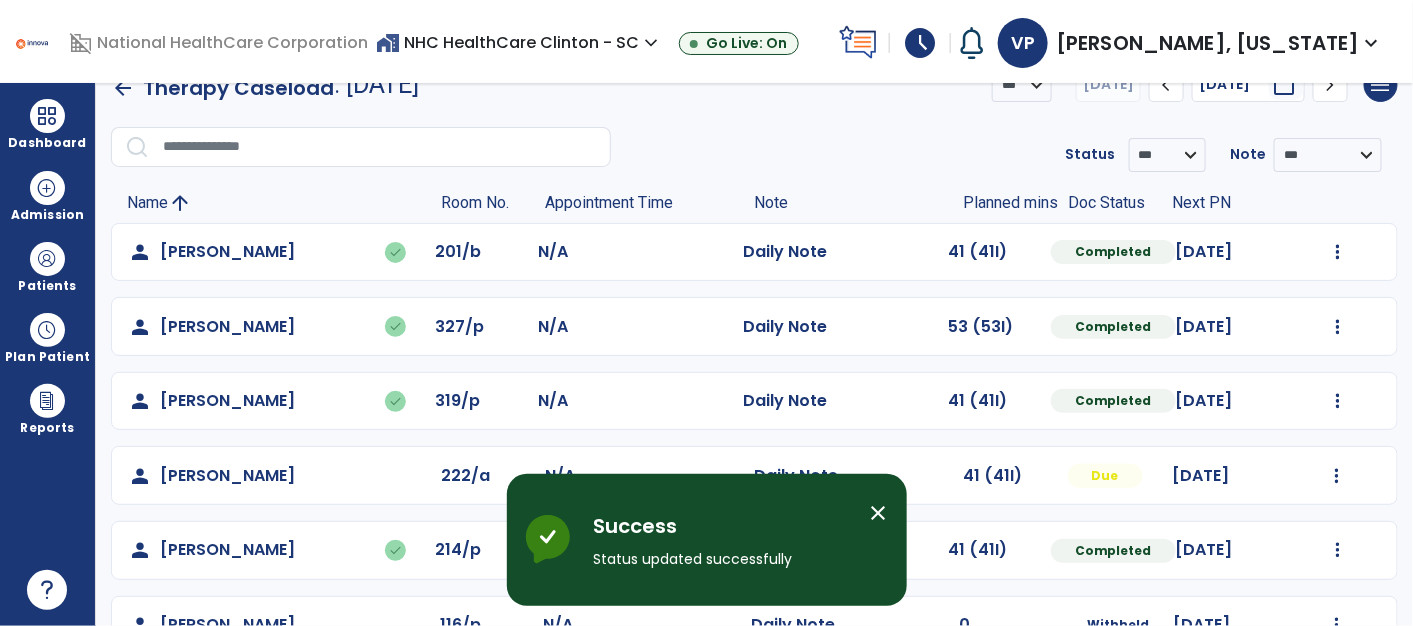 click on "close" at bounding box center (879, 513) 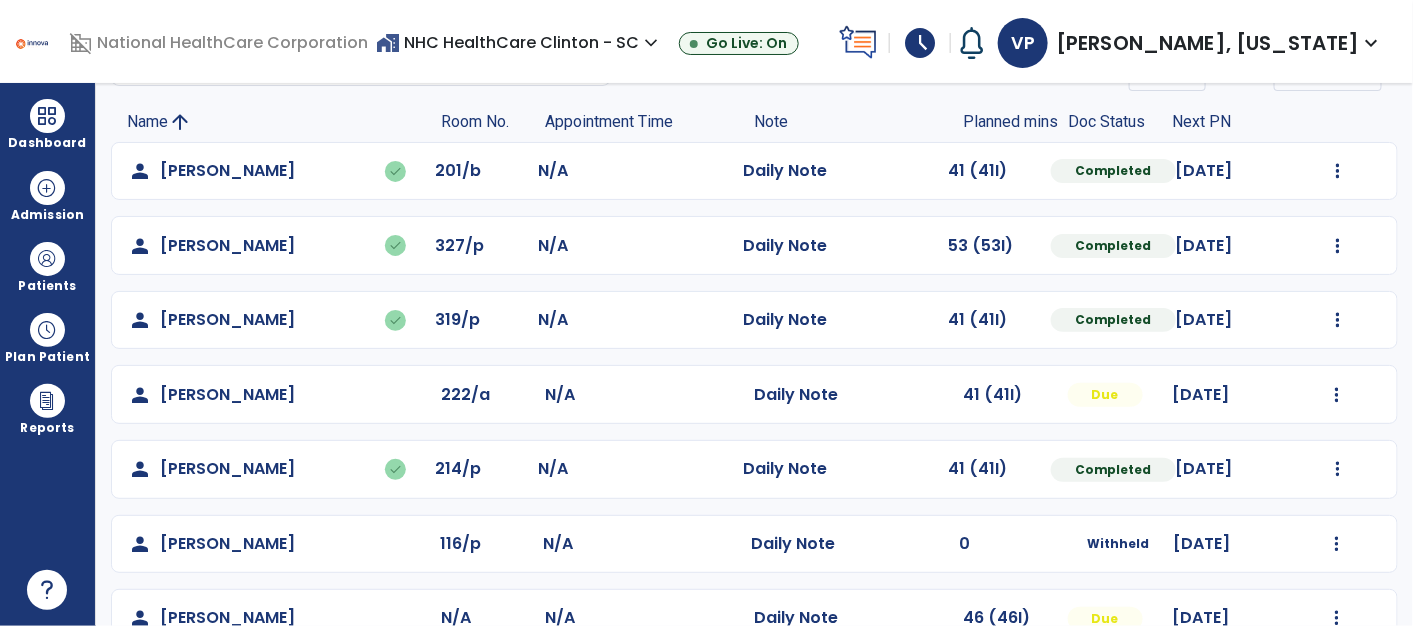 scroll, scrollTop: 306, scrollLeft: 0, axis: vertical 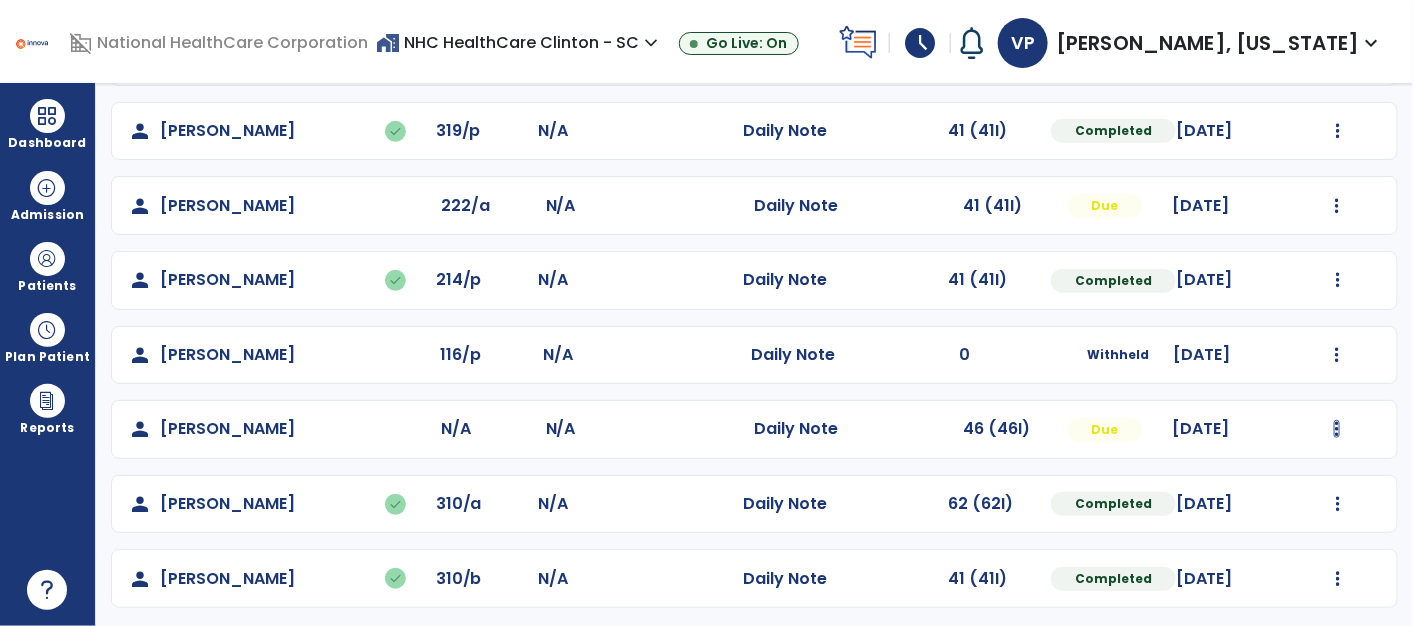 click at bounding box center [1338, -18] 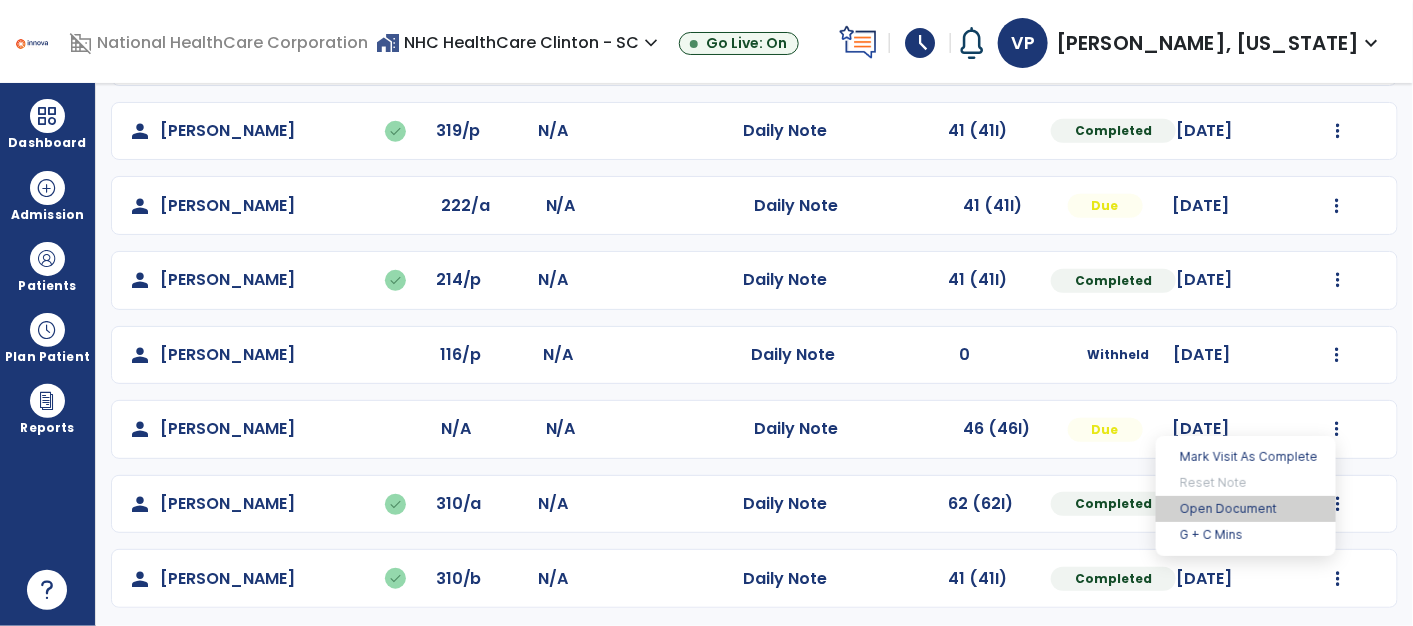 click on "Open Document" at bounding box center (1246, 509) 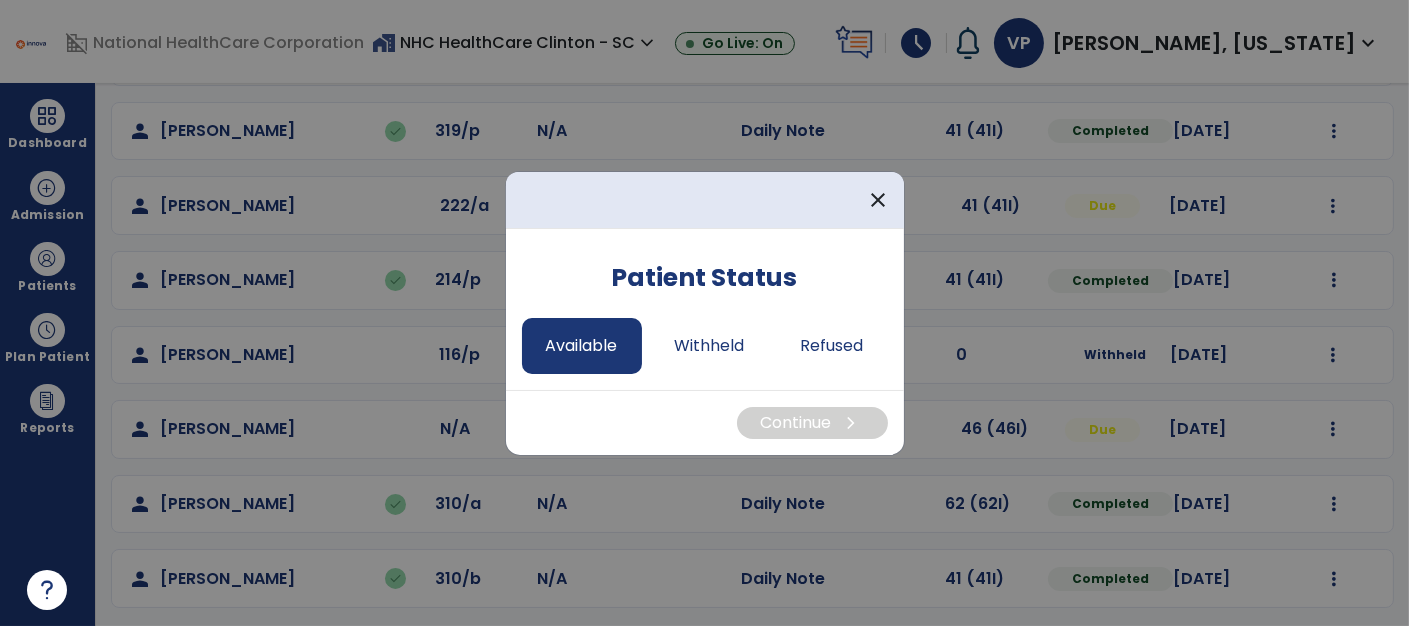 click on "Available" at bounding box center [582, 346] 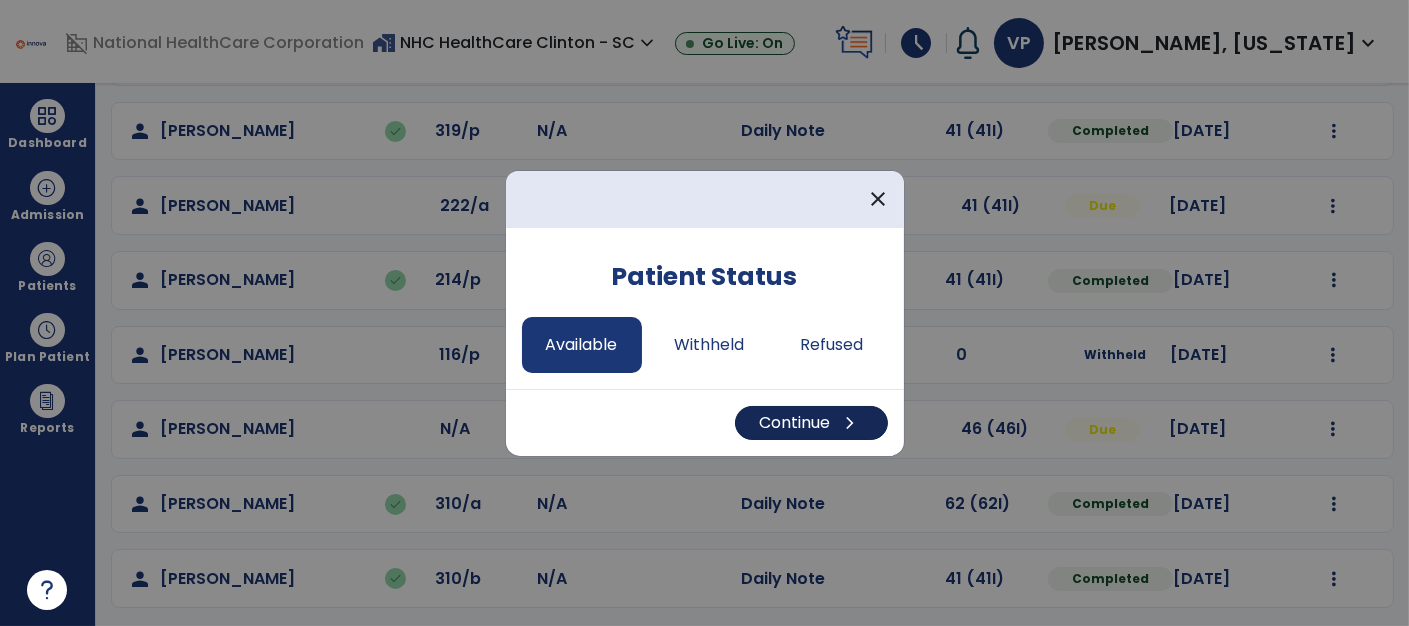 click on "Continue   chevron_right" at bounding box center [811, 423] 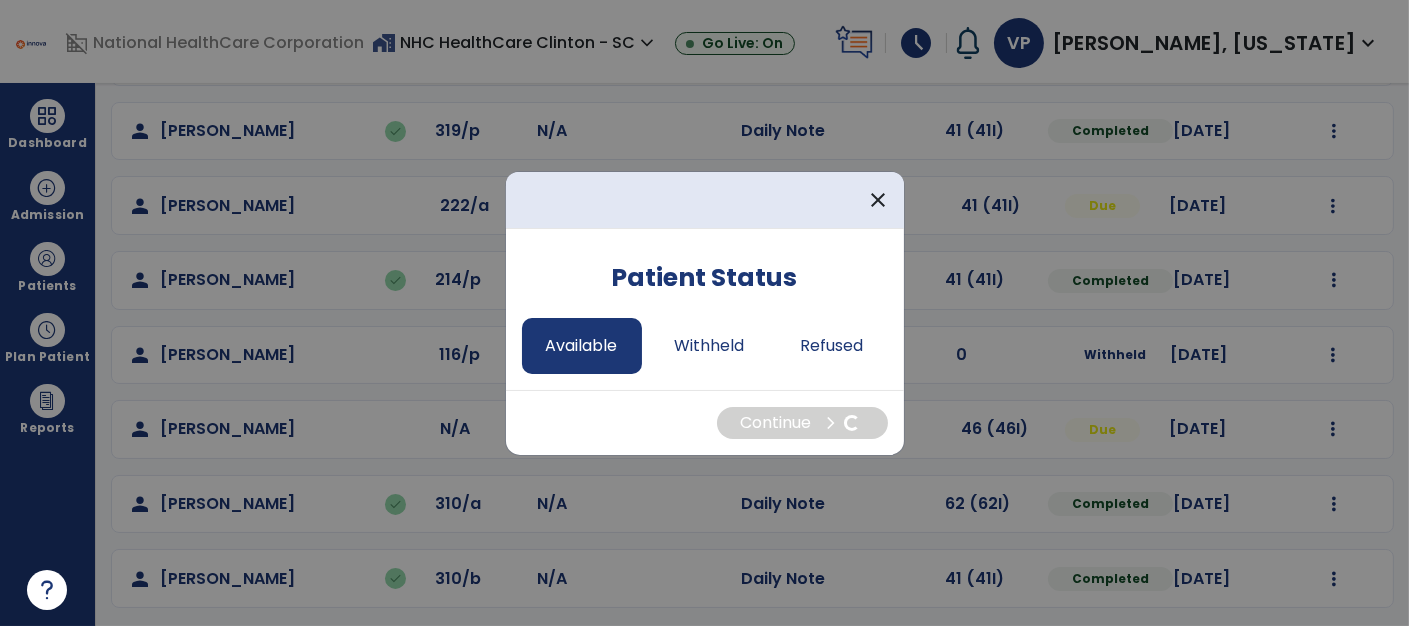 select on "*" 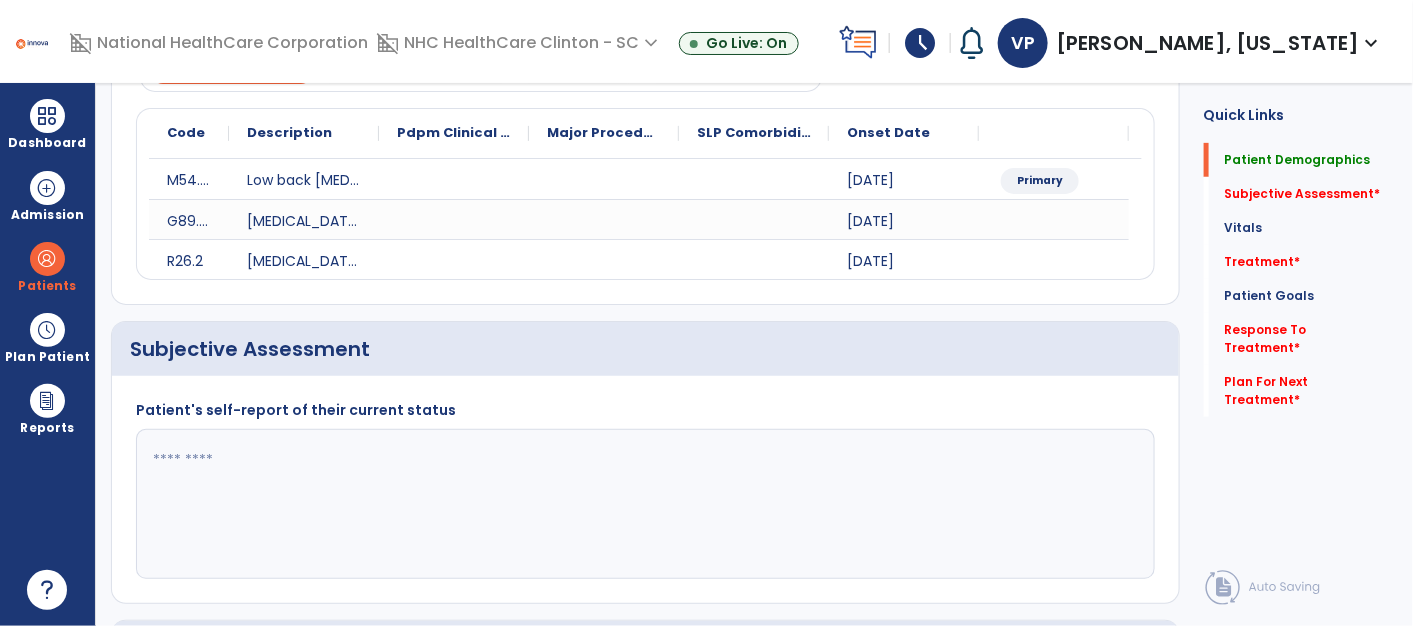 scroll, scrollTop: 0, scrollLeft: 0, axis: both 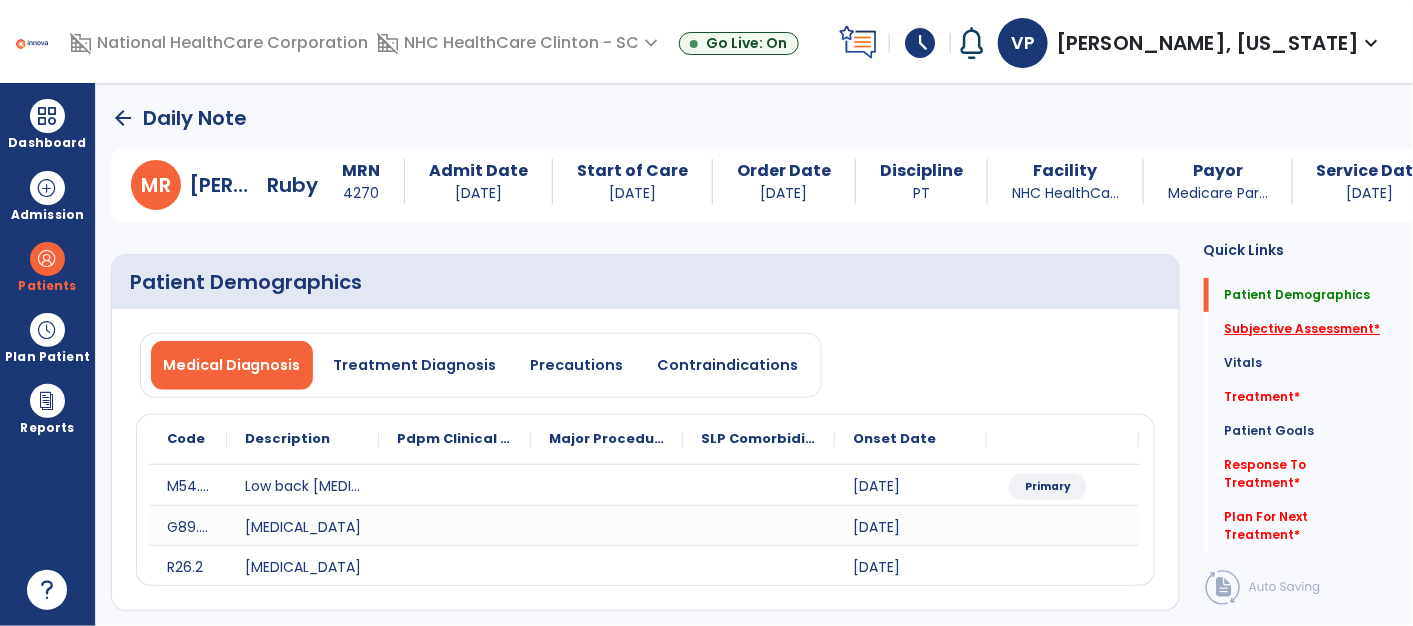click on "Subjective Assessment   *" 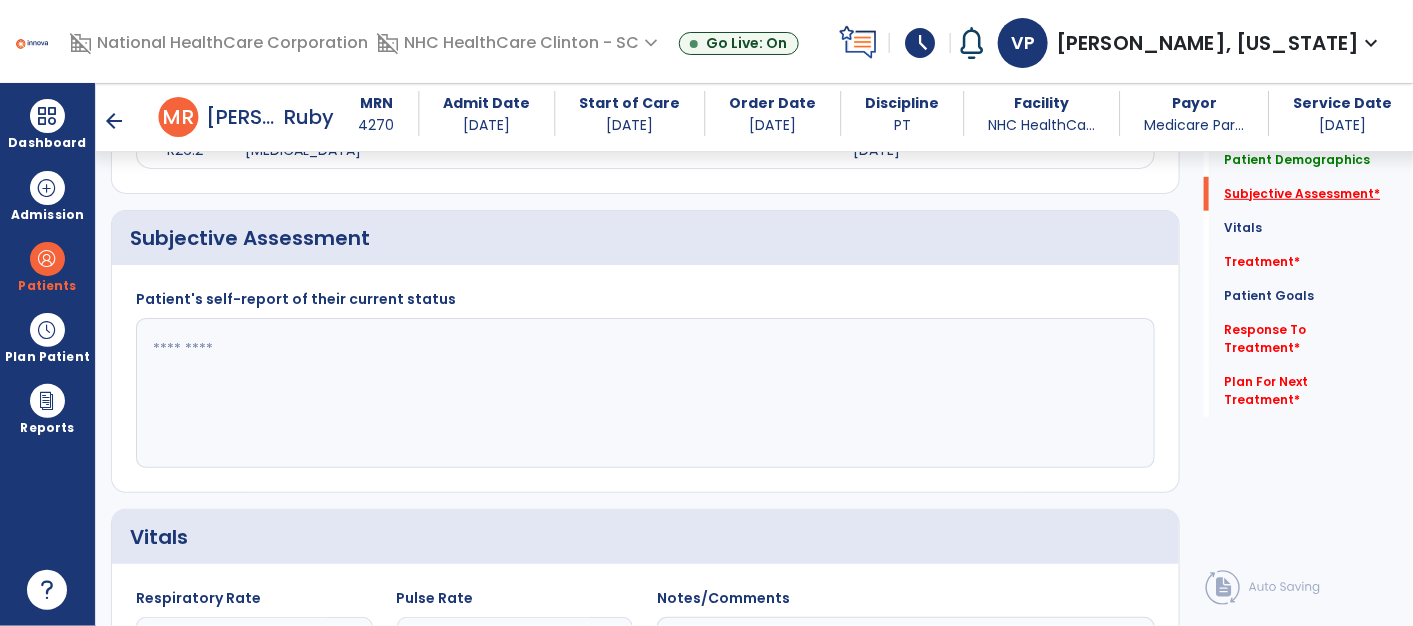 scroll, scrollTop: 412, scrollLeft: 0, axis: vertical 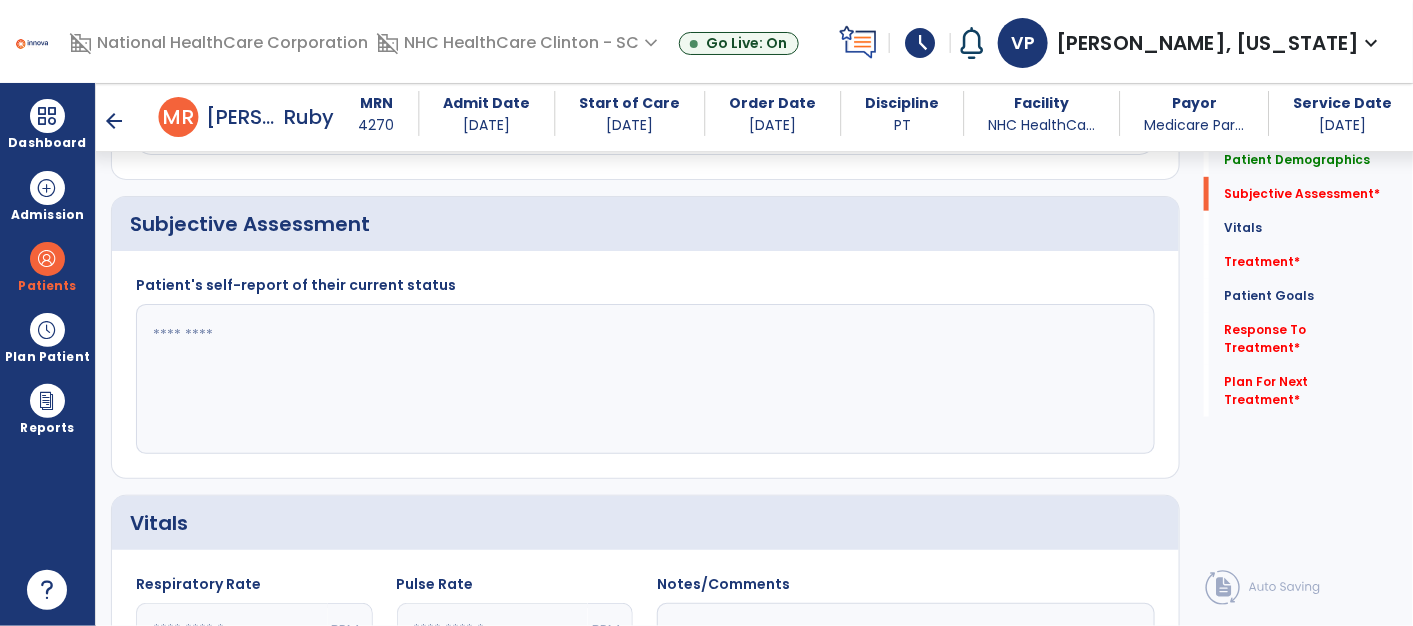 click 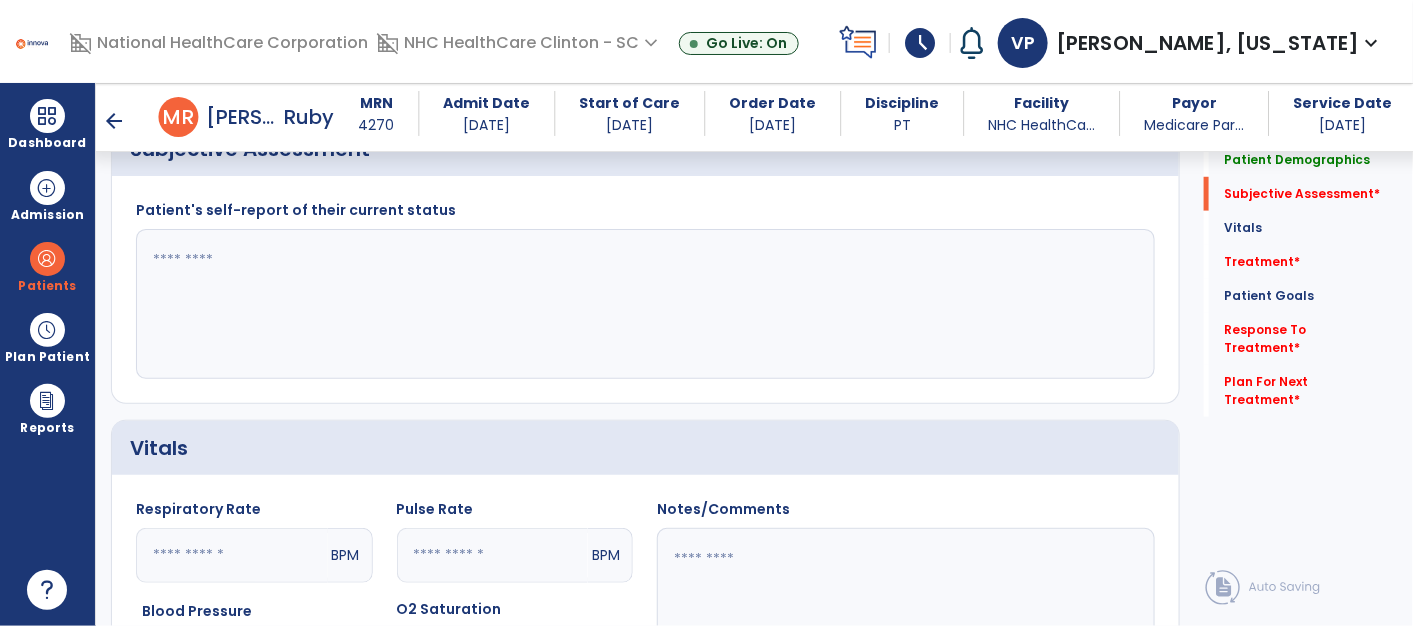 scroll, scrollTop: 484, scrollLeft: 0, axis: vertical 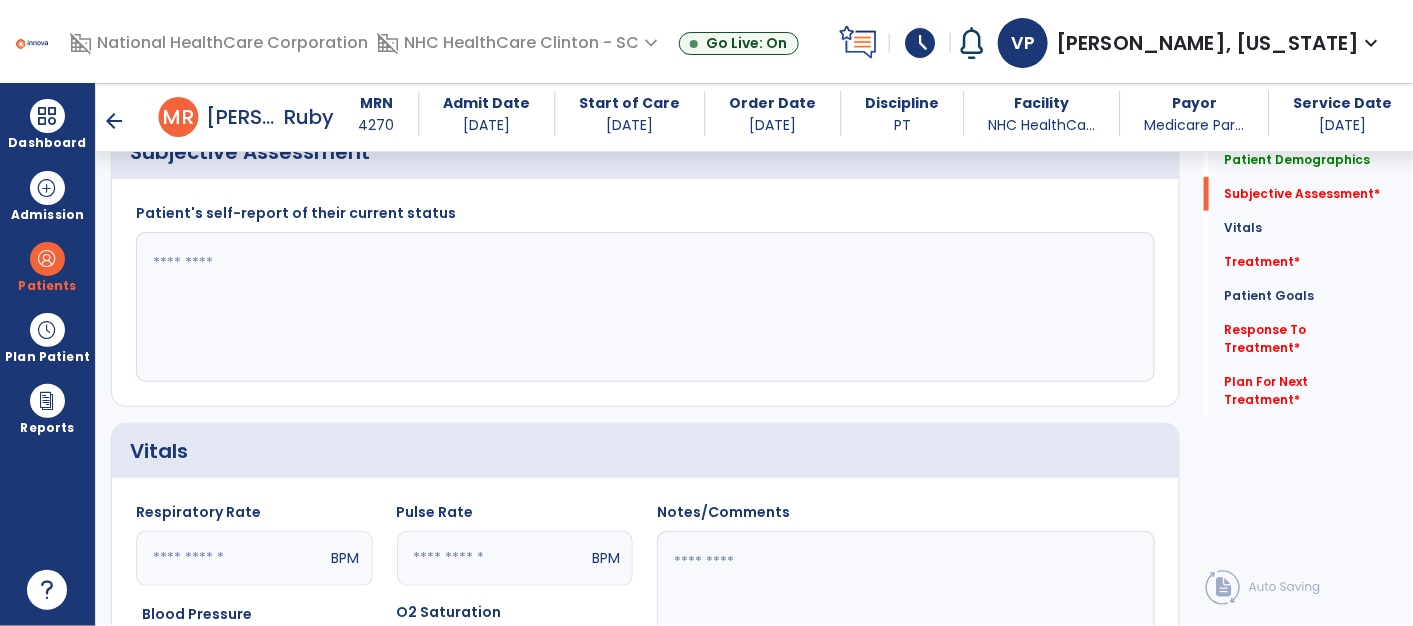 click 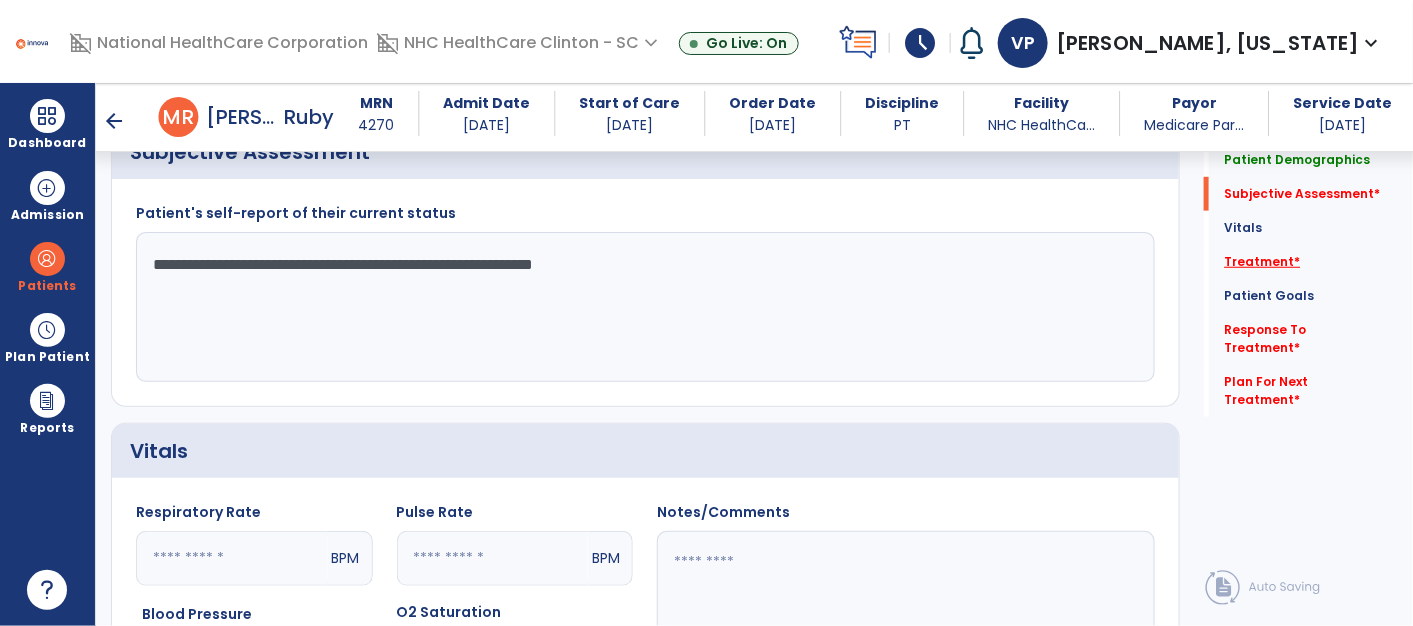 type on "**********" 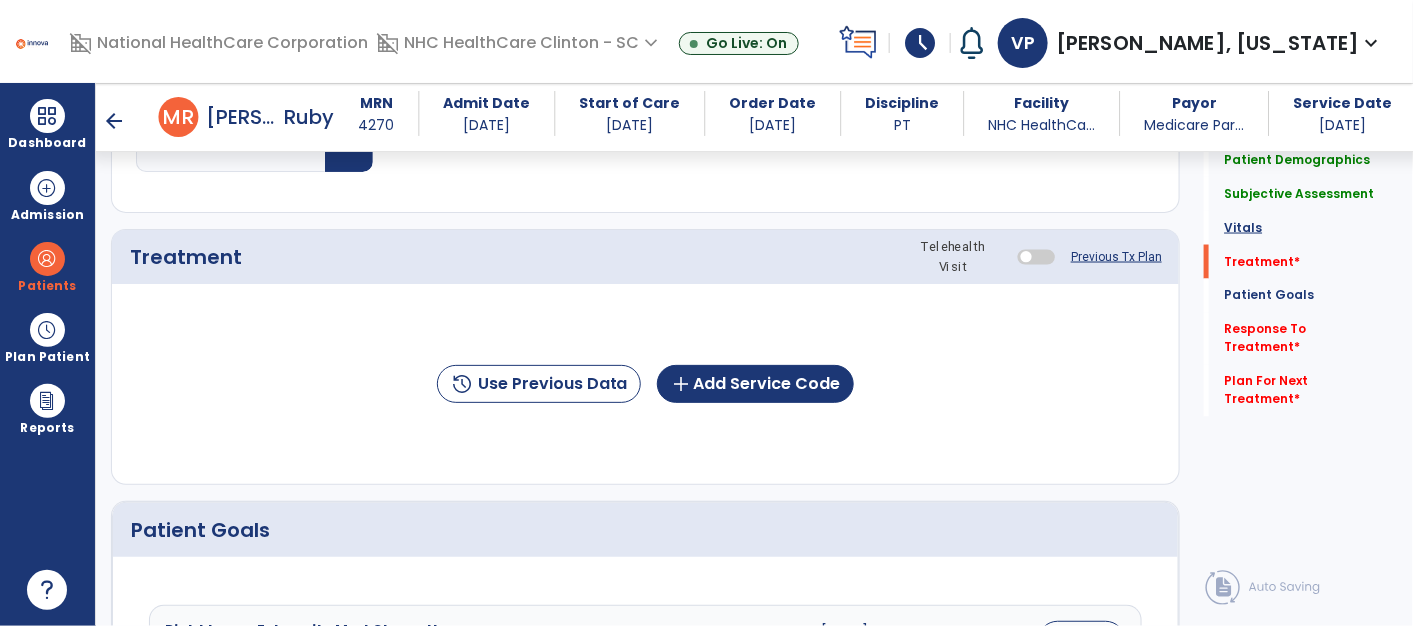 click on "Vitals" 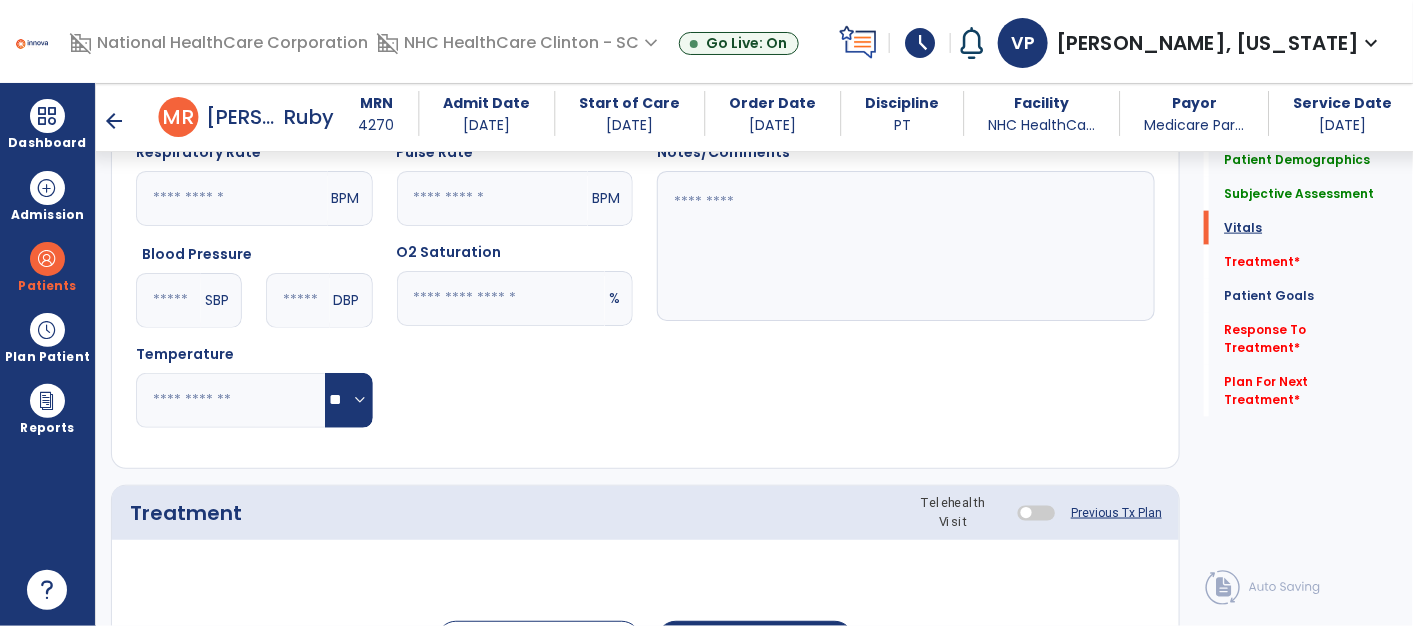 scroll, scrollTop: 753, scrollLeft: 0, axis: vertical 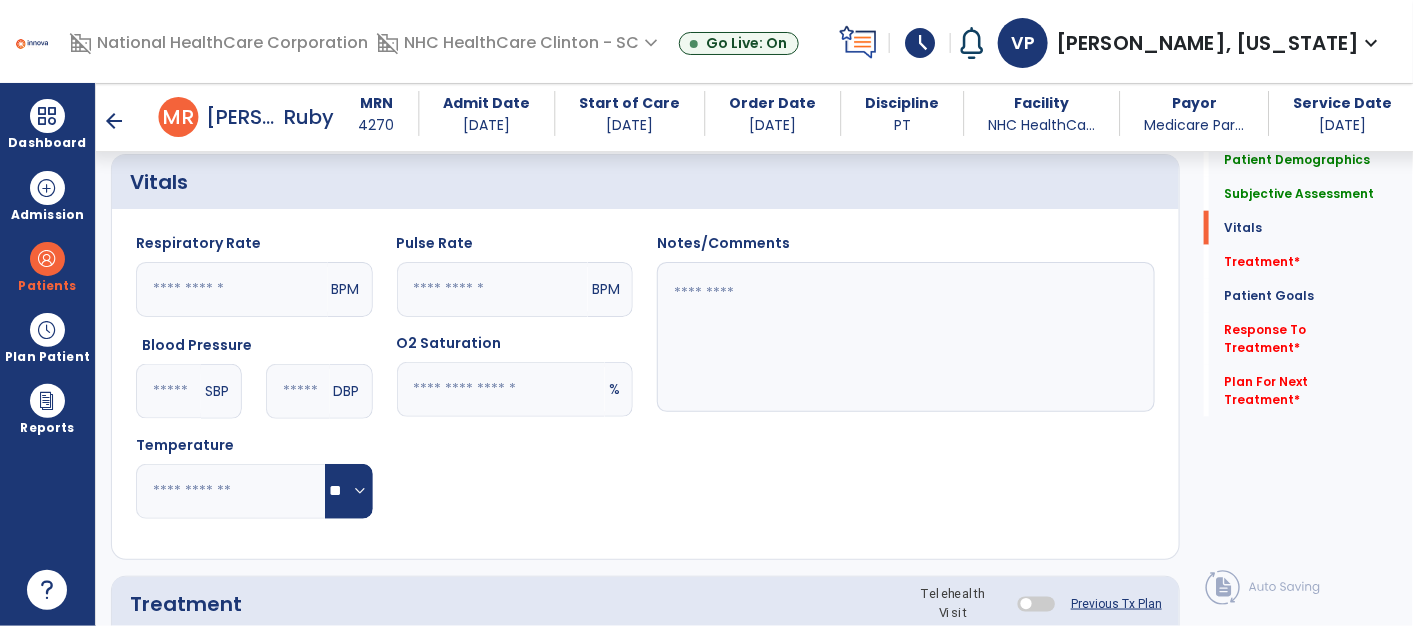 click 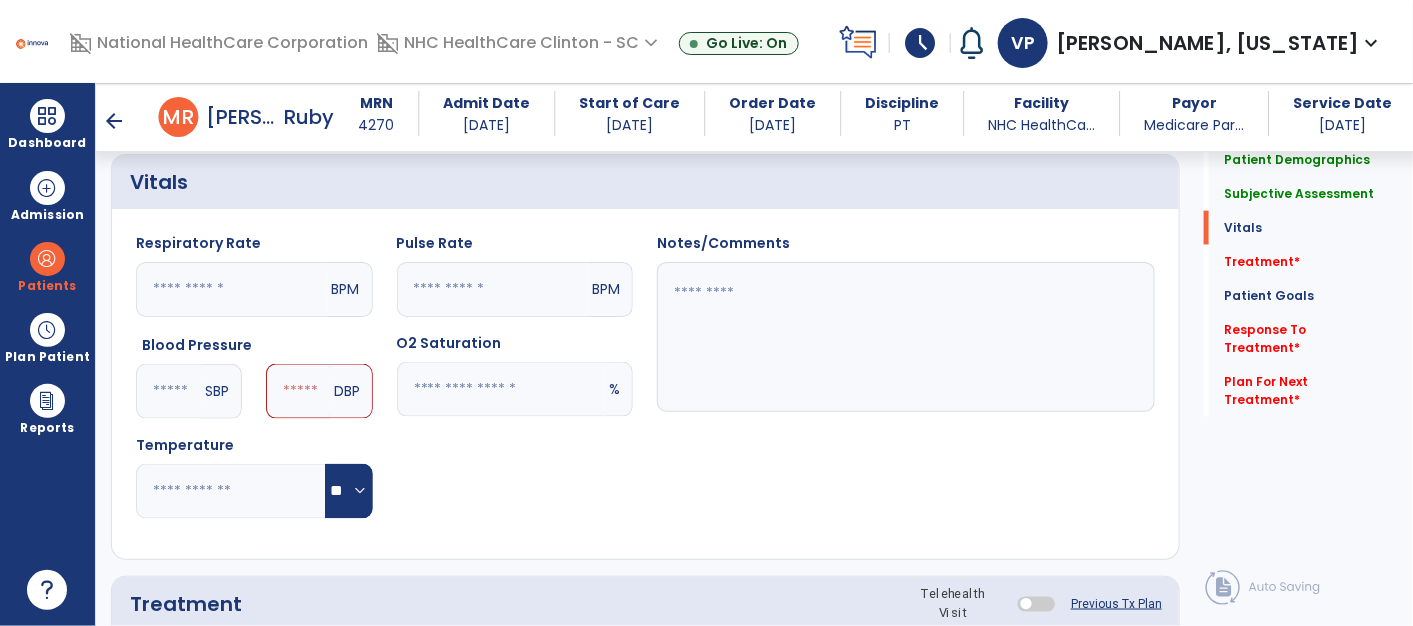 type on "***" 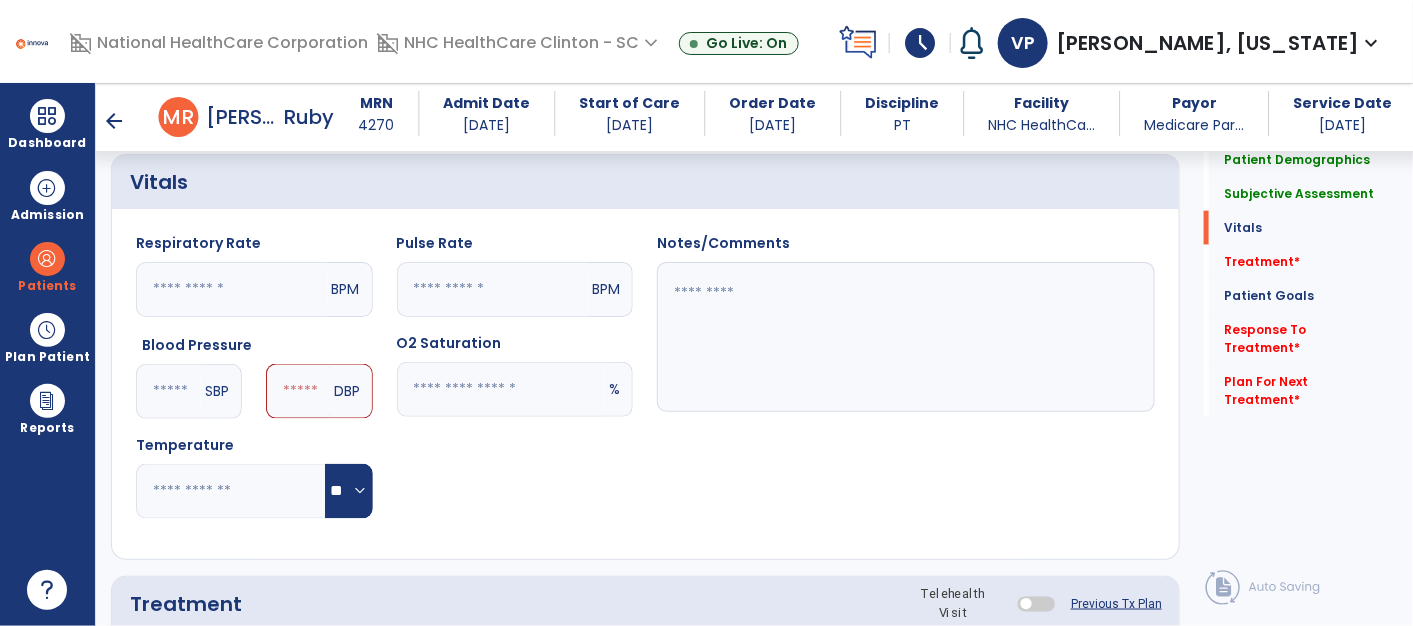 click 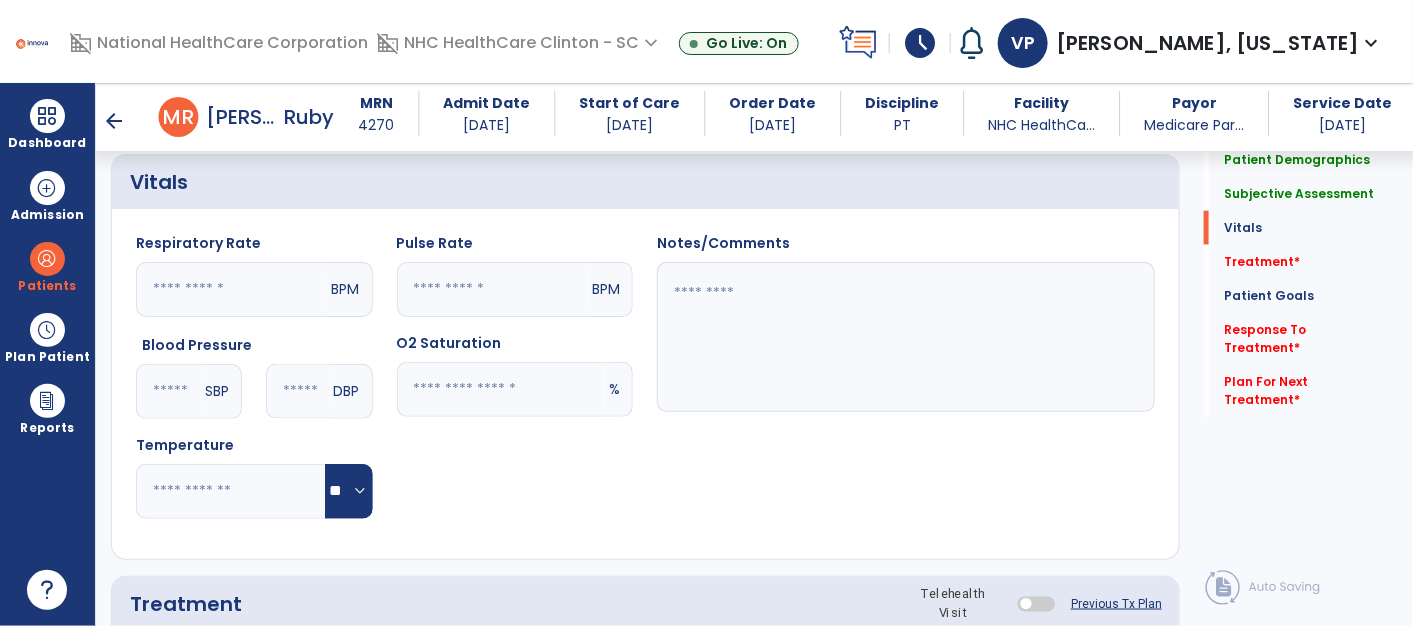 type on "**" 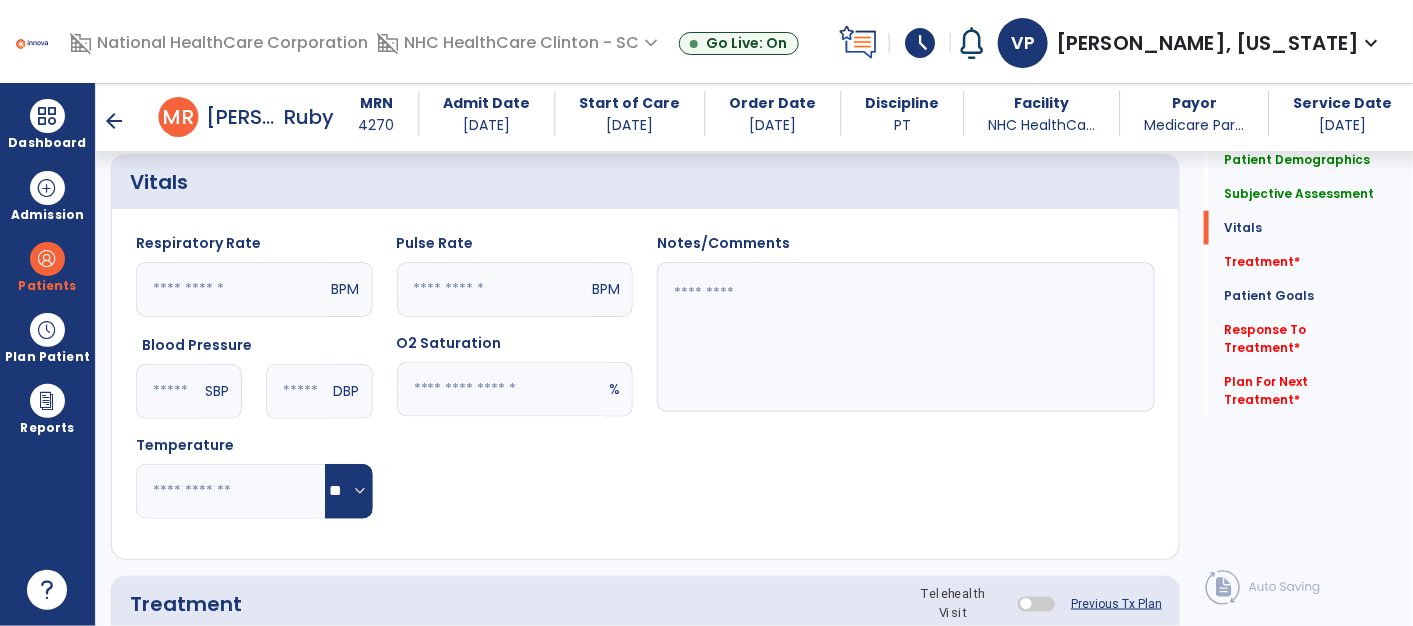 click 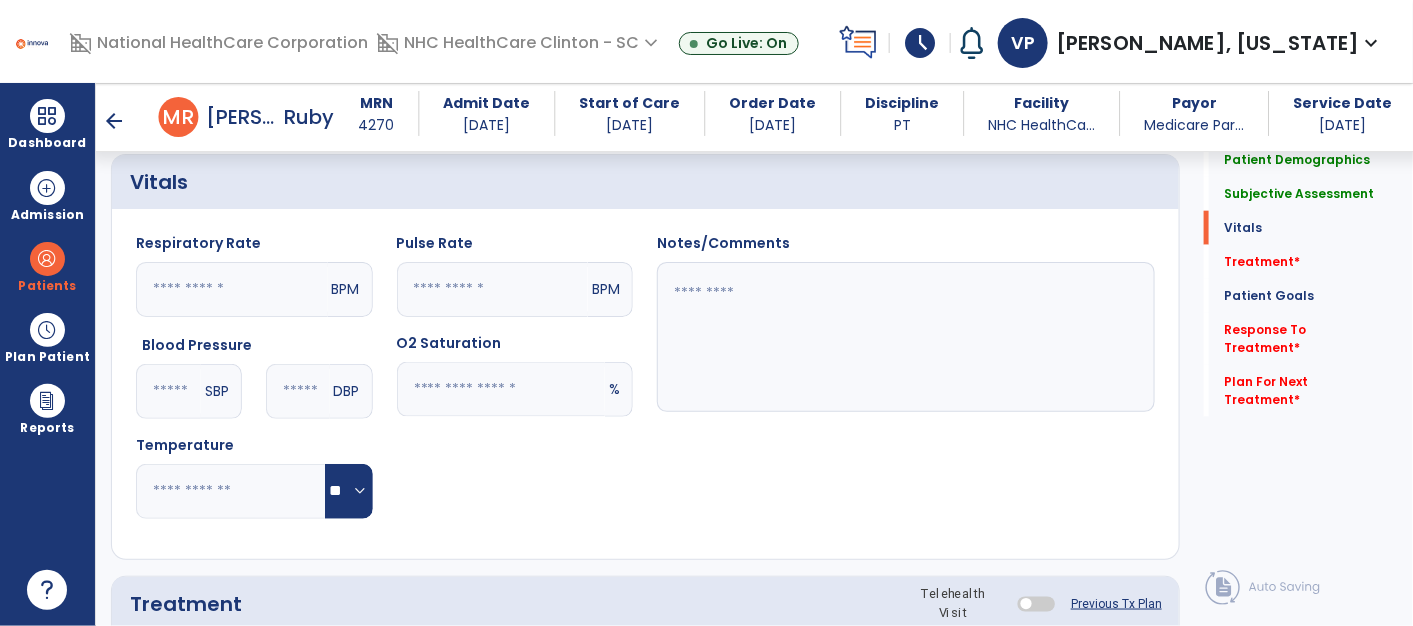 type on "**" 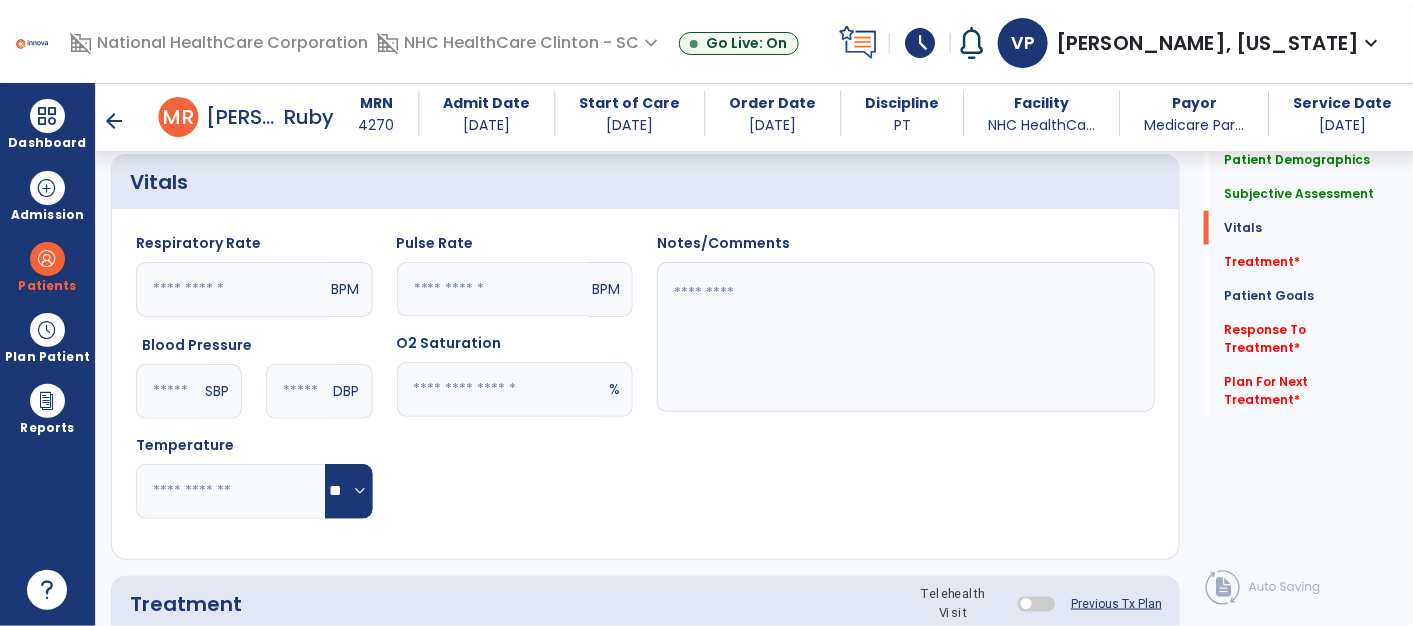 click 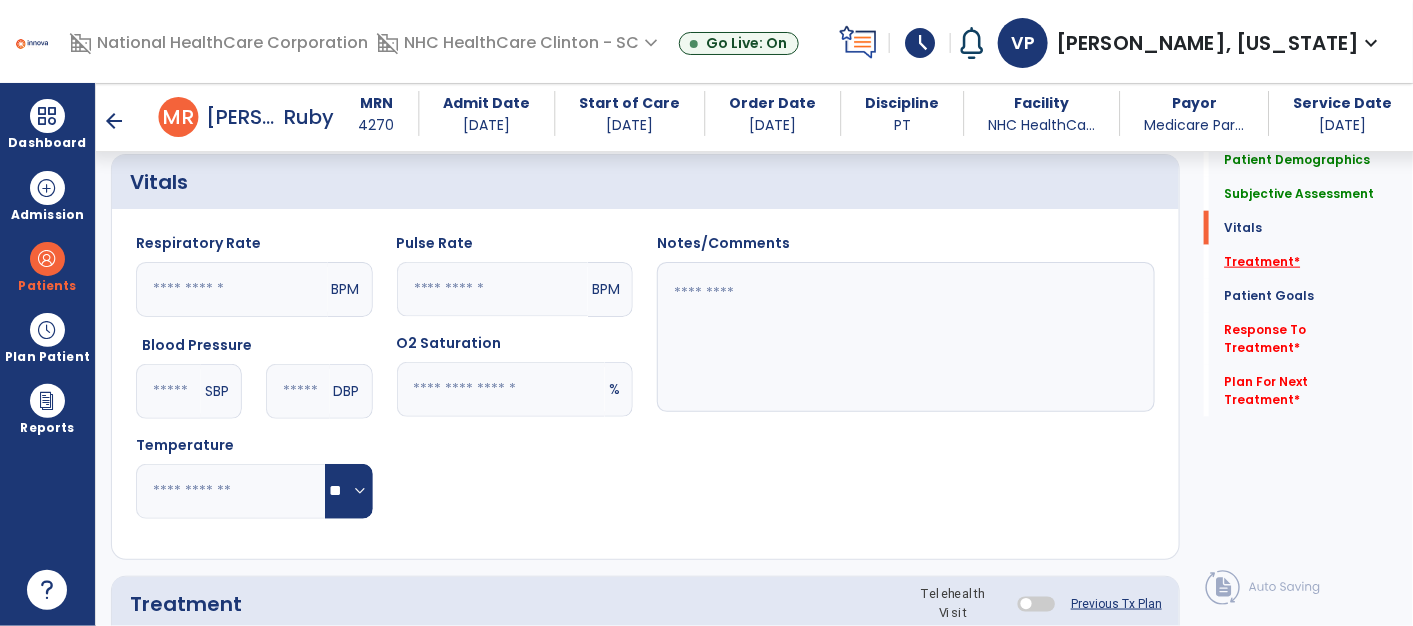 type on "**" 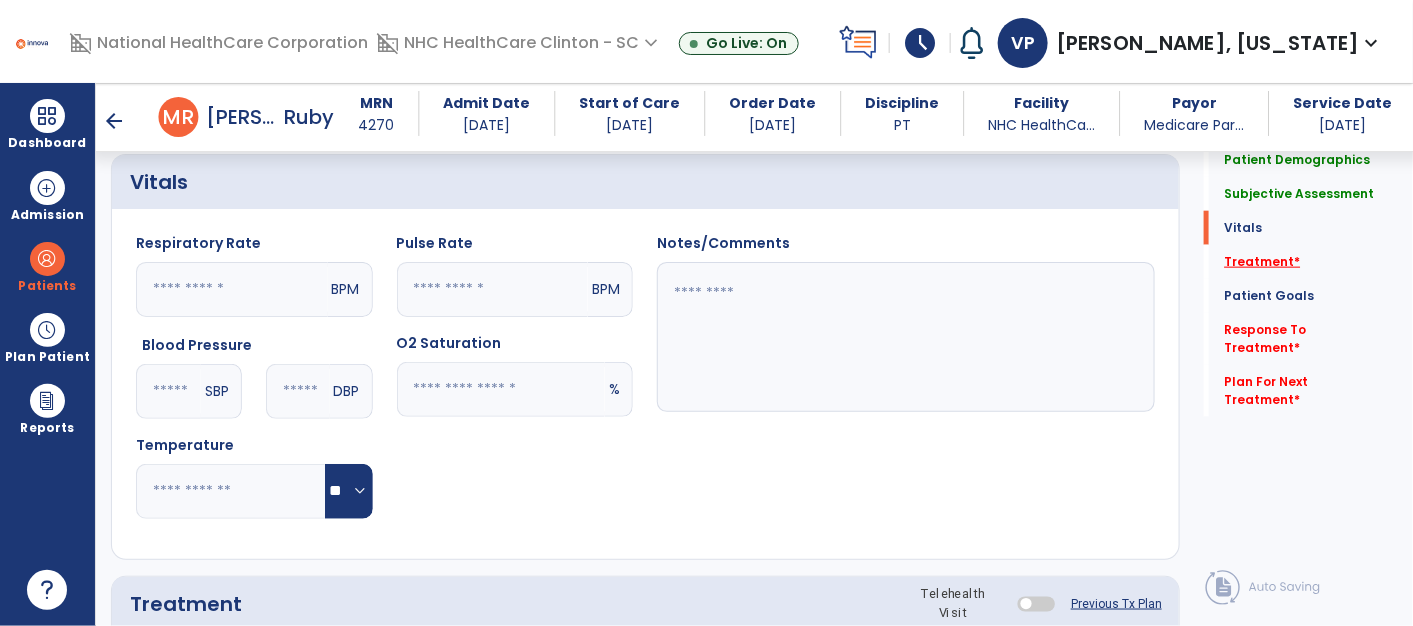 click on "Treatment   *" 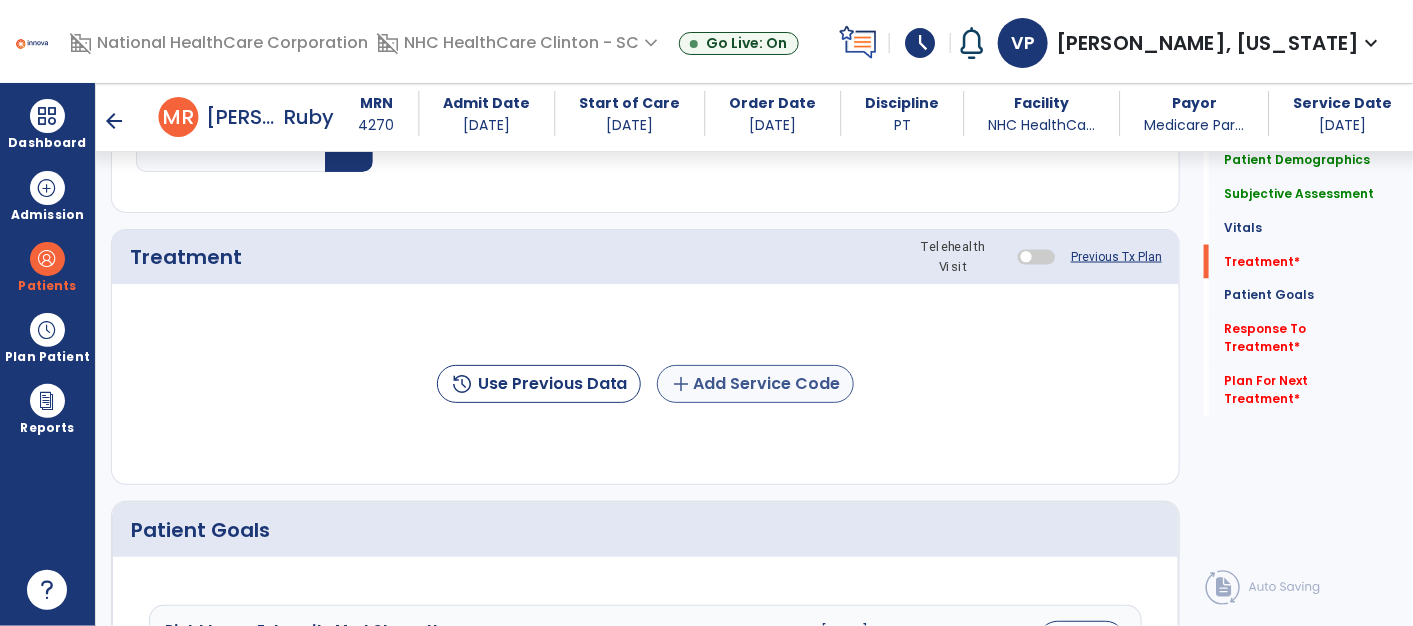 click on "add  Add Service Code" 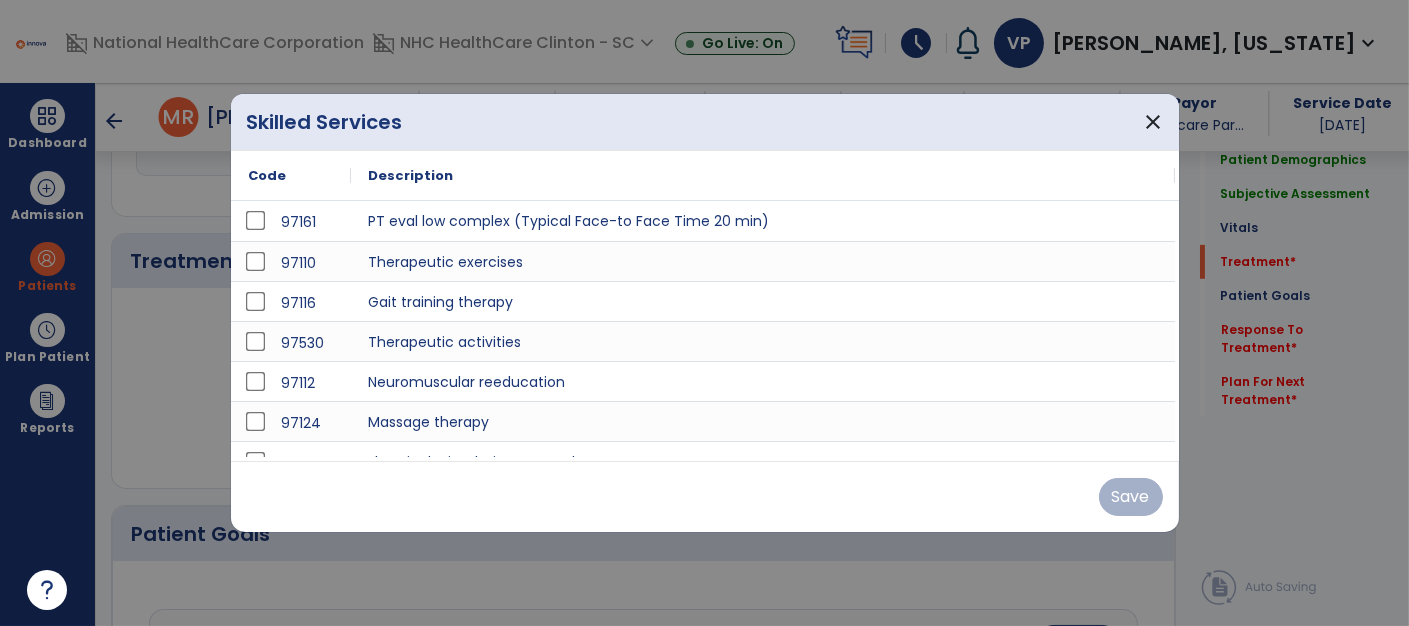 scroll, scrollTop: 1100, scrollLeft: 0, axis: vertical 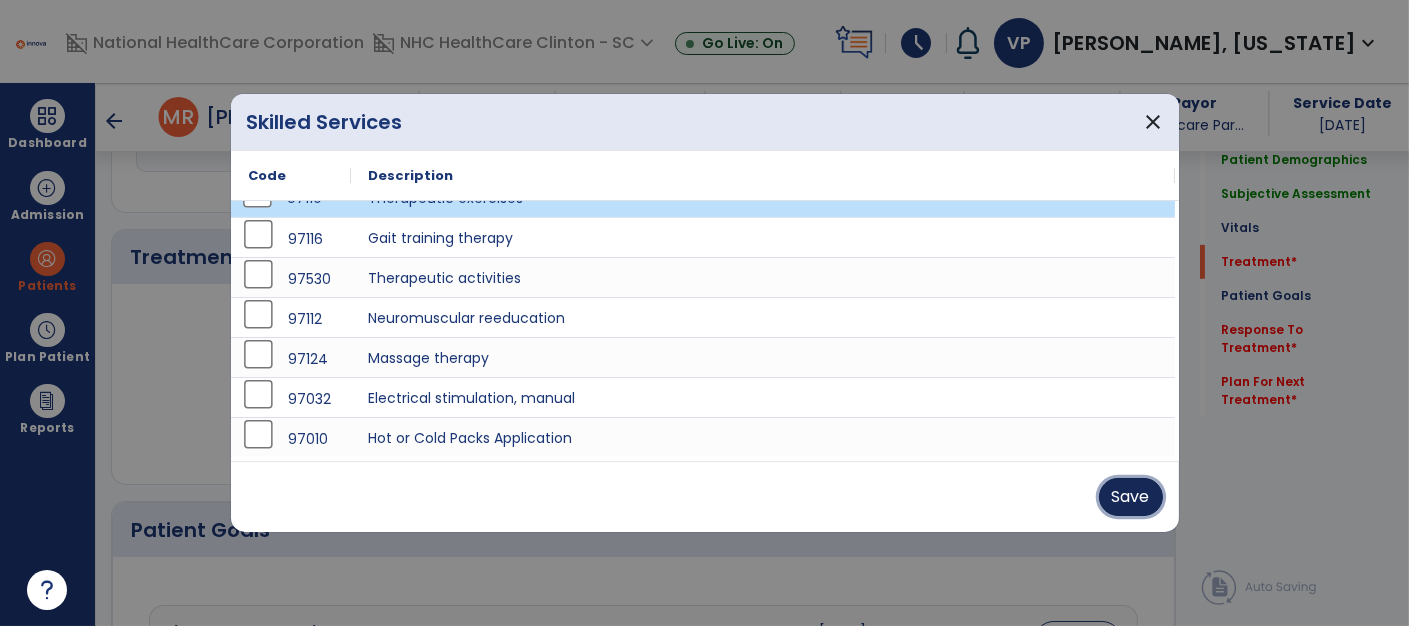 click on "Save" at bounding box center [1131, 497] 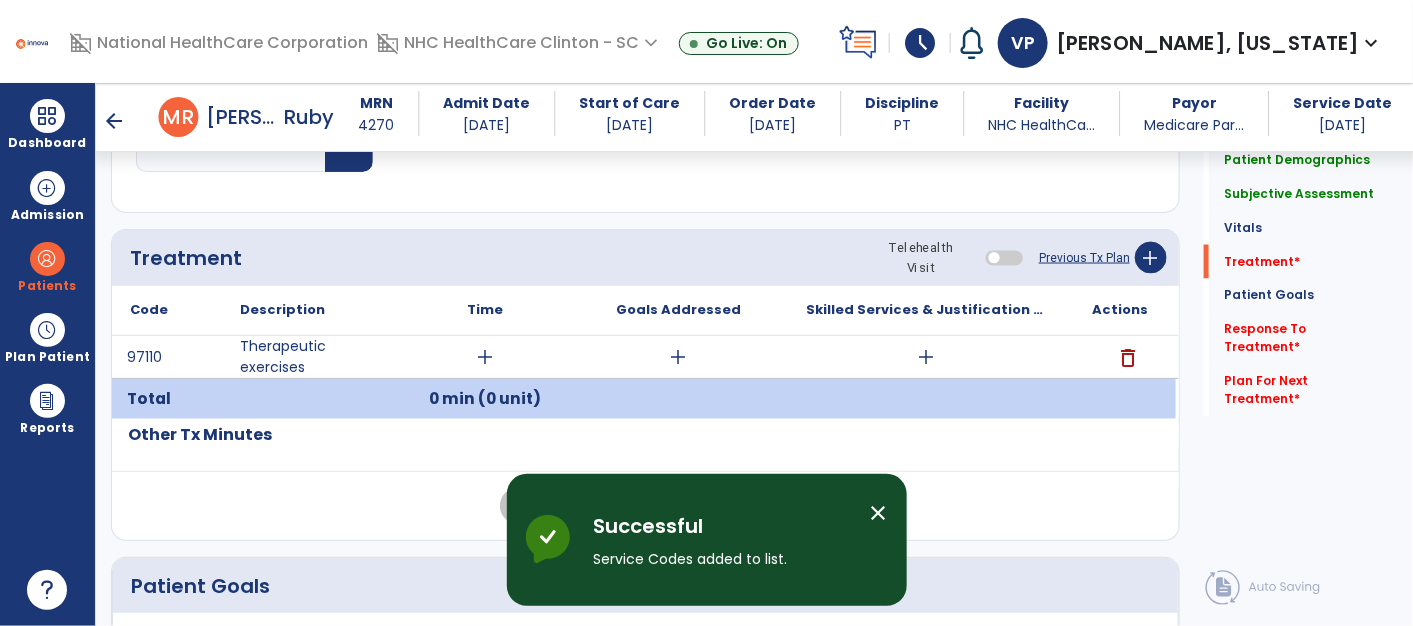 click on "add" at bounding box center (485, 357) 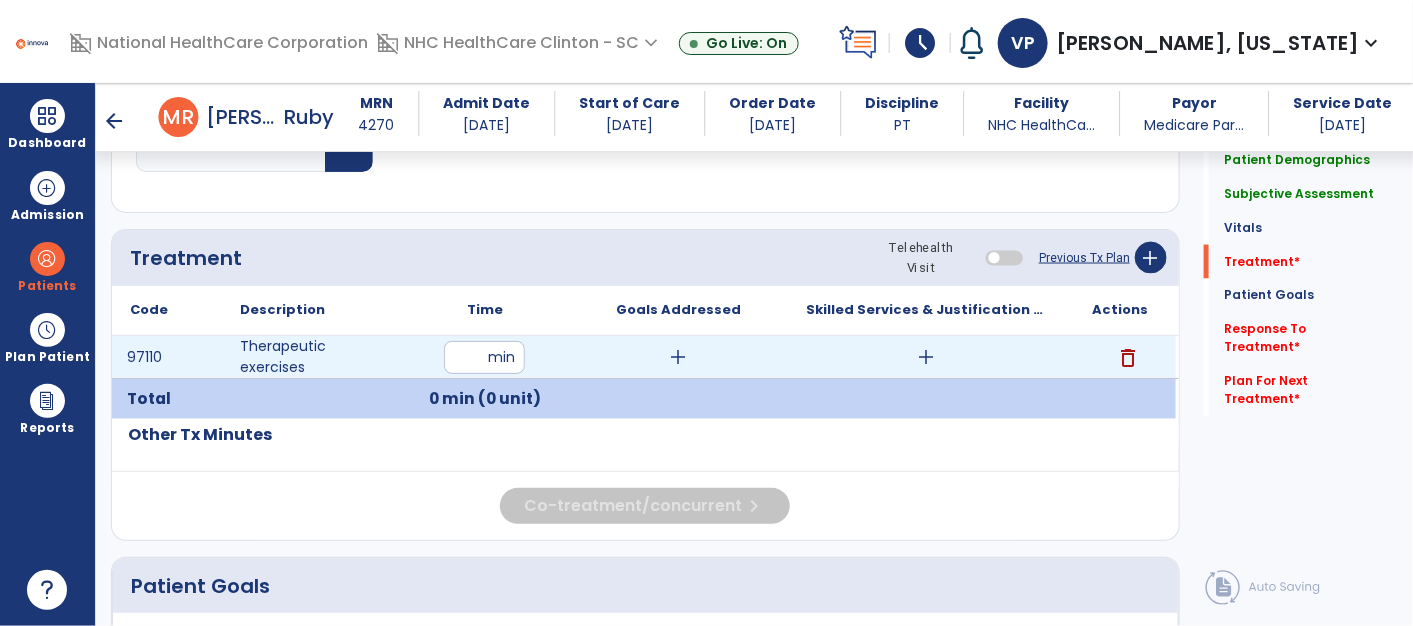 type on "**" 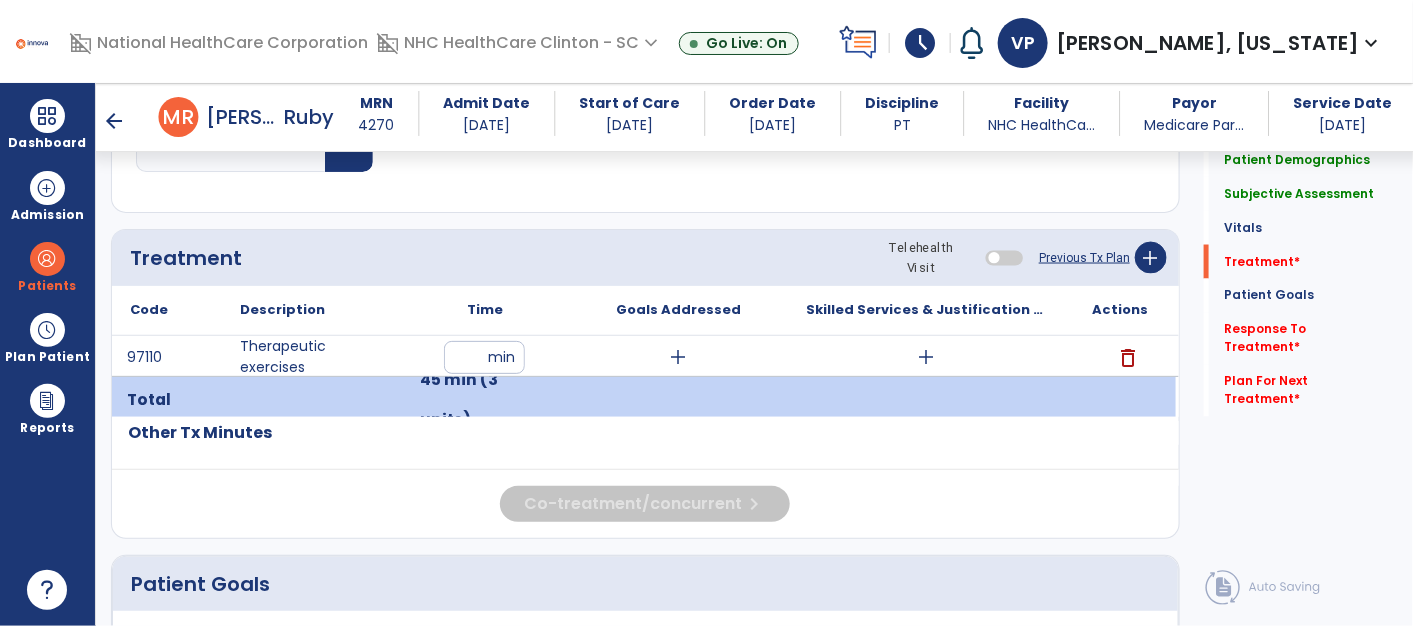 click on "add" at bounding box center (678, 357) 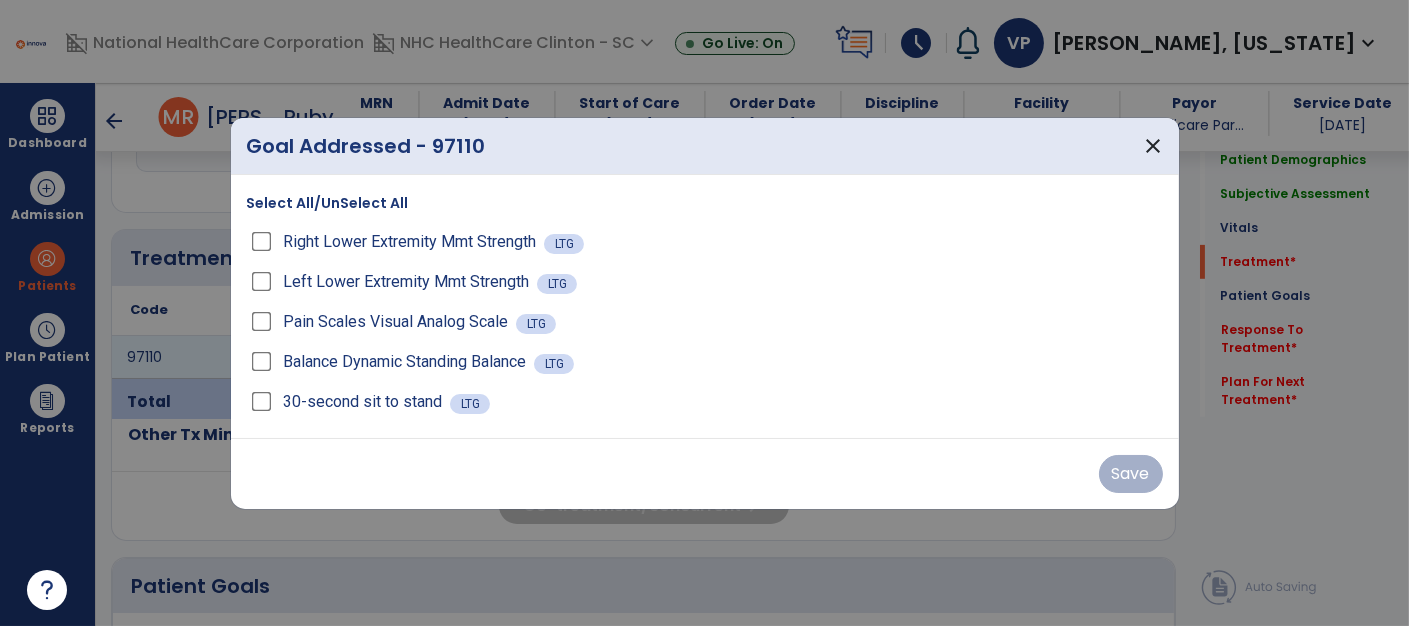 scroll, scrollTop: 1100, scrollLeft: 0, axis: vertical 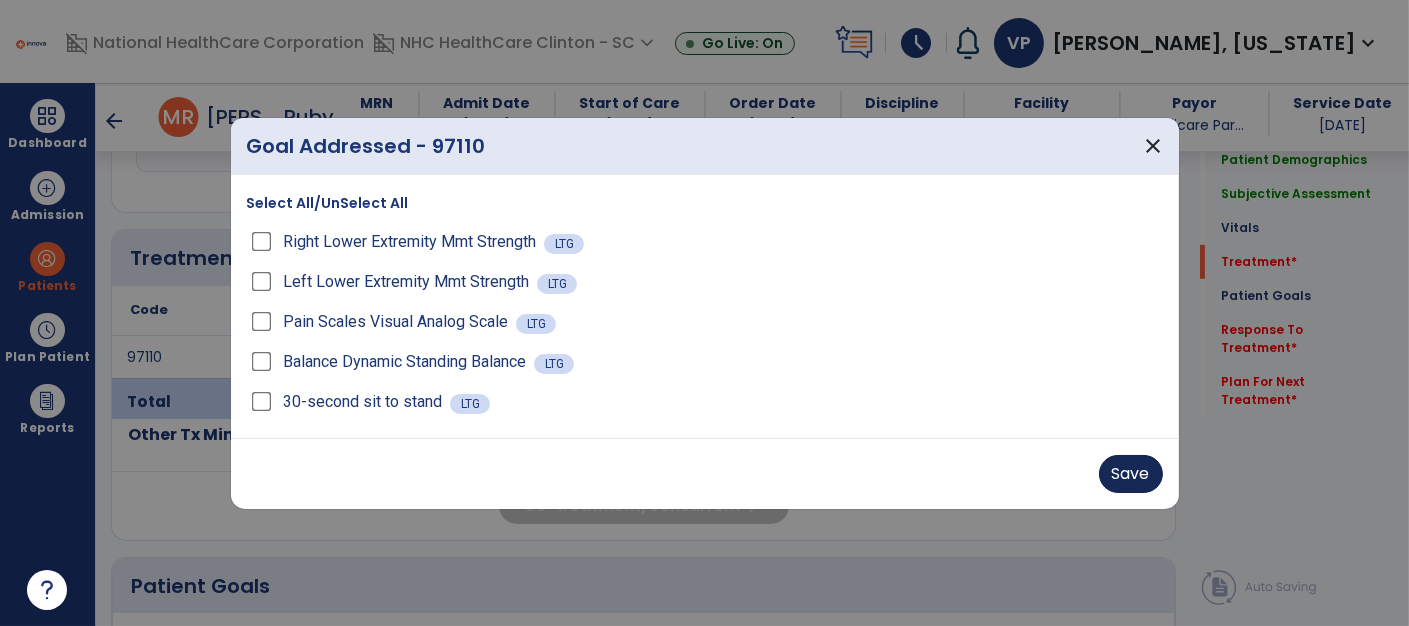 click on "Save" at bounding box center (1131, 474) 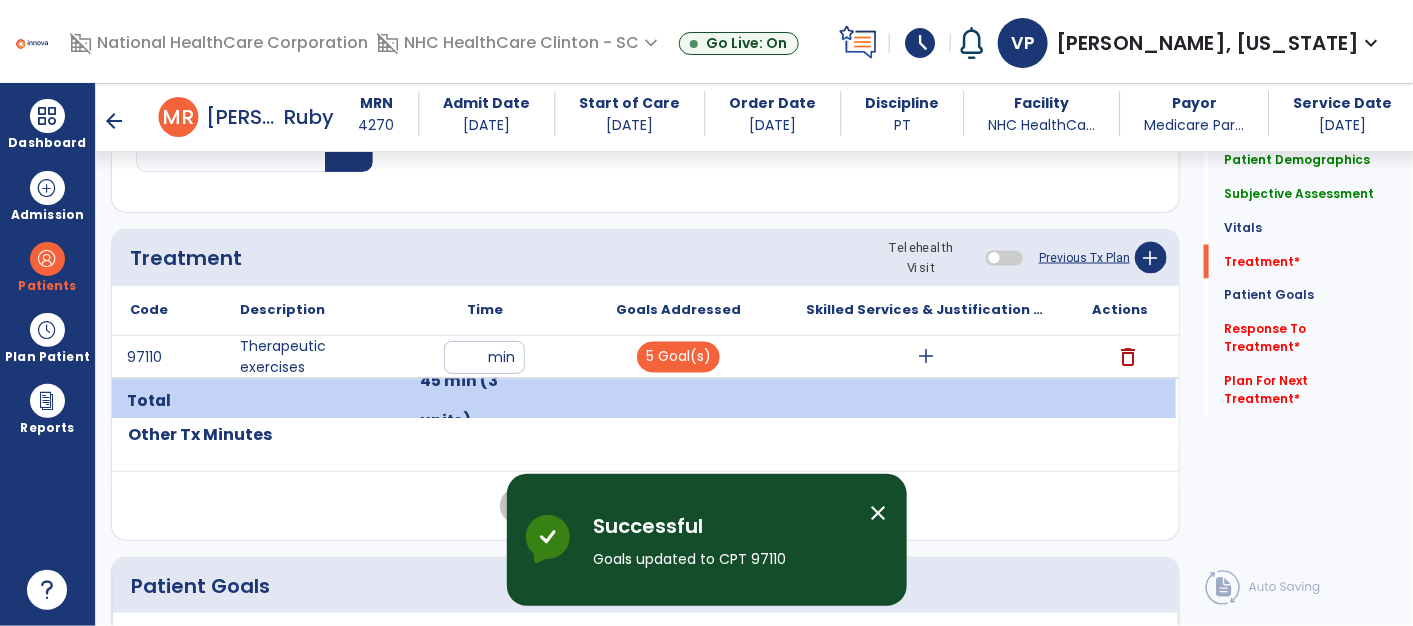 click on "add" at bounding box center [927, 357] 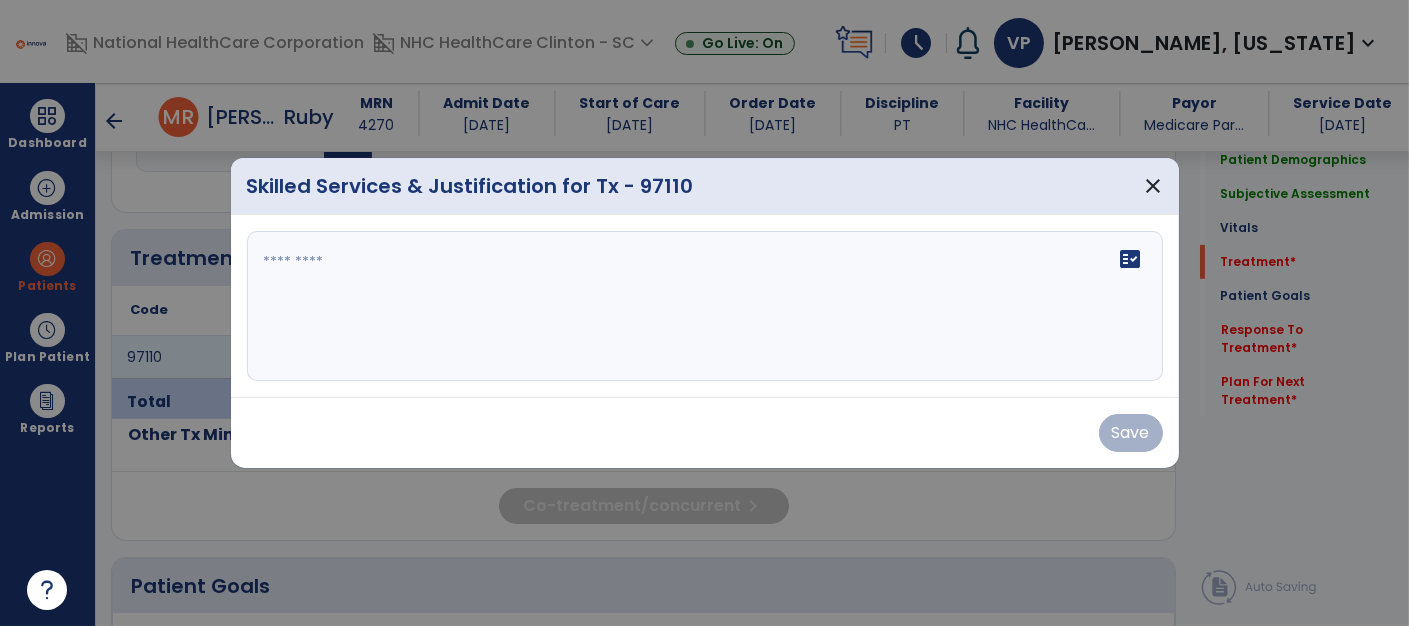 scroll, scrollTop: 1100, scrollLeft: 0, axis: vertical 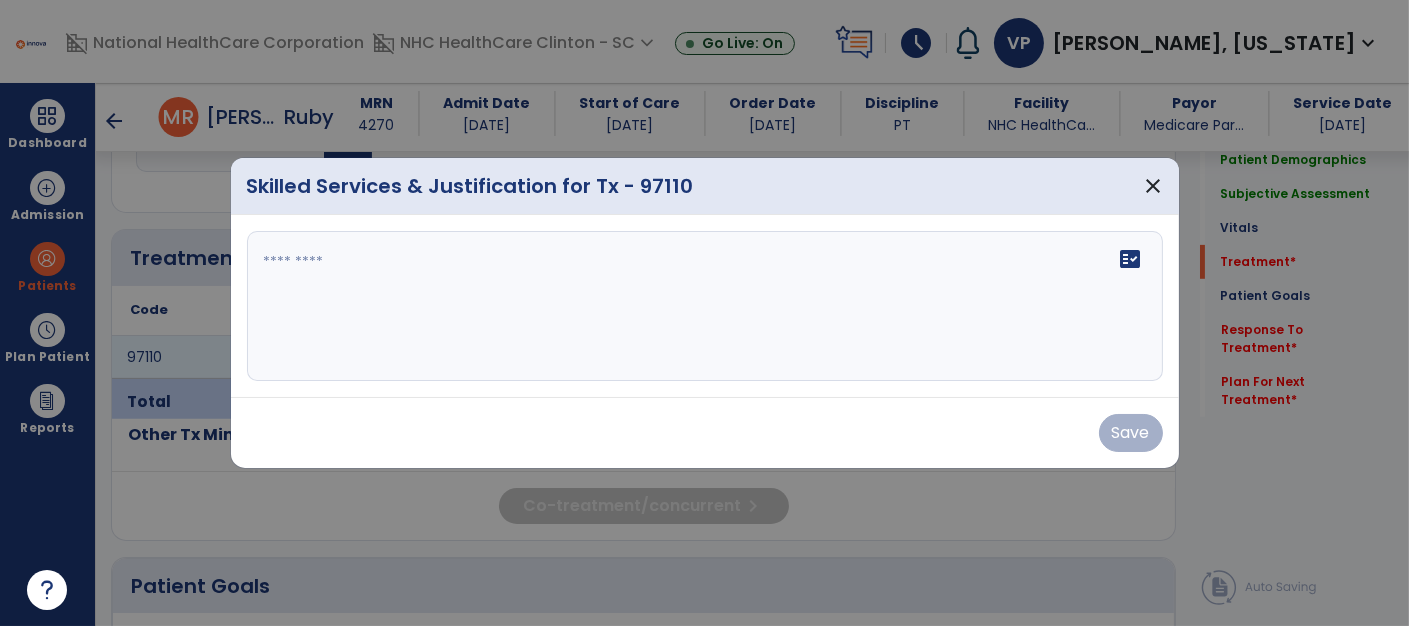 click at bounding box center [705, 306] 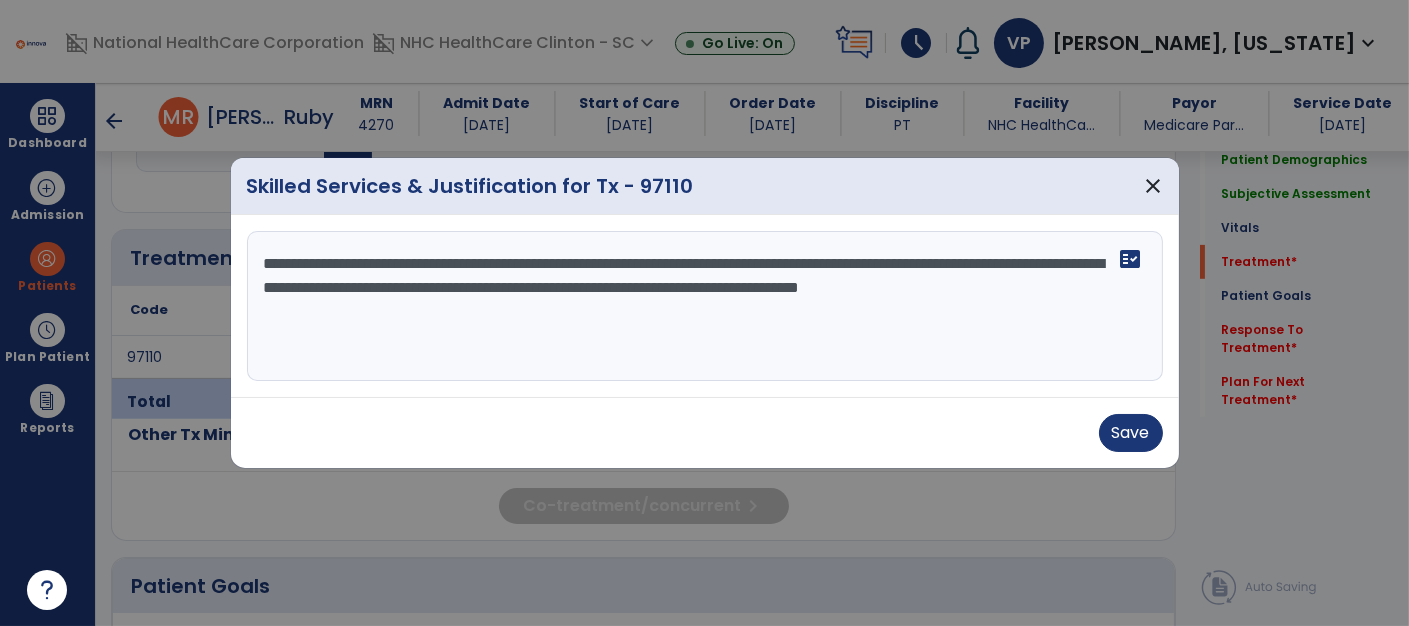click on "**********" at bounding box center [705, 306] 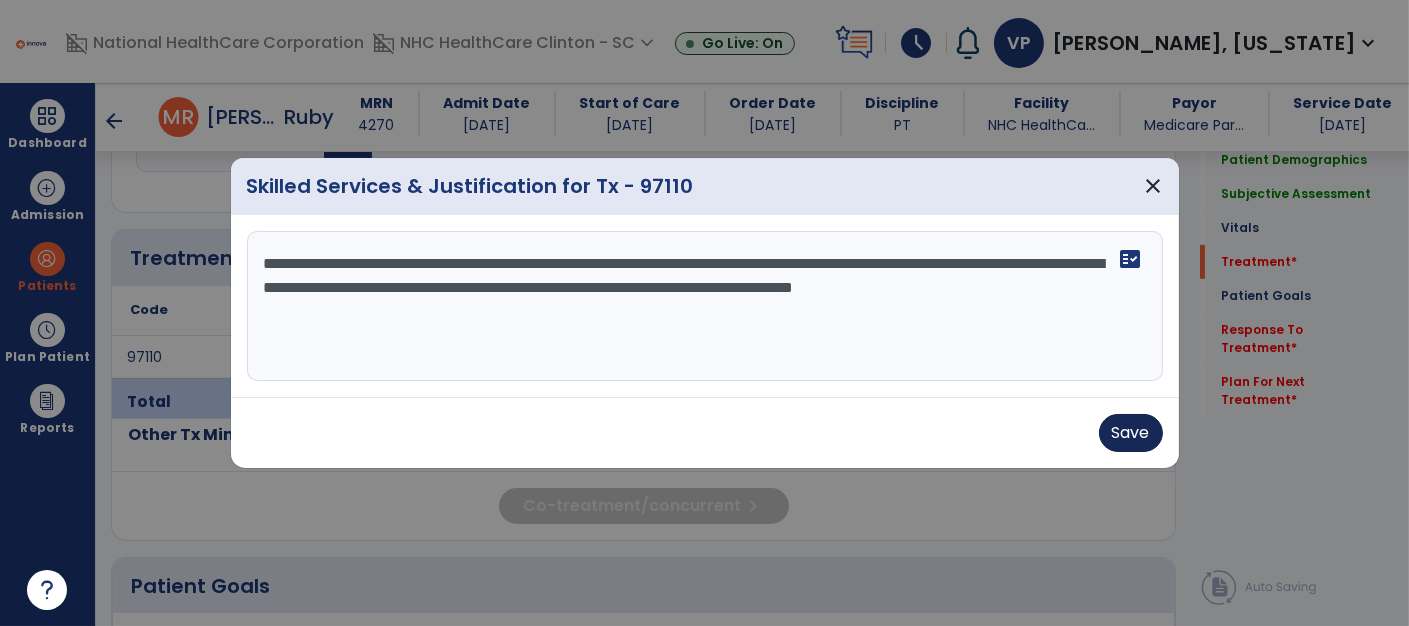 type on "**********" 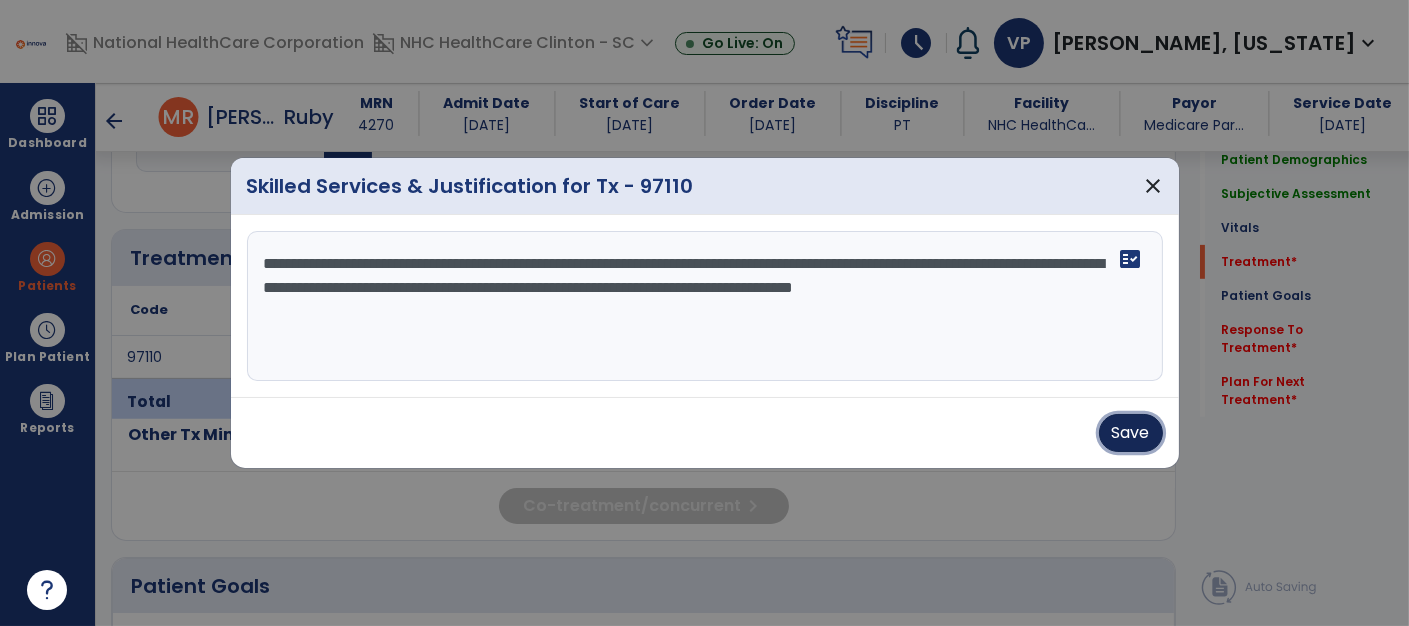 click on "Save" at bounding box center [1131, 433] 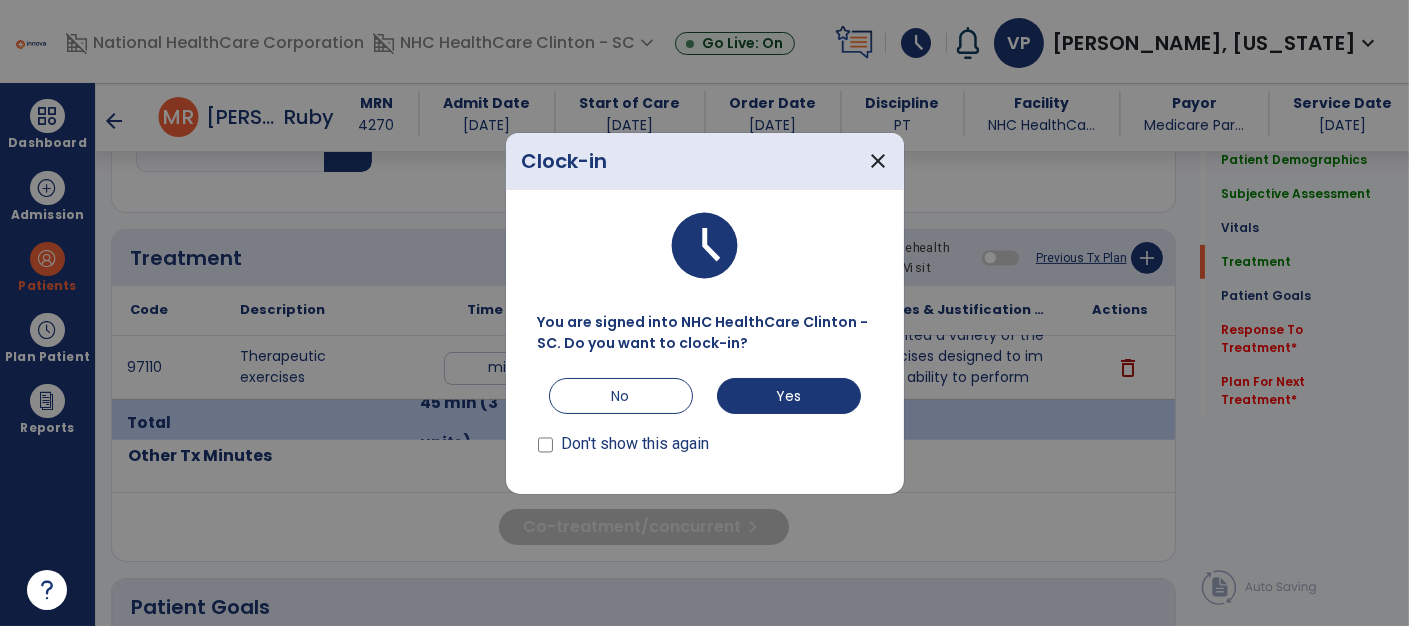scroll, scrollTop: 1100, scrollLeft: 0, axis: vertical 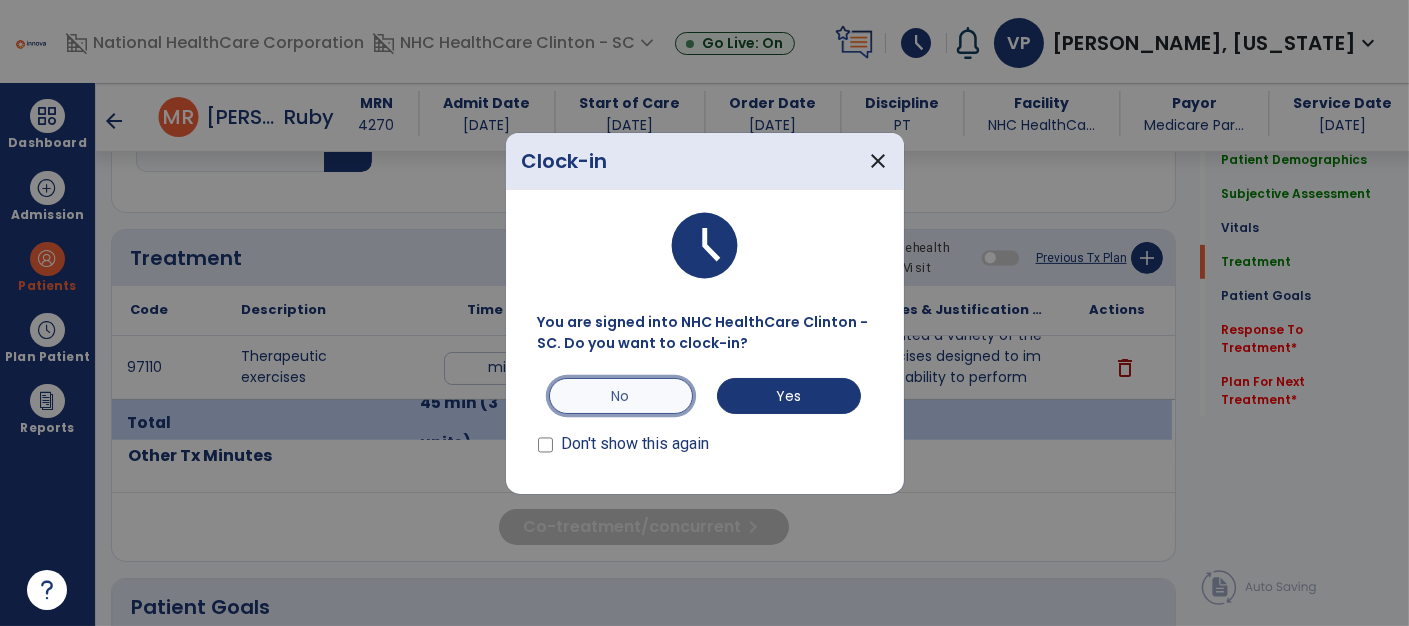 click on "No" at bounding box center [621, 396] 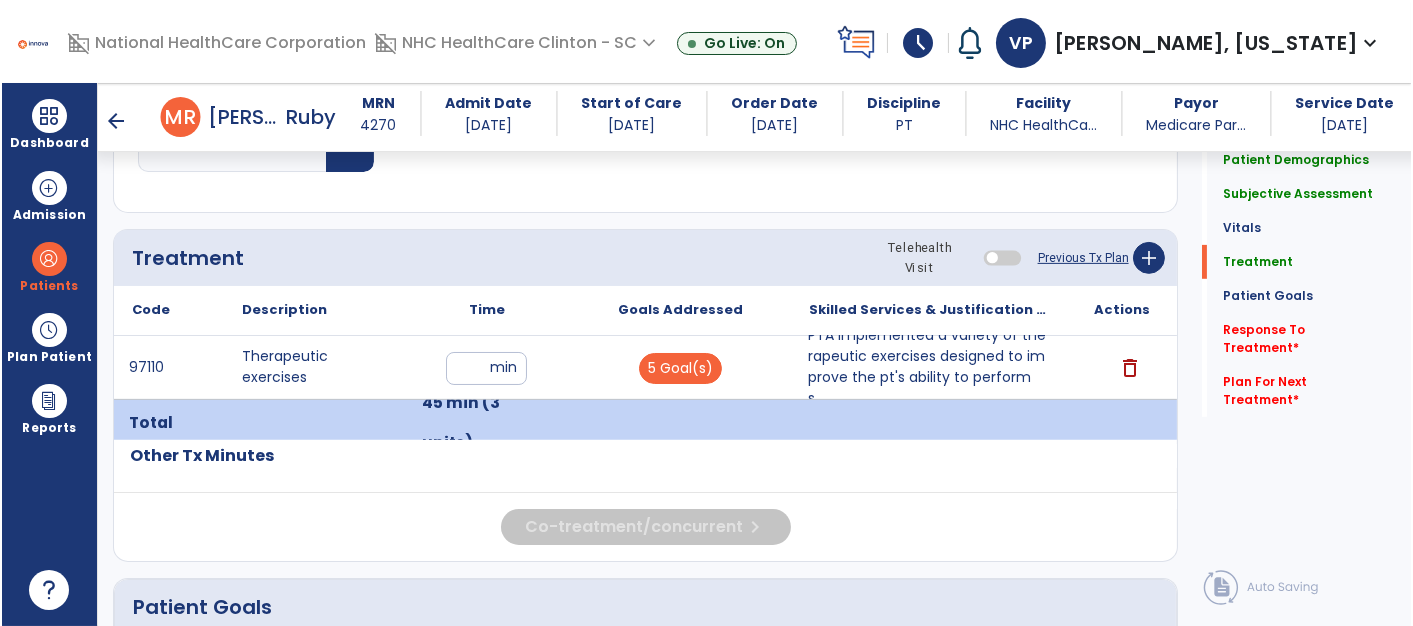 scroll, scrollTop: 1100, scrollLeft: 0, axis: vertical 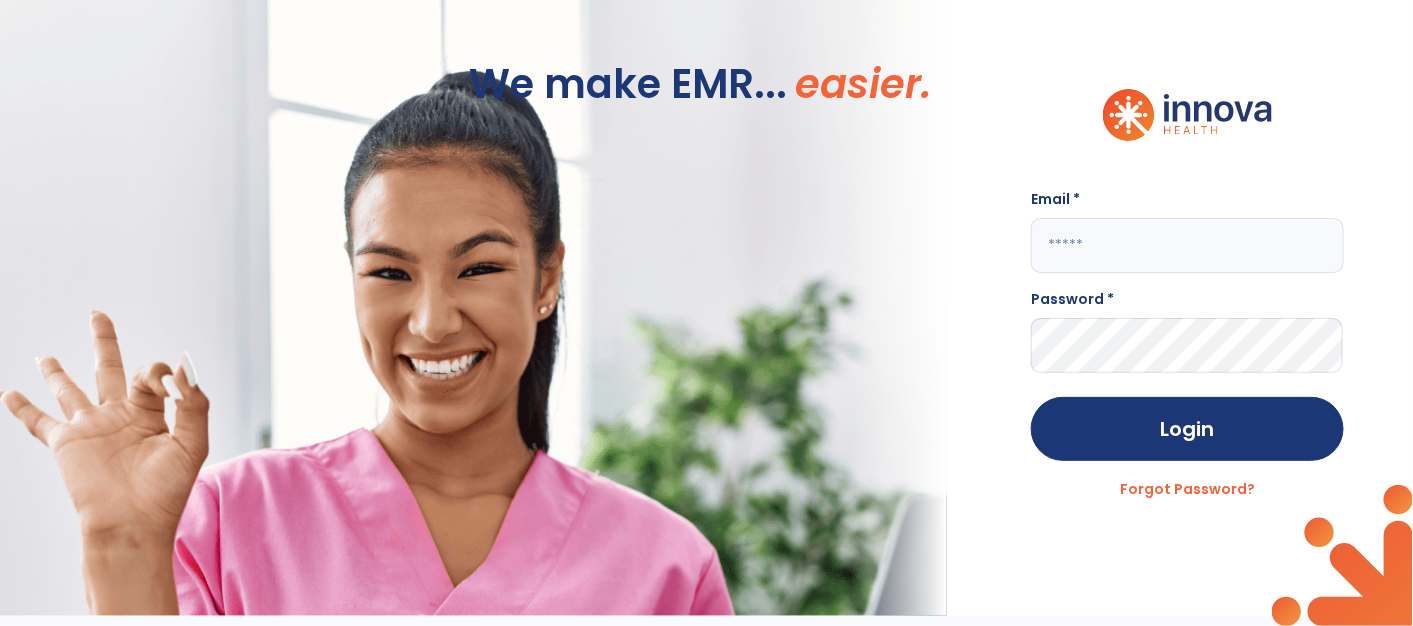 type on "**********" 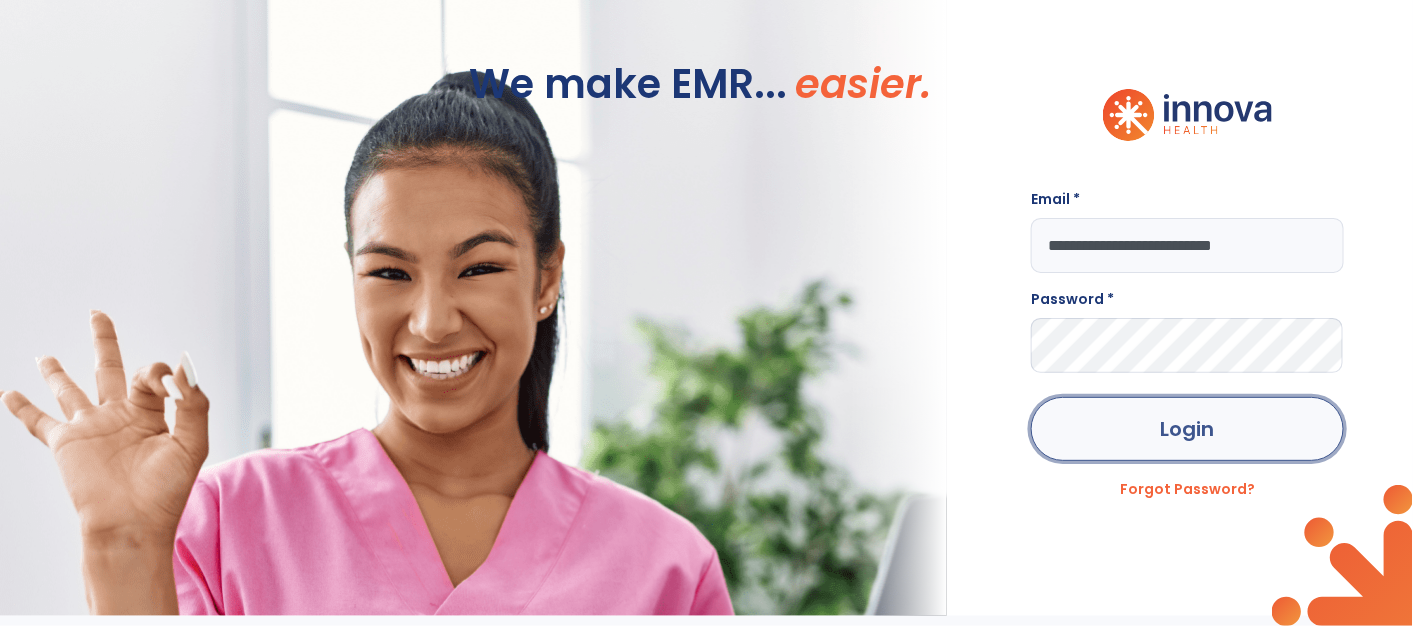 click on "Login" 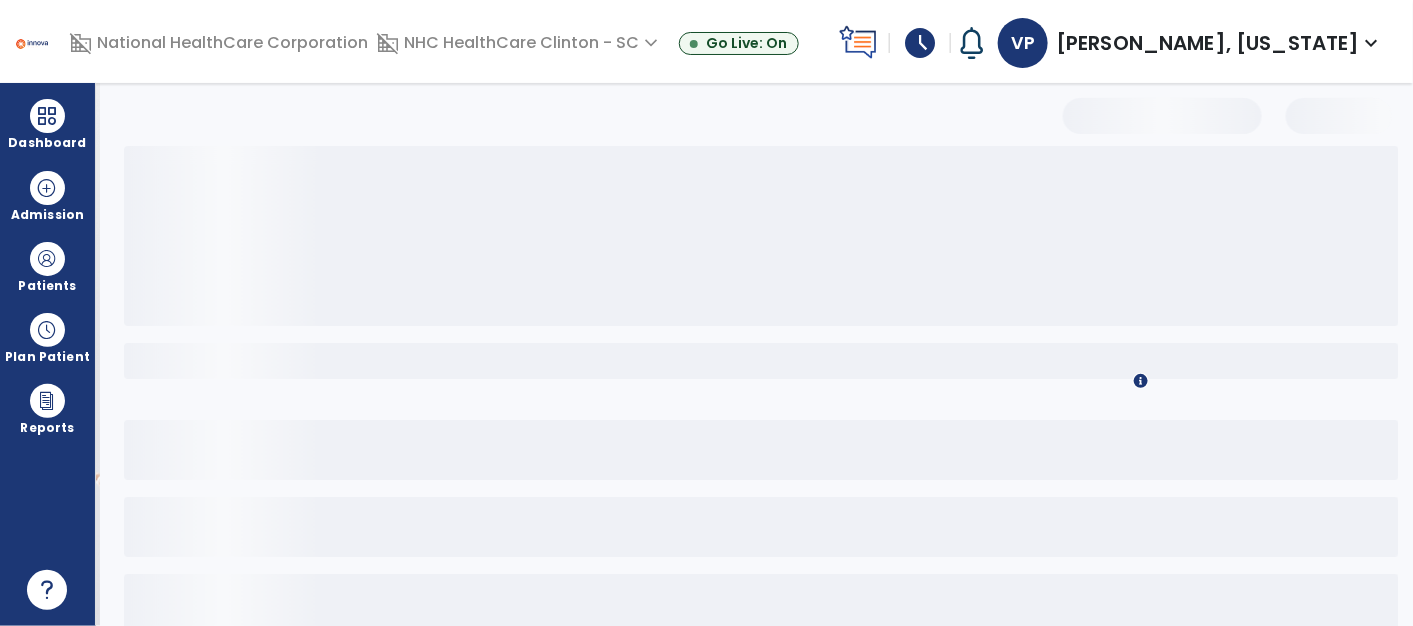 select on "*" 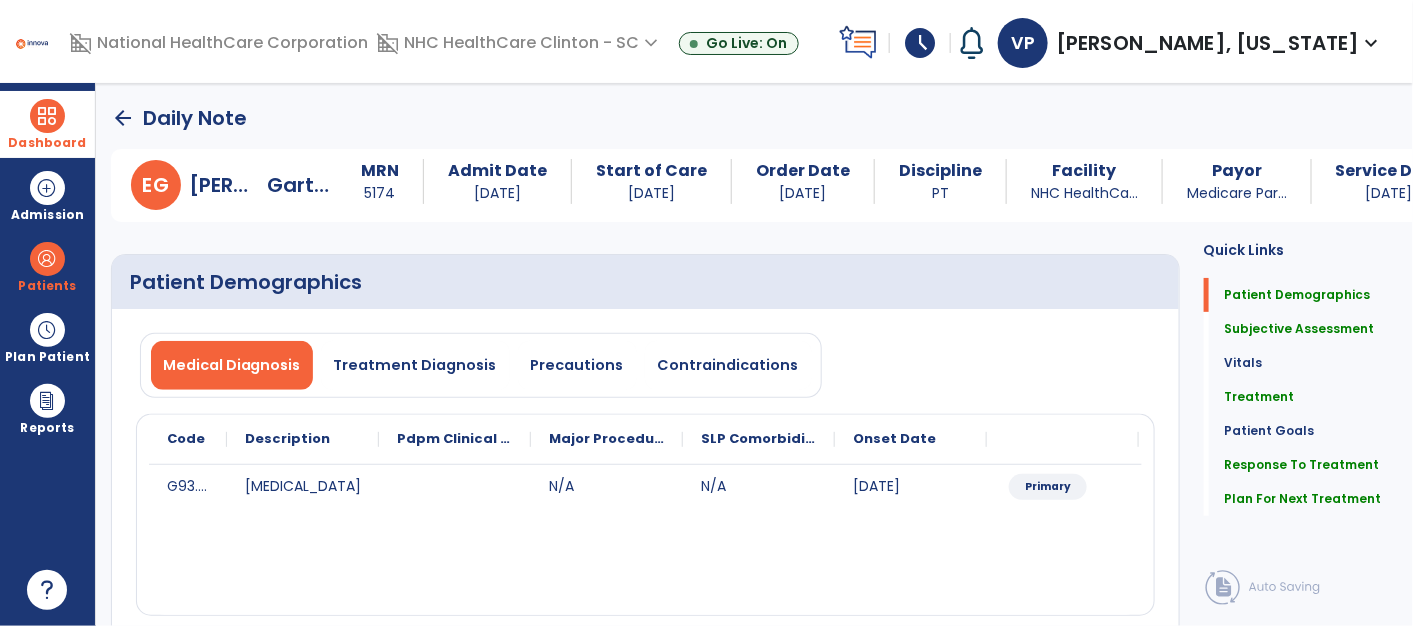 click at bounding box center [47, 116] 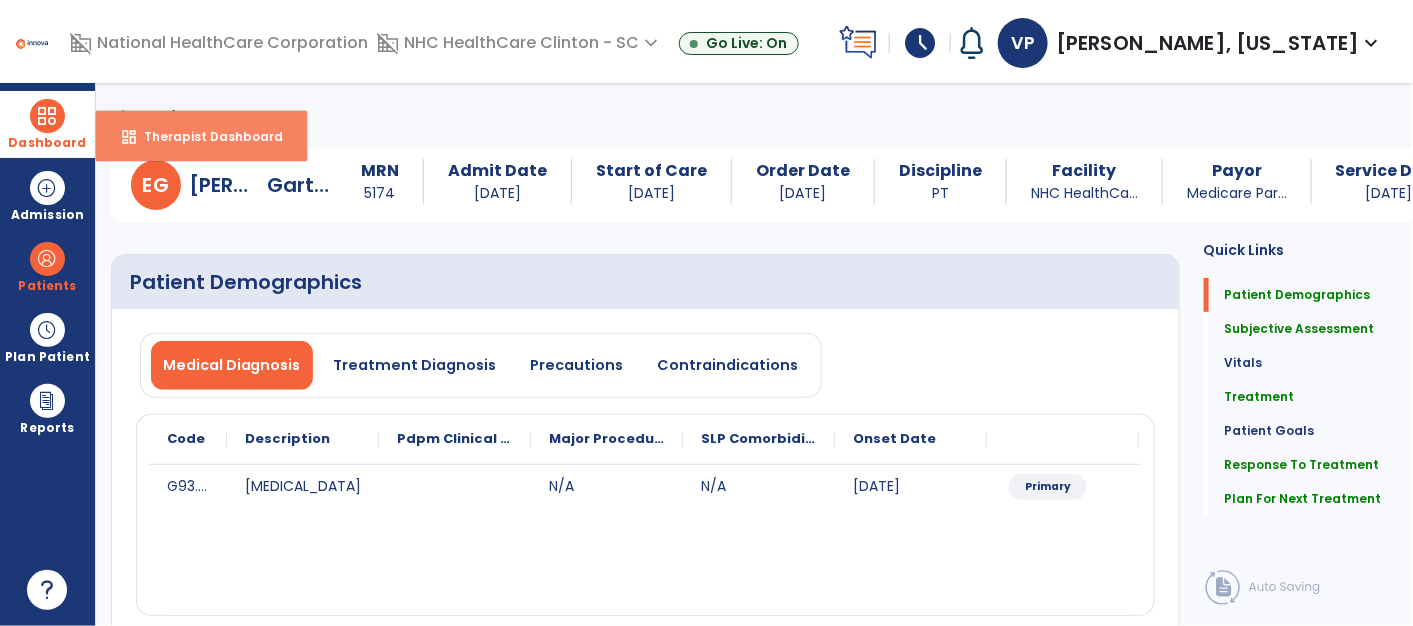 click on "Therapist Dashboard" at bounding box center (205, 136) 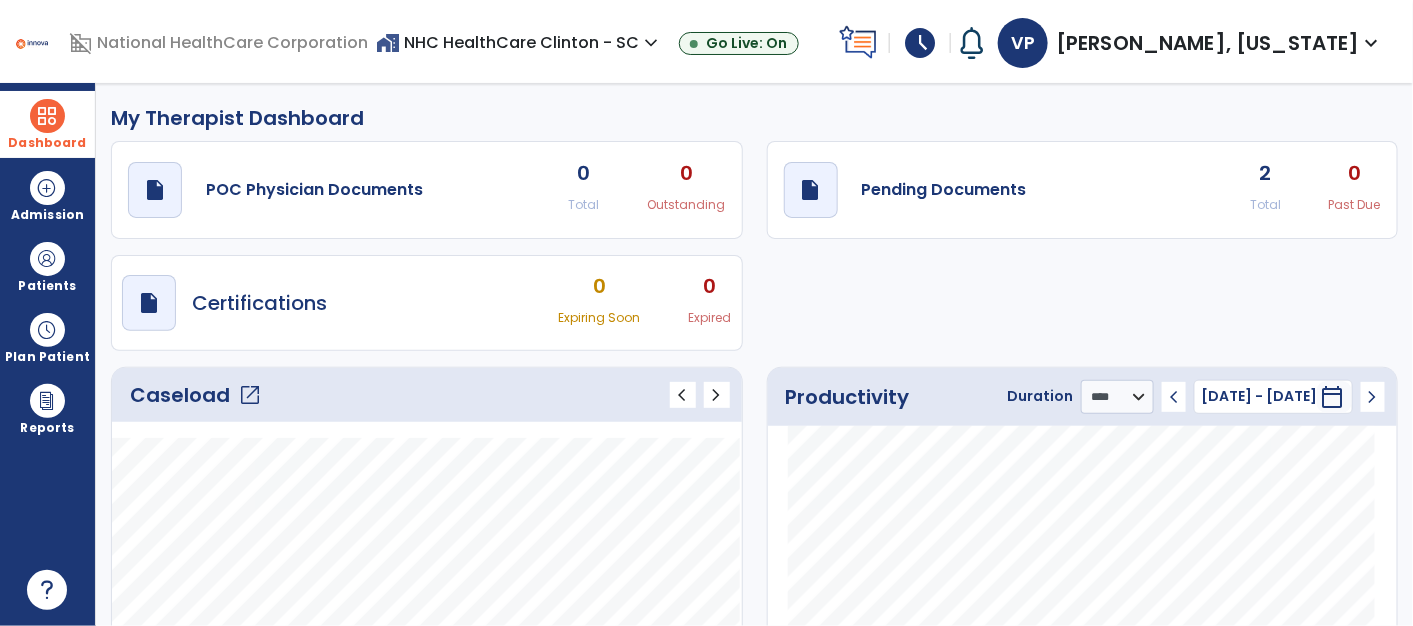 click on "open_in_new" 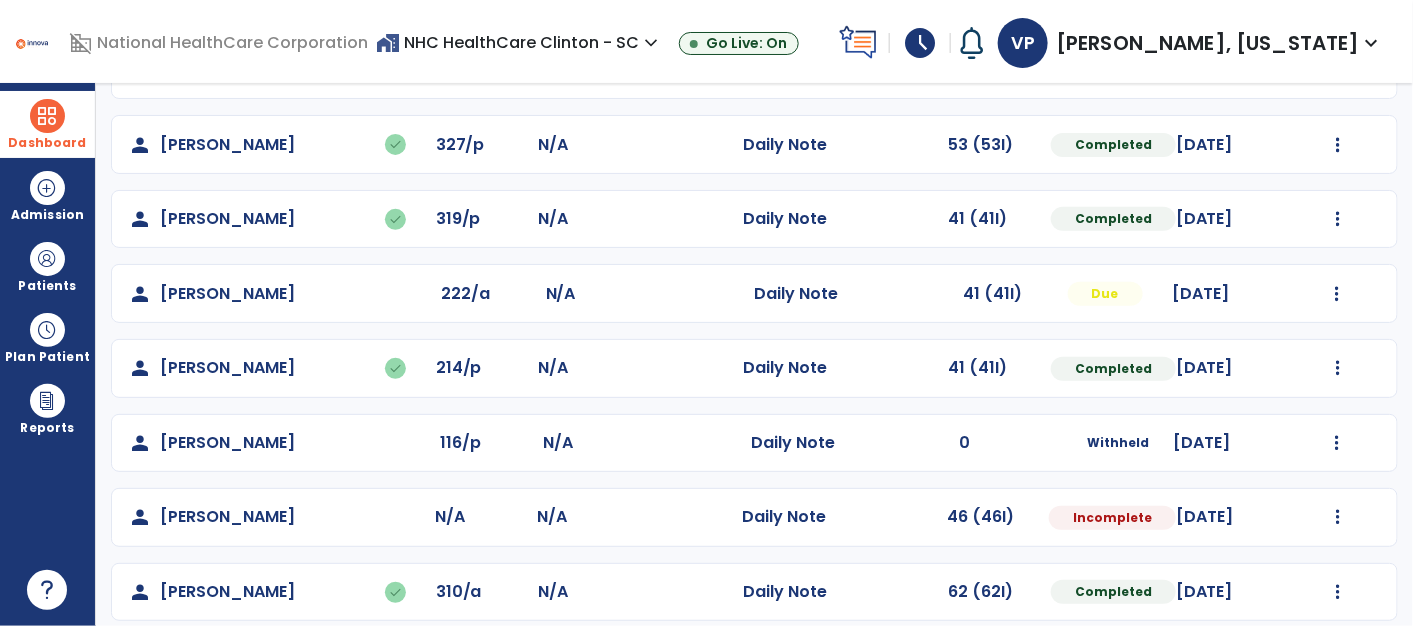 scroll, scrollTop: 306, scrollLeft: 0, axis: vertical 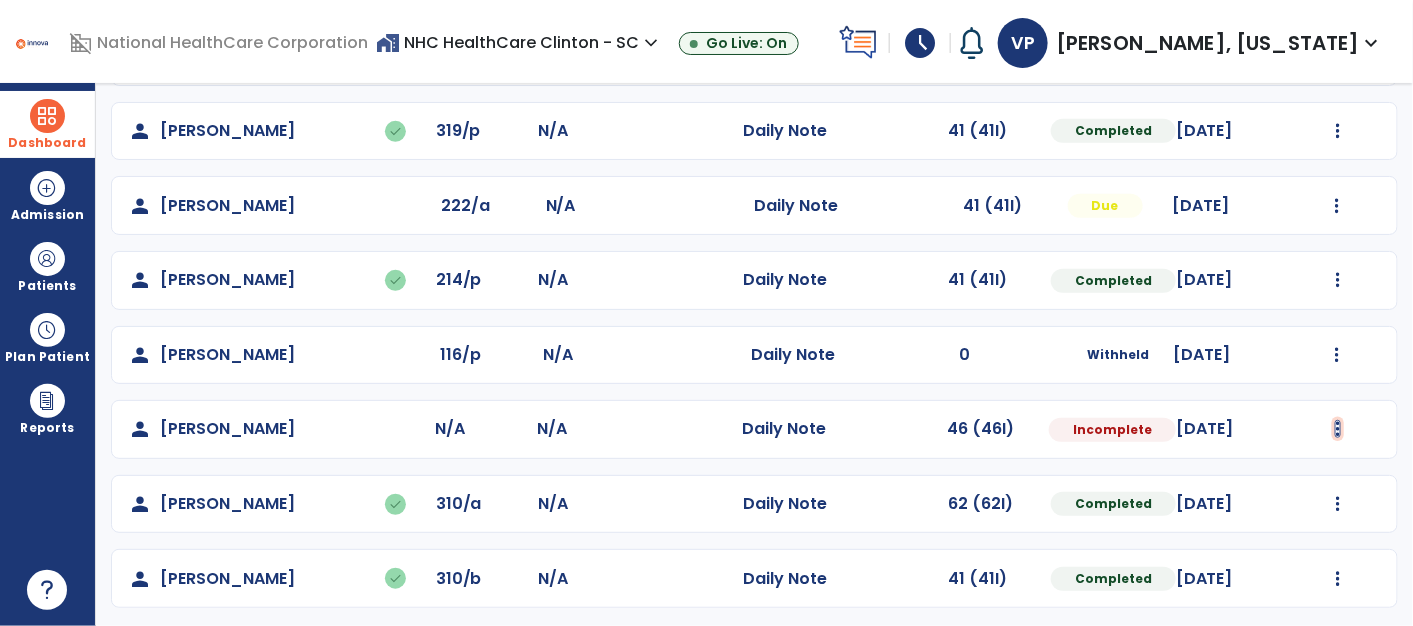 click at bounding box center (1338, -18) 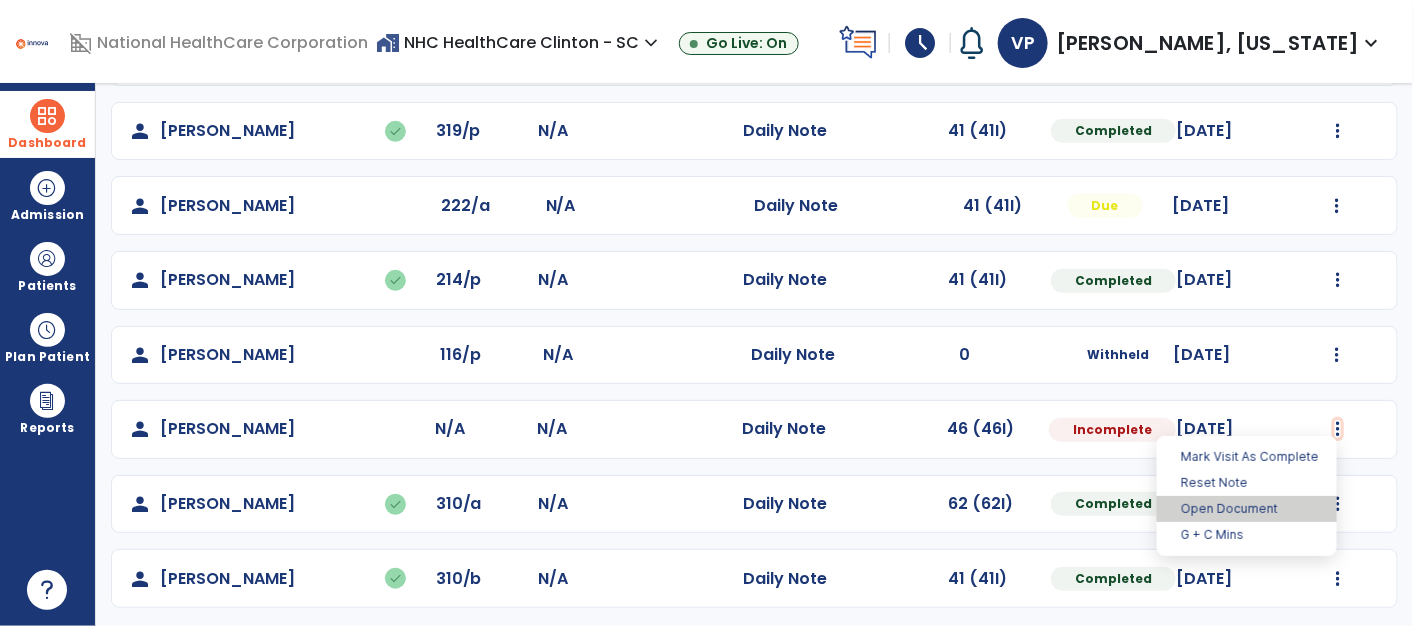 click on "Open Document" at bounding box center [1247, 509] 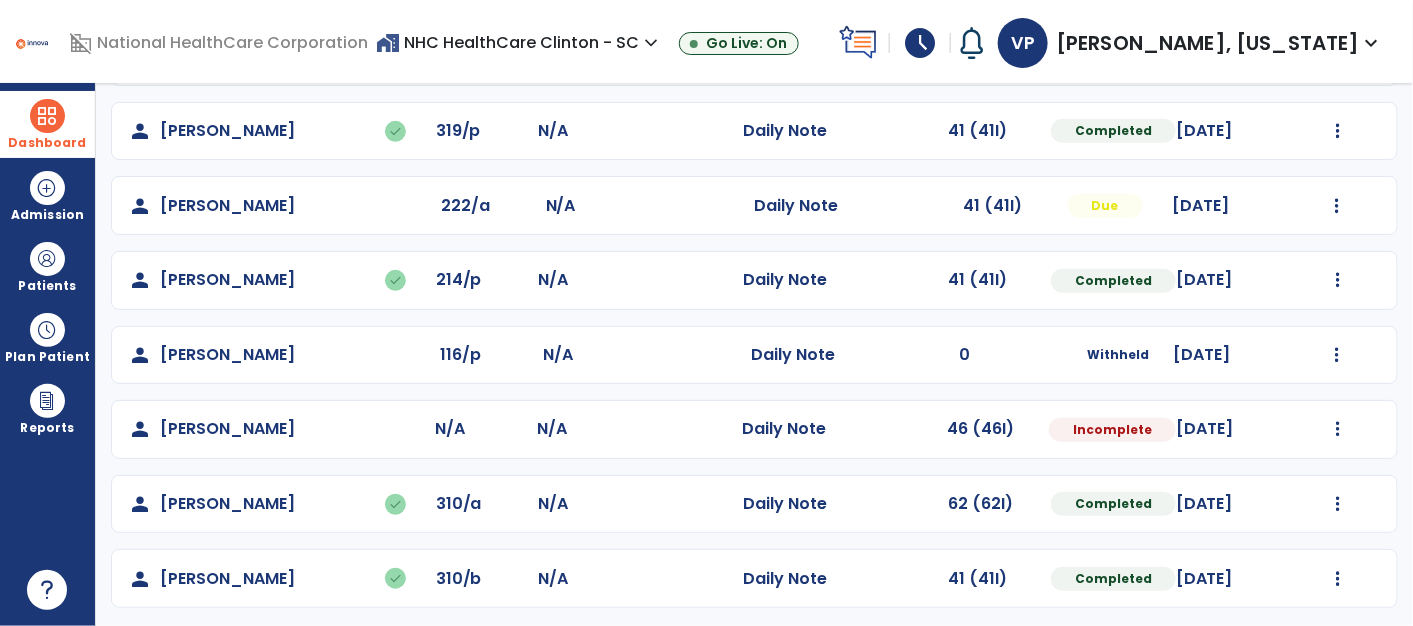 select on "*" 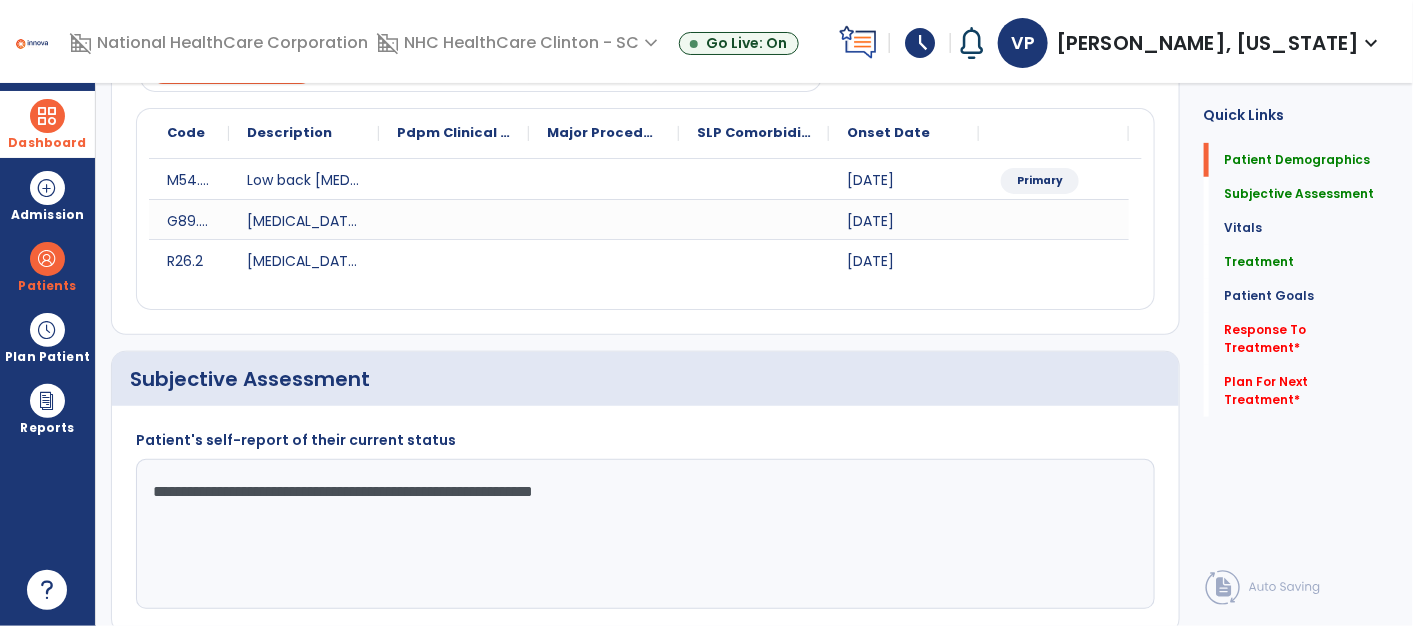 scroll, scrollTop: 0, scrollLeft: 0, axis: both 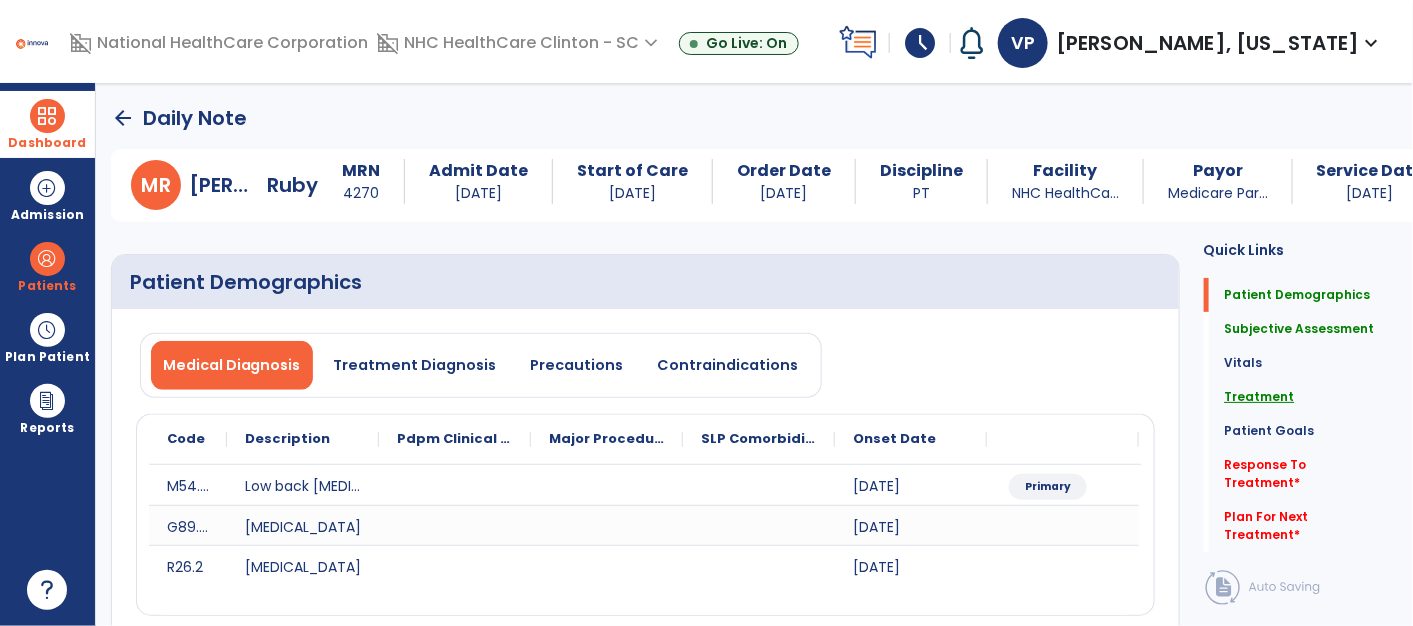 click on "Treatment" 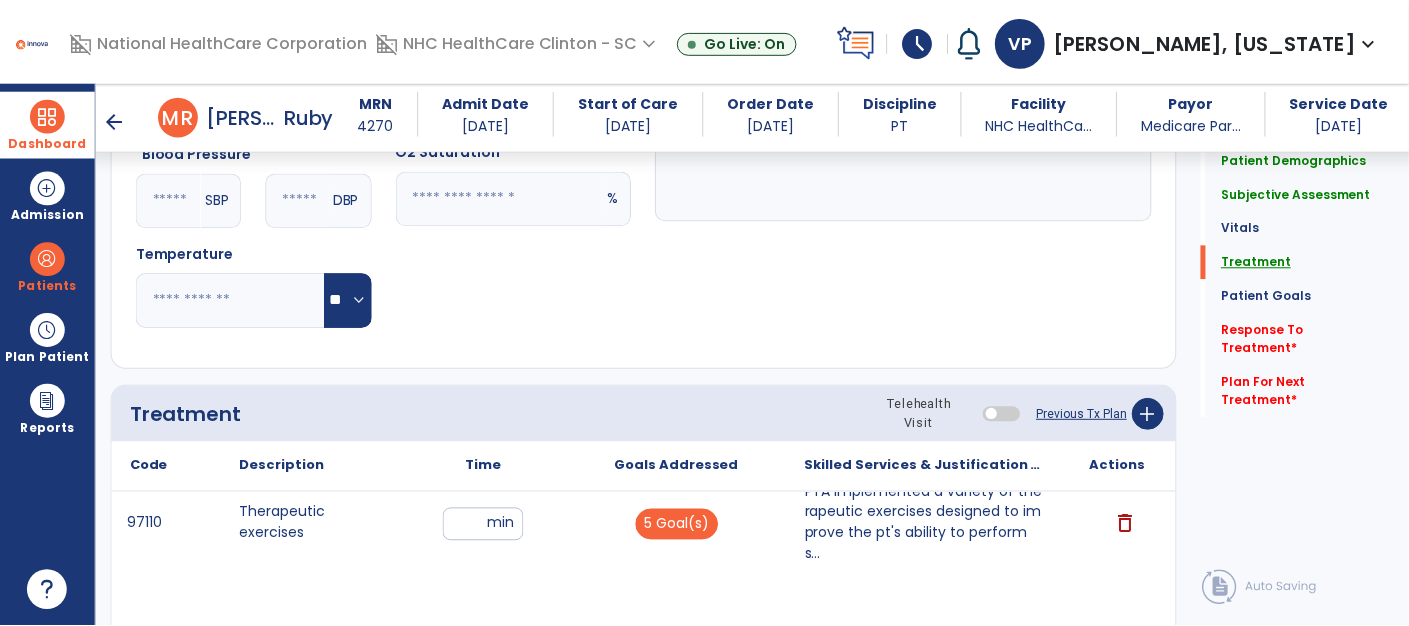 scroll, scrollTop: 1231, scrollLeft: 0, axis: vertical 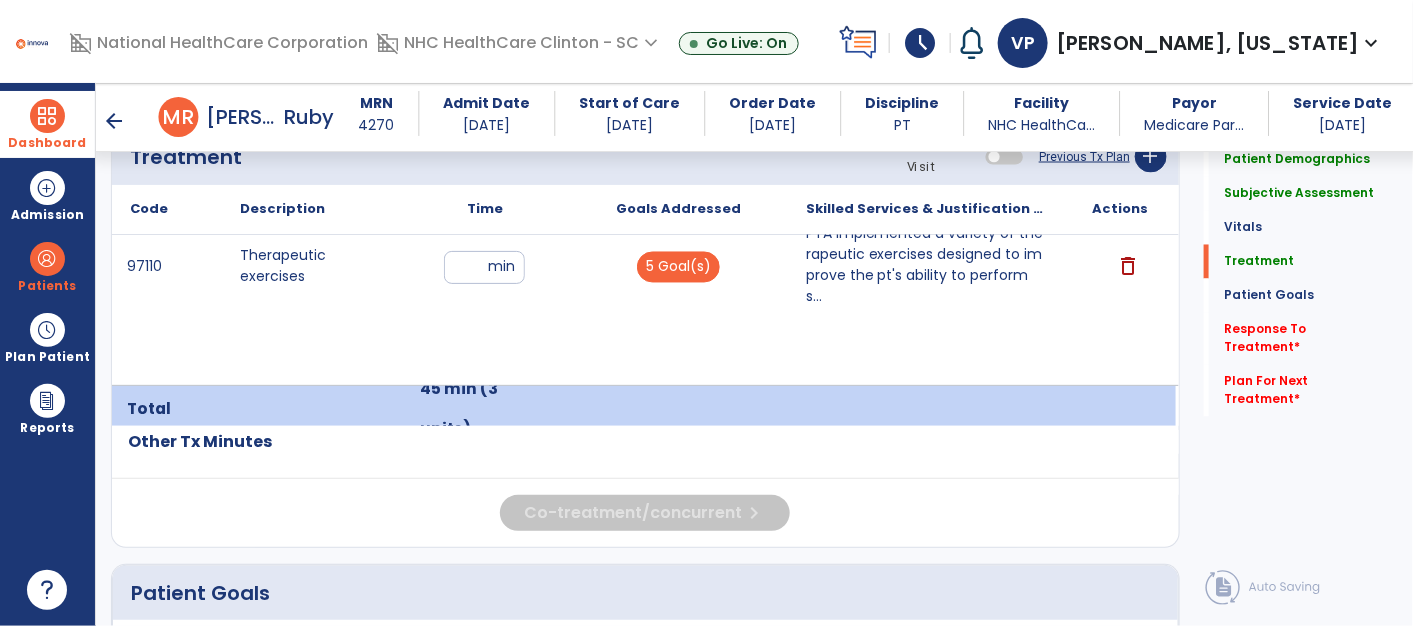 click on "PTA implemented a variety of therapeutic exercises designed to improve the pt's ability to perform s..." at bounding box center (927, 266) 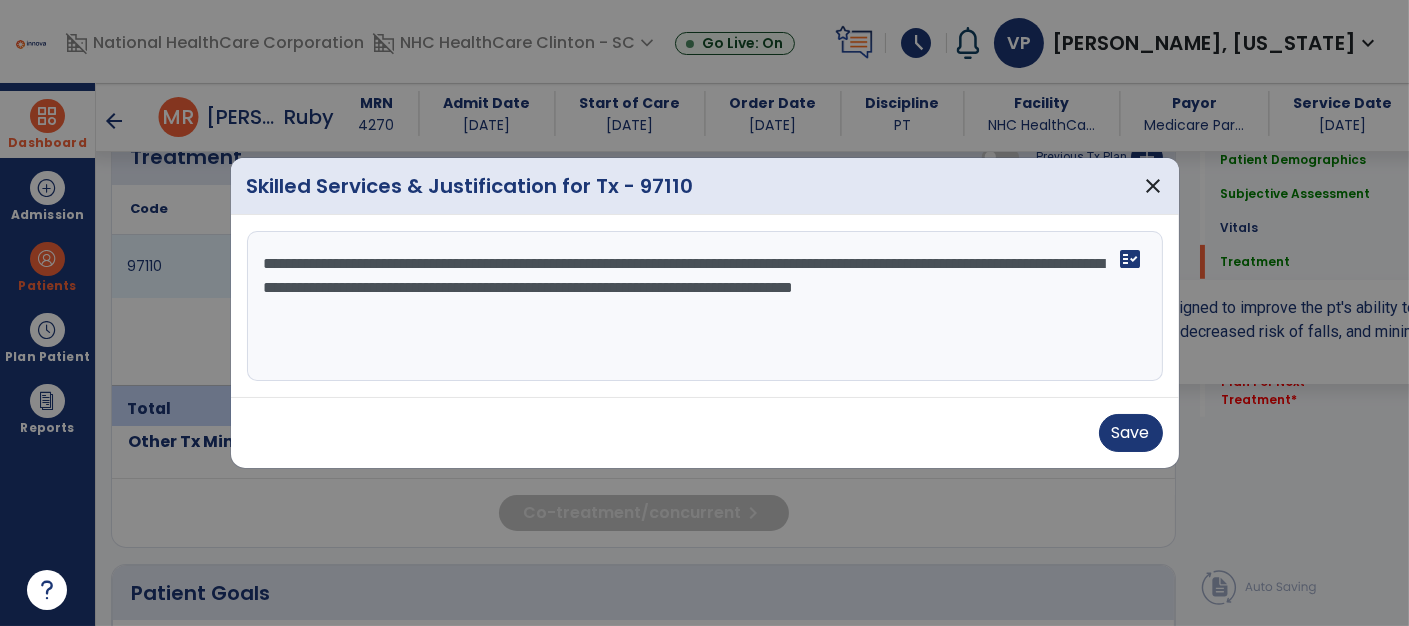 scroll, scrollTop: 1231, scrollLeft: 0, axis: vertical 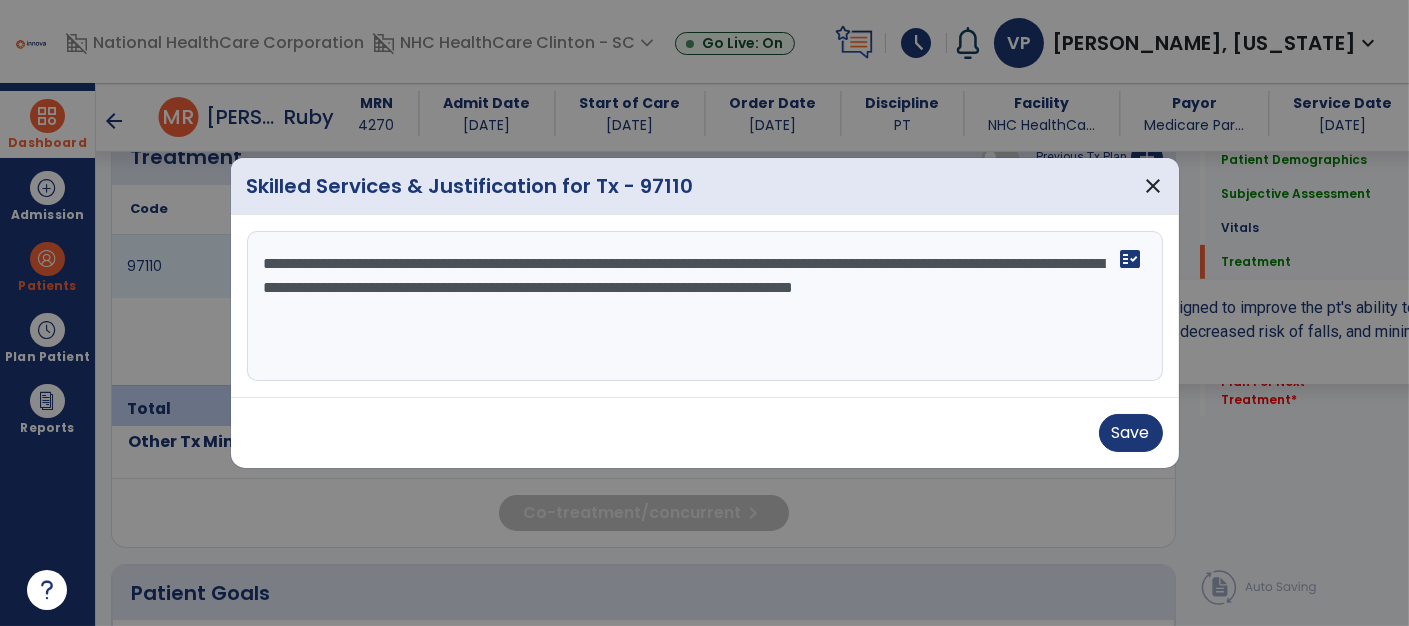 click on "**********" at bounding box center [705, 306] 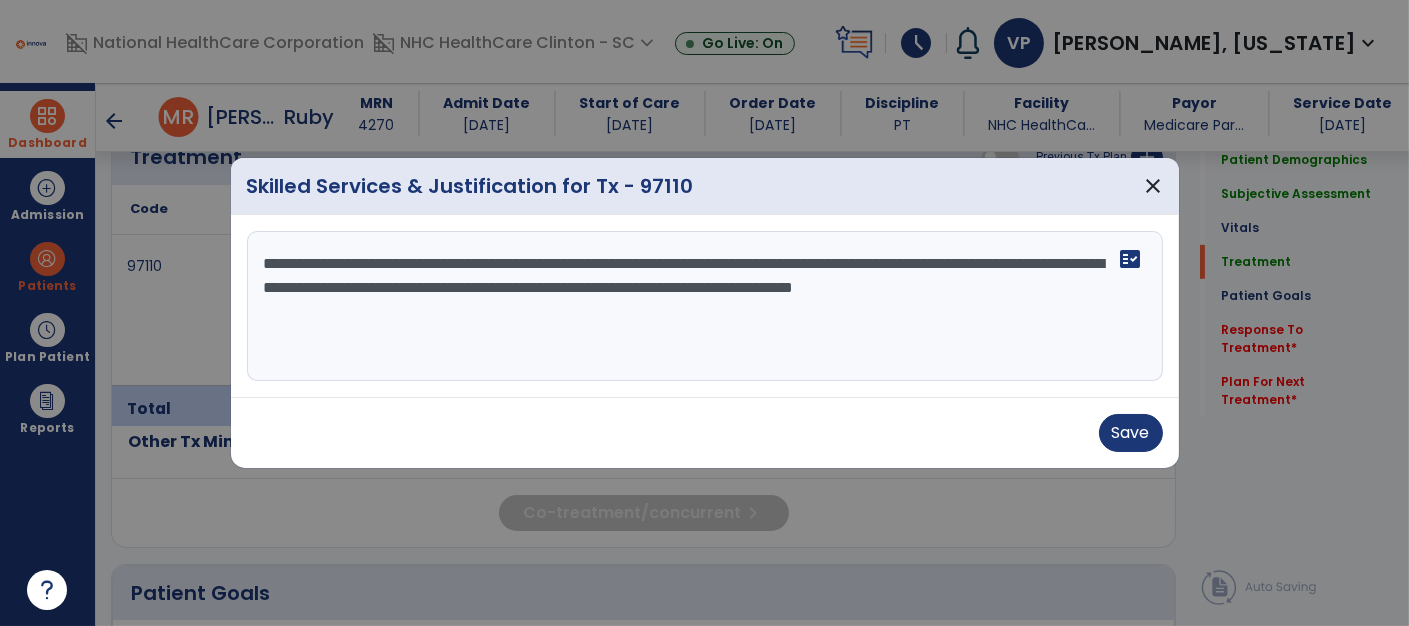 click on "**********" at bounding box center [705, 306] 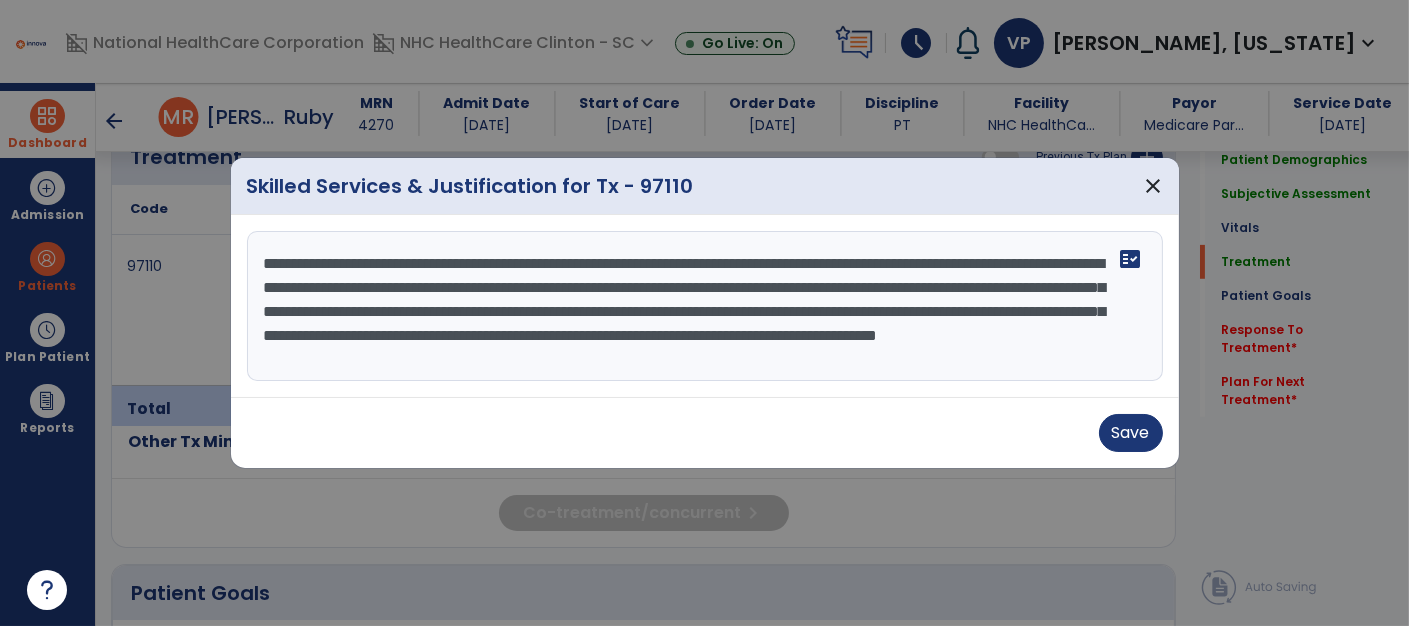 scroll, scrollTop: 15, scrollLeft: 0, axis: vertical 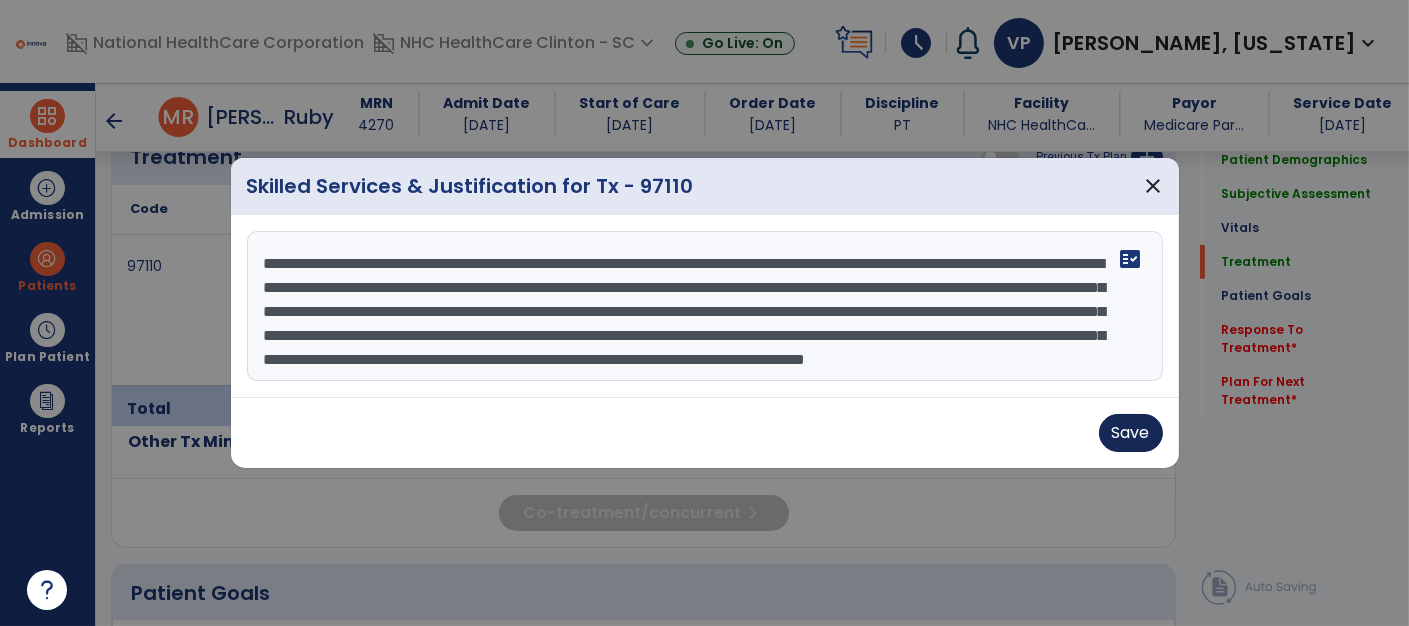 type on "**********" 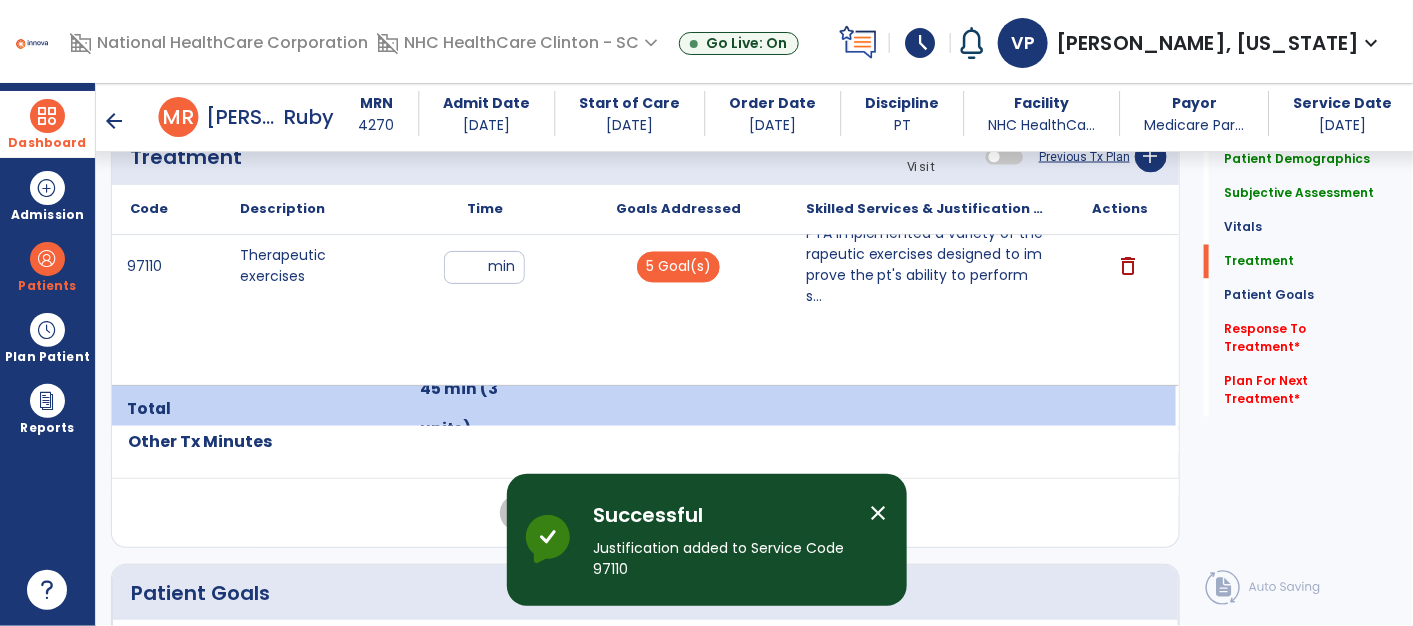 click on "PTA implemented a variety of therapeutic exercises designed to improve the pt's ability to perform s..." at bounding box center (927, 266) 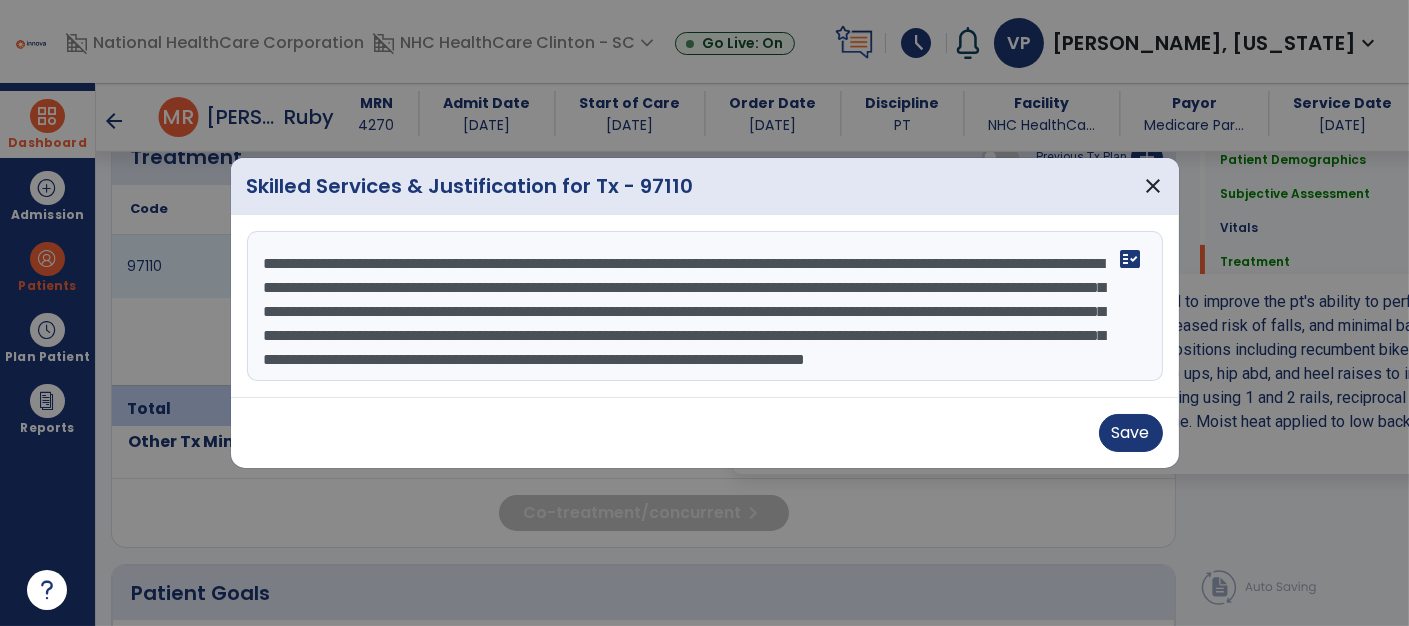 scroll, scrollTop: 1231, scrollLeft: 0, axis: vertical 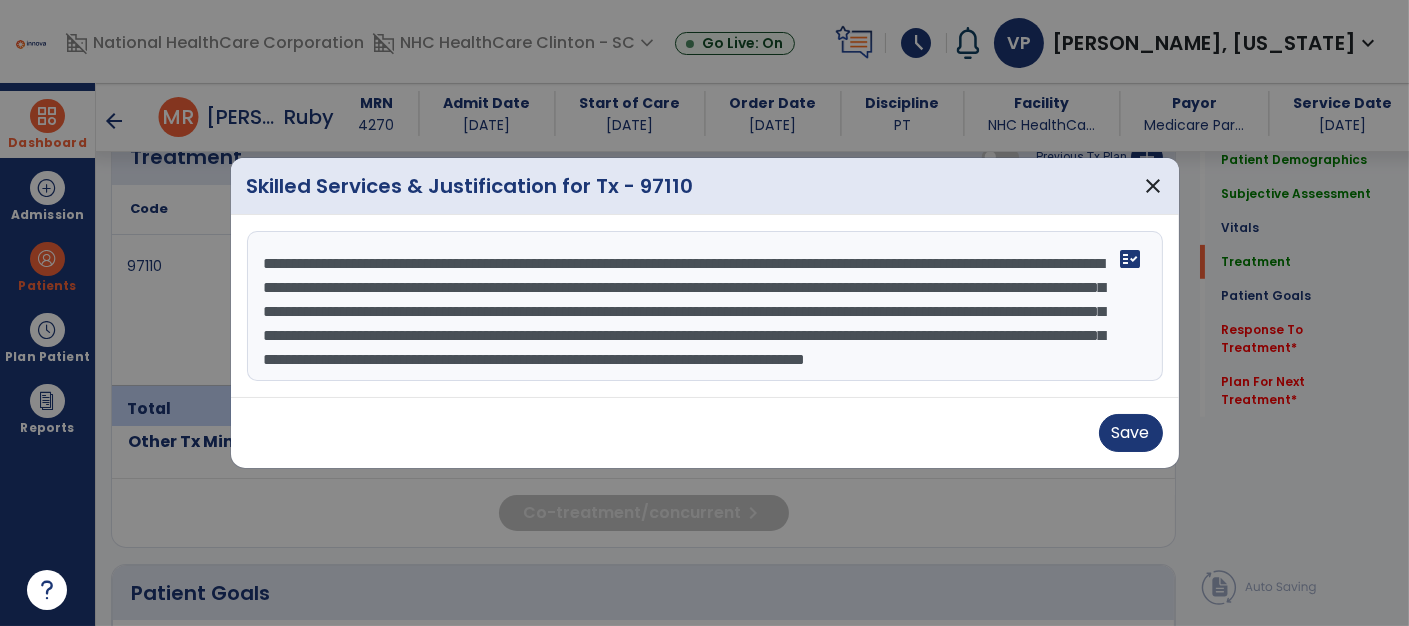 drag, startPoint x: 258, startPoint y: 263, endPoint x: 707, endPoint y: 482, distance: 499.5618 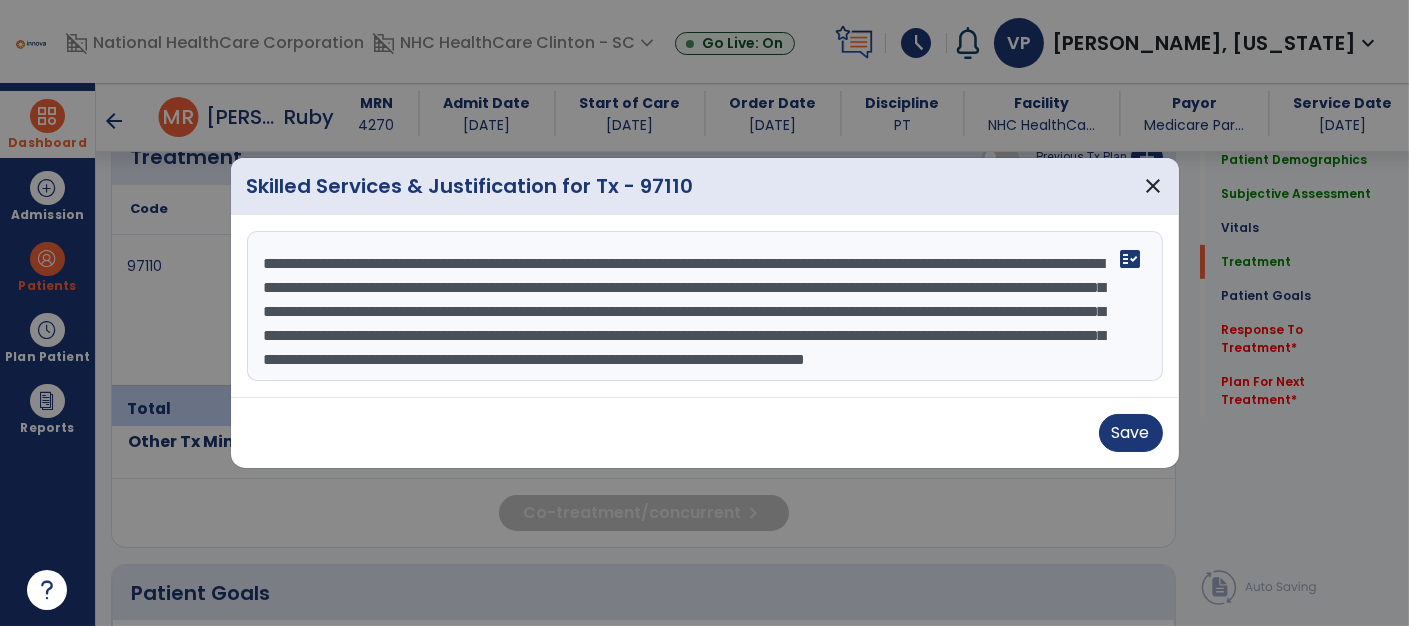 scroll, scrollTop: 47, scrollLeft: 0, axis: vertical 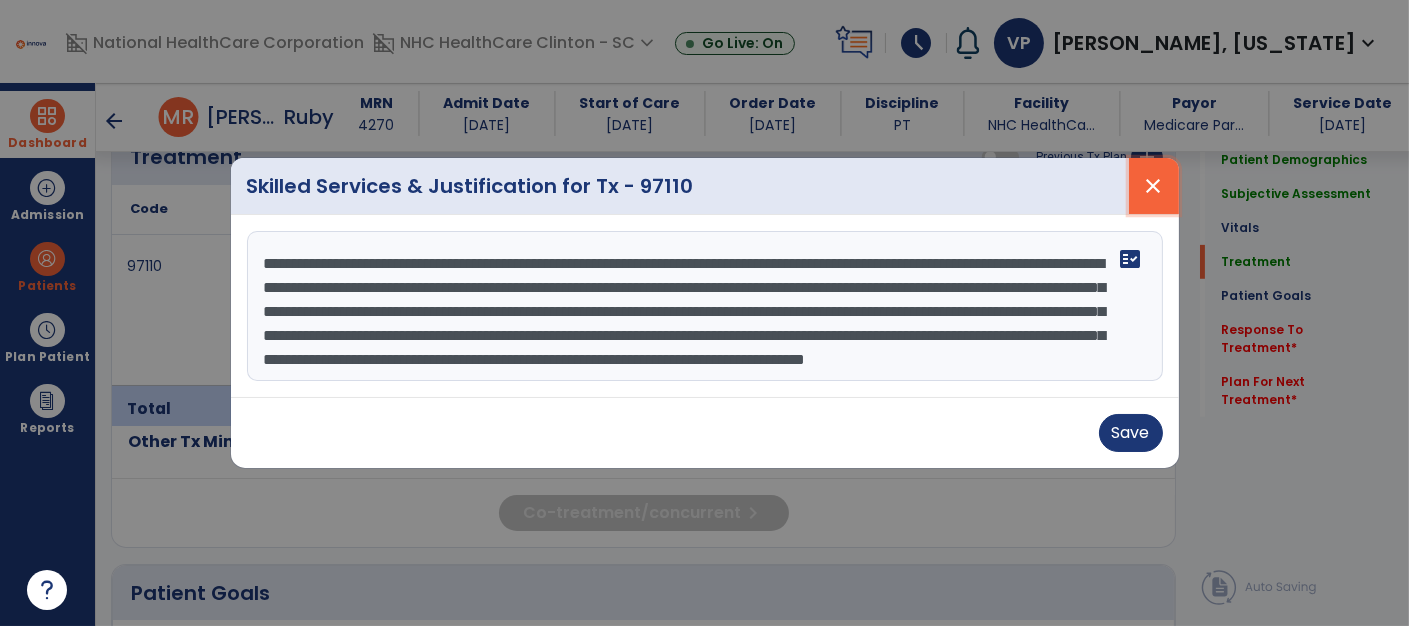 click on "close" at bounding box center [1154, 186] 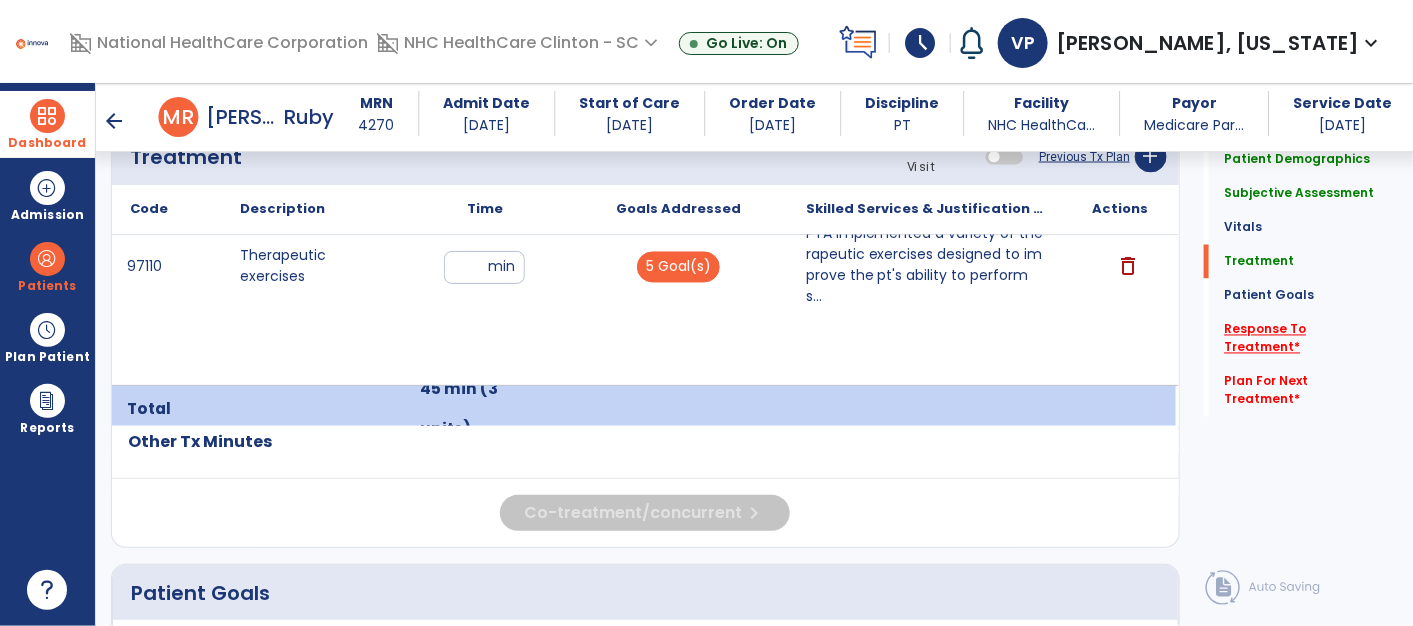 click on "Response To Treatment   *" 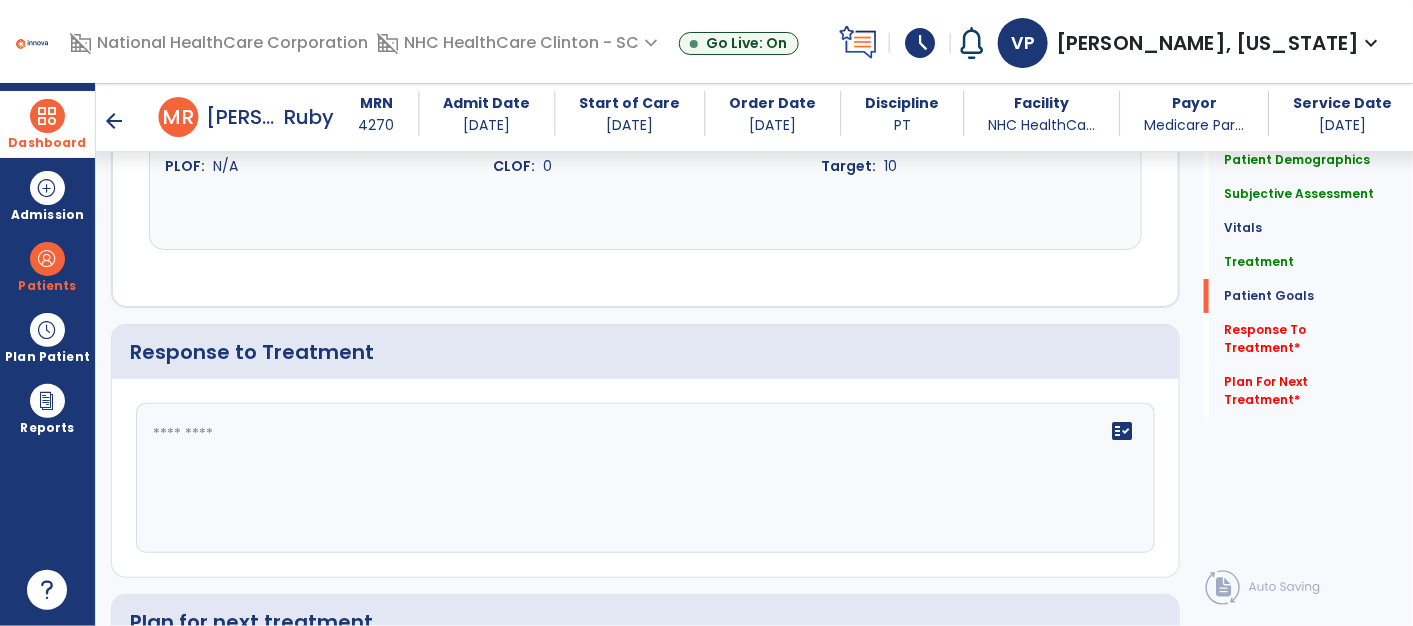 scroll, scrollTop: 2640, scrollLeft: 0, axis: vertical 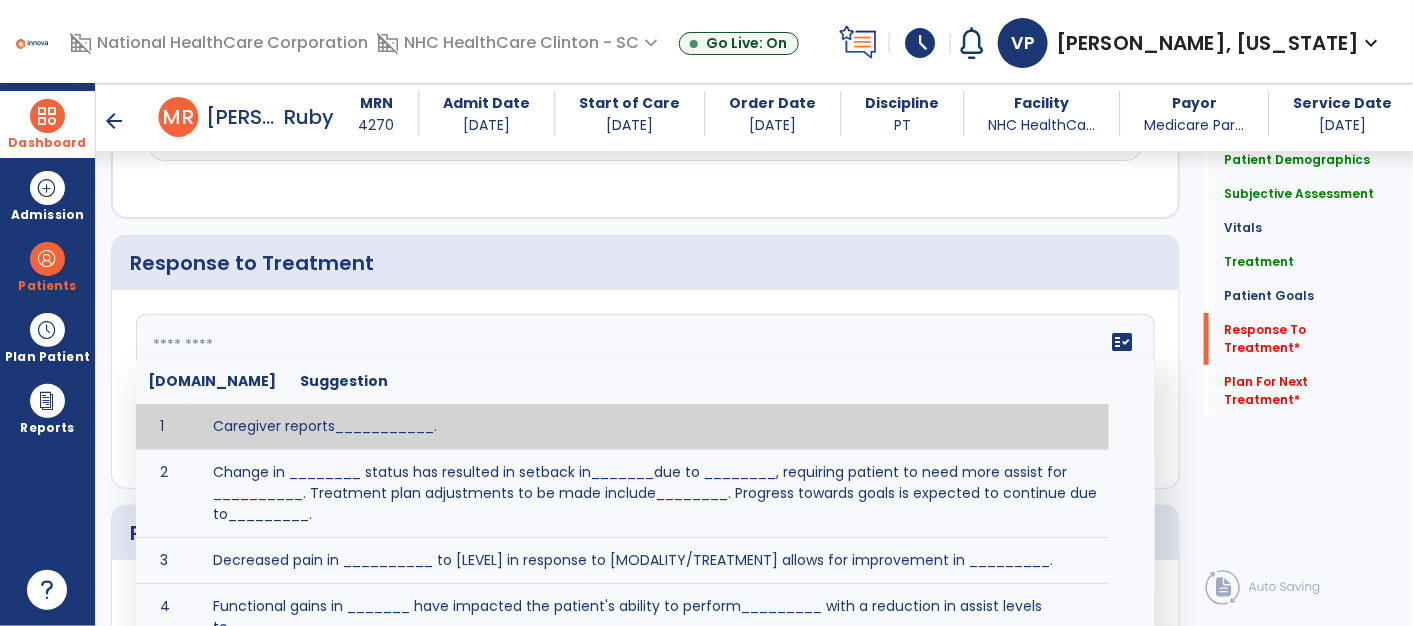 click 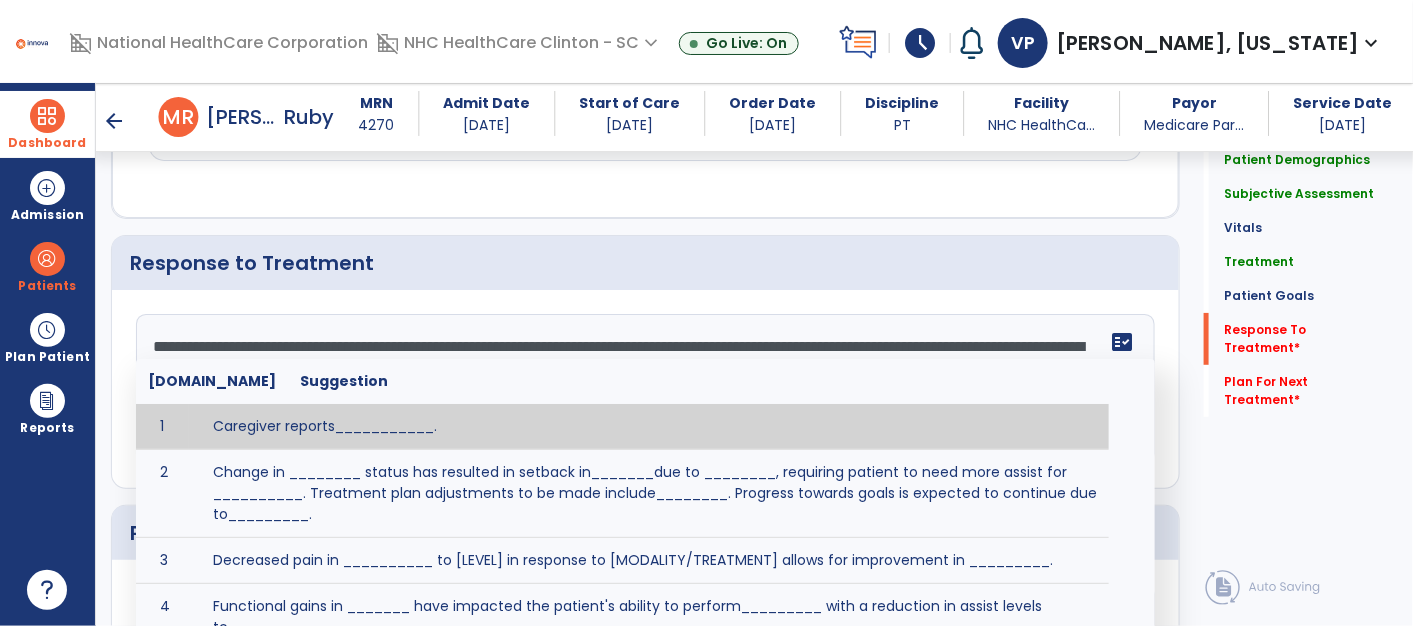 scroll, scrollTop: 15, scrollLeft: 0, axis: vertical 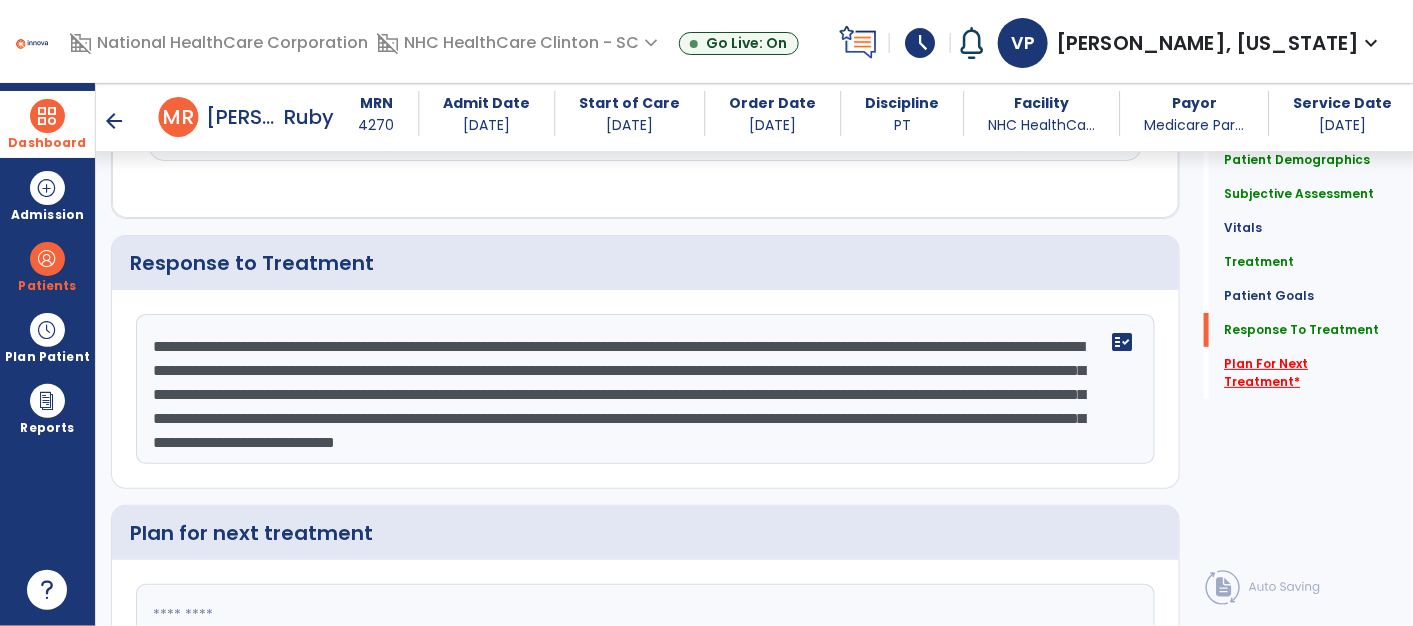 type on "**********" 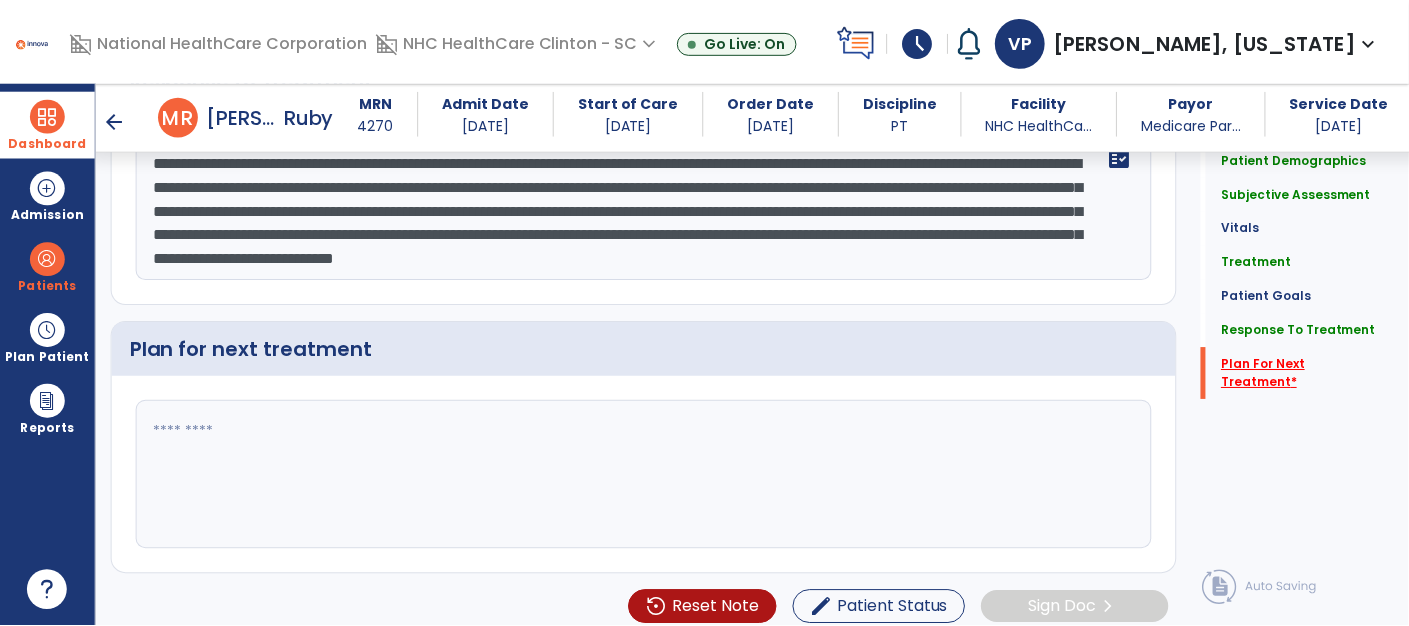 scroll, scrollTop: 2829, scrollLeft: 0, axis: vertical 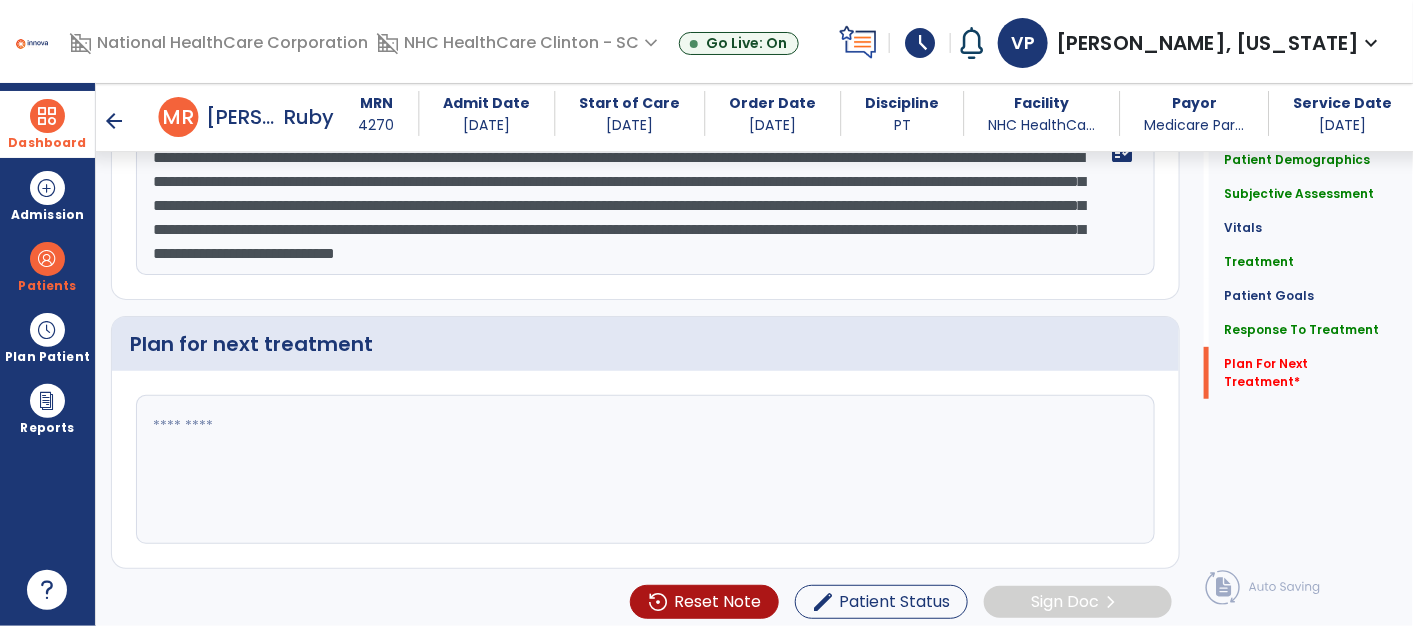 click 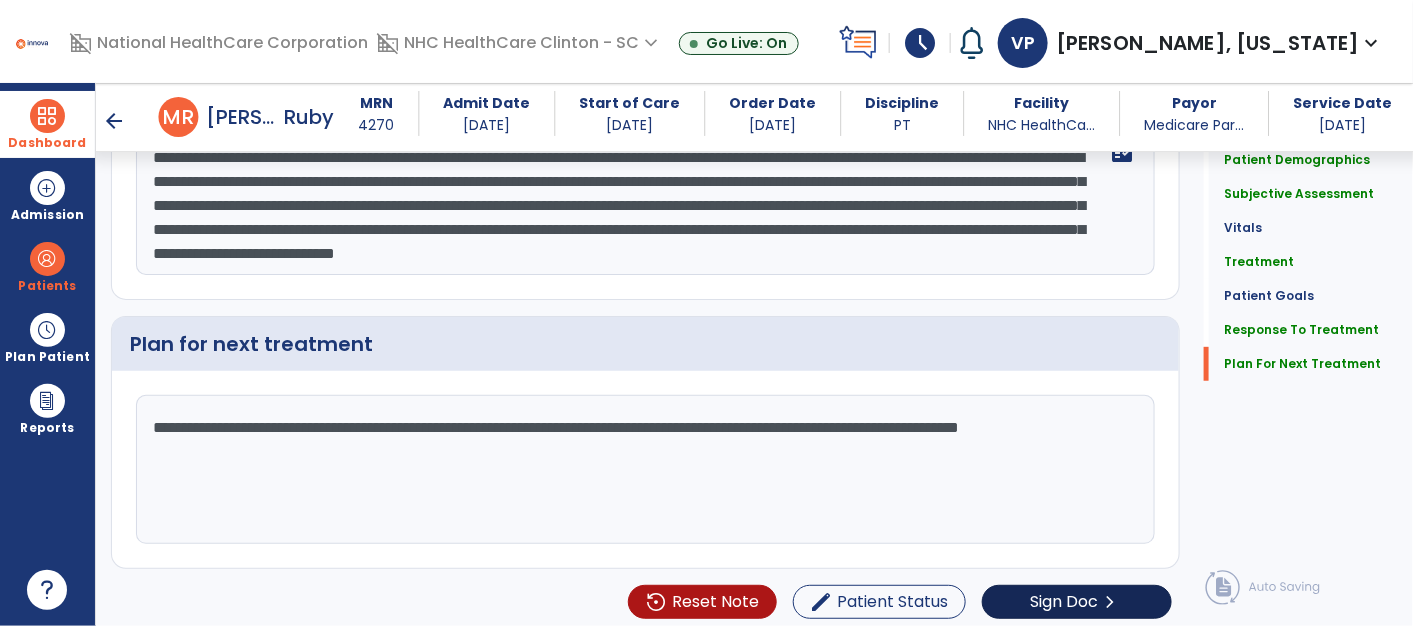 type on "**********" 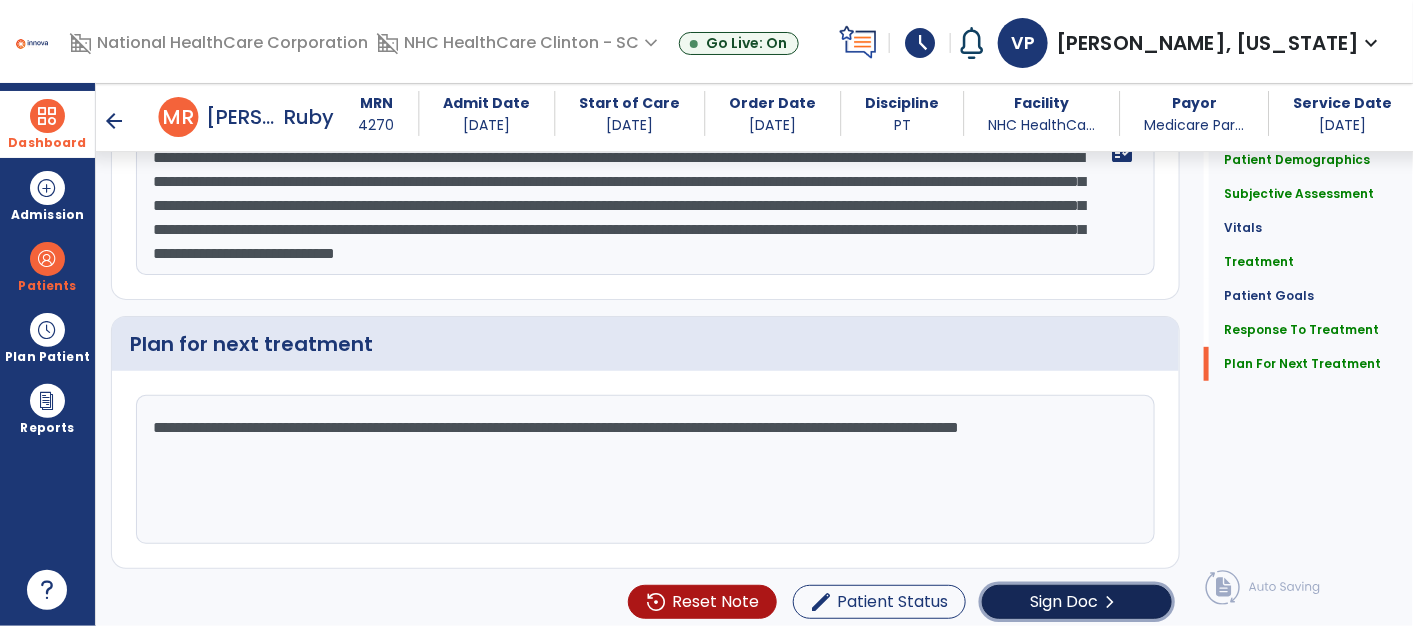 click on "Sign Doc" 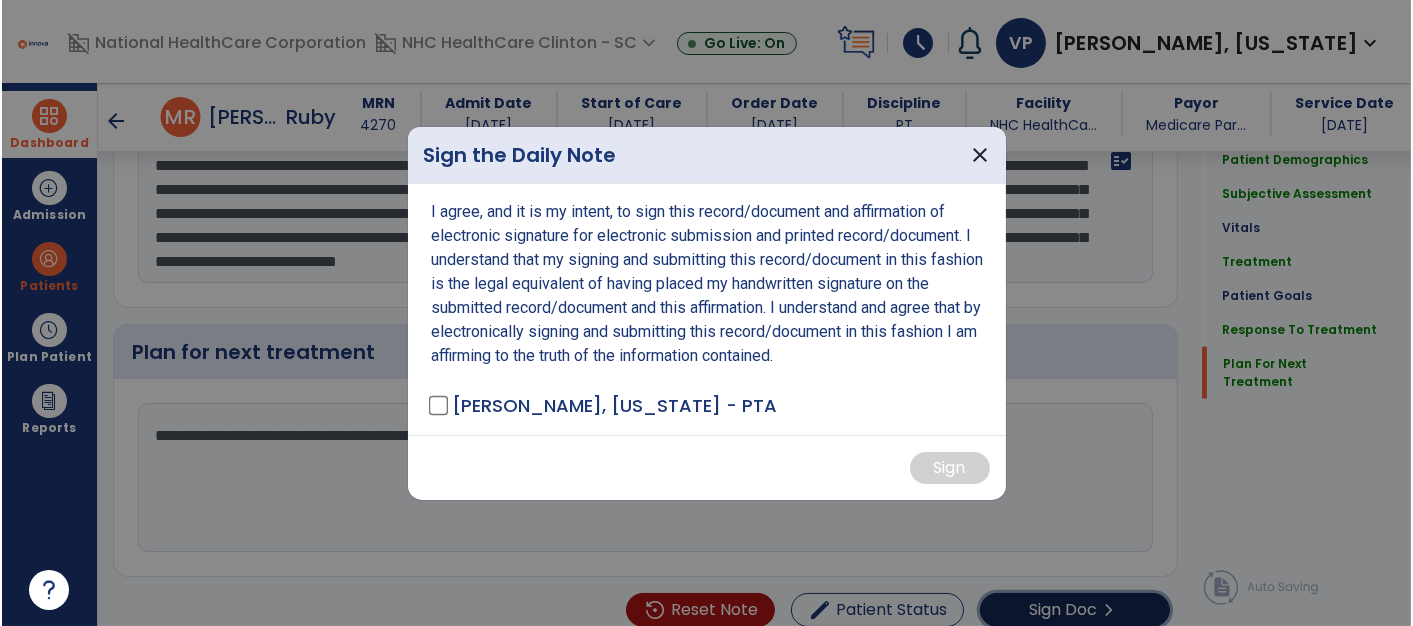 scroll, scrollTop: 2829, scrollLeft: 0, axis: vertical 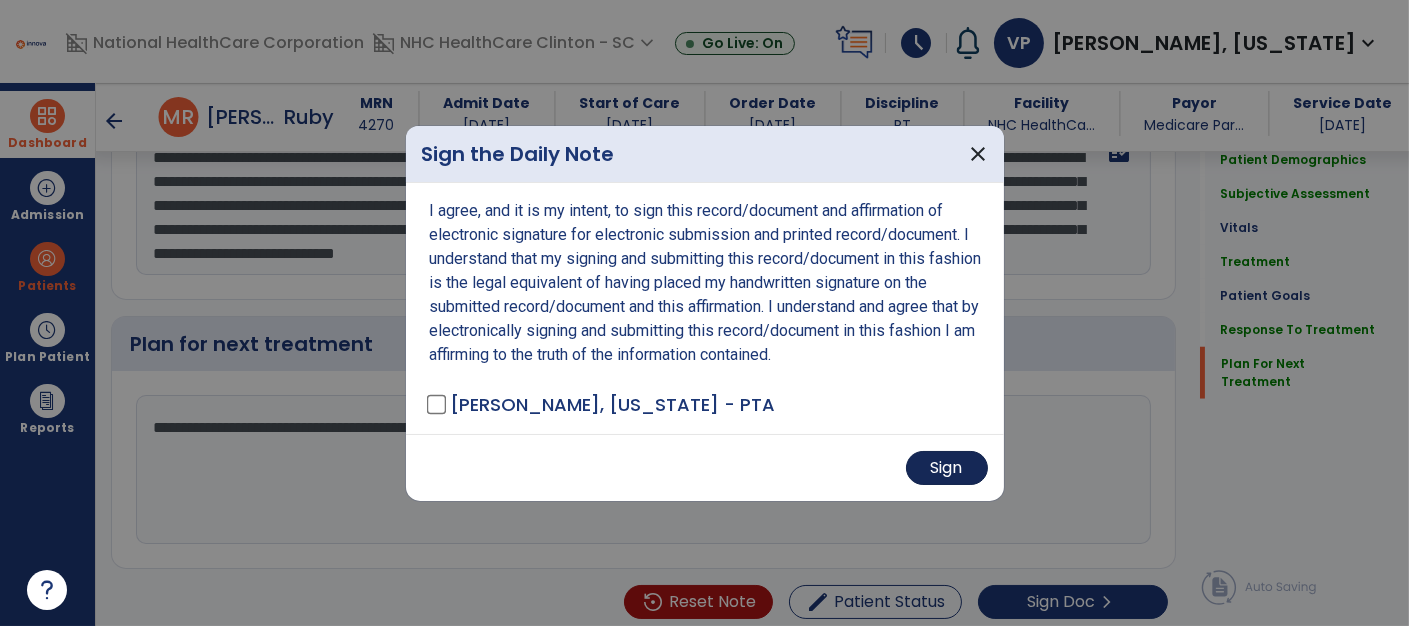 click on "Sign" at bounding box center (947, 468) 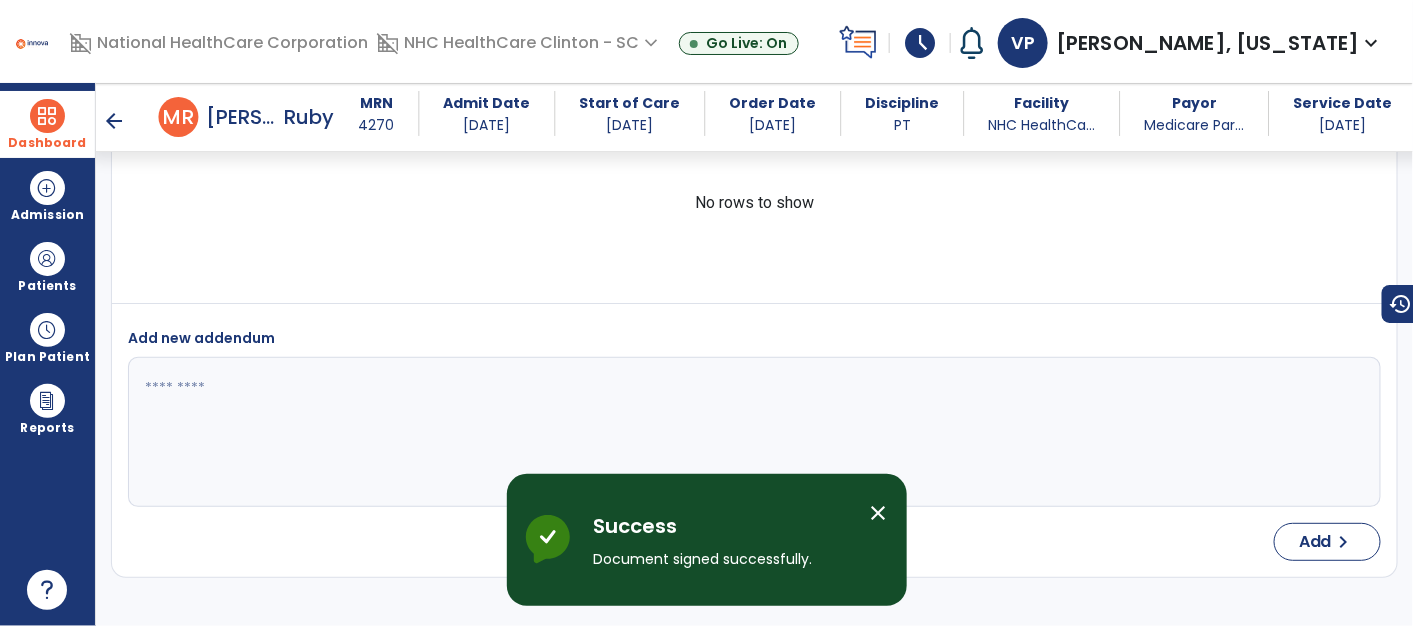 scroll, scrollTop: 3556, scrollLeft: 0, axis: vertical 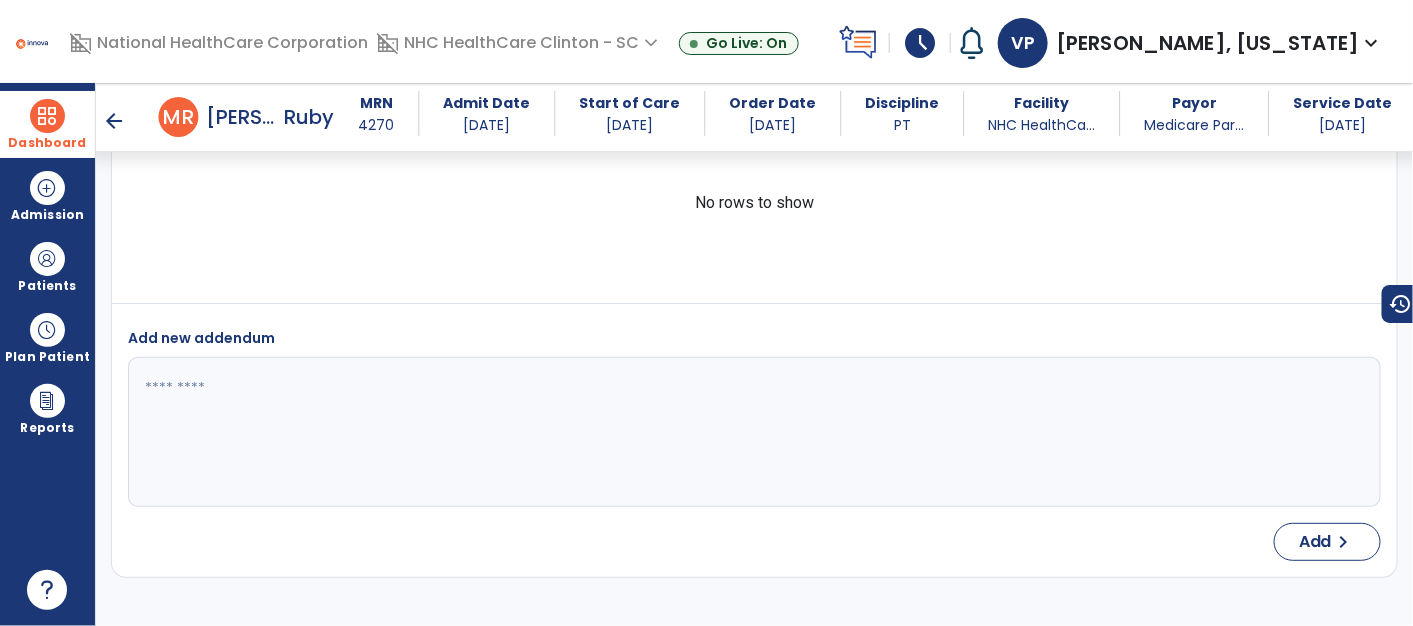 click at bounding box center [47, 116] 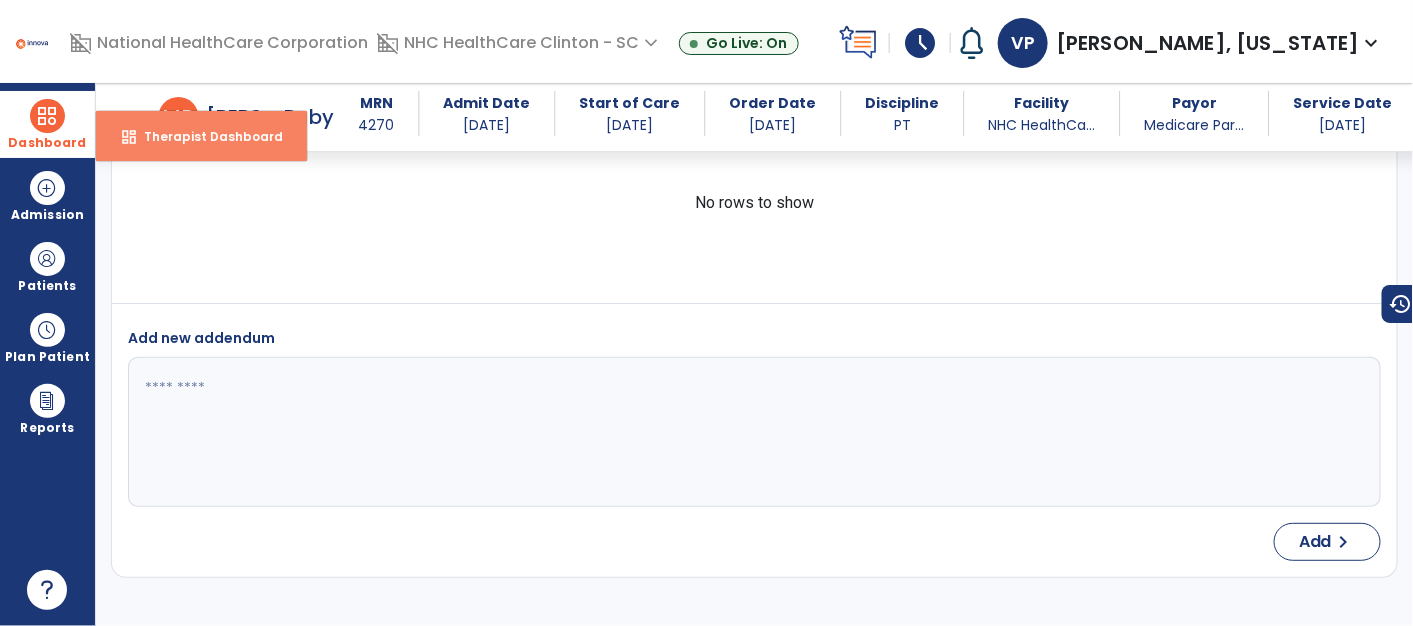 click on "Therapist Dashboard" at bounding box center [205, 136] 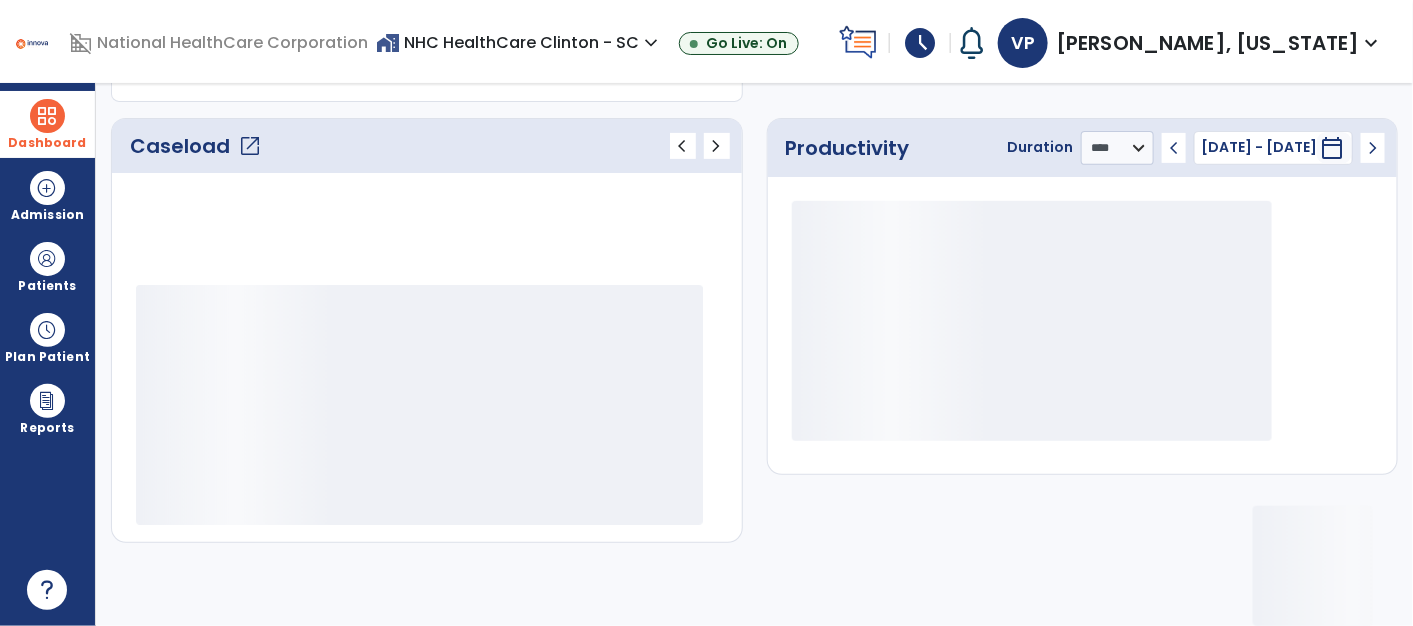 scroll, scrollTop: 245, scrollLeft: 0, axis: vertical 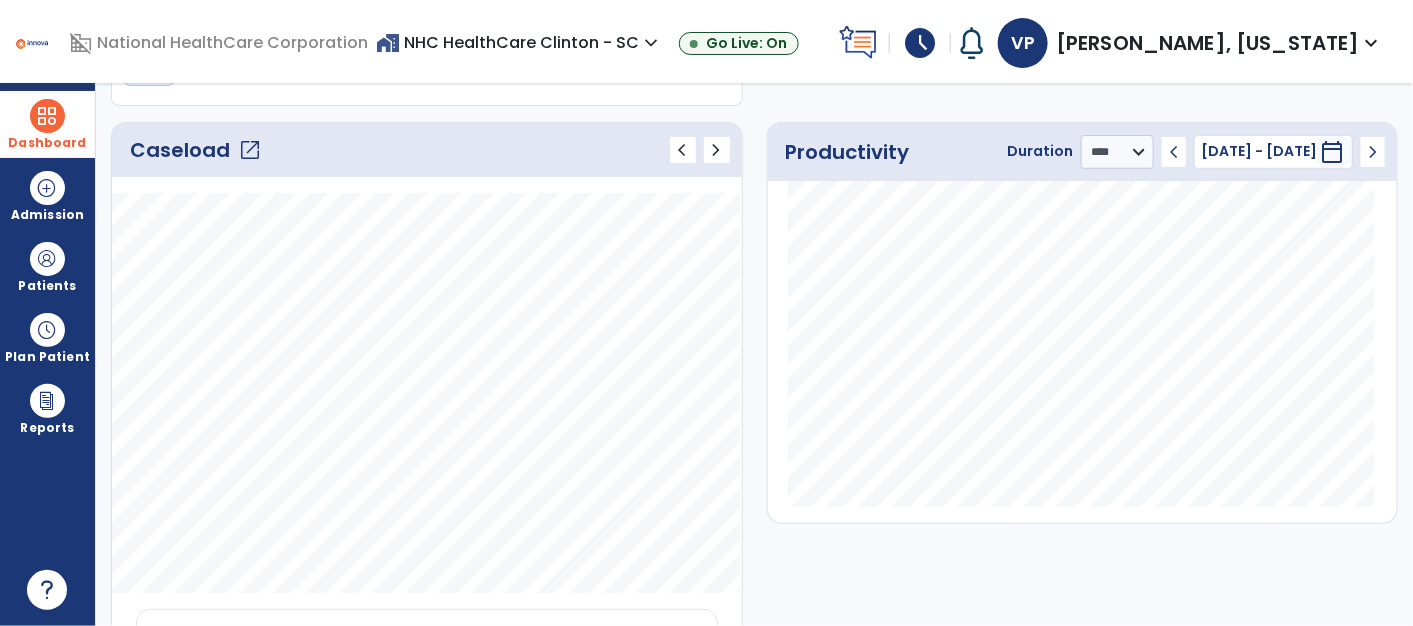 click on "open_in_new" 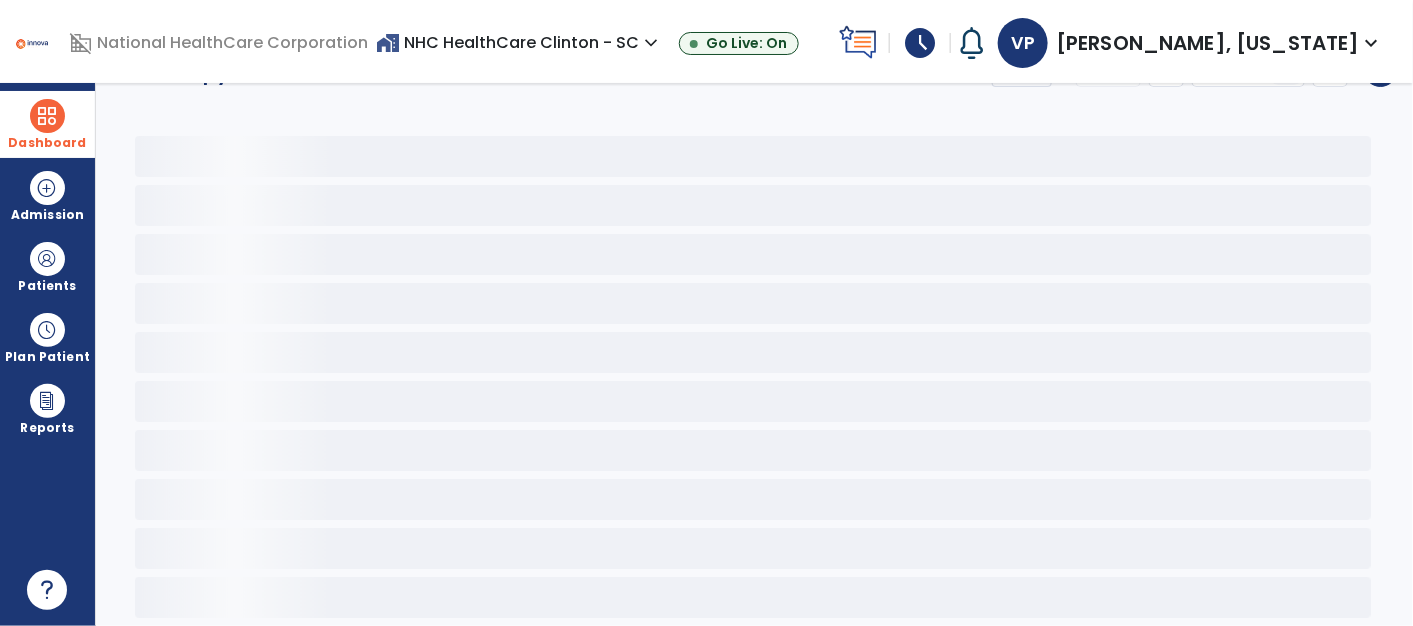 scroll, scrollTop: 36, scrollLeft: 0, axis: vertical 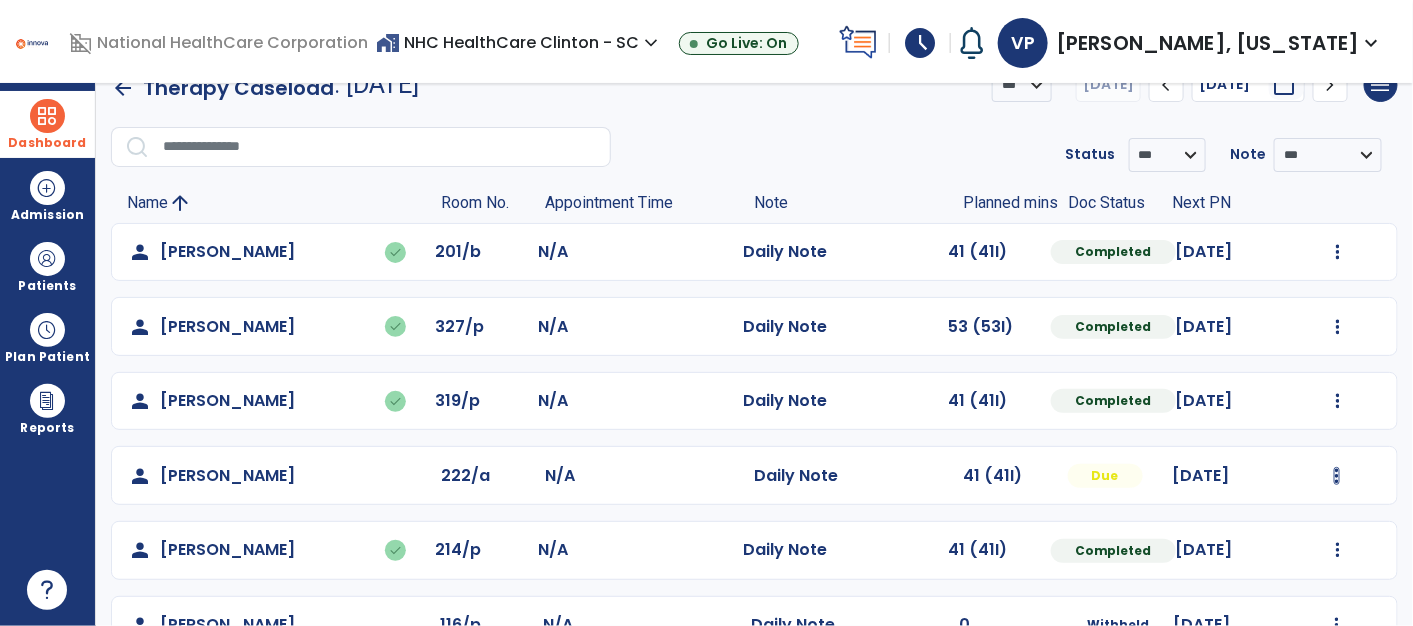 click at bounding box center [1338, 252] 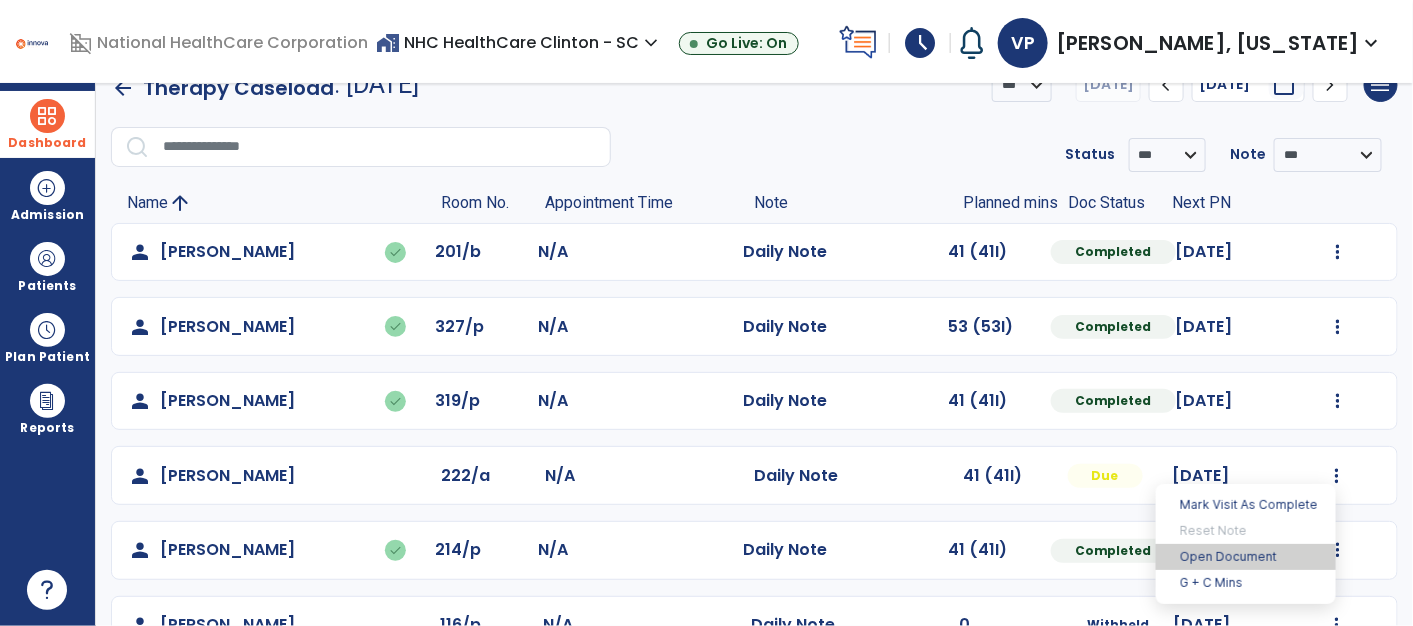 click on "Open Document" at bounding box center (1246, 557) 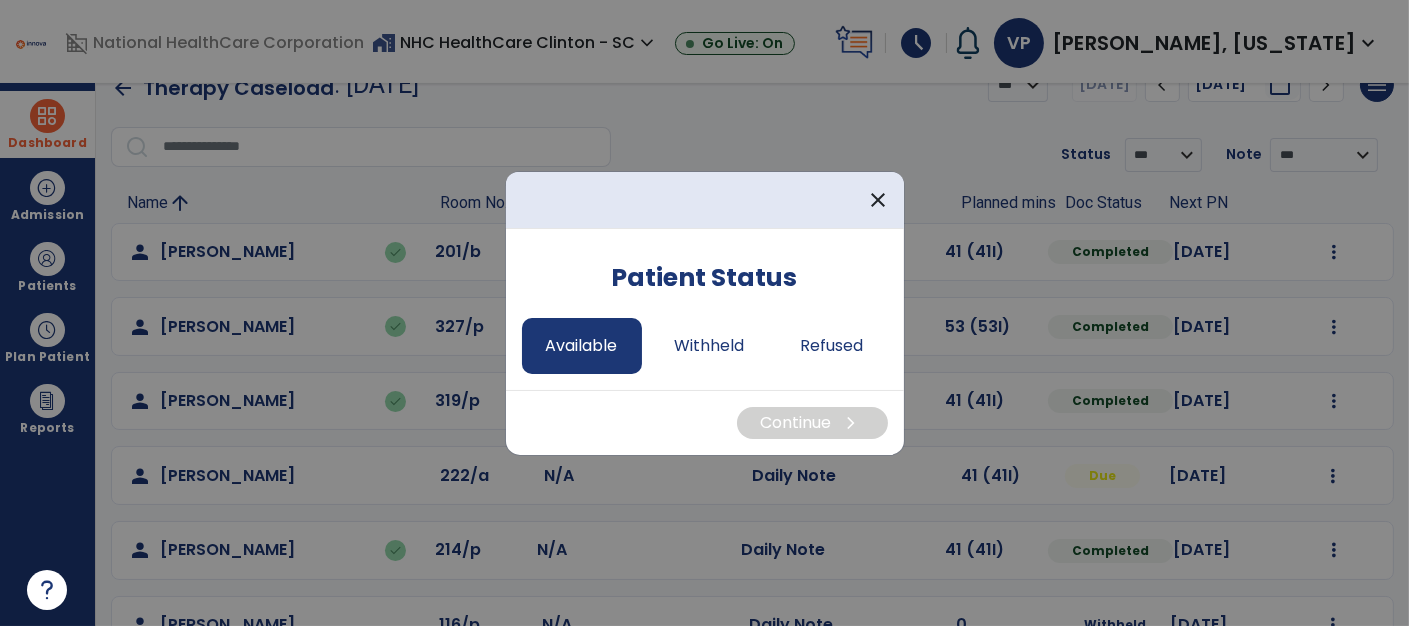click on "Available" at bounding box center (582, 346) 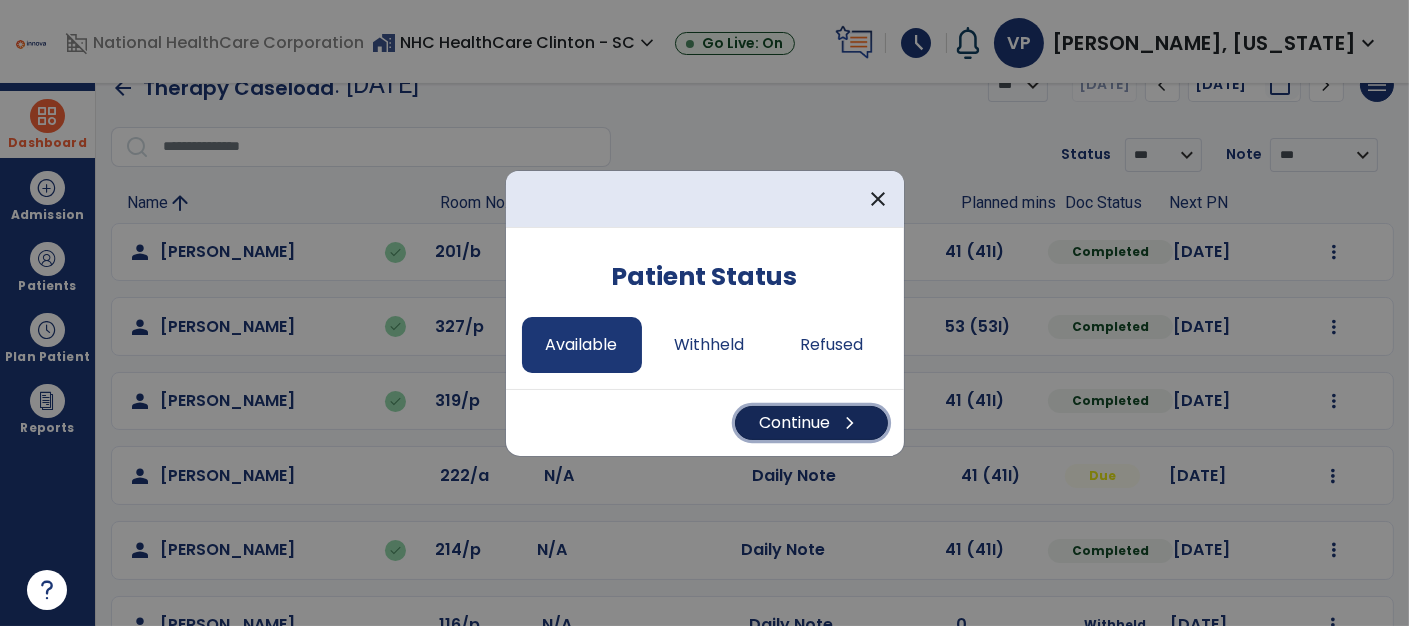 click on "Continue   chevron_right" at bounding box center (811, 423) 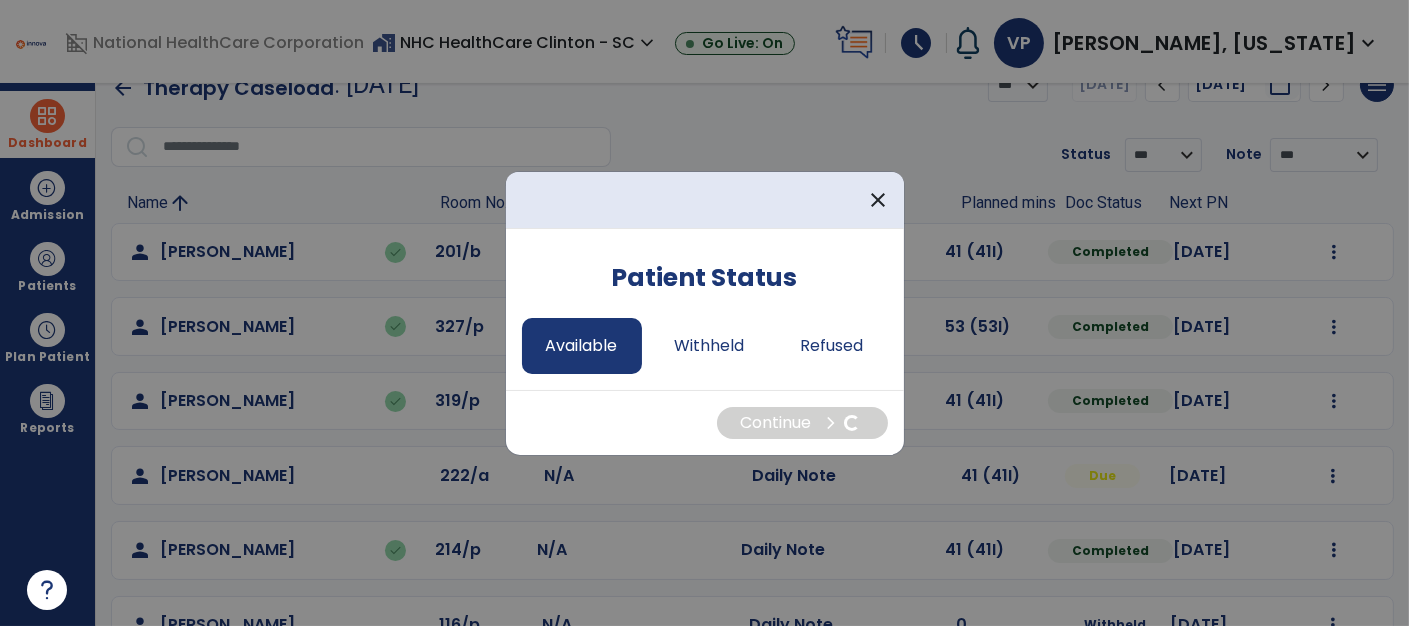 select on "*" 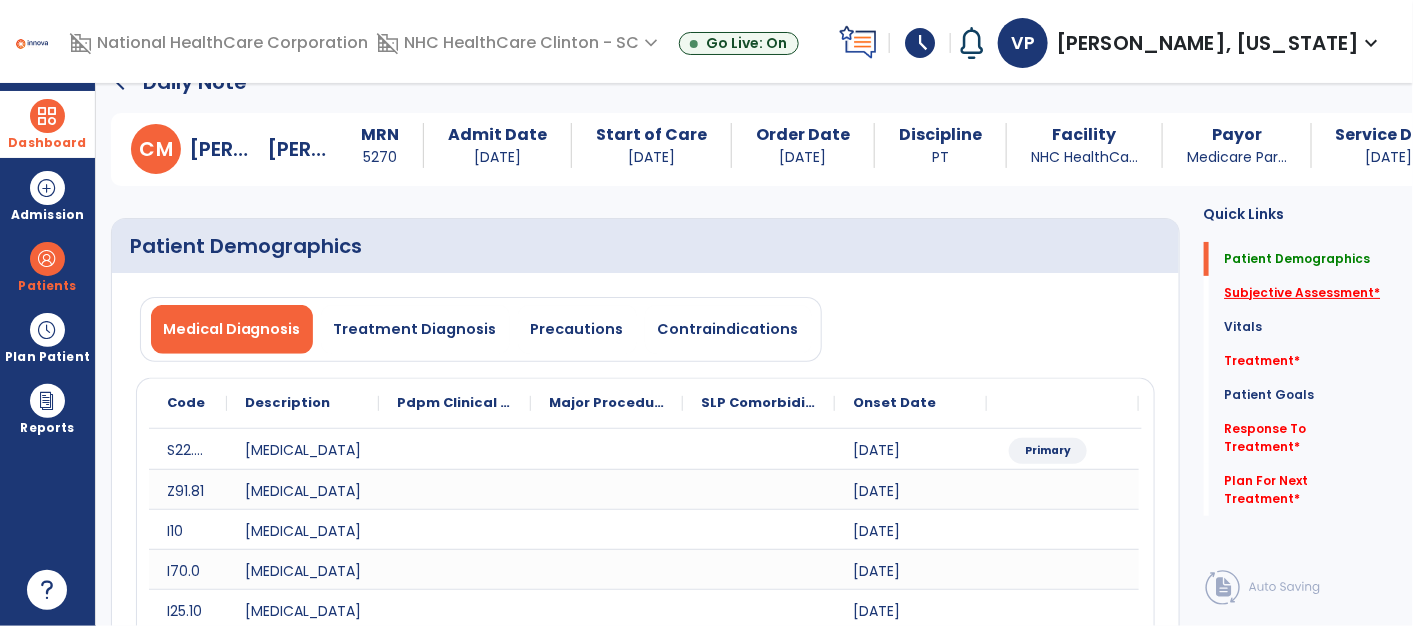 click on "Subjective Assessment   *" 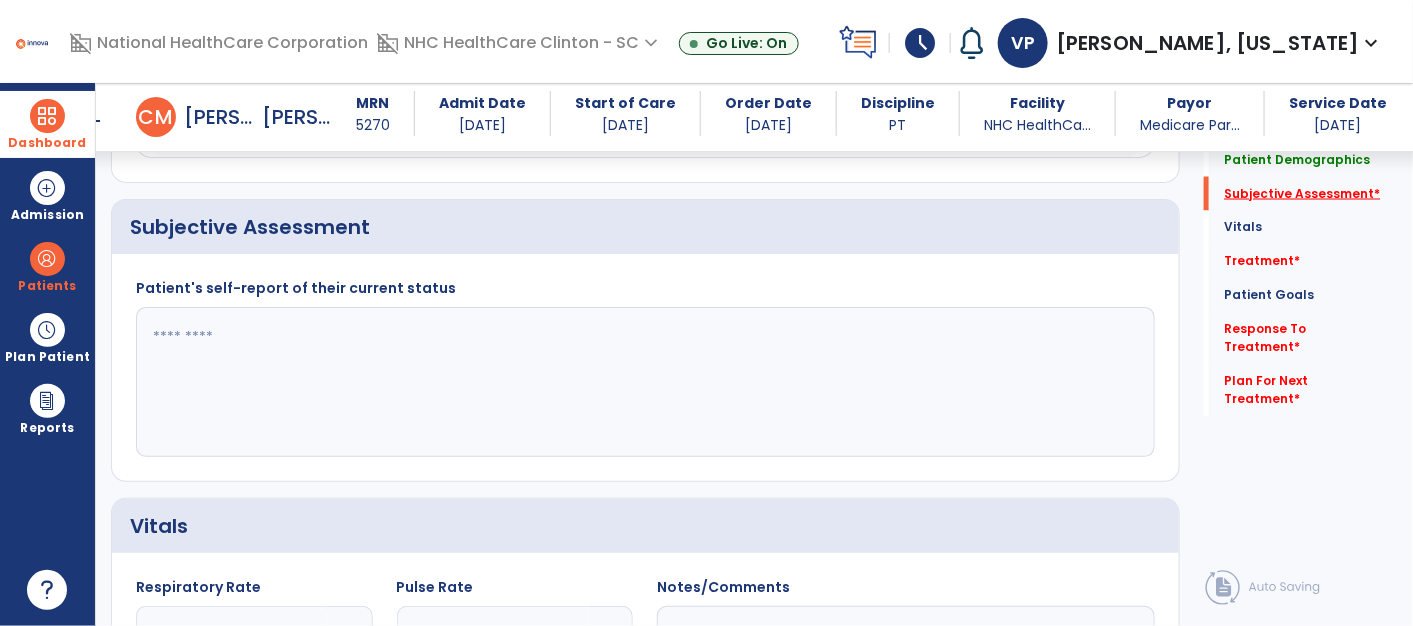 scroll, scrollTop: 1172, scrollLeft: 0, axis: vertical 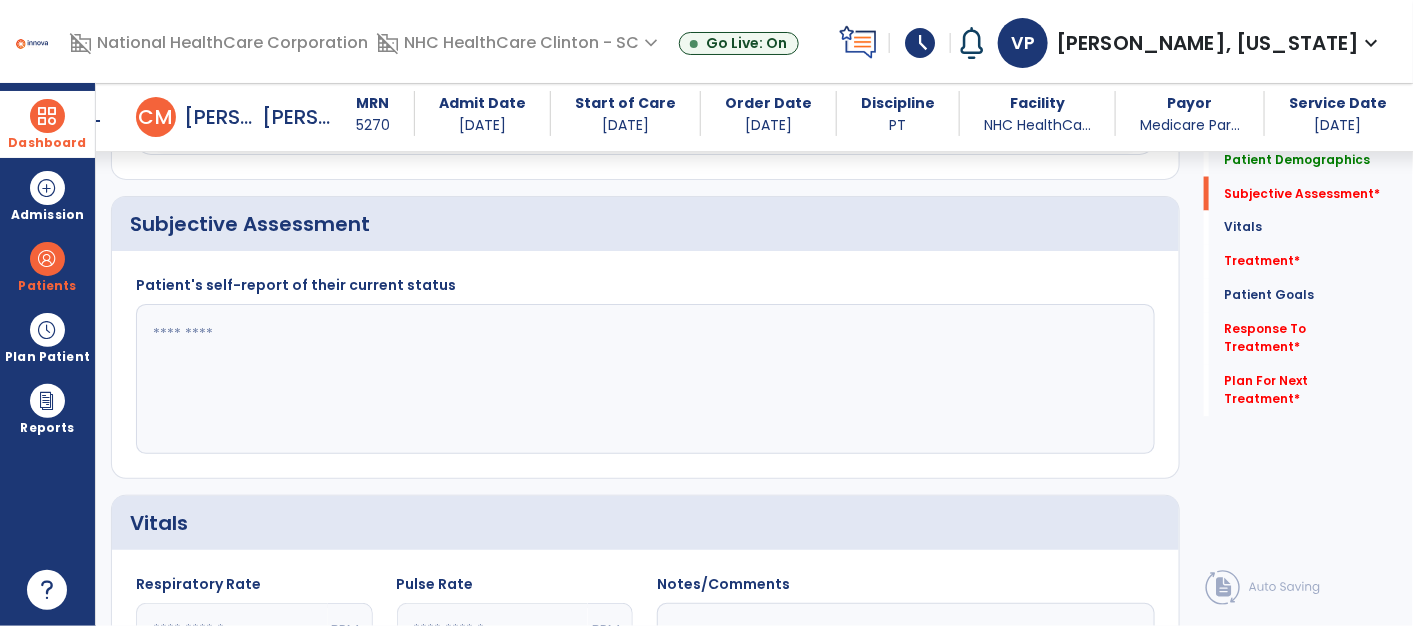 click 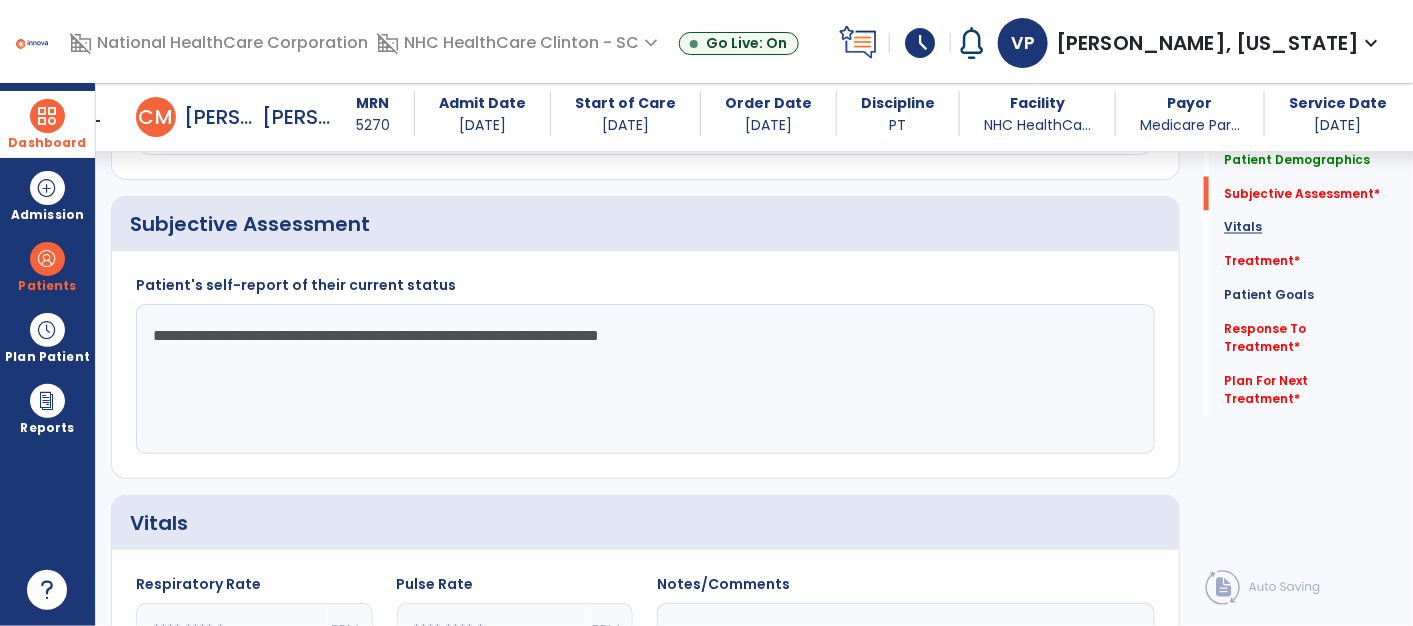 type on "**********" 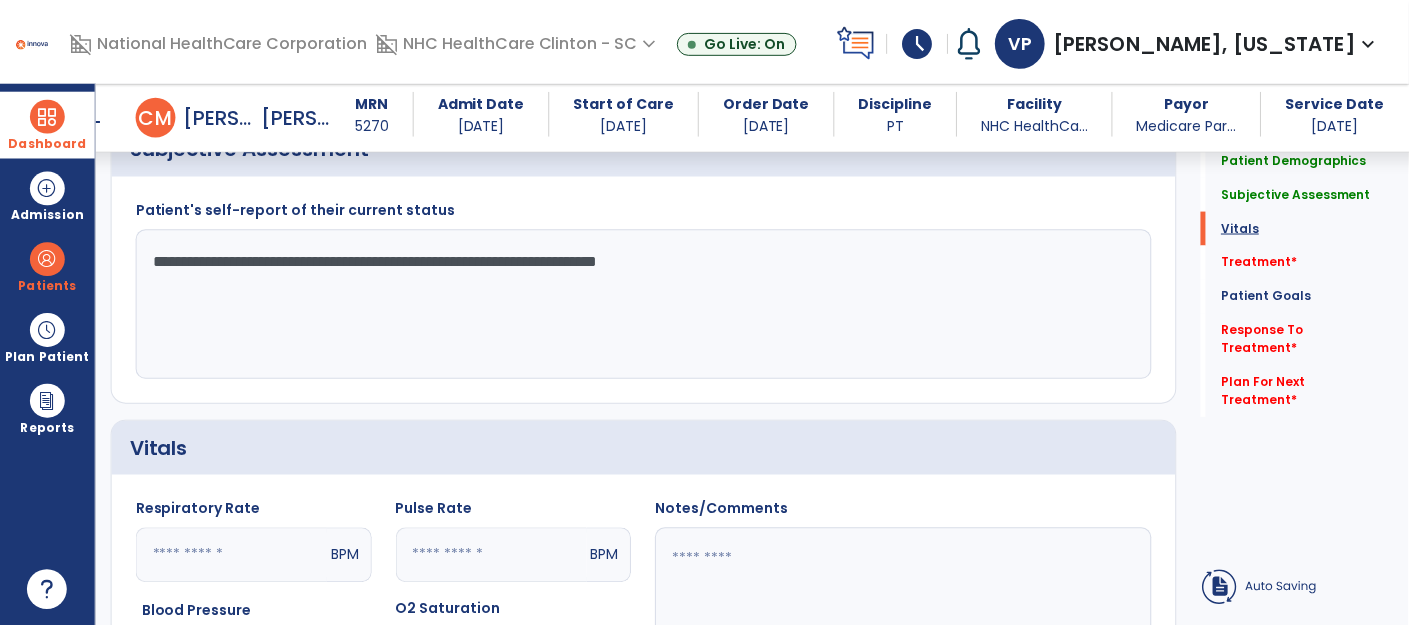 scroll, scrollTop: 1513, scrollLeft: 0, axis: vertical 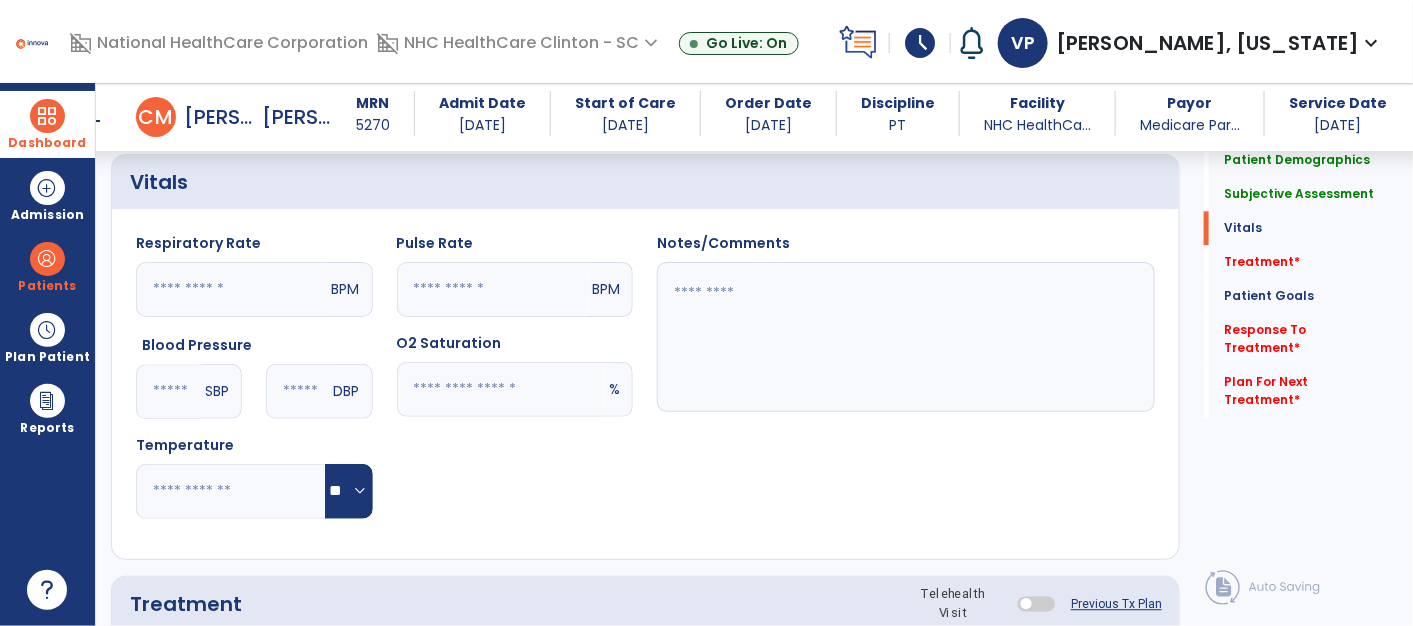 click 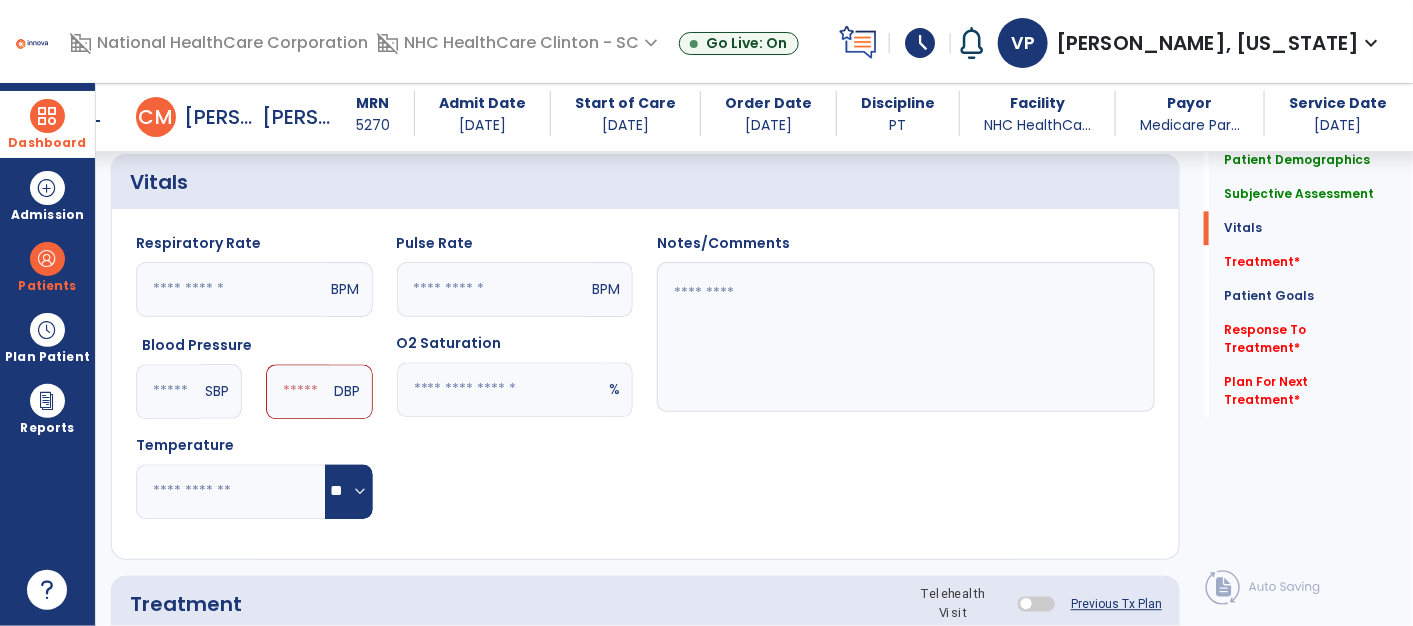 type on "***" 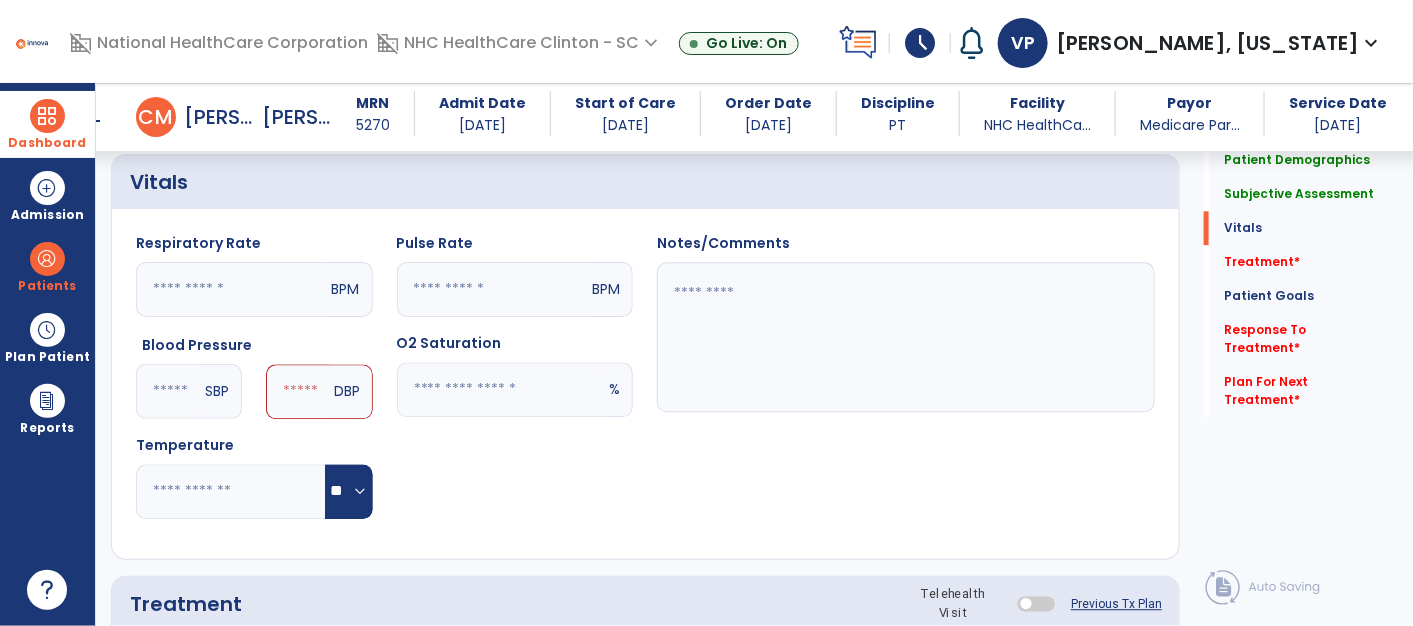 click 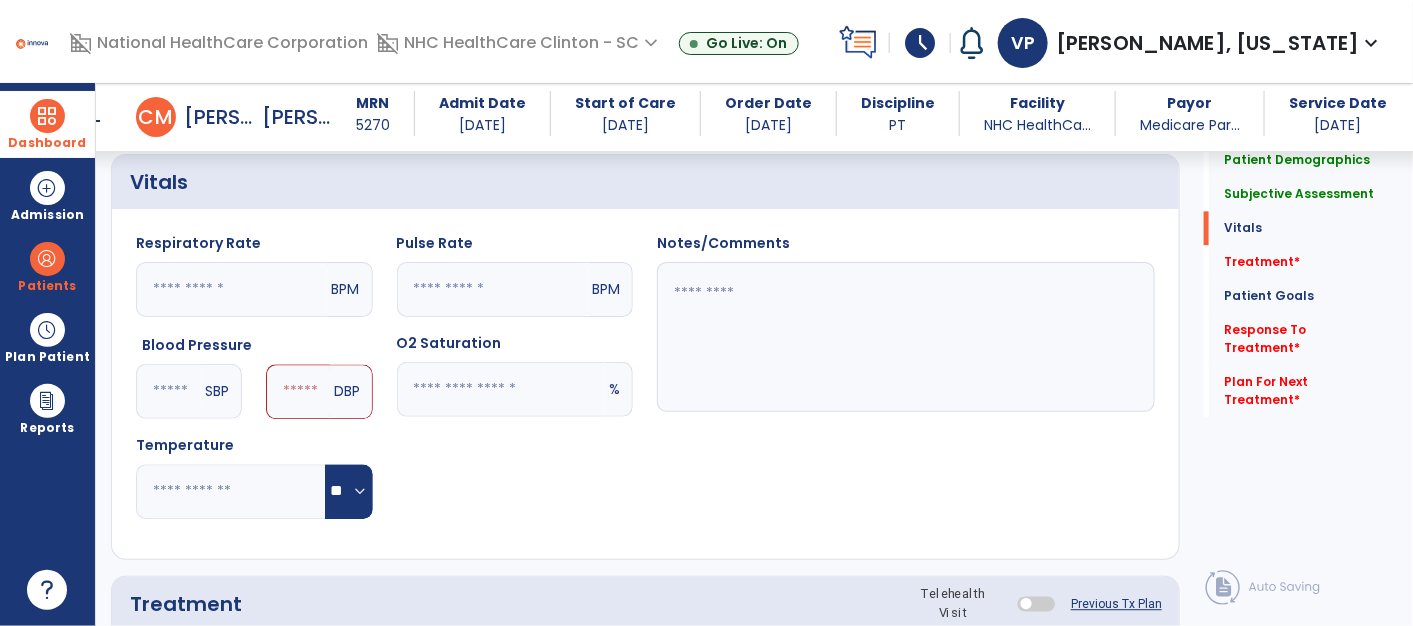 click 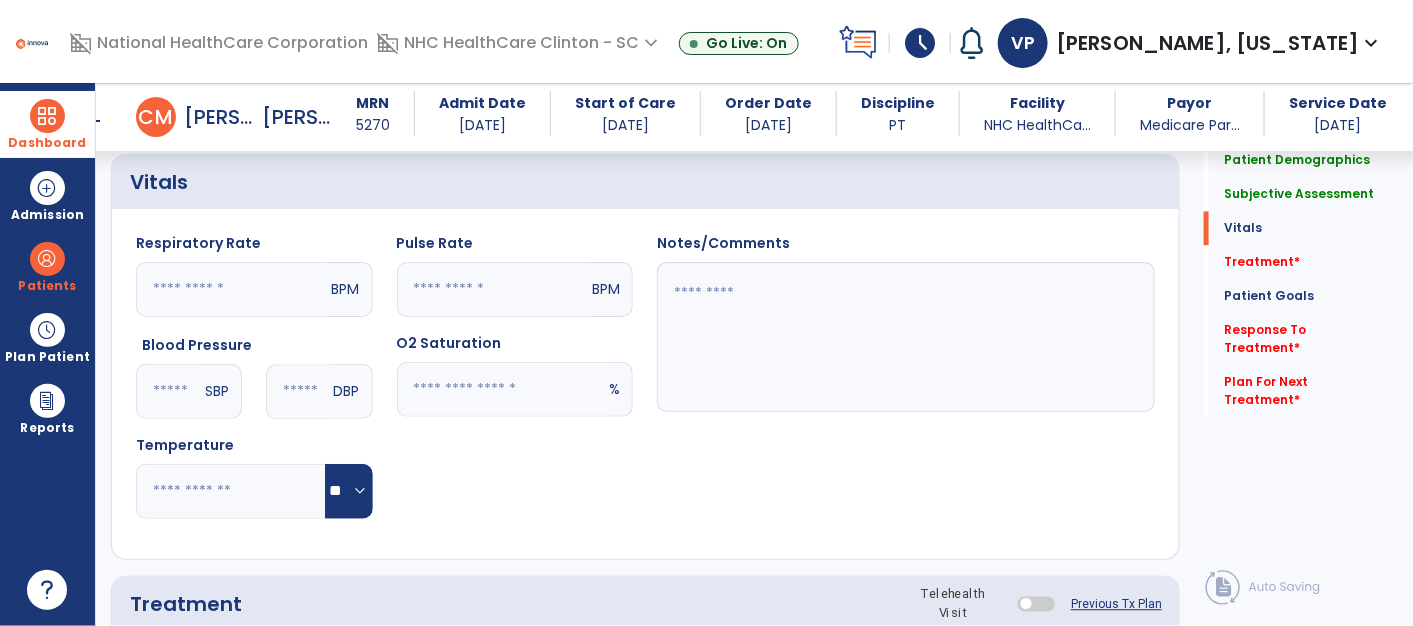 type on "**" 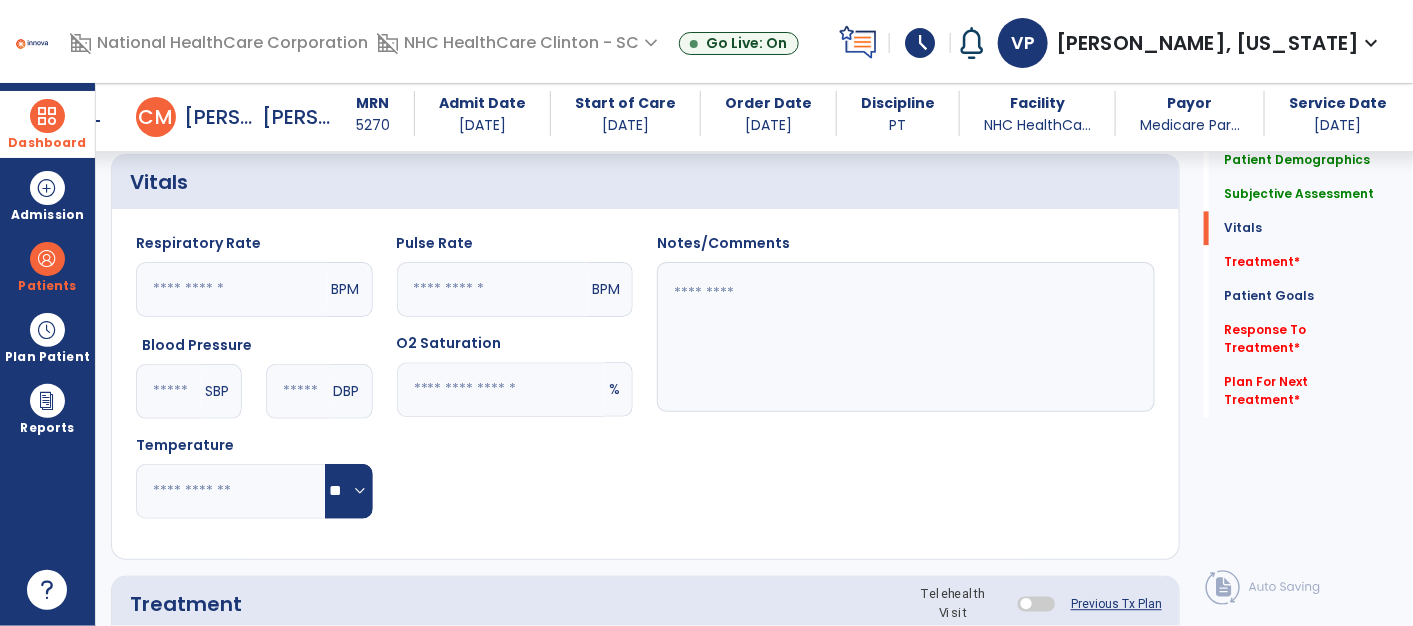 click 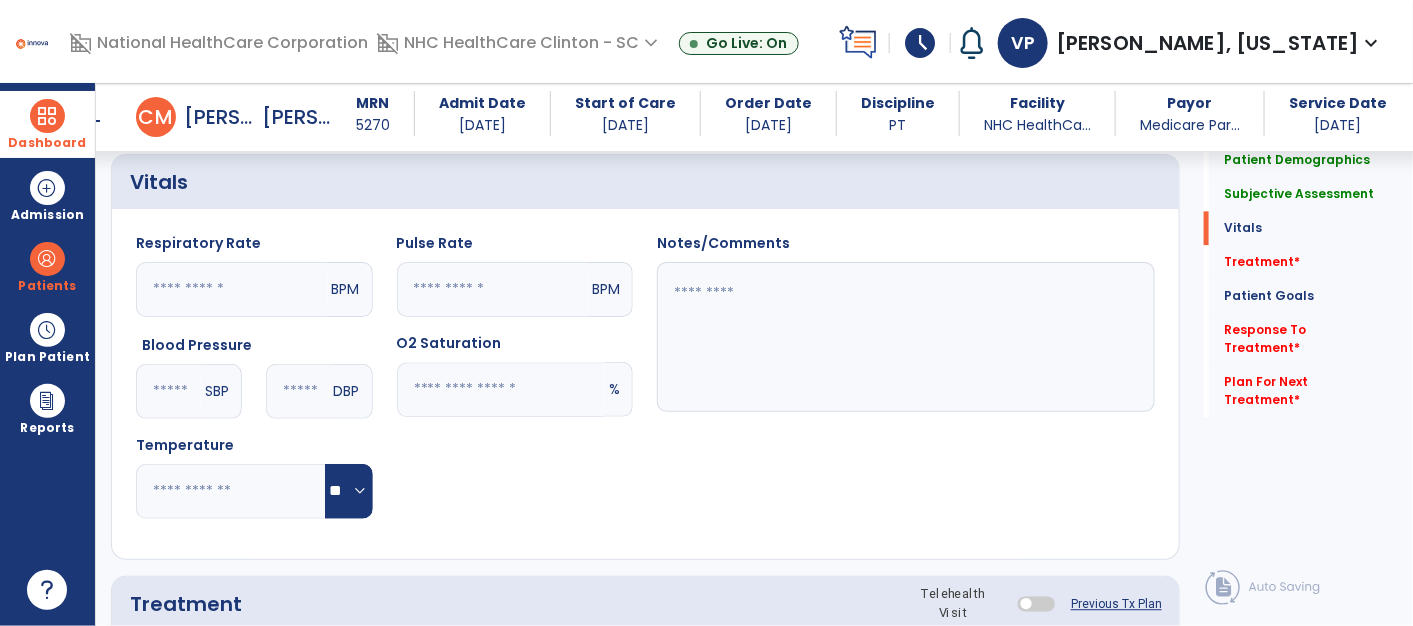 type on "**" 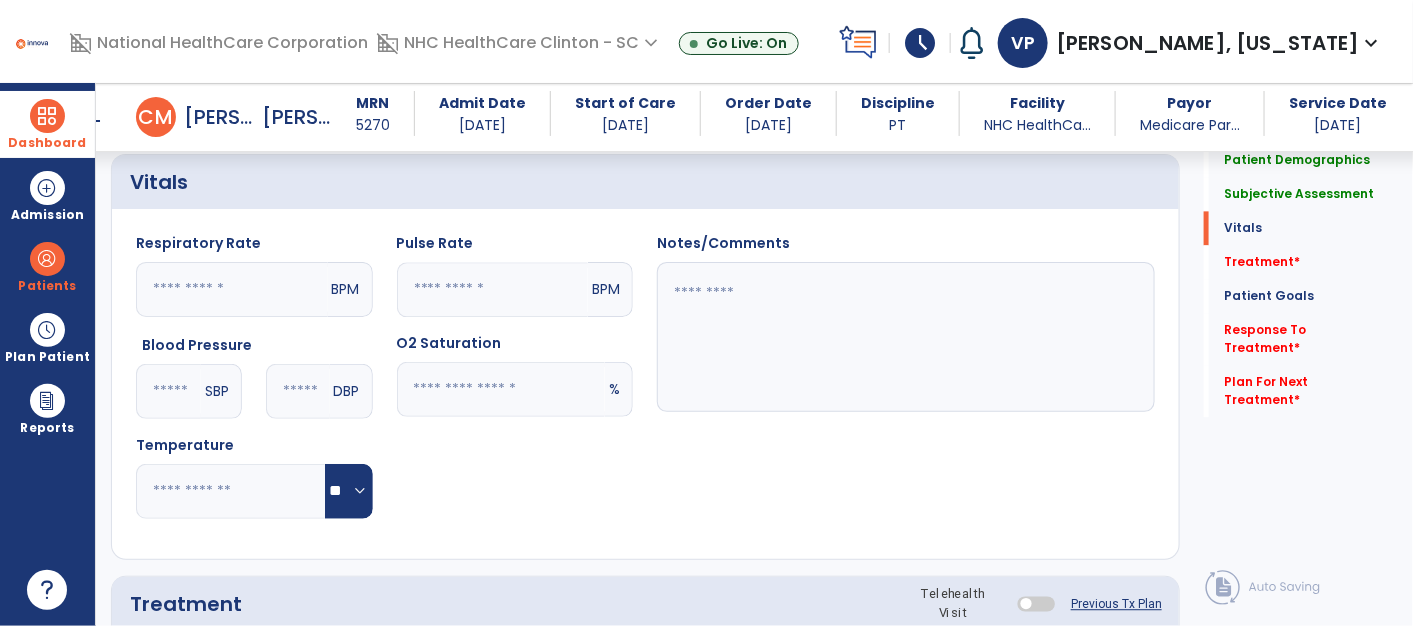 click 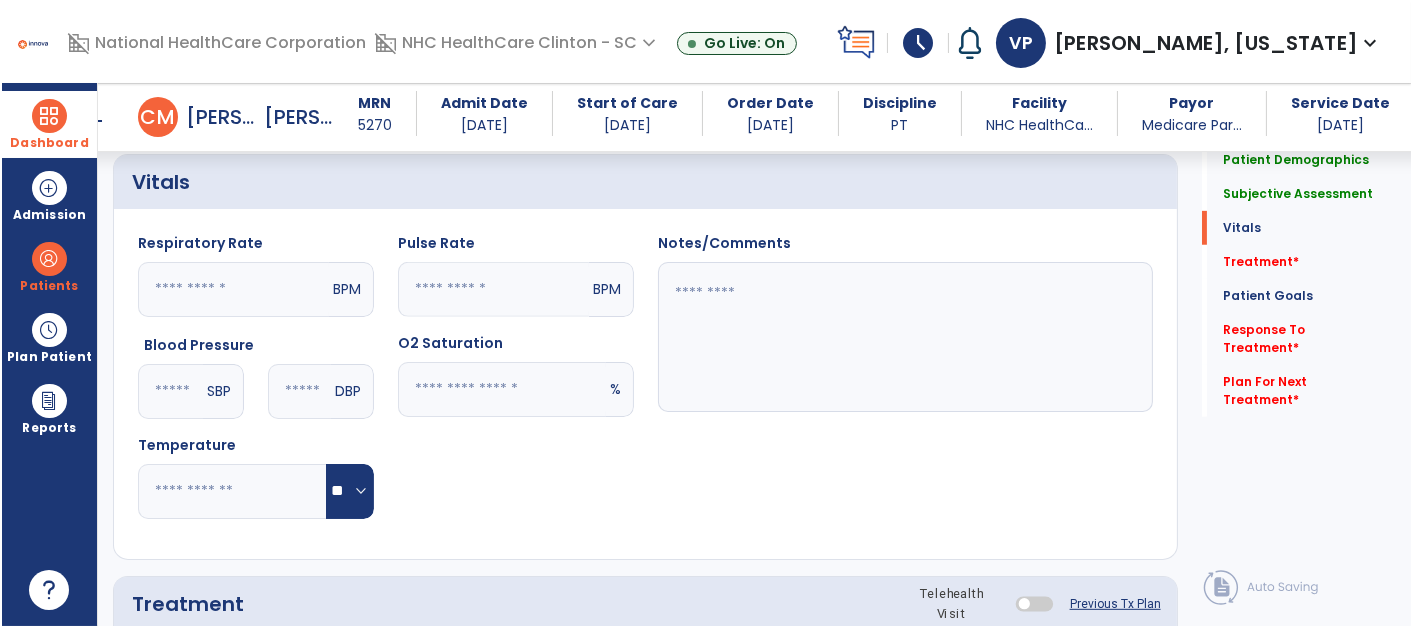 scroll, scrollTop: 1513, scrollLeft: 0, axis: vertical 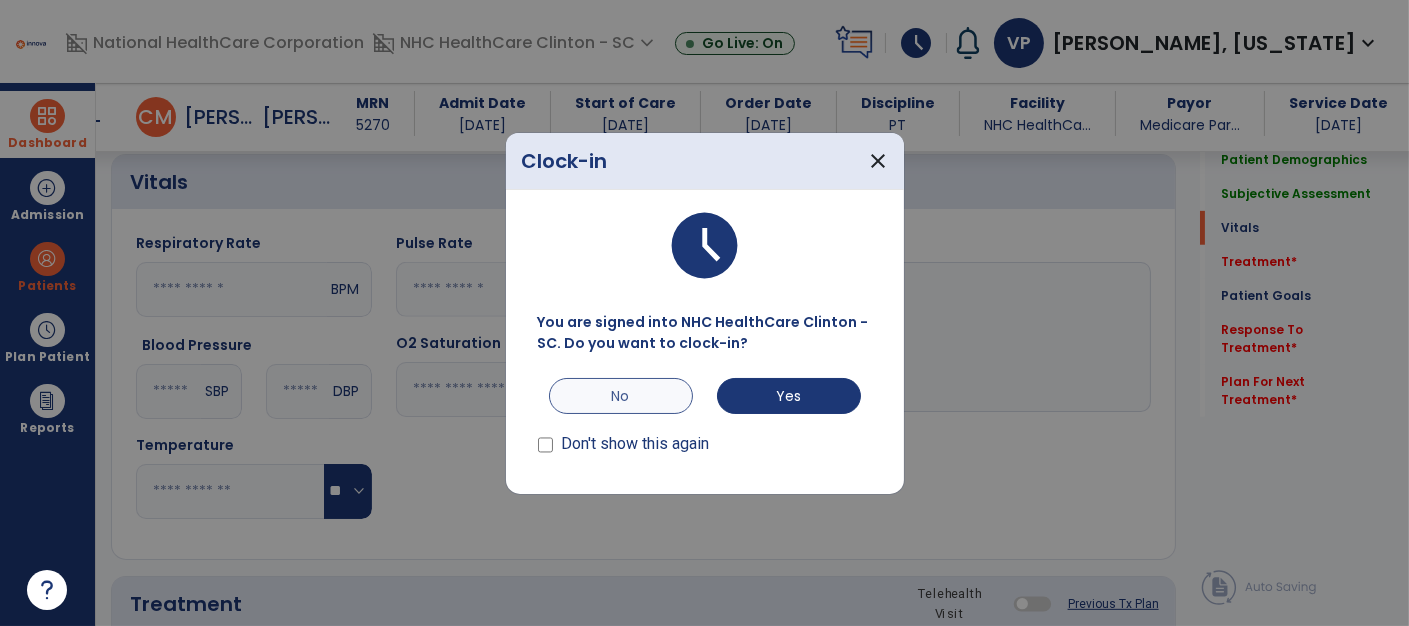 type on "**" 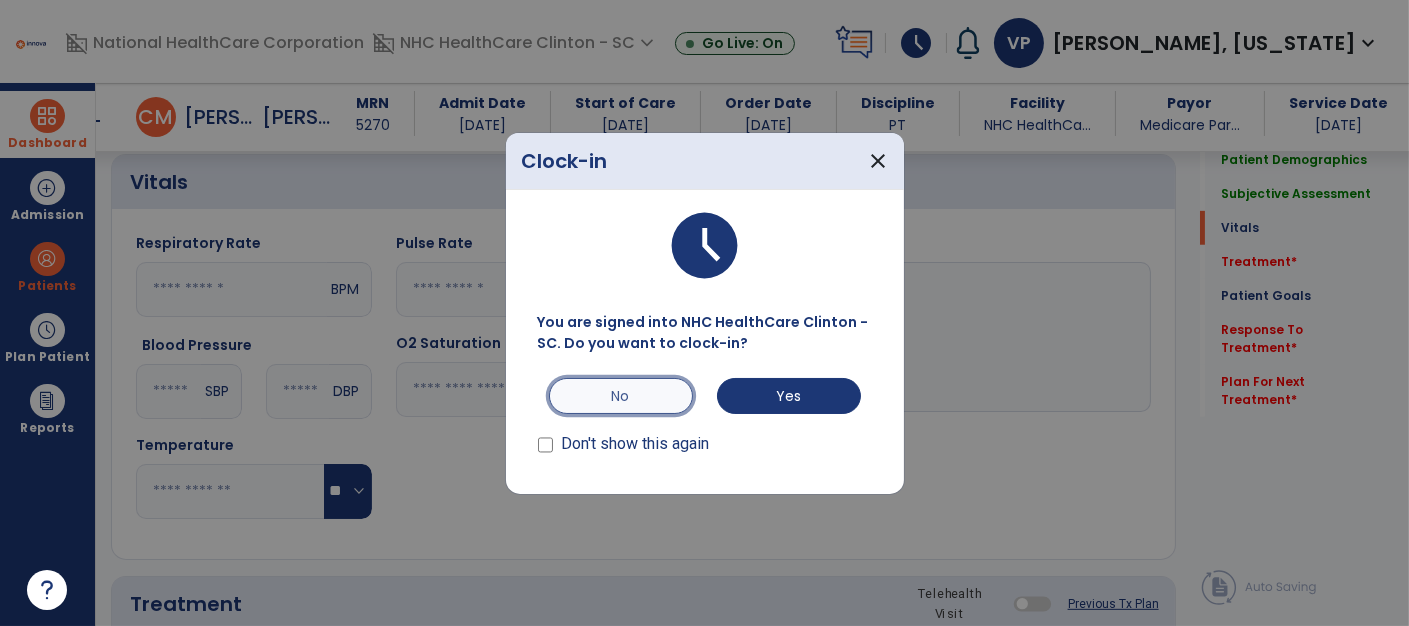 click on "No" at bounding box center (621, 396) 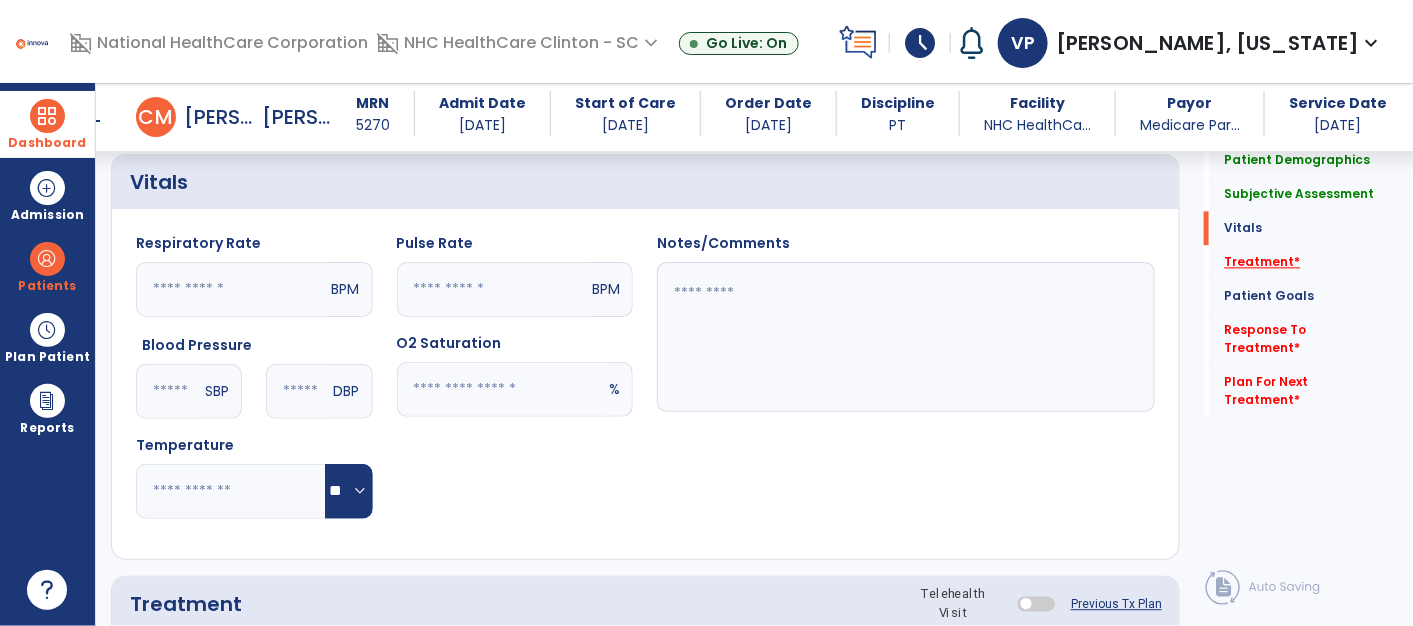 click on "Treatment   *" 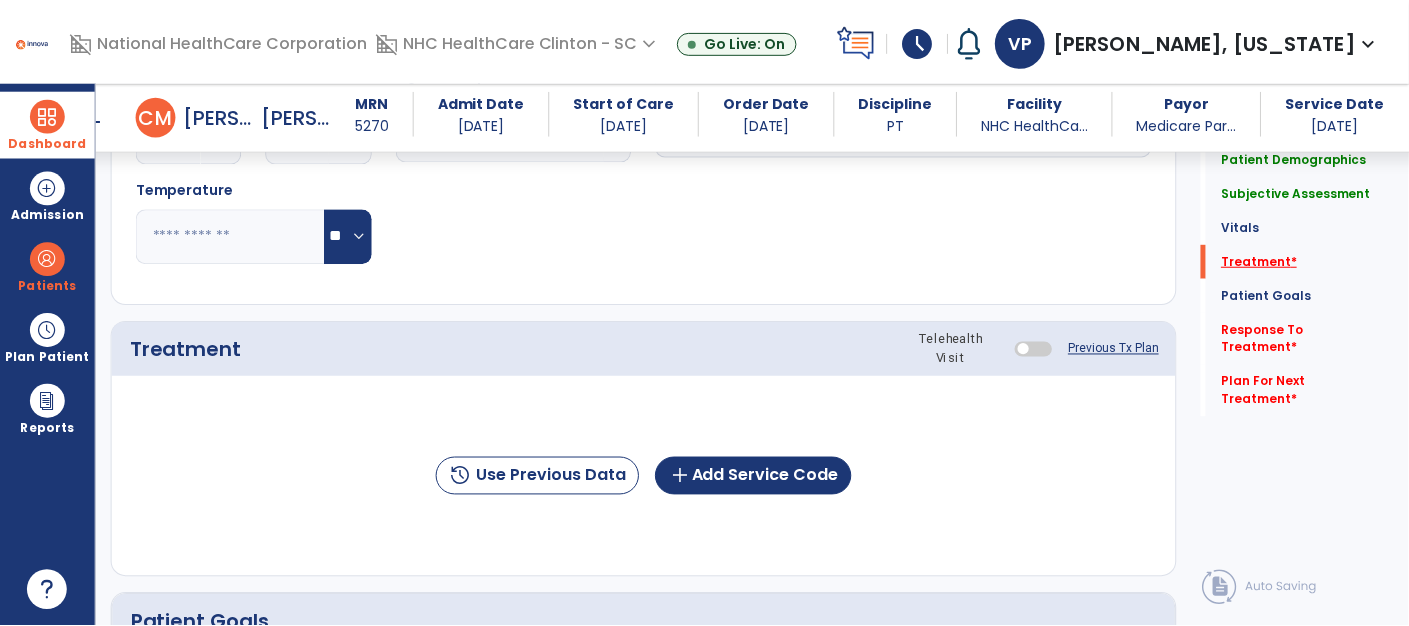 scroll, scrollTop: 1860, scrollLeft: 0, axis: vertical 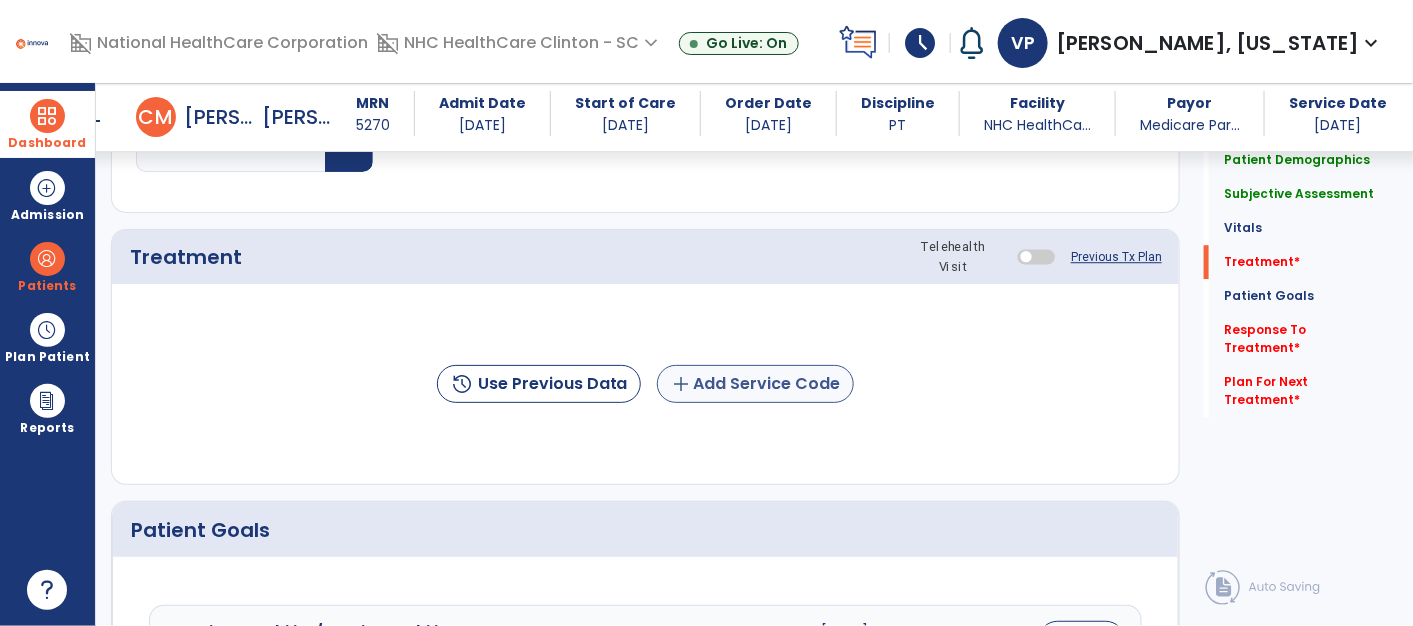 click on "add  Add Service Code" 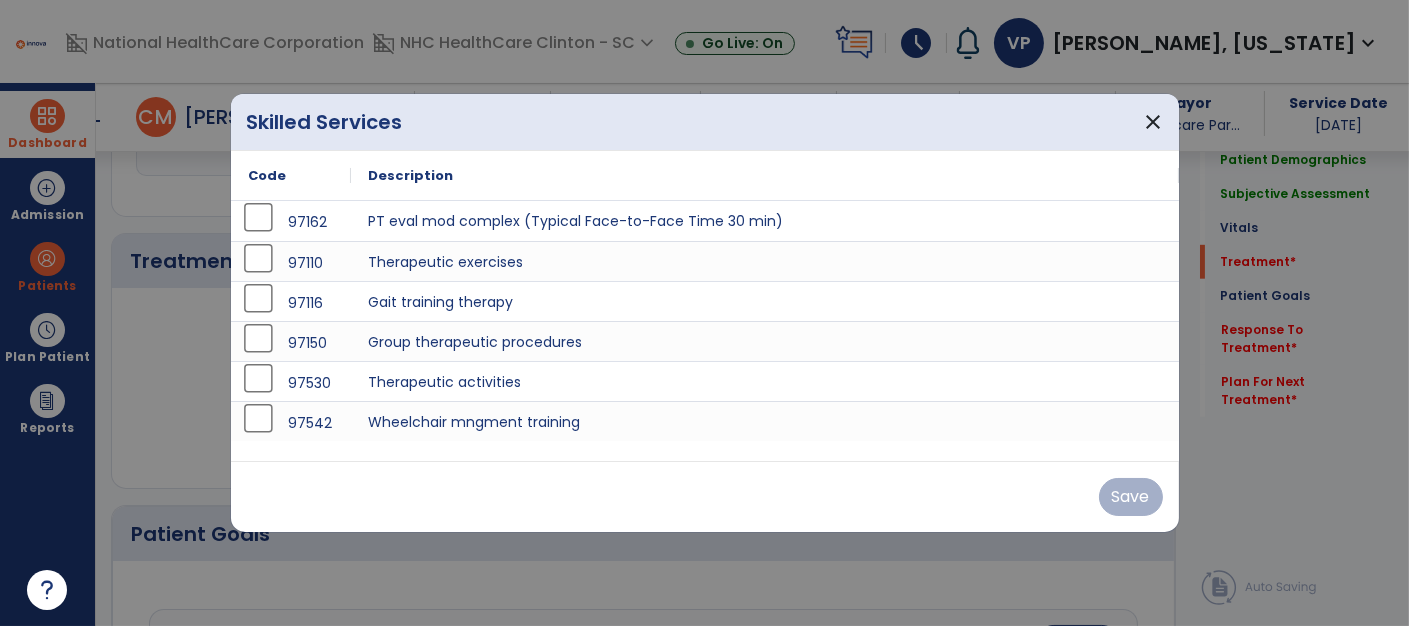 scroll, scrollTop: 1860, scrollLeft: 0, axis: vertical 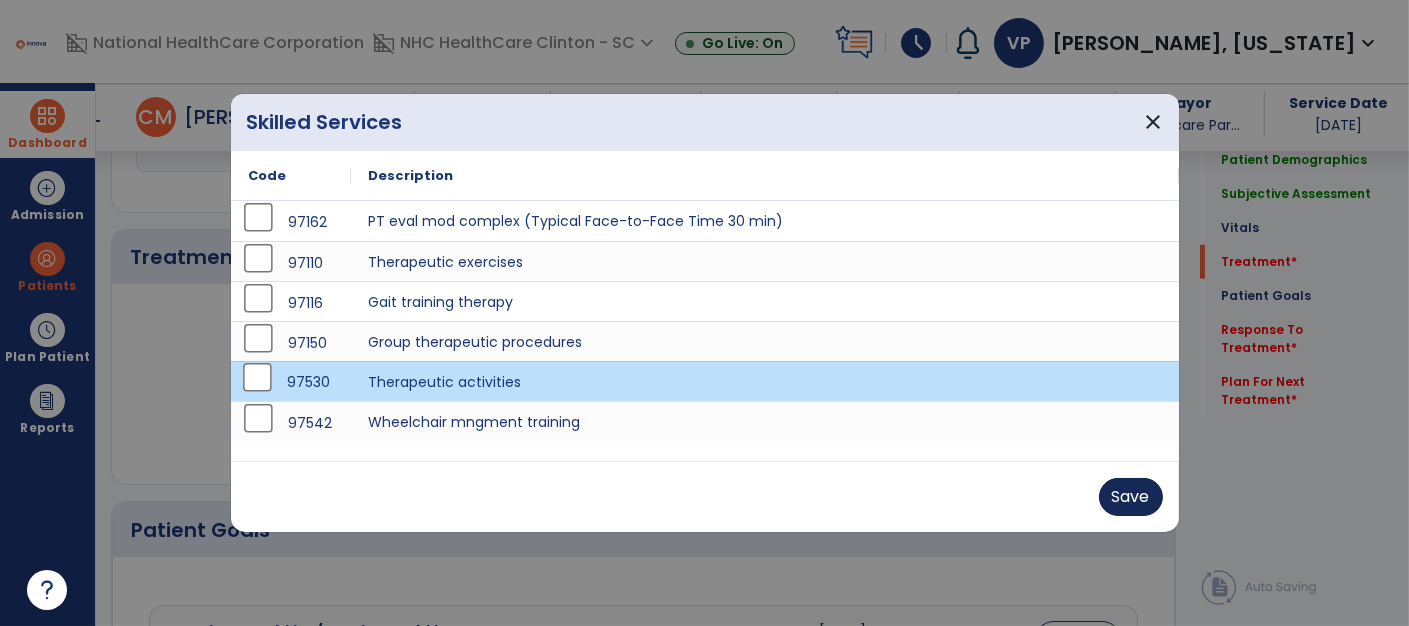 click on "Save" at bounding box center (1131, 497) 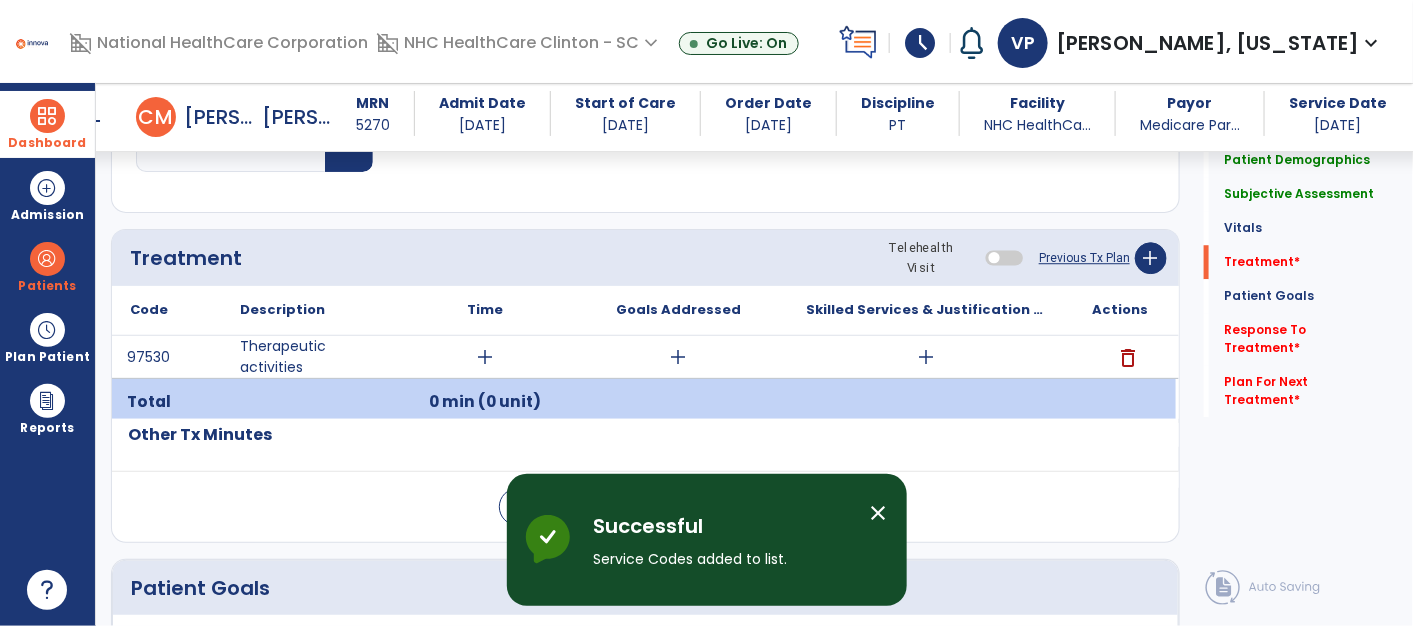 click on "add" at bounding box center (485, 357) 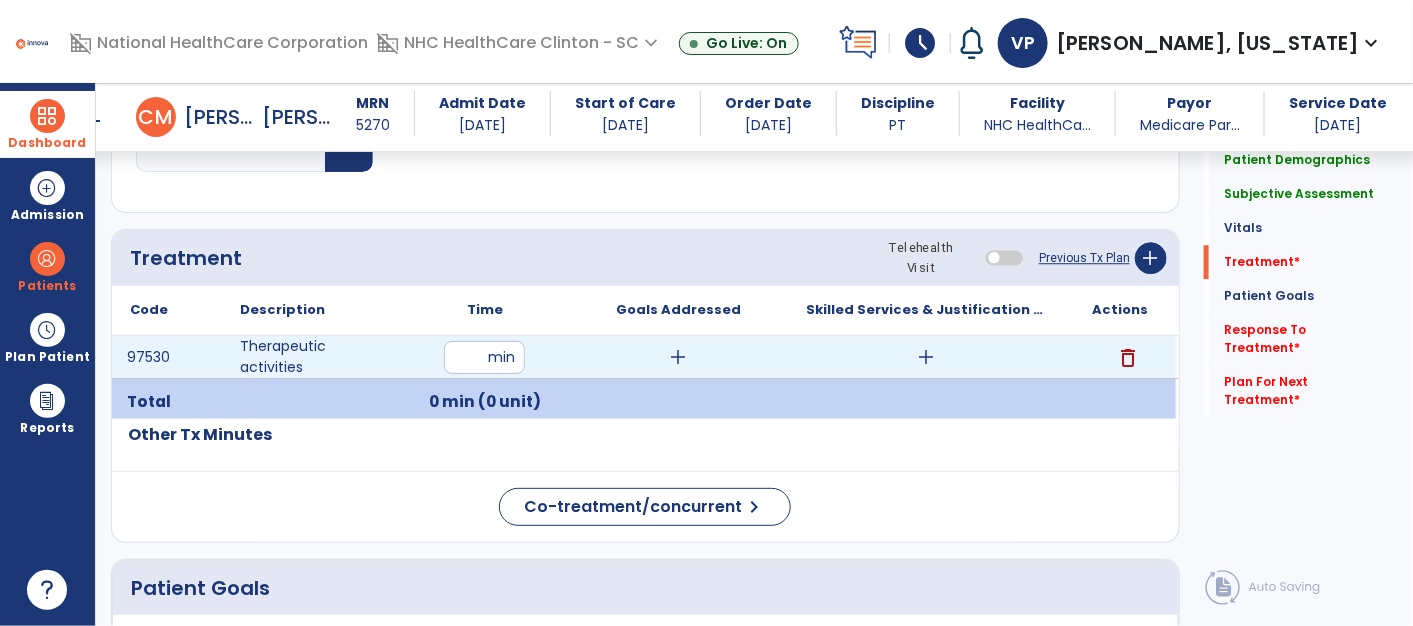 type on "**" 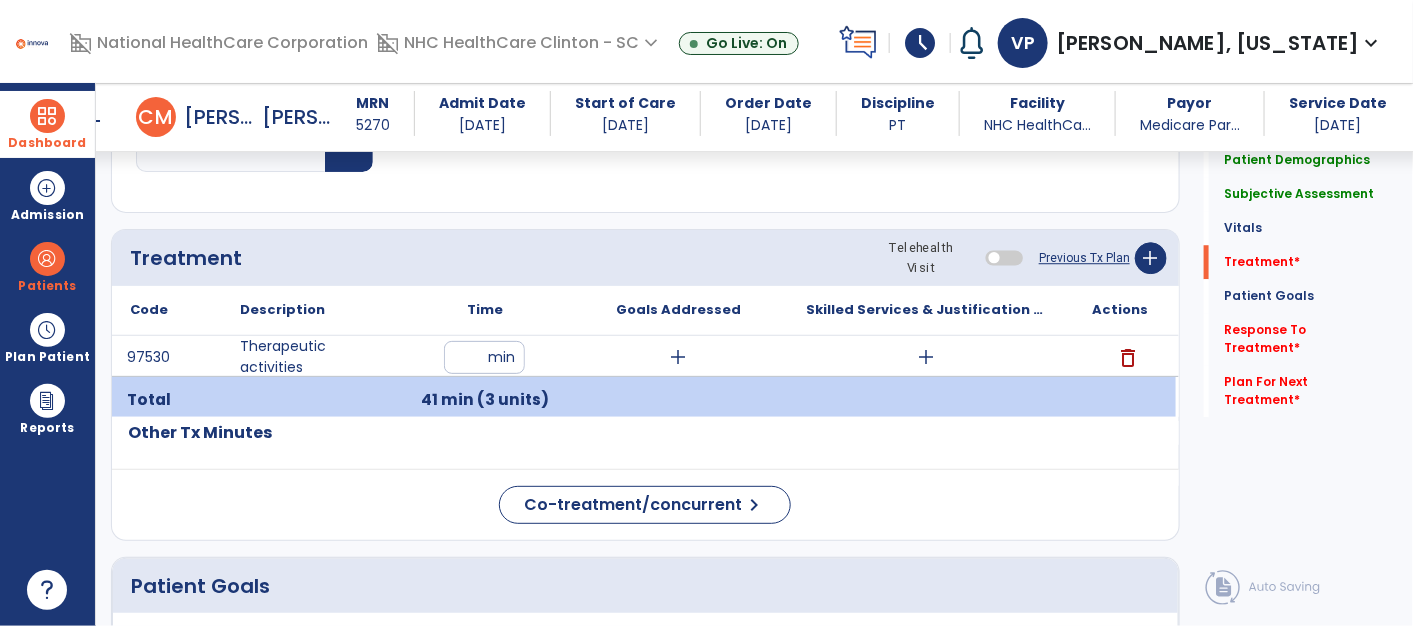 click on "add" at bounding box center (678, 357) 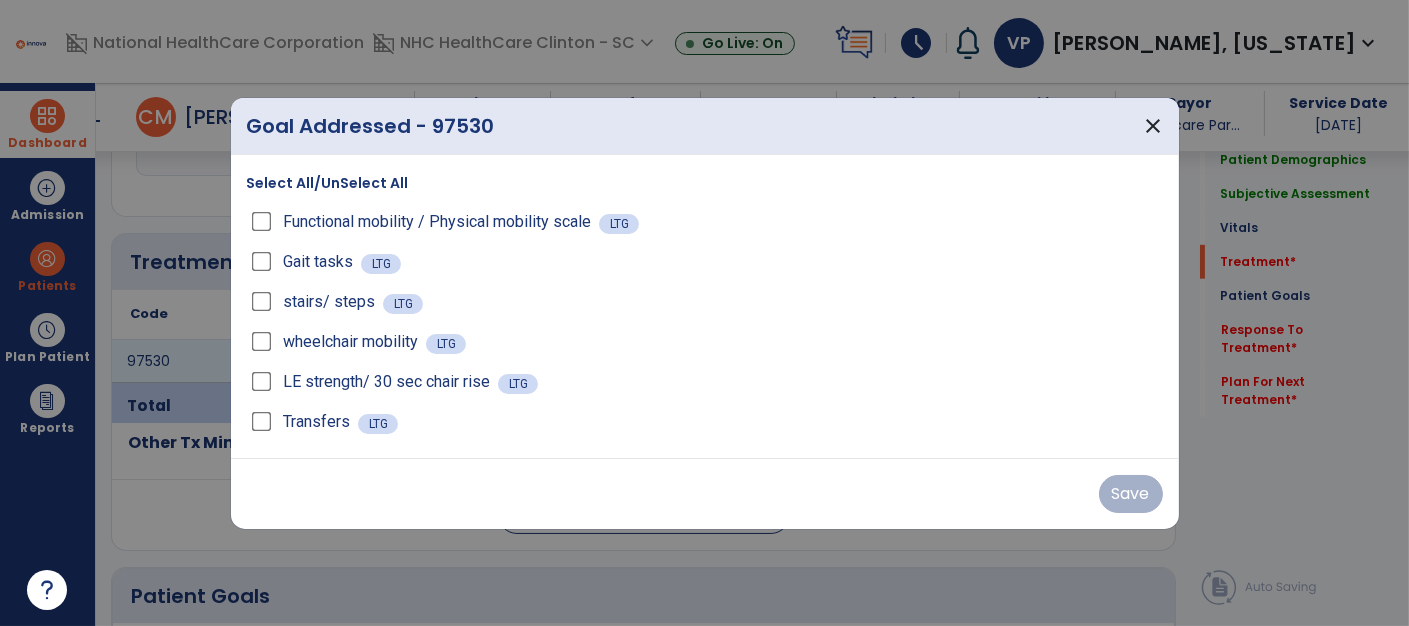 scroll, scrollTop: 1860, scrollLeft: 0, axis: vertical 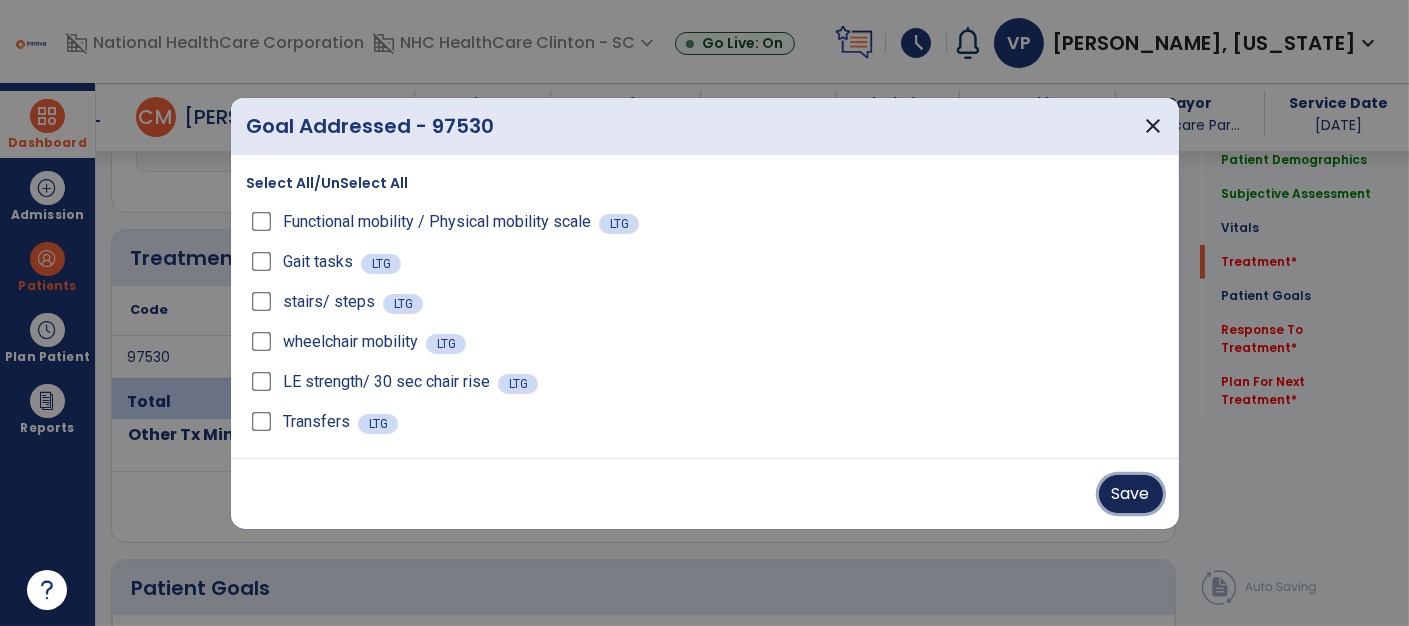 click on "Save" at bounding box center (1131, 494) 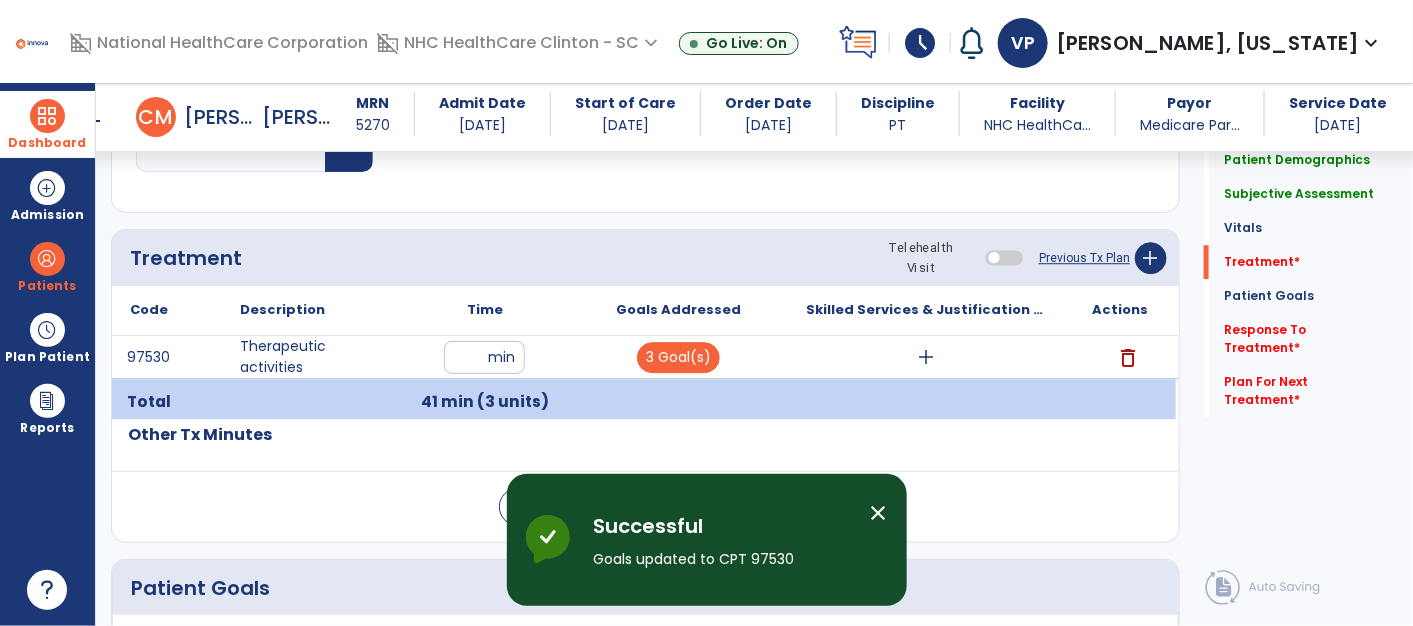 click on "add" at bounding box center (927, 357) 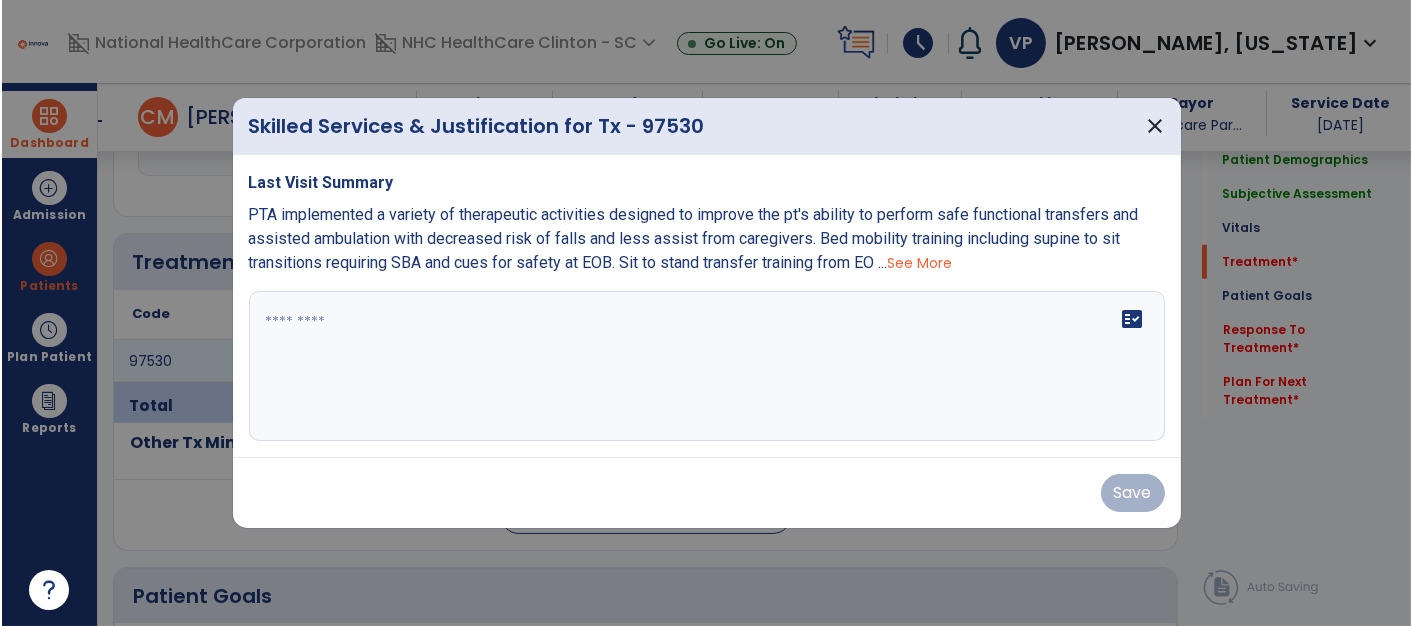 scroll, scrollTop: 1860, scrollLeft: 0, axis: vertical 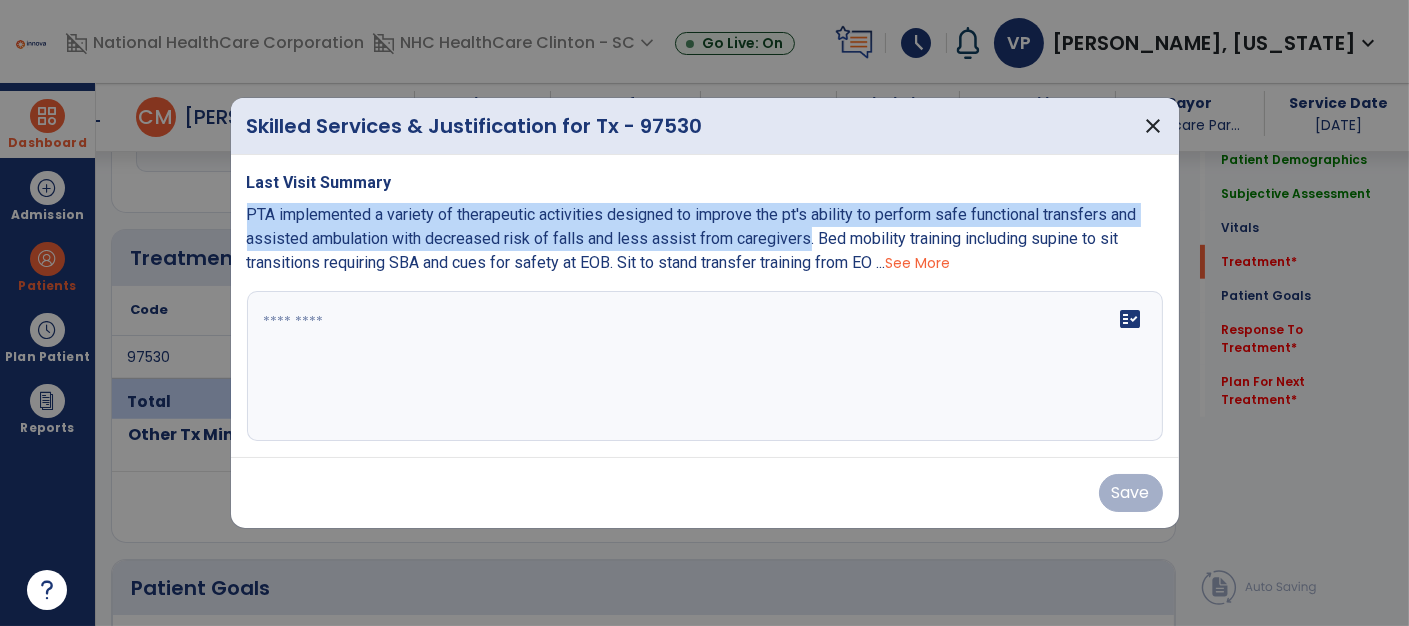 drag, startPoint x: 793, startPoint y: 242, endPoint x: 246, endPoint y: 204, distance: 548.31836 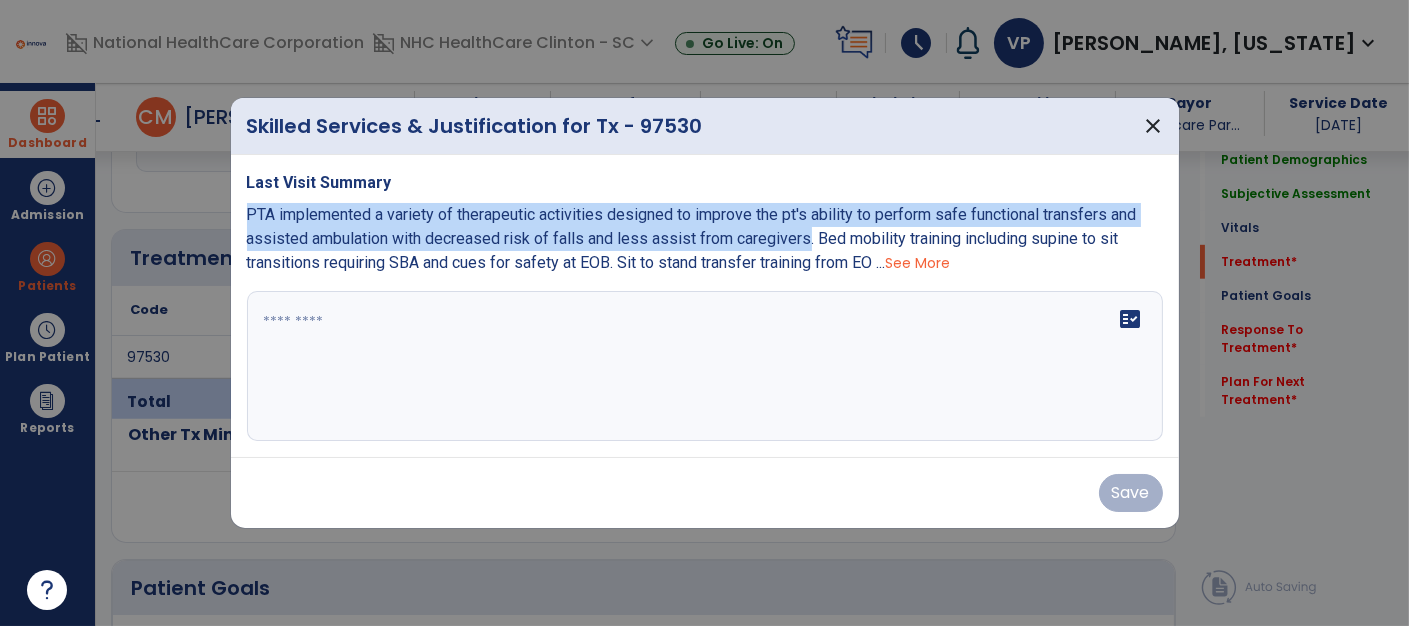 click on "PTA implemented a variety of therapeutic activities designed to improve the pt's ability to perform safe functional transfers and assisted ambulation with decreased risk of falls and less assist from caregivers. Bed mobility training including supine to sit transitions requiring SBA and cues for safety at EOB. Sit to stand transfer training from EO ...  See More" at bounding box center (705, 239) 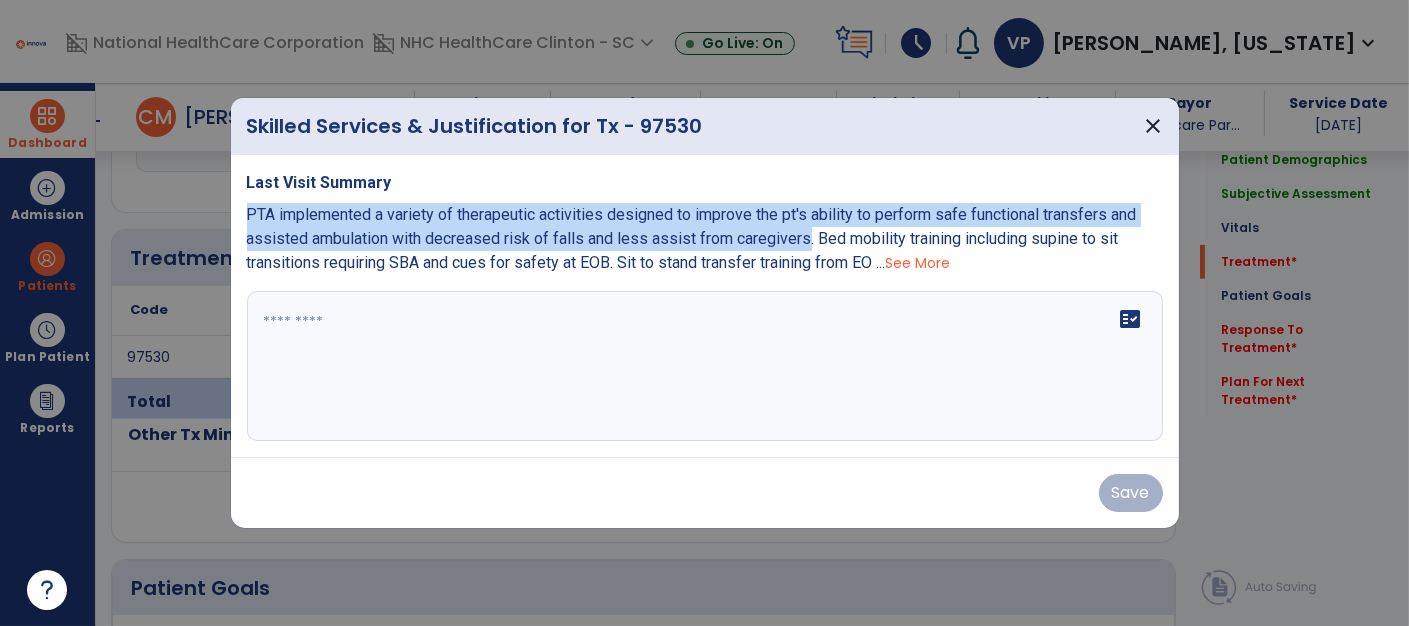 copy on "PTA implemented a variety of therapeutic activities designed to improve the pt's ability to perform safe functional transfers and assisted ambulation with decreased risk of falls and less assist from caregivers" 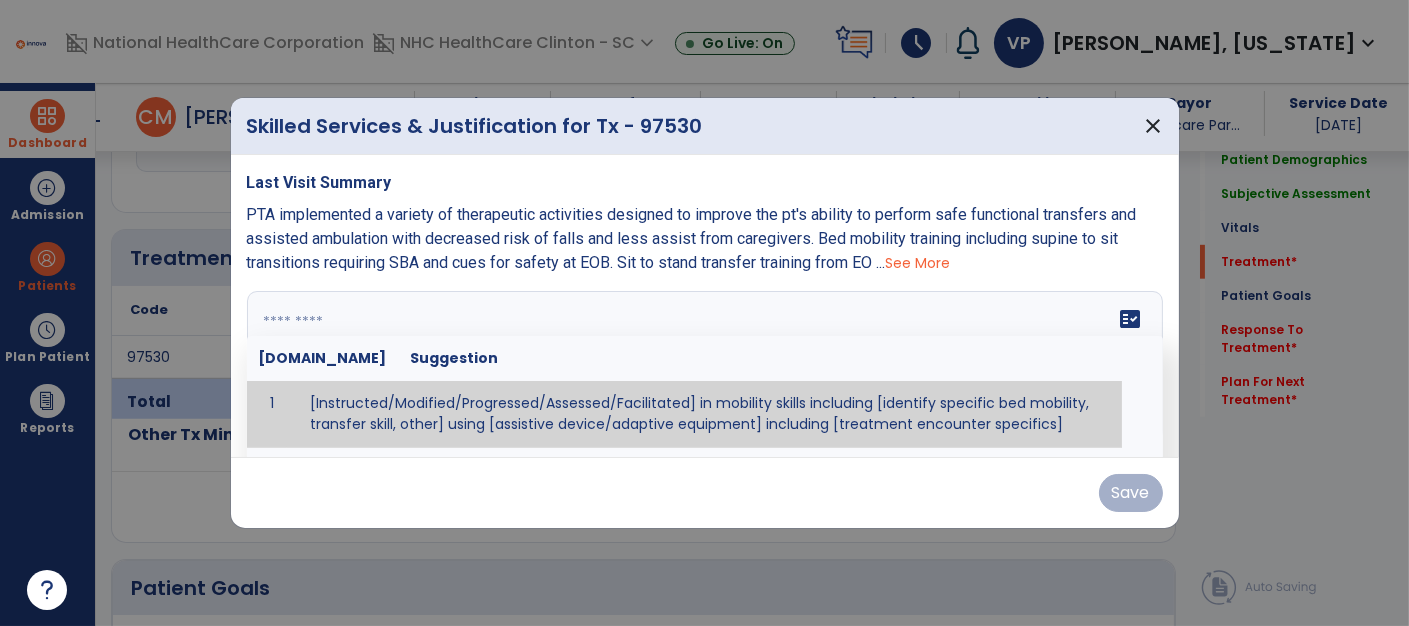 click at bounding box center (703, 366) 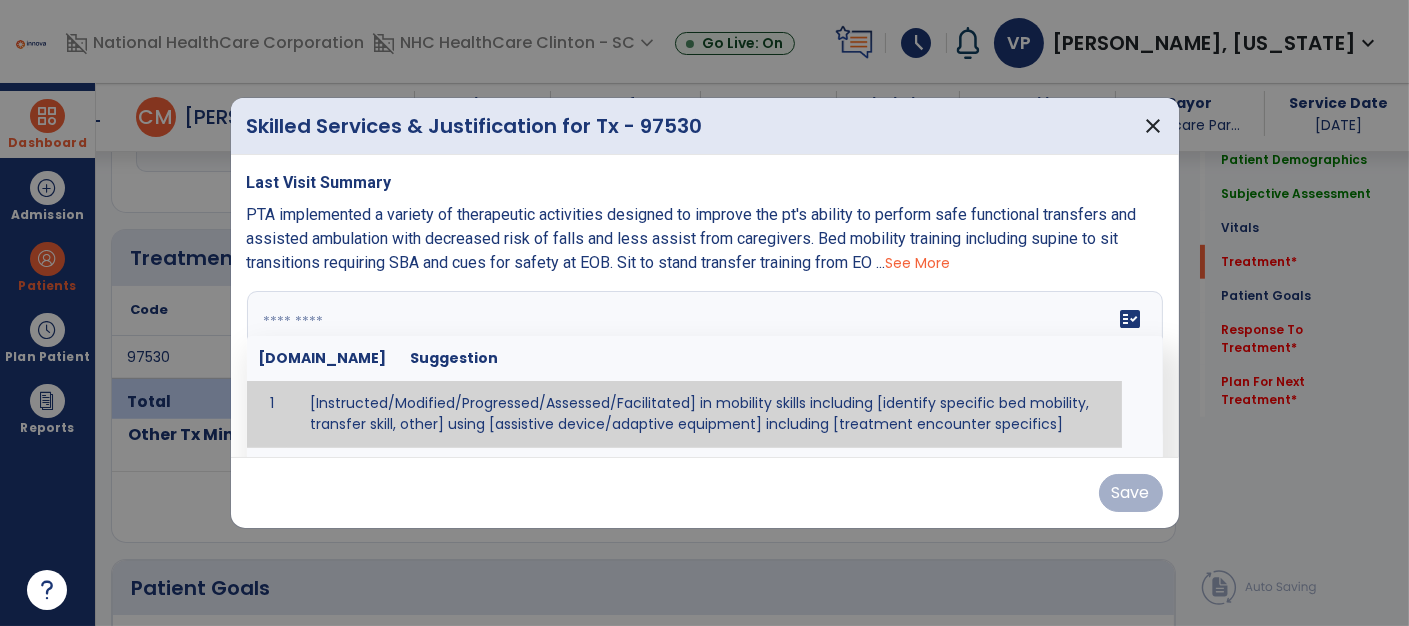 paste on "**********" 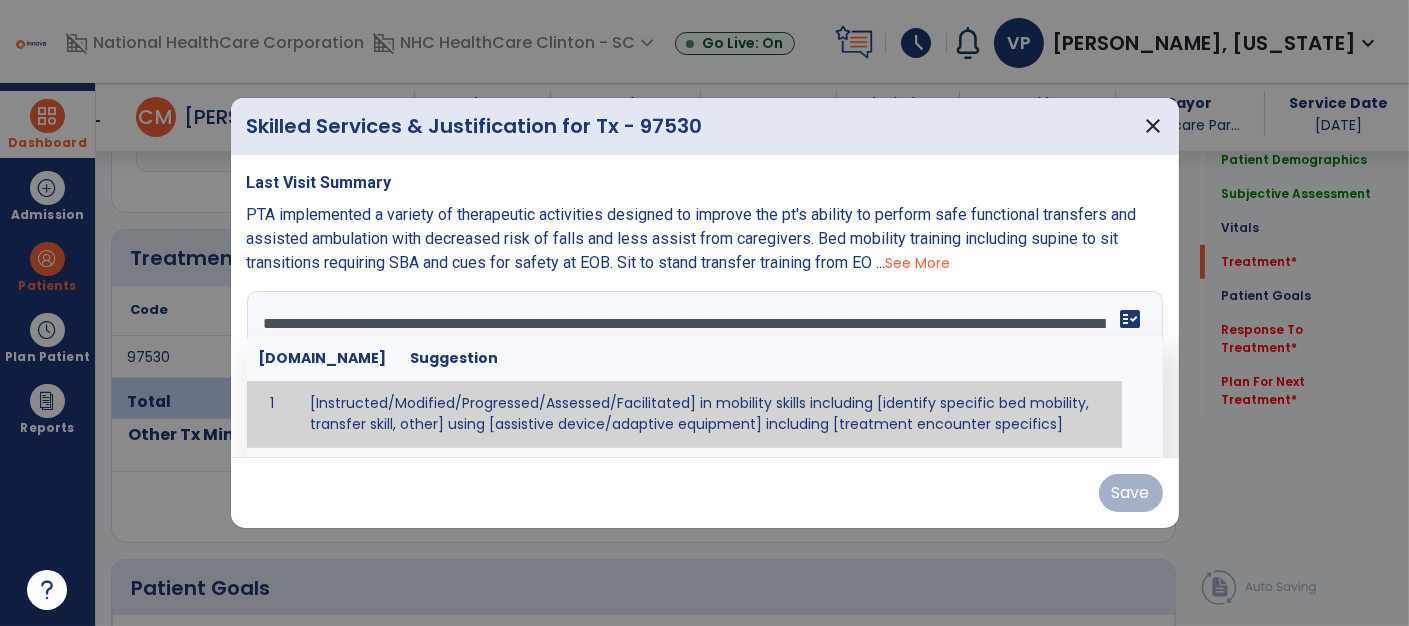 click at bounding box center (703, 366) 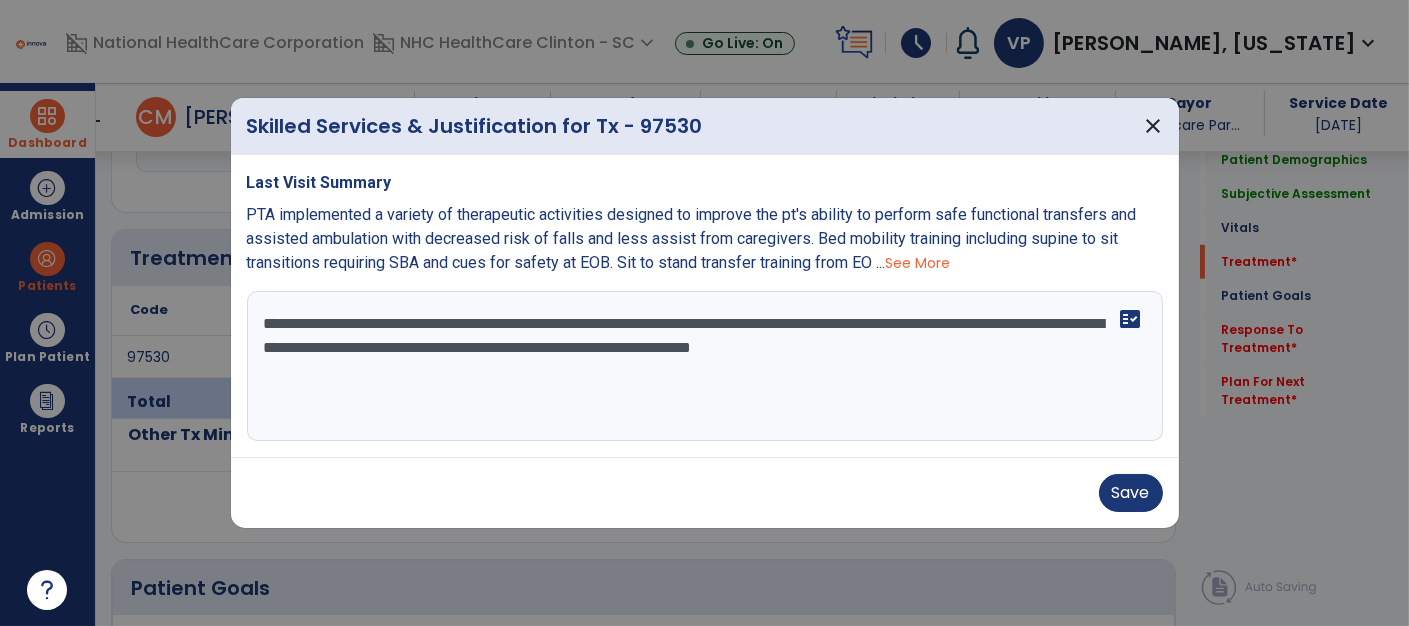 type on "**********" 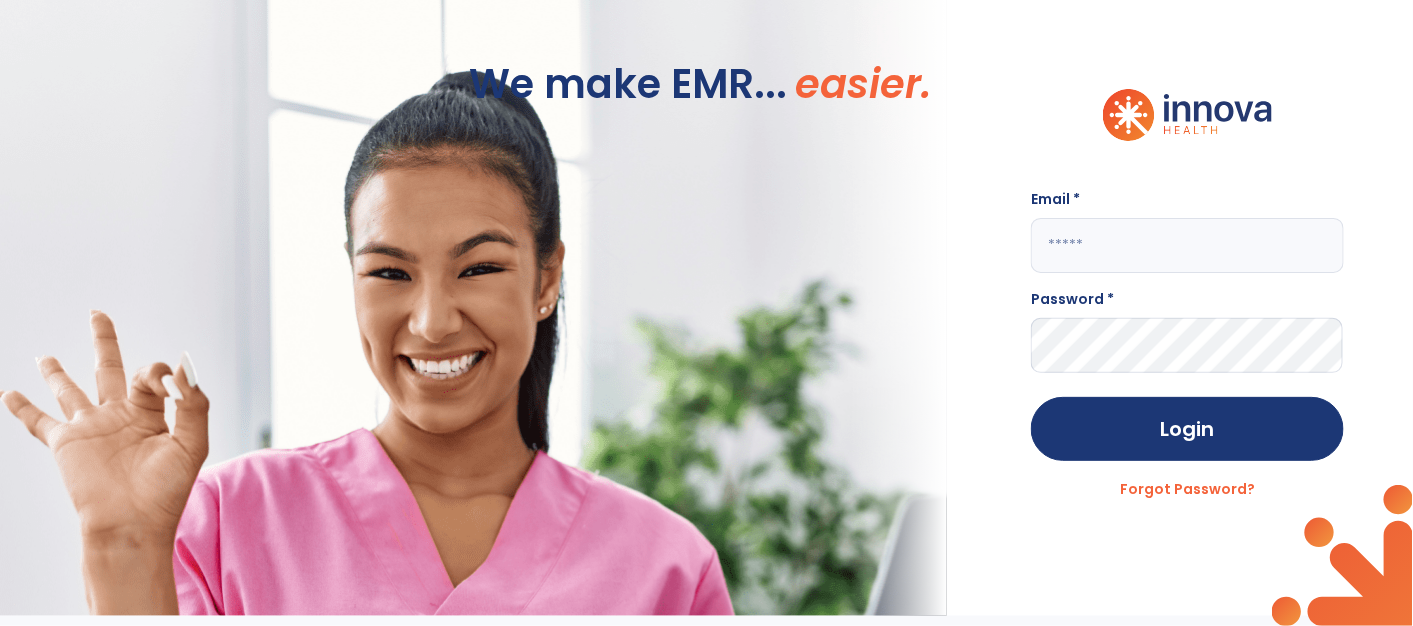 scroll, scrollTop: 0, scrollLeft: 0, axis: both 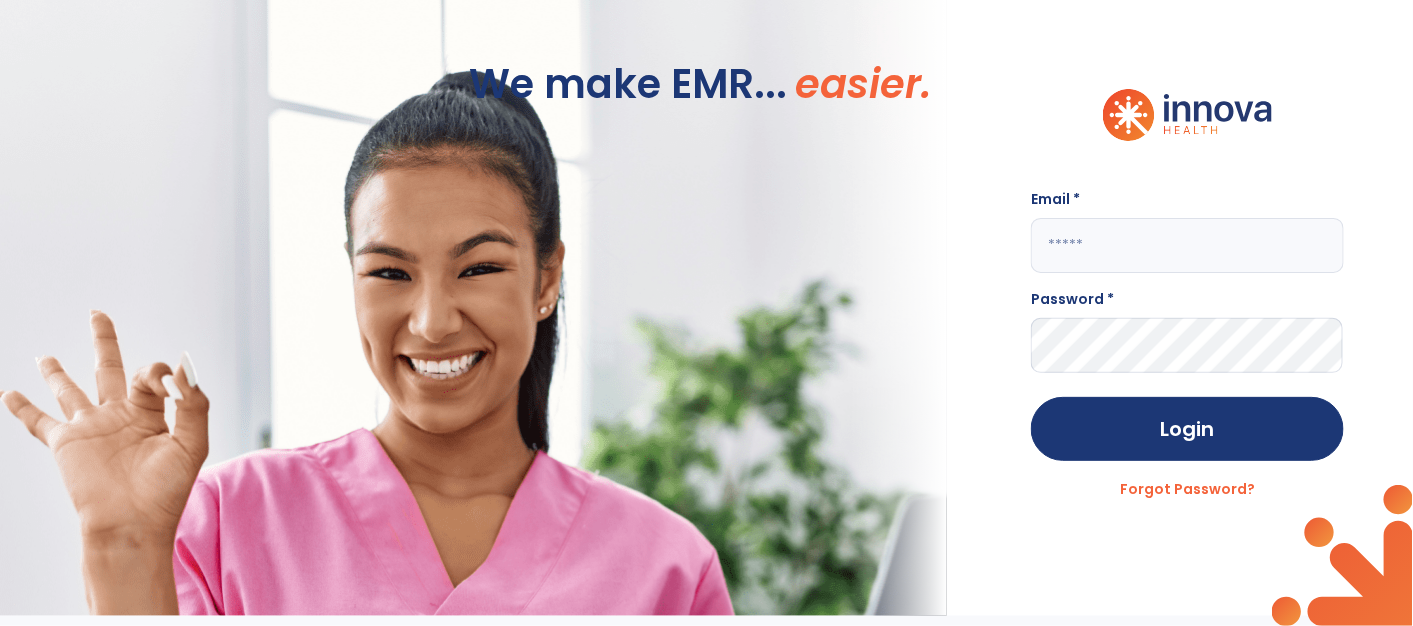 type on "**********" 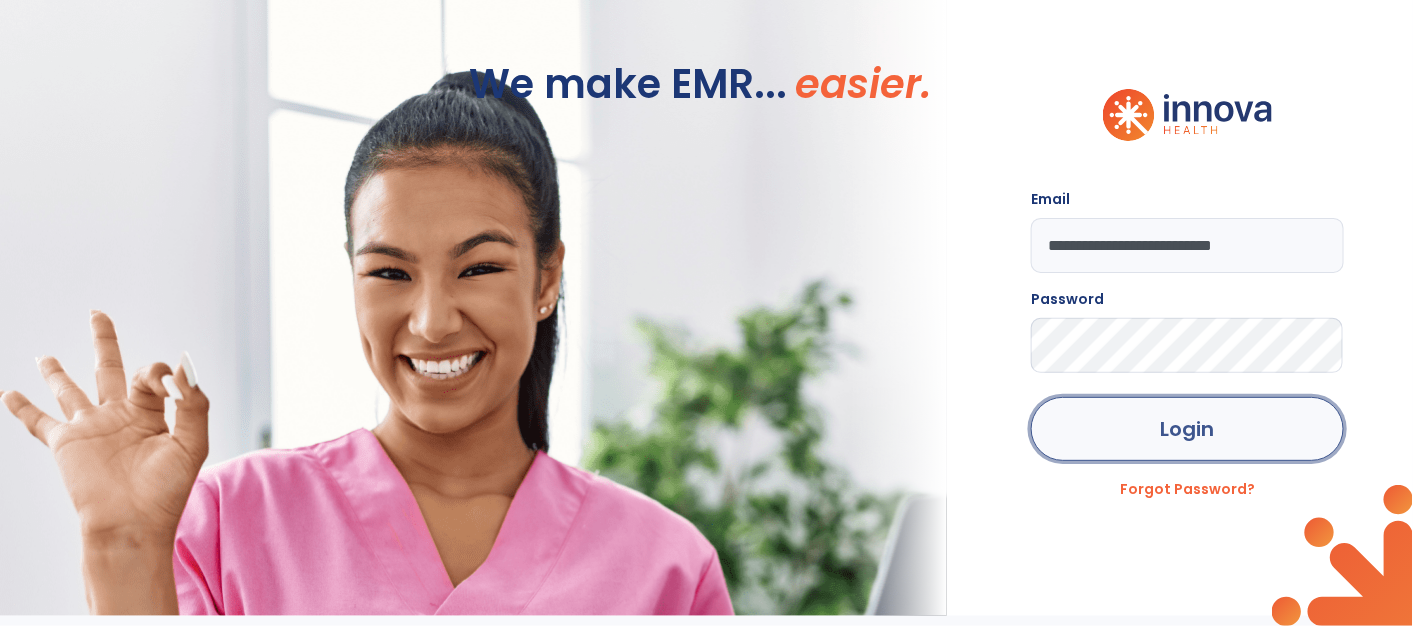 click on "Login" 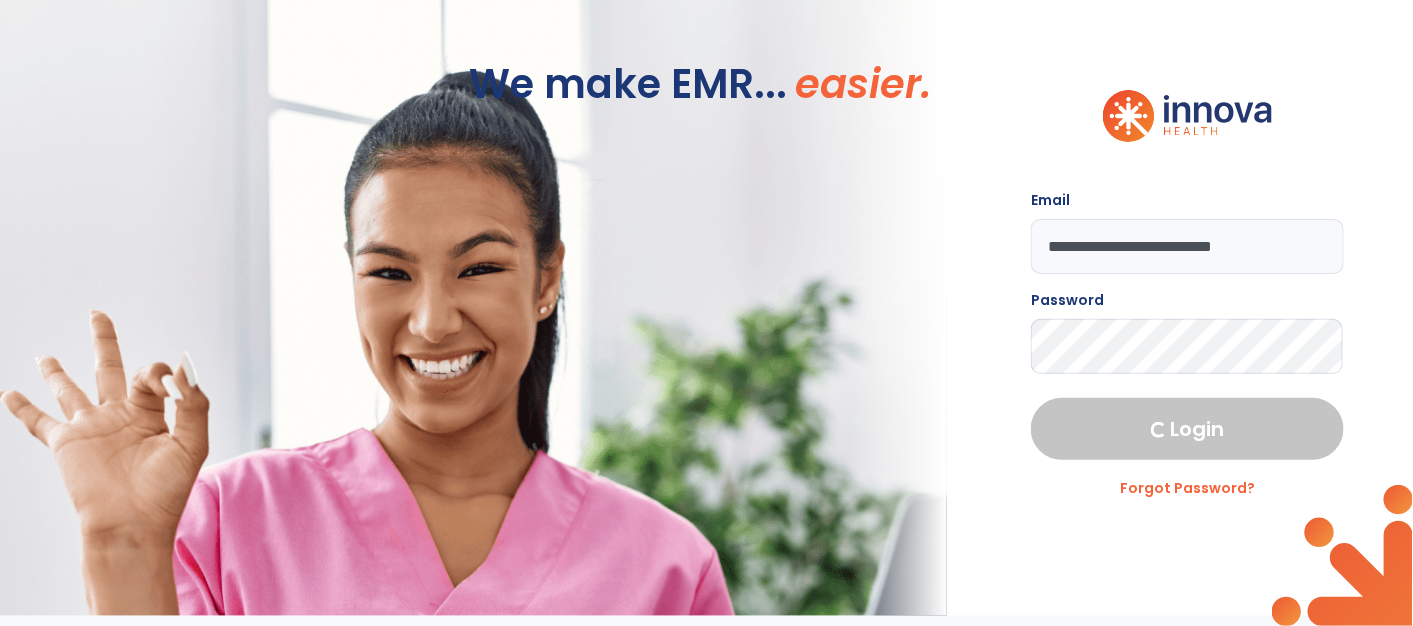 select on "****" 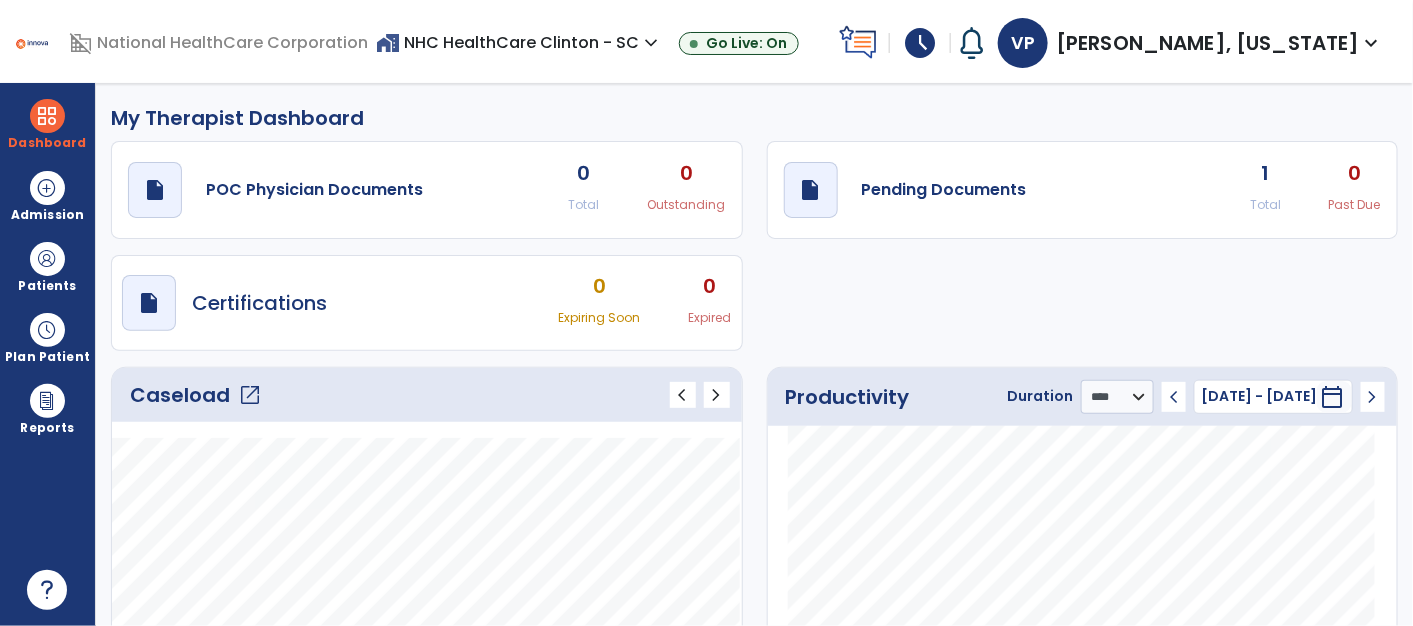 click on "open_in_new" 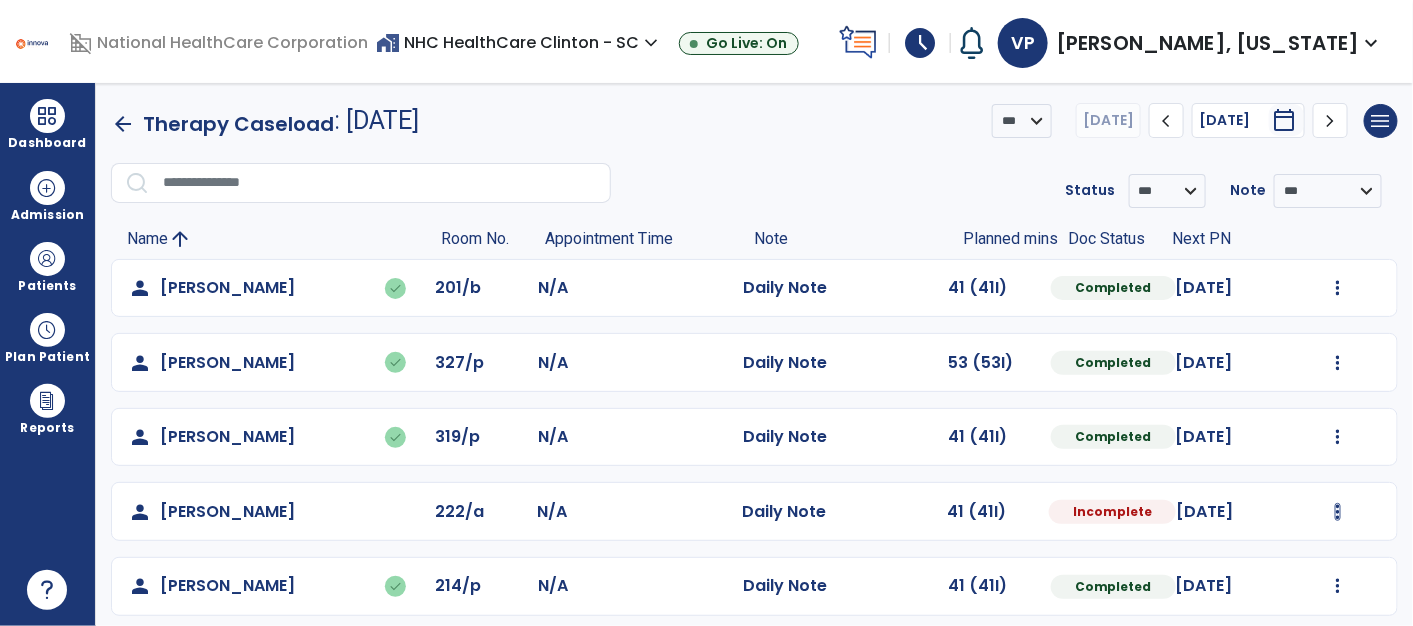 click at bounding box center (1338, 288) 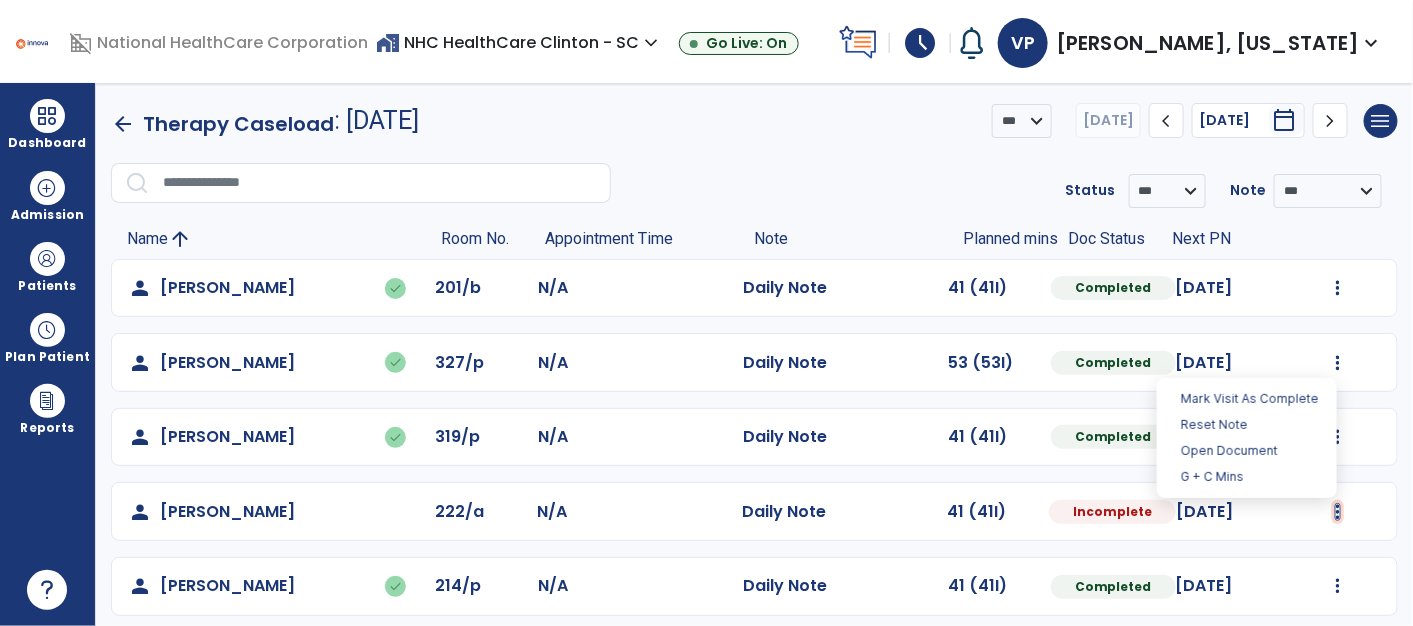 click at bounding box center [1338, 512] 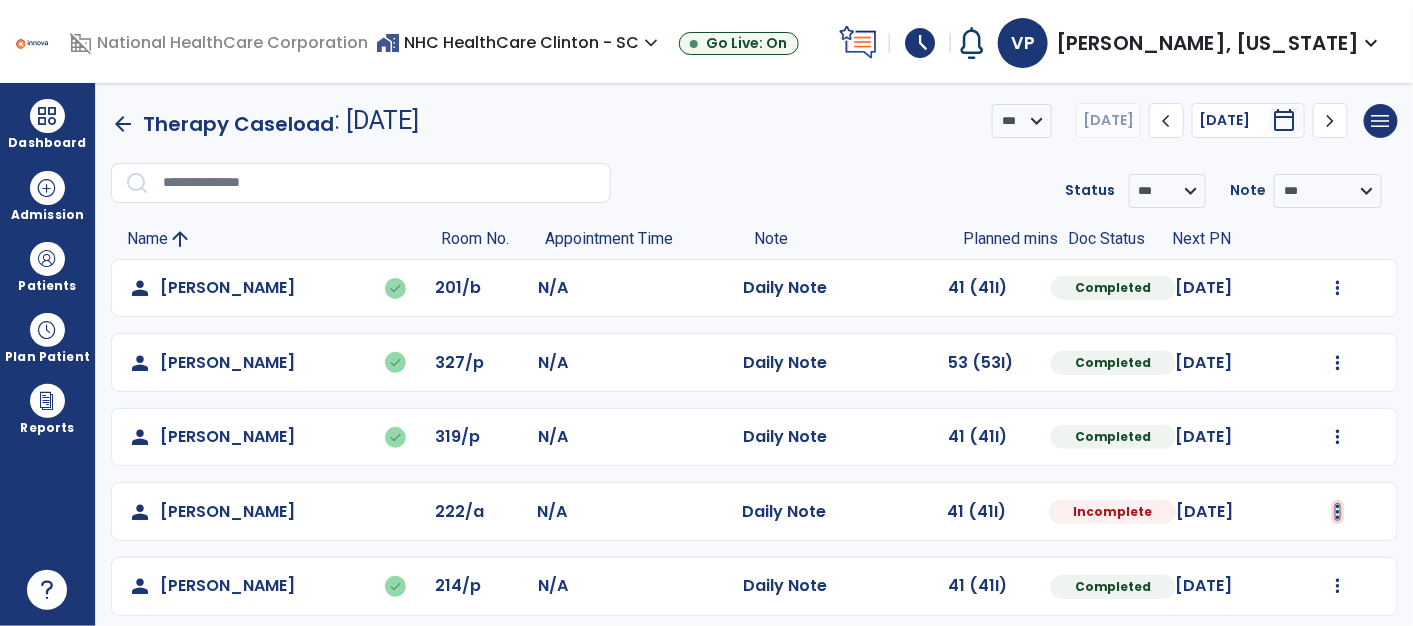 click at bounding box center (1338, 512) 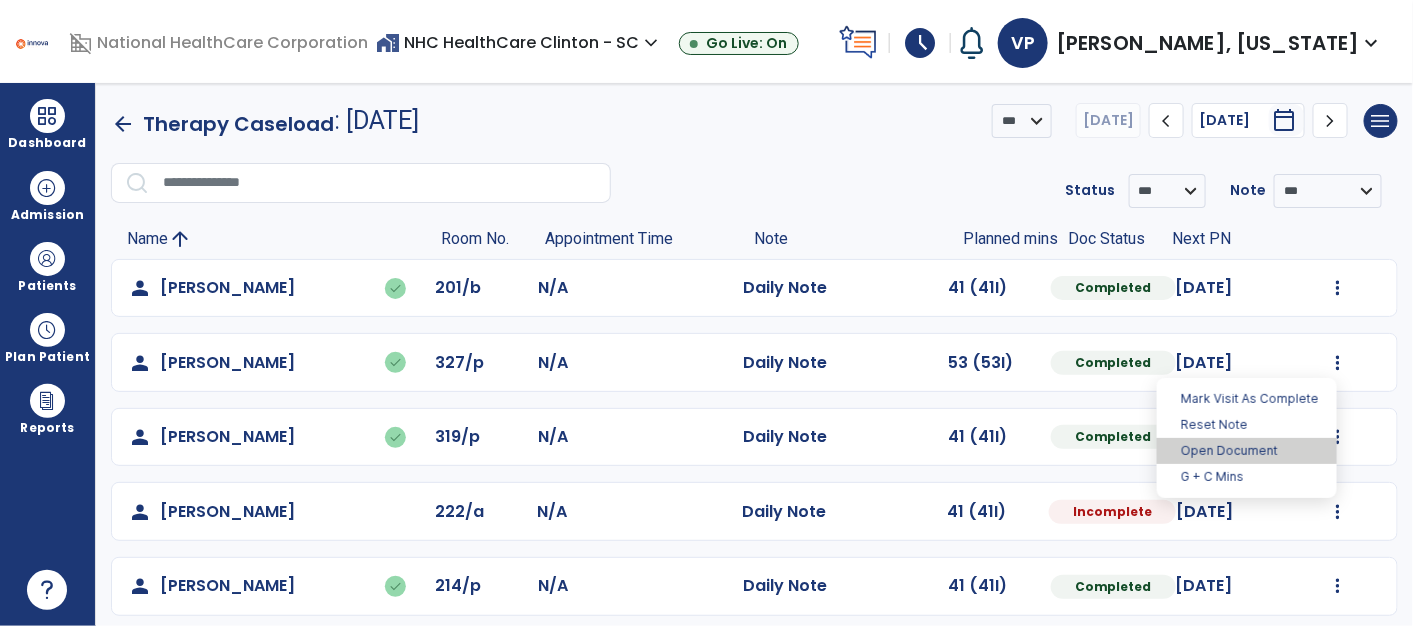 click on "Open Document" at bounding box center [1247, 451] 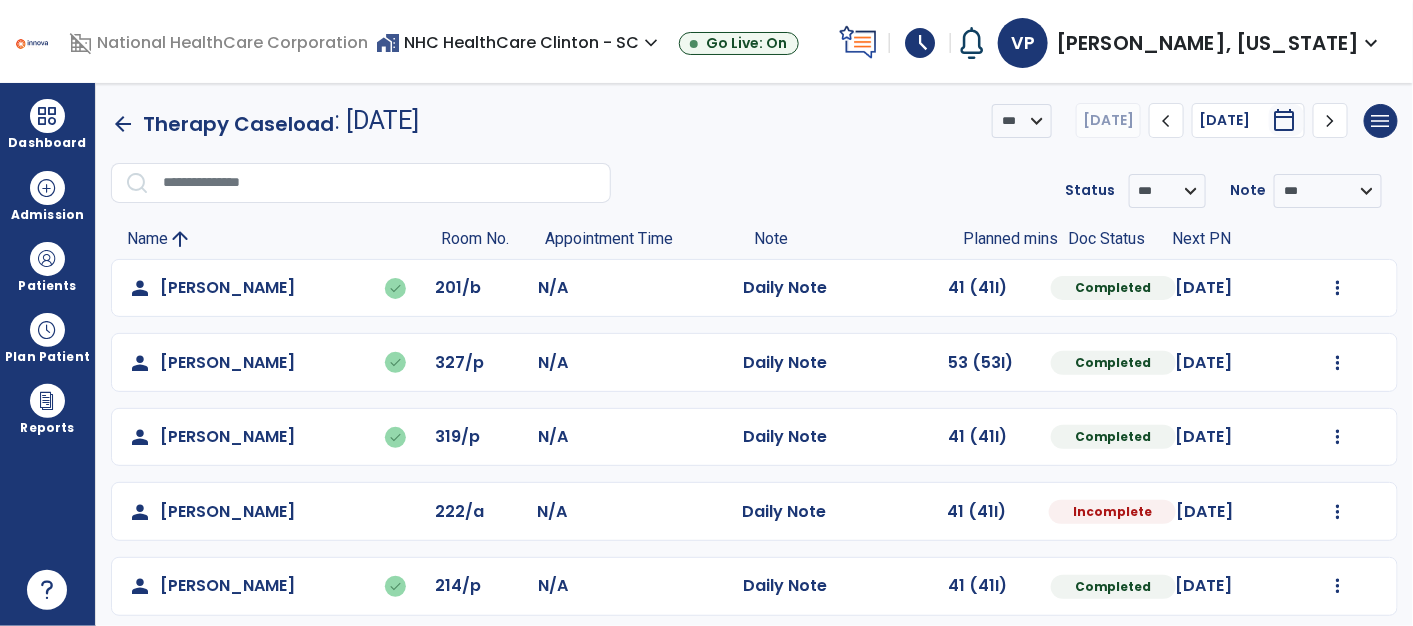 select on "*" 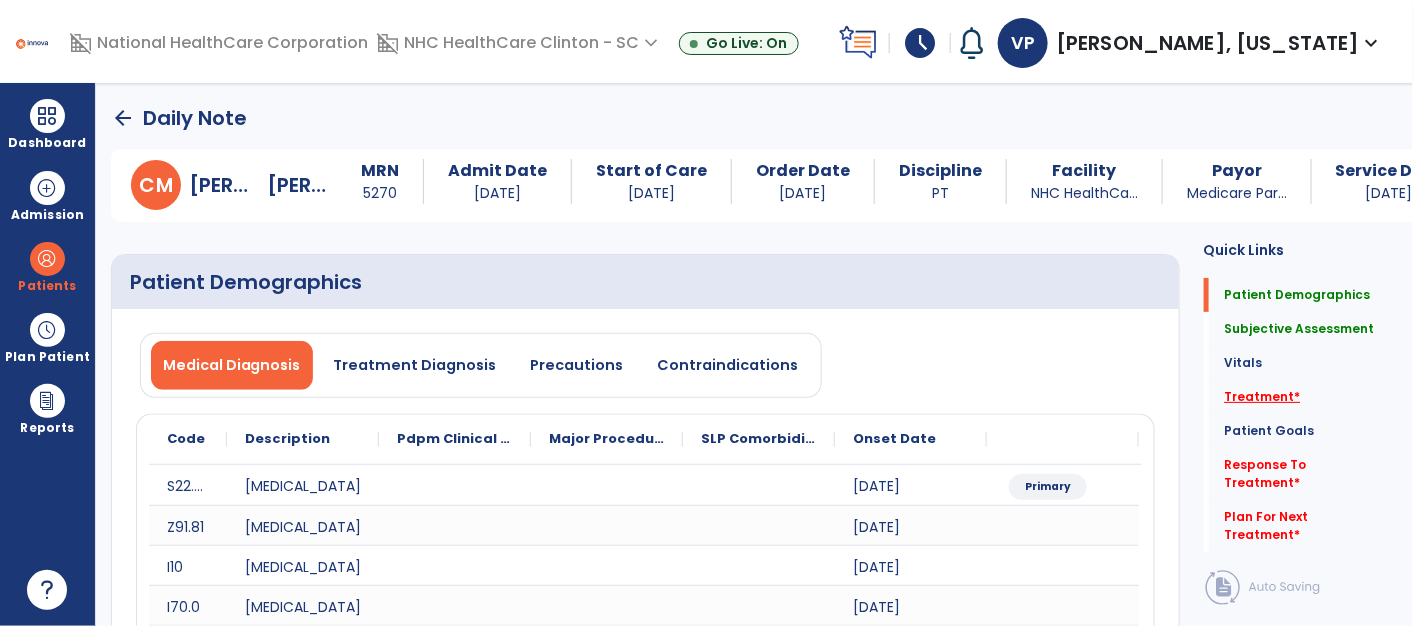 click on "Treatment   *" 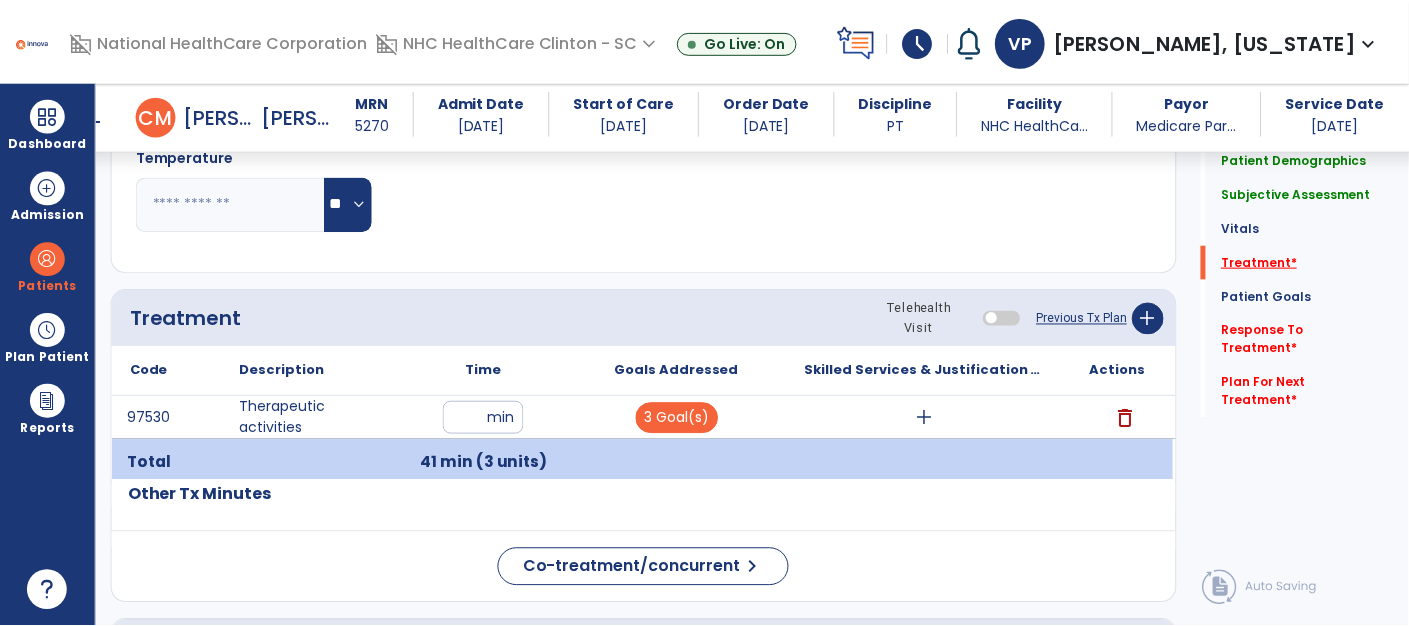 scroll, scrollTop: 1908, scrollLeft: 0, axis: vertical 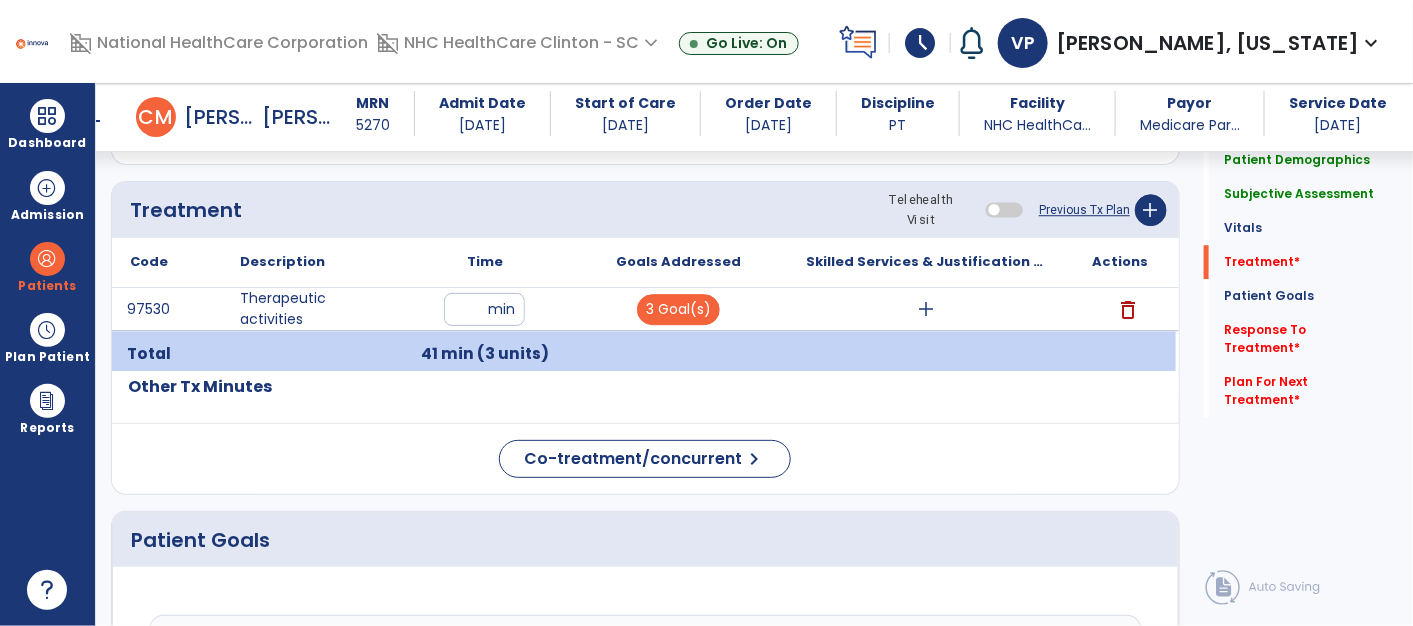 click on "add" at bounding box center (927, 309) 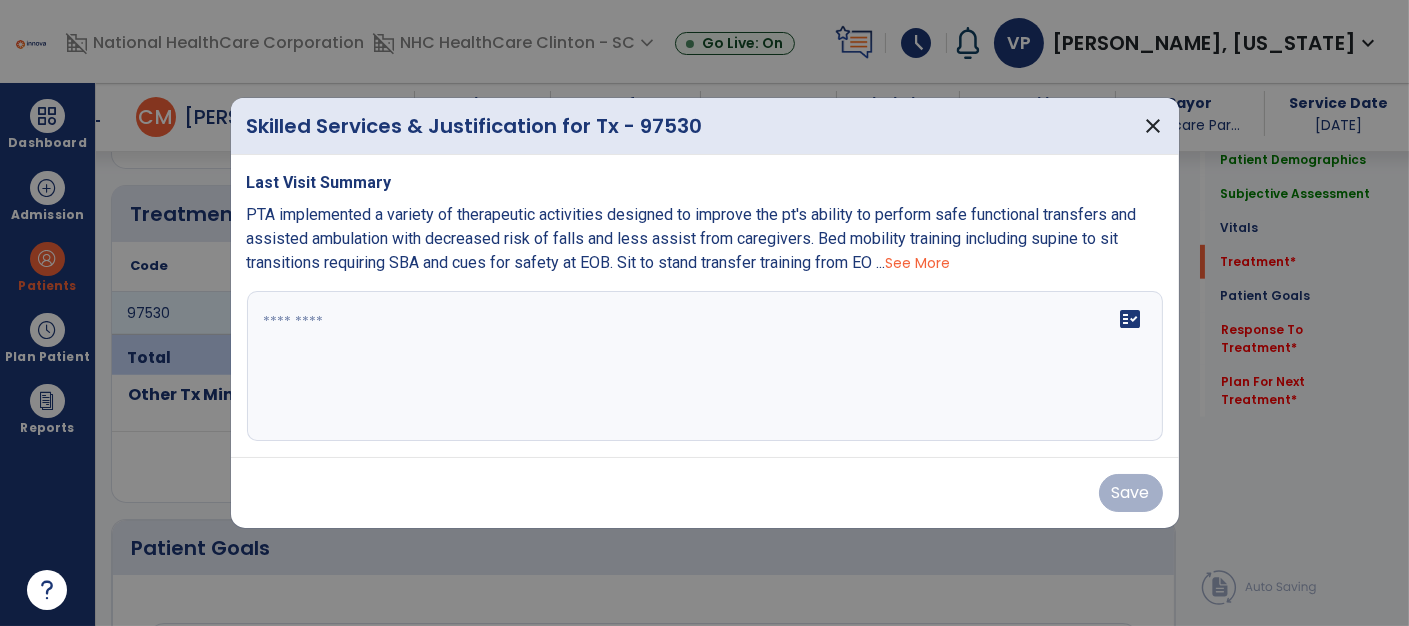scroll, scrollTop: 1908, scrollLeft: 0, axis: vertical 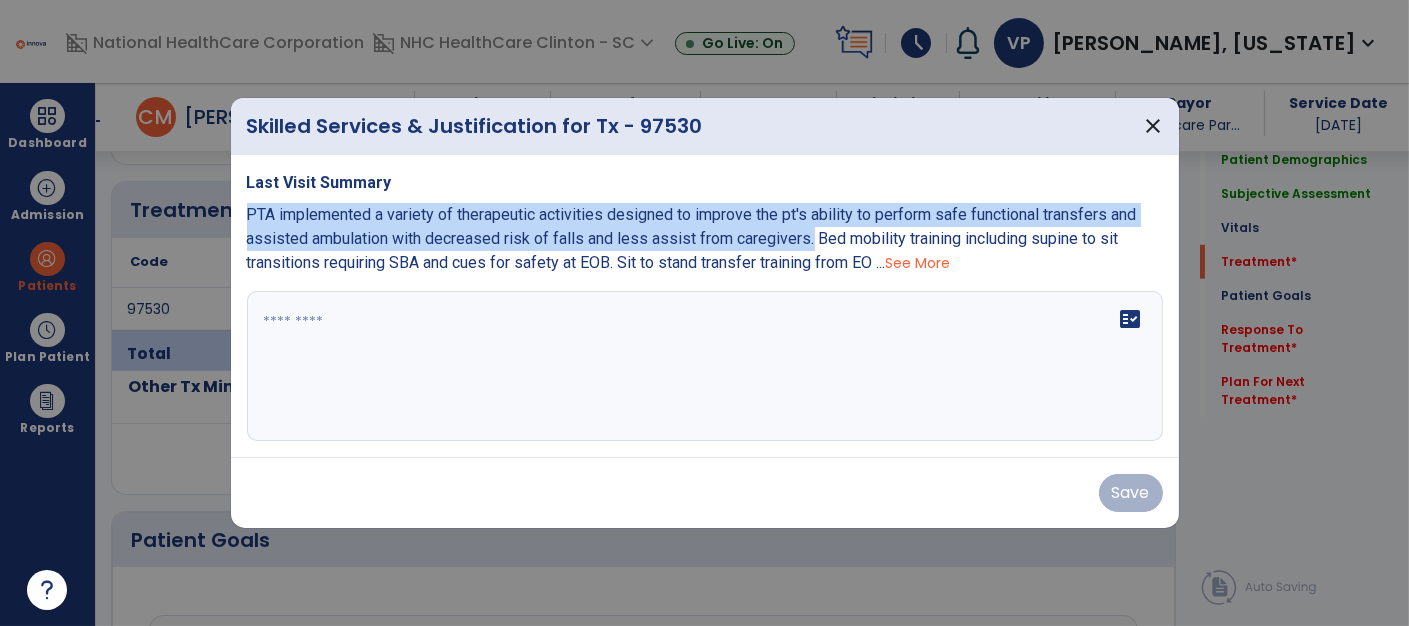 drag, startPoint x: 797, startPoint y: 240, endPoint x: 246, endPoint y: 215, distance: 551.56683 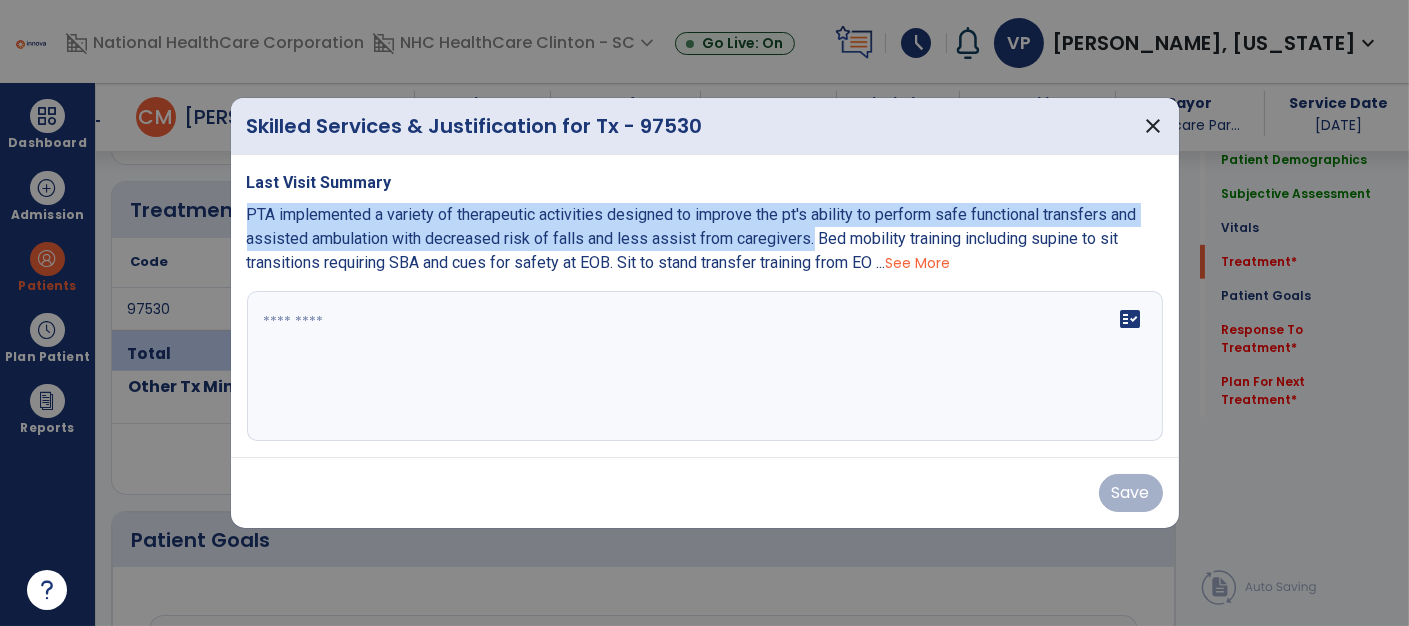 click on "PTA implemented a variety of therapeutic activities designed to improve the pt's ability to perform safe functional transfers and assisted ambulation with decreased risk of falls and less assist from caregivers. Bed mobility training including supine to sit transitions requiring SBA and cues for safety at EOB. Sit to stand transfer training from EO ..." at bounding box center (692, 238) 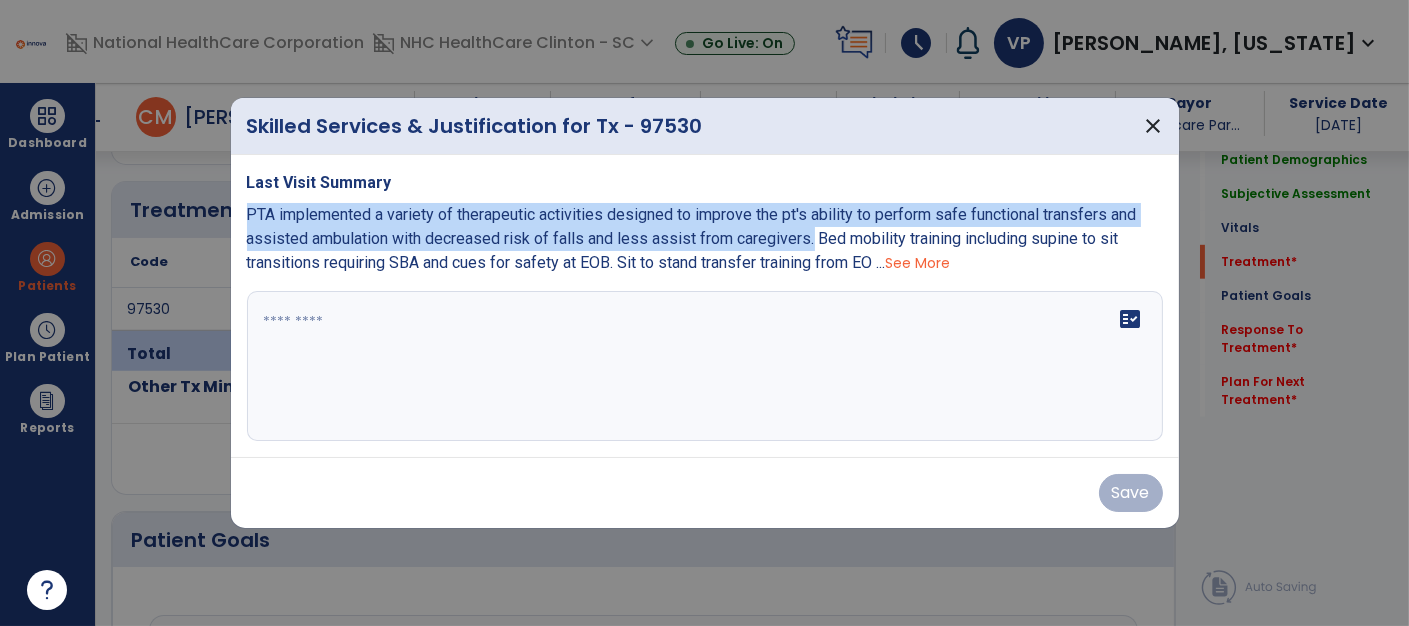 copy on "PTA implemented a variety of therapeutic activities designed to improve the pt's ability to perform safe functional transfers and assisted ambulation with decreased risk of falls and less assist from caregivers." 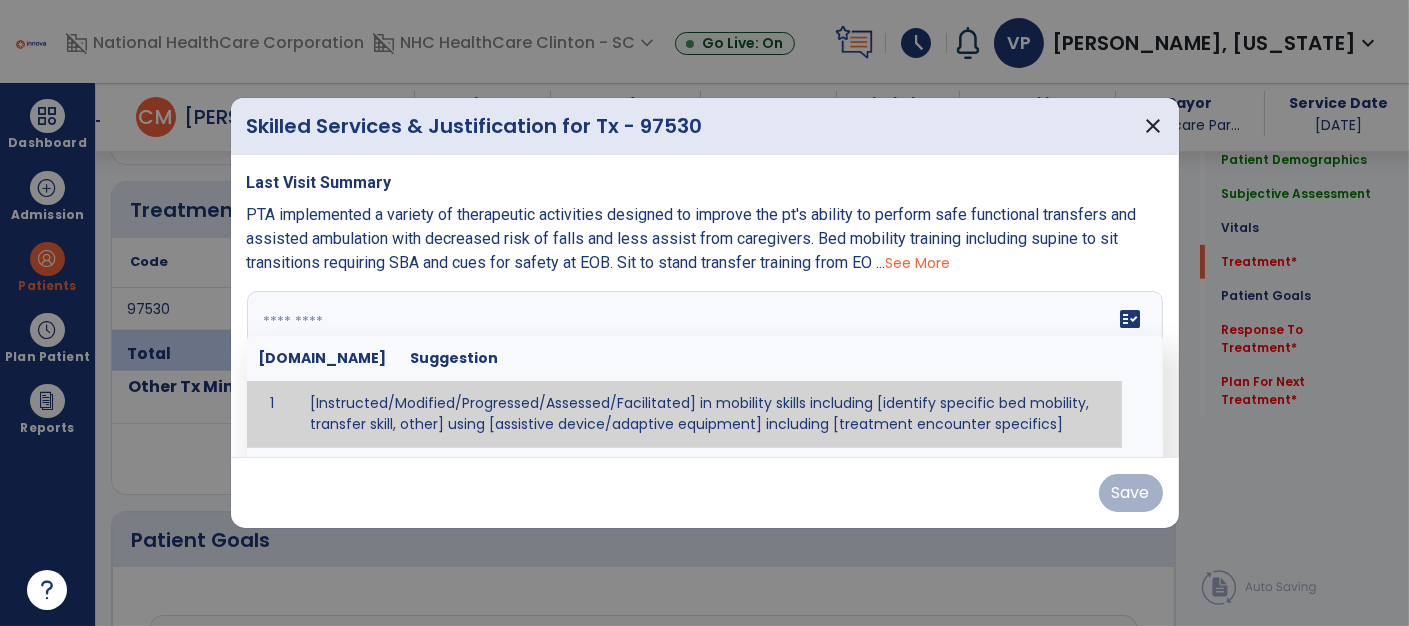 click at bounding box center [705, 366] 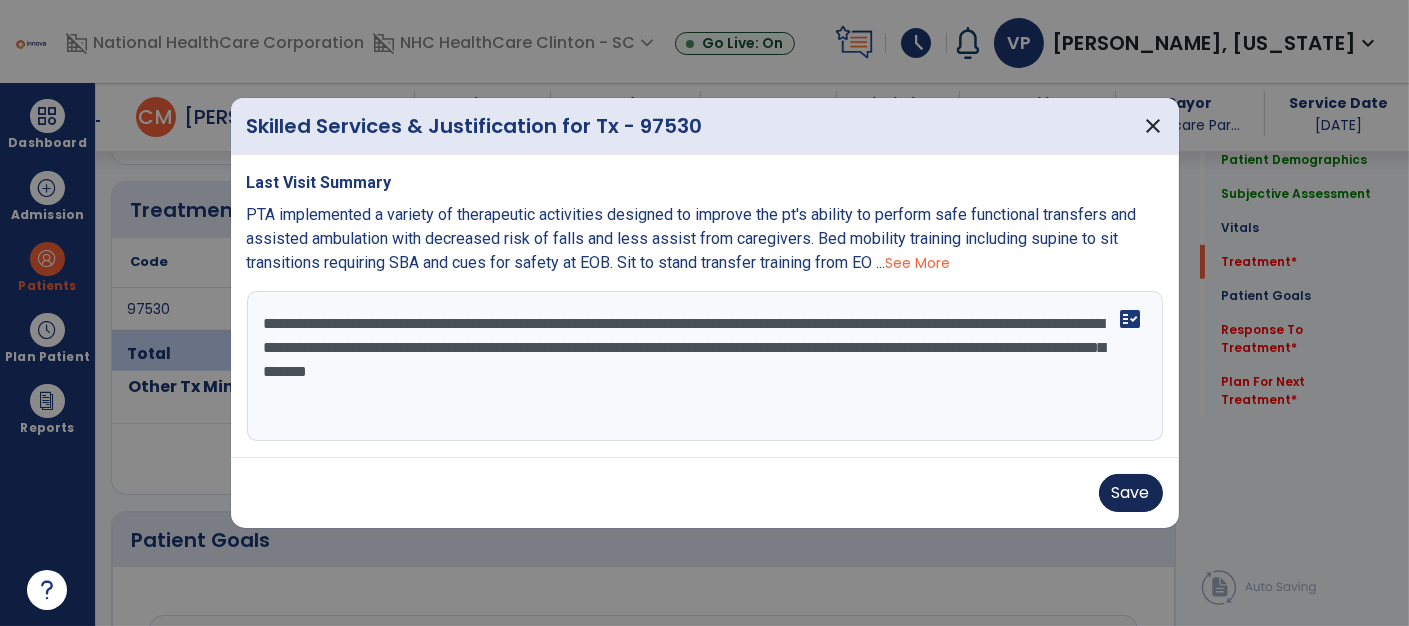 type on "**********" 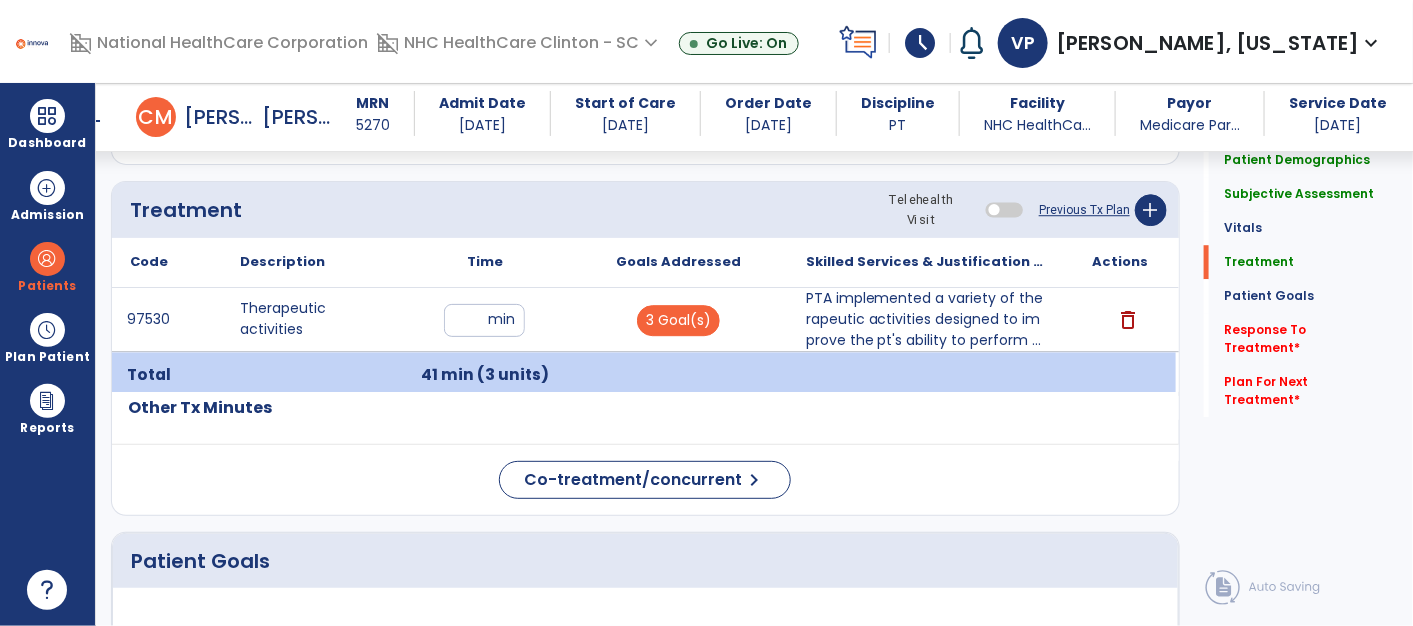 click on "PTA implemented a variety of therapeutic activities designed to improve the pt's ability to perform ..." at bounding box center [927, 319] 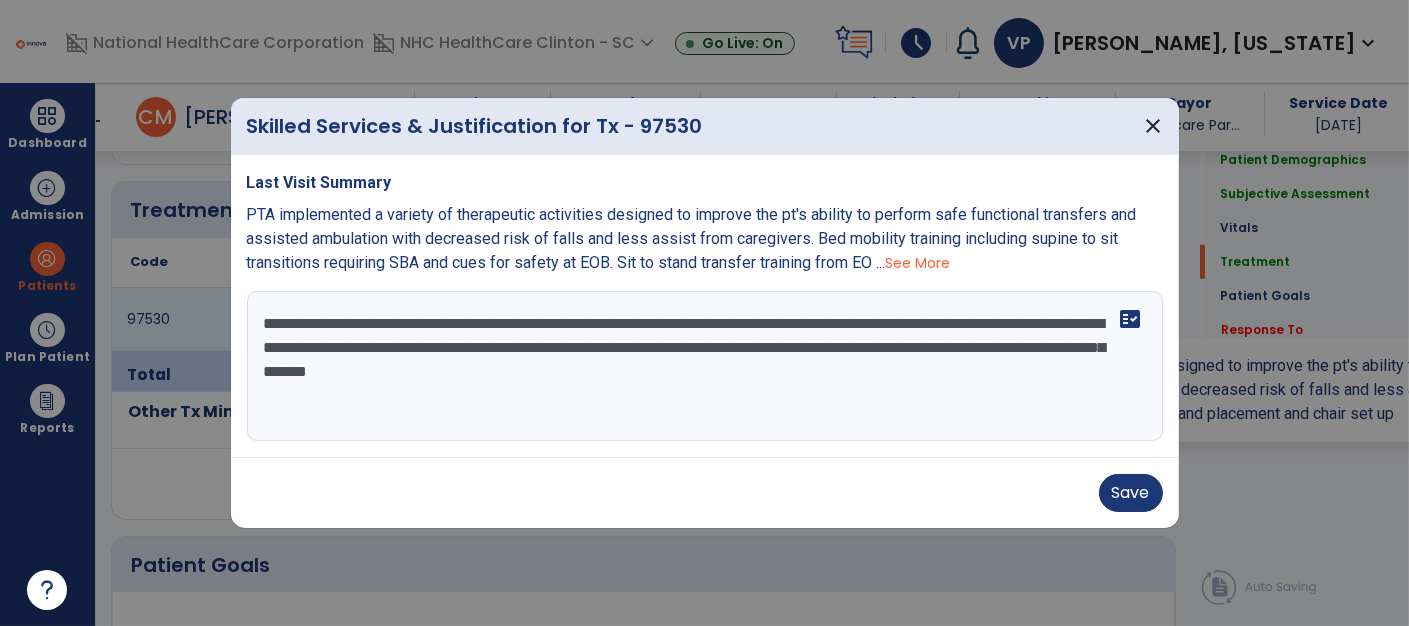 scroll, scrollTop: 1908, scrollLeft: 0, axis: vertical 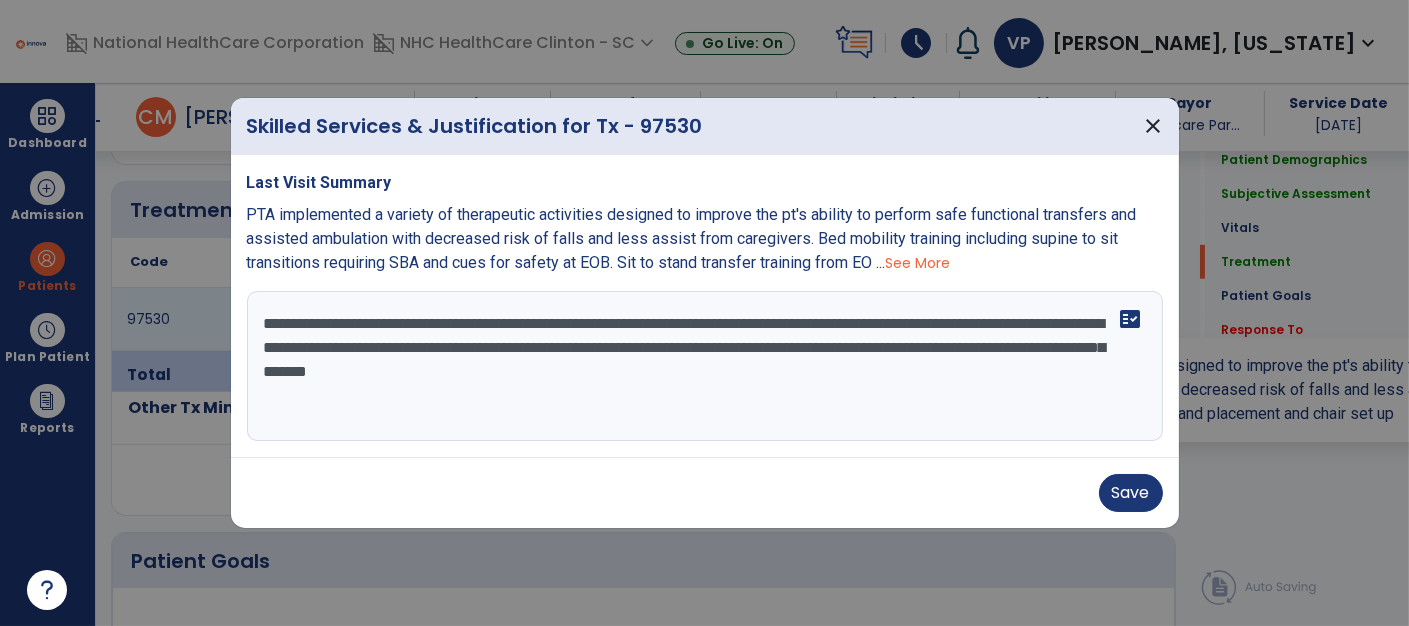 click on "**********" at bounding box center (705, 366) 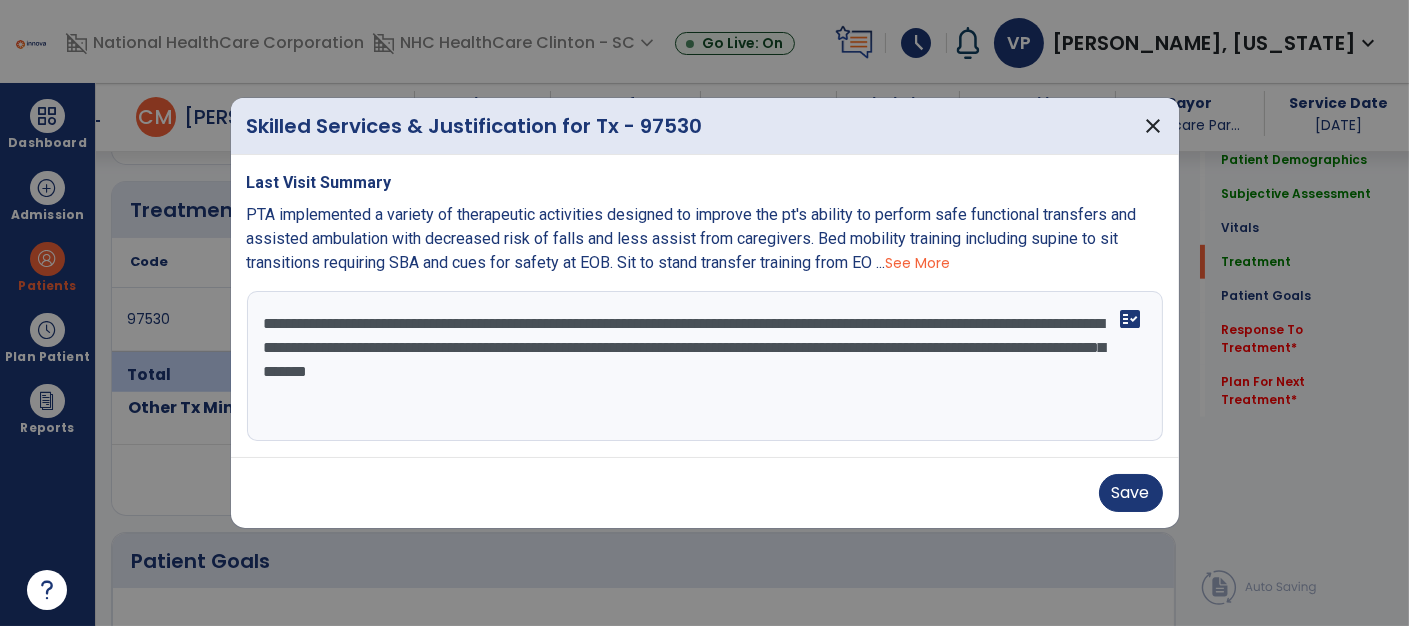 click on "**********" at bounding box center (705, 366) 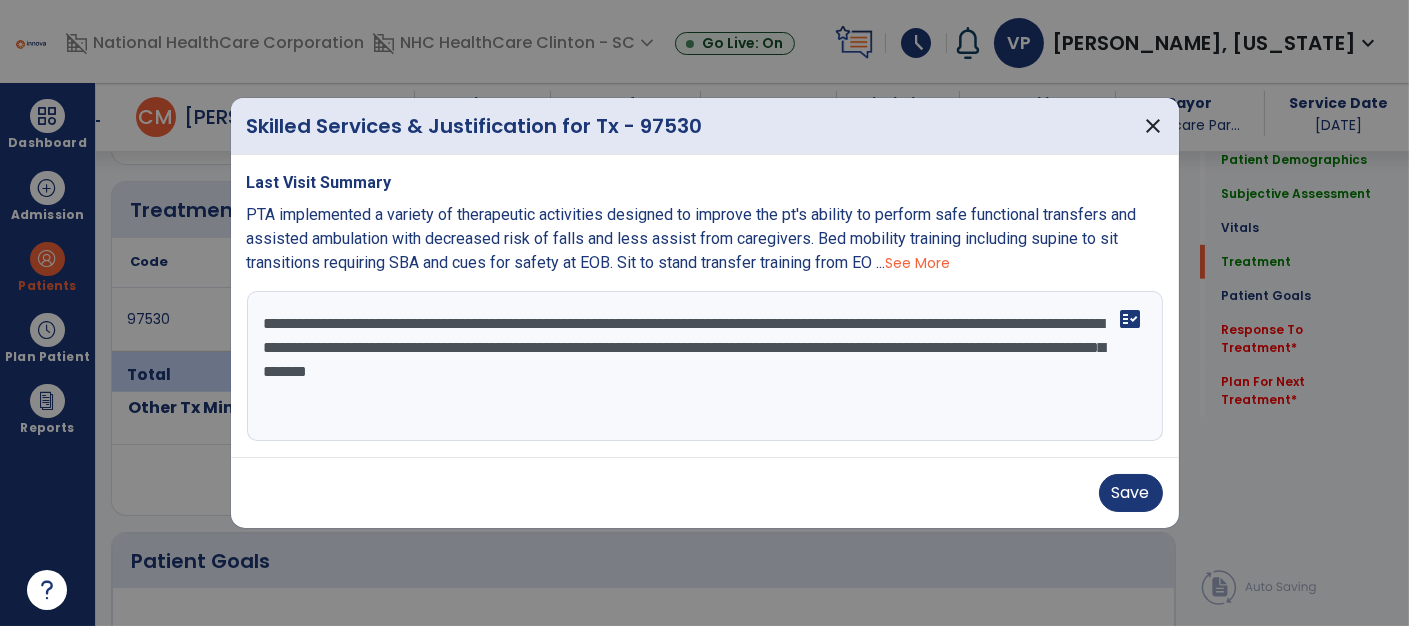click on "**********" at bounding box center [705, 366] 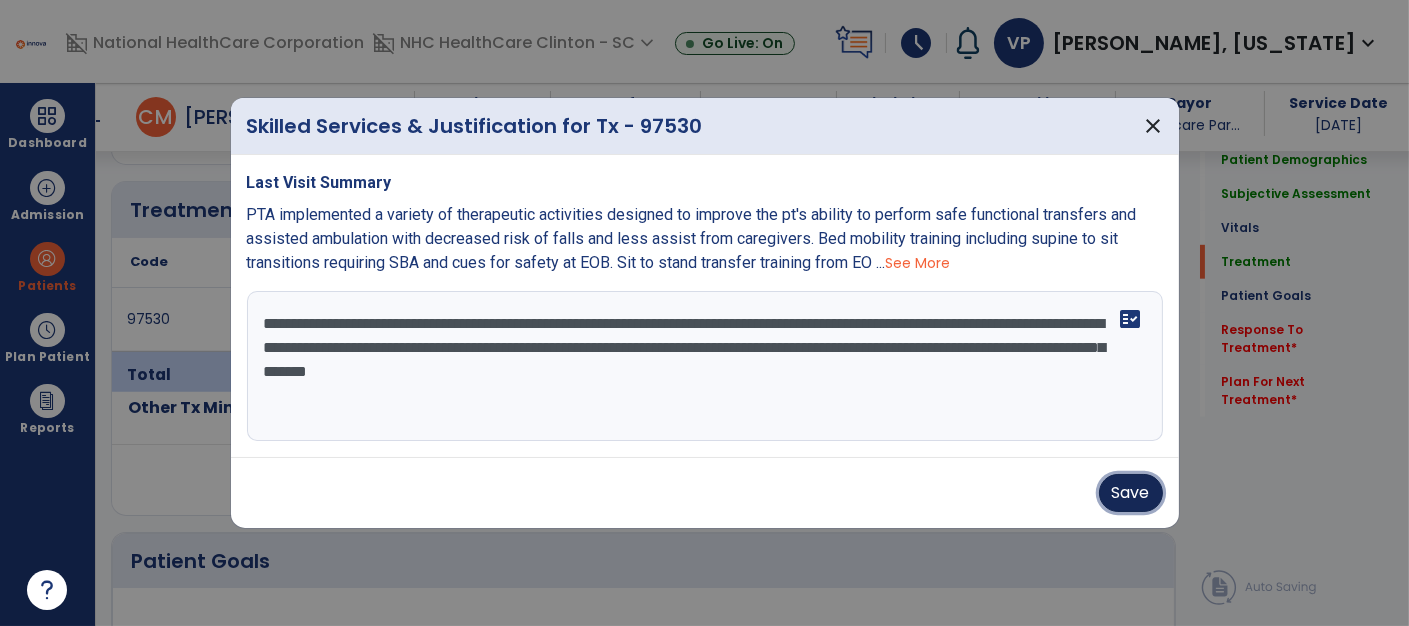 click on "Save" at bounding box center (1131, 493) 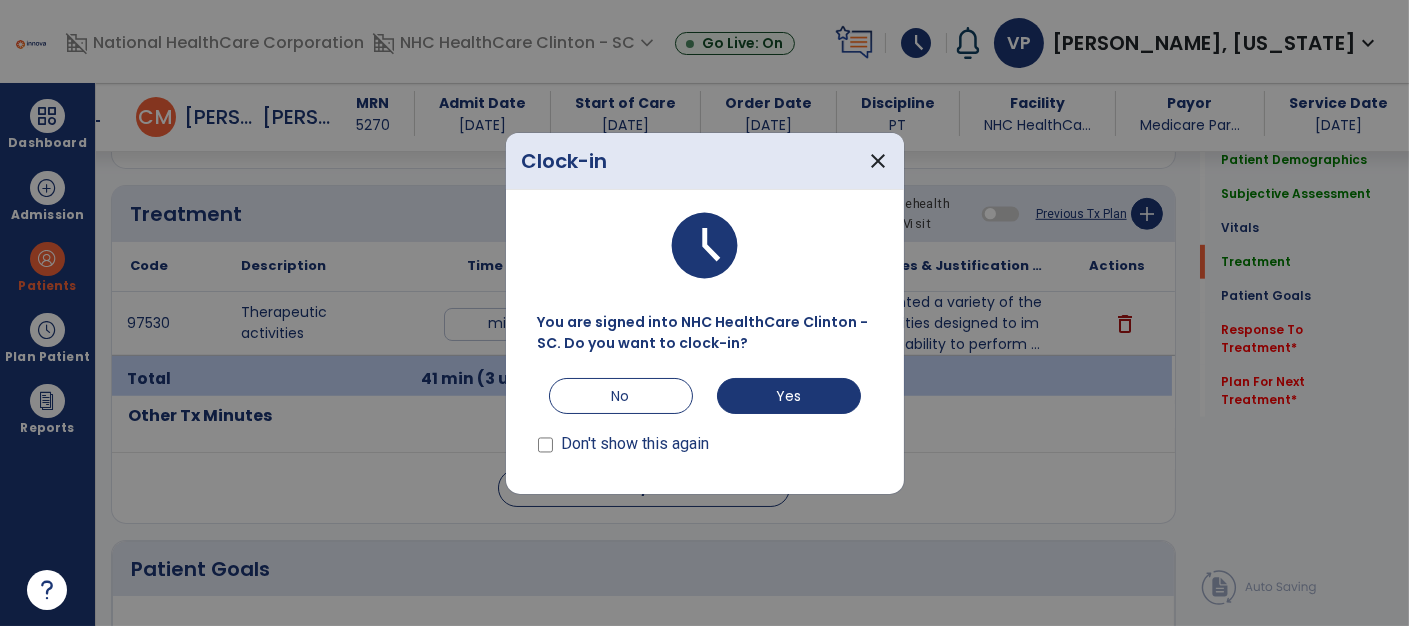 scroll, scrollTop: 1908, scrollLeft: 0, axis: vertical 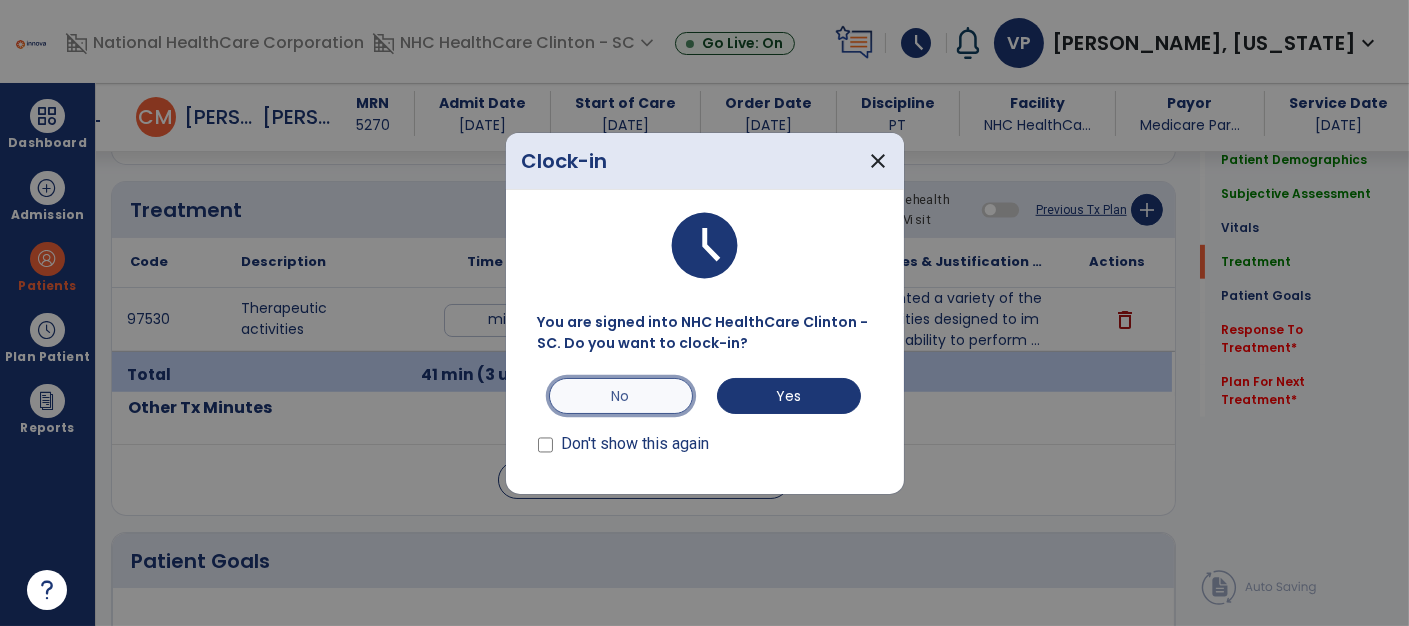 click on "No" at bounding box center [621, 396] 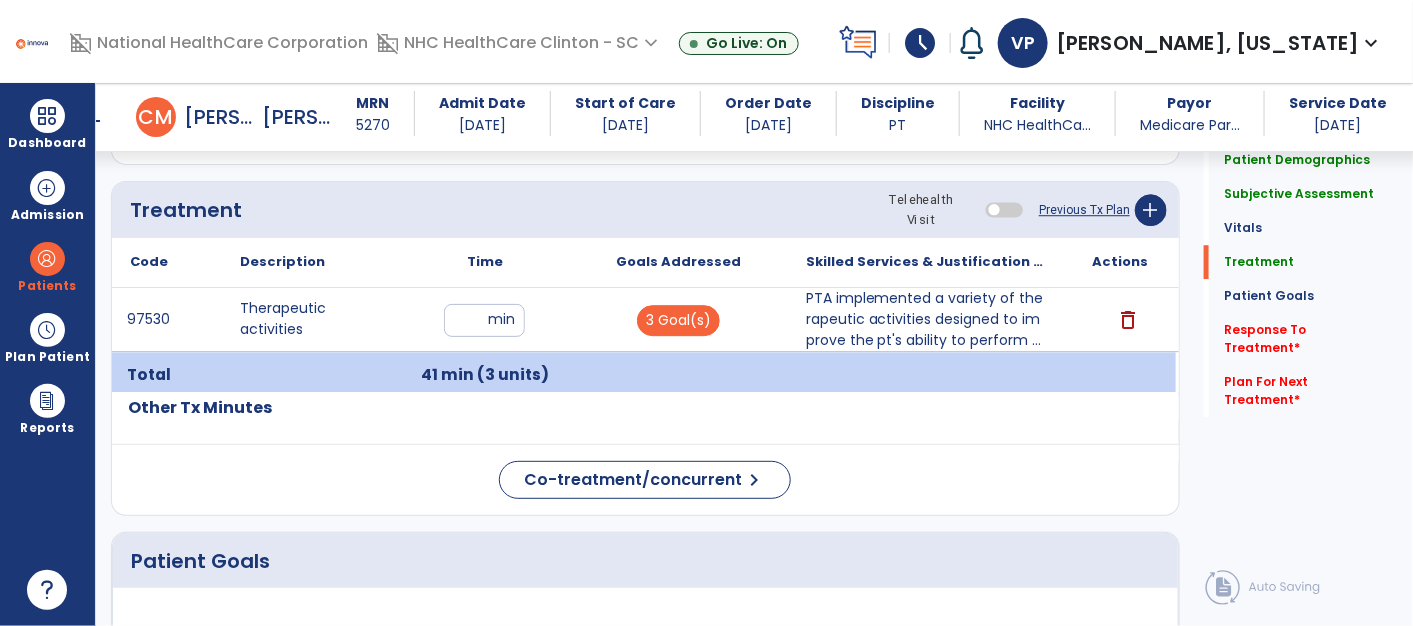 click on "PTA implemented a variety of therapeutic activities designed to improve the pt's ability to perform ..." at bounding box center [927, 319] 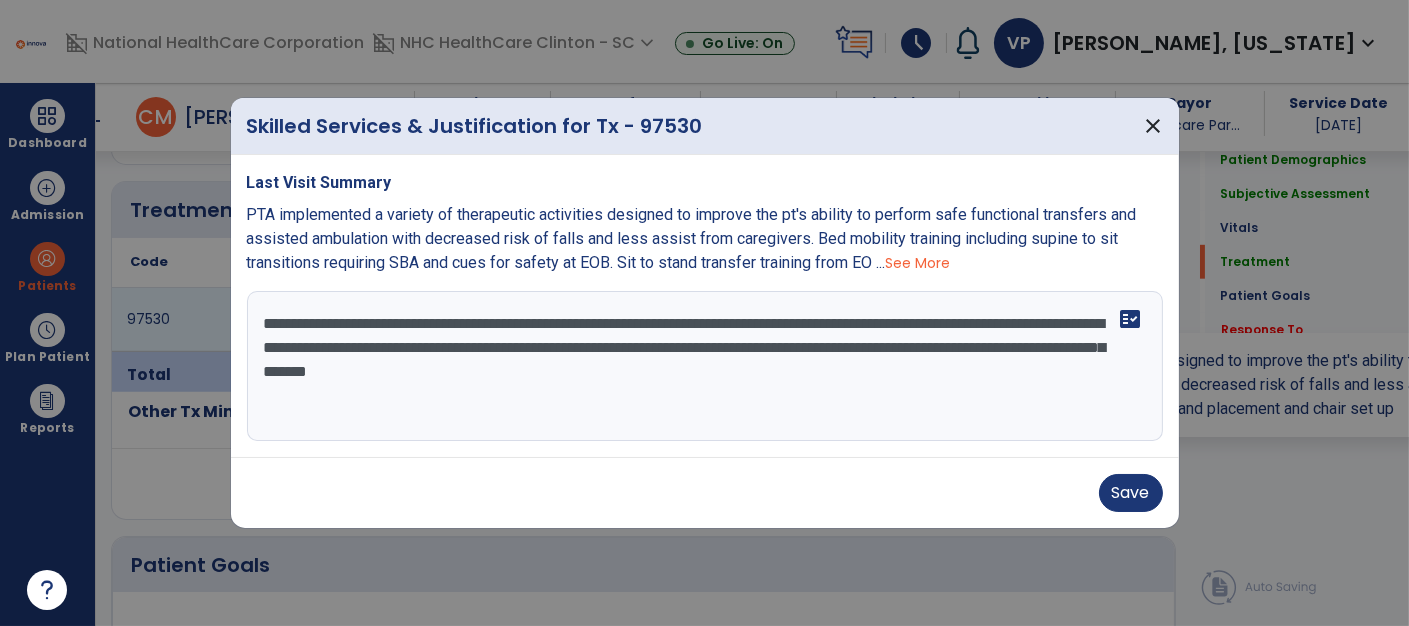 scroll, scrollTop: 1908, scrollLeft: 0, axis: vertical 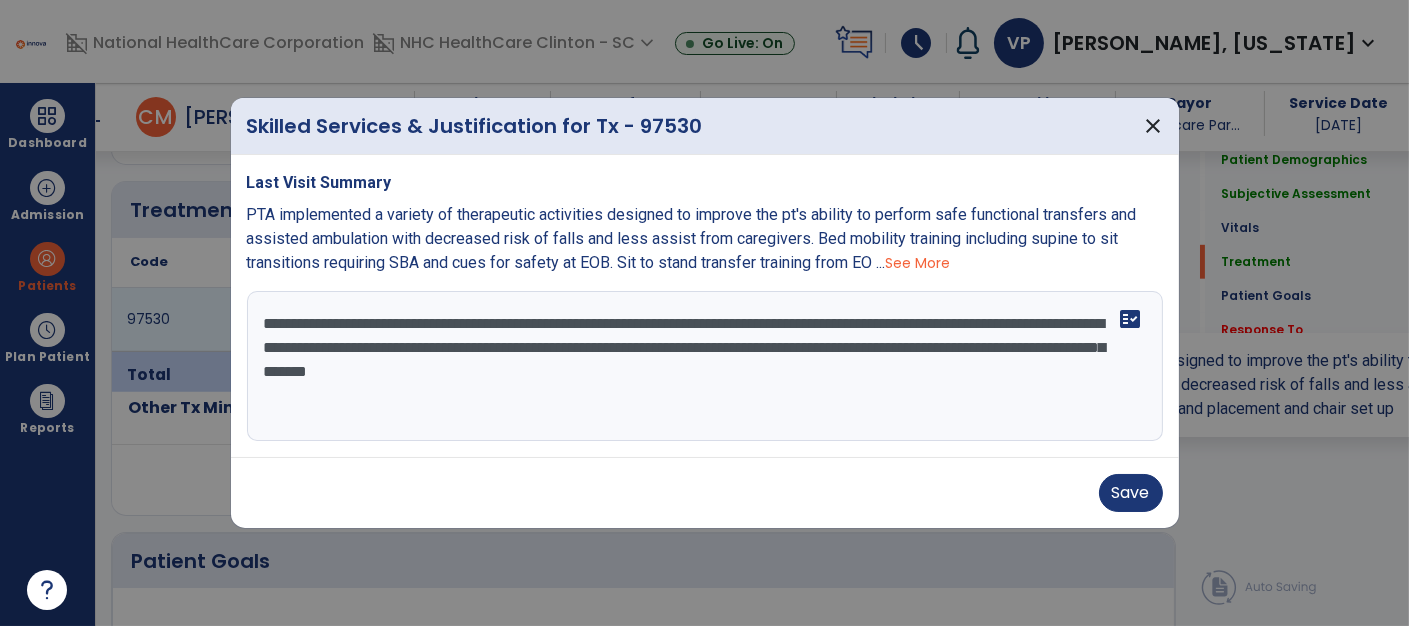 click on "**********" at bounding box center [705, 366] 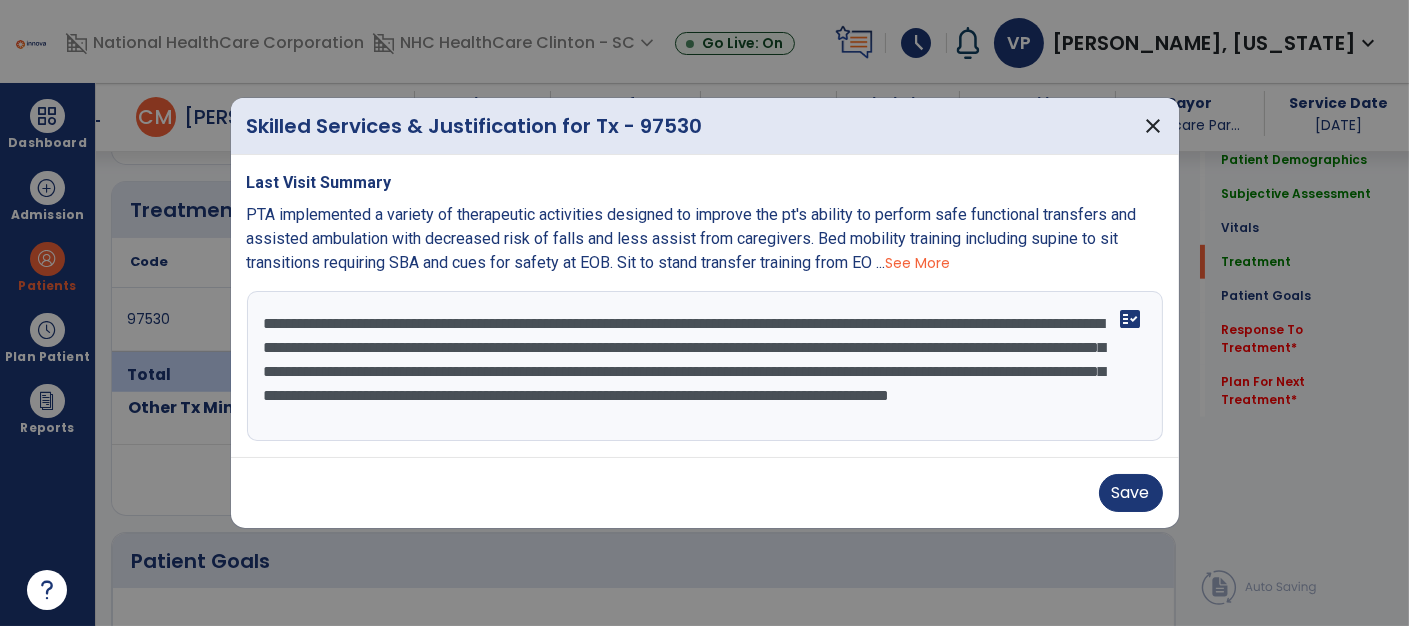 scroll, scrollTop: 15, scrollLeft: 0, axis: vertical 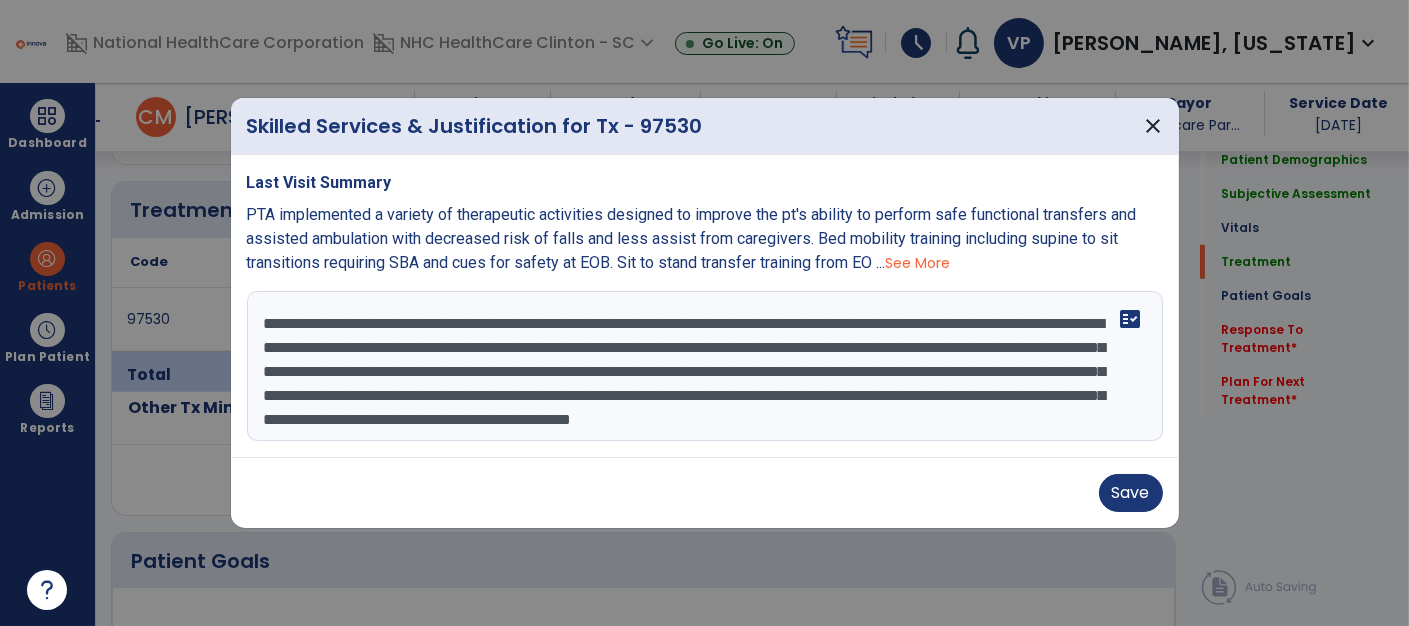 click on "**********" at bounding box center (705, 366) 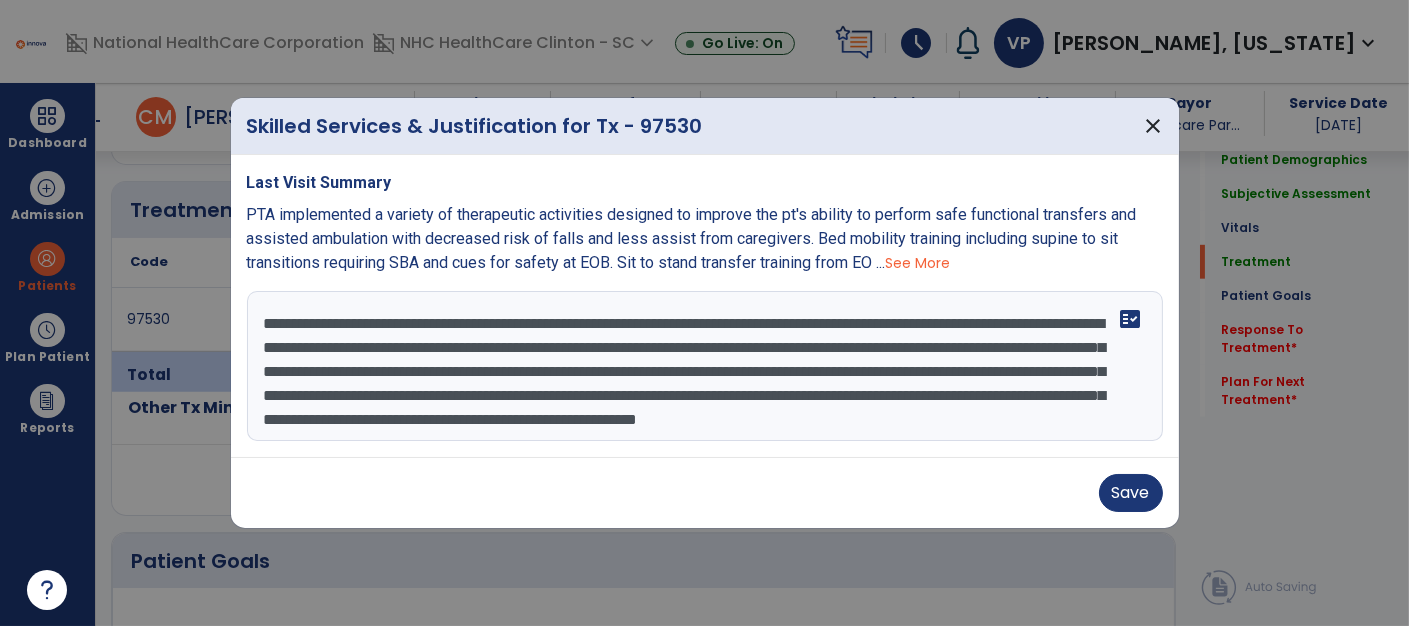 scroll, scrollTop: 38, scrollLeft: 0, axis: vertical 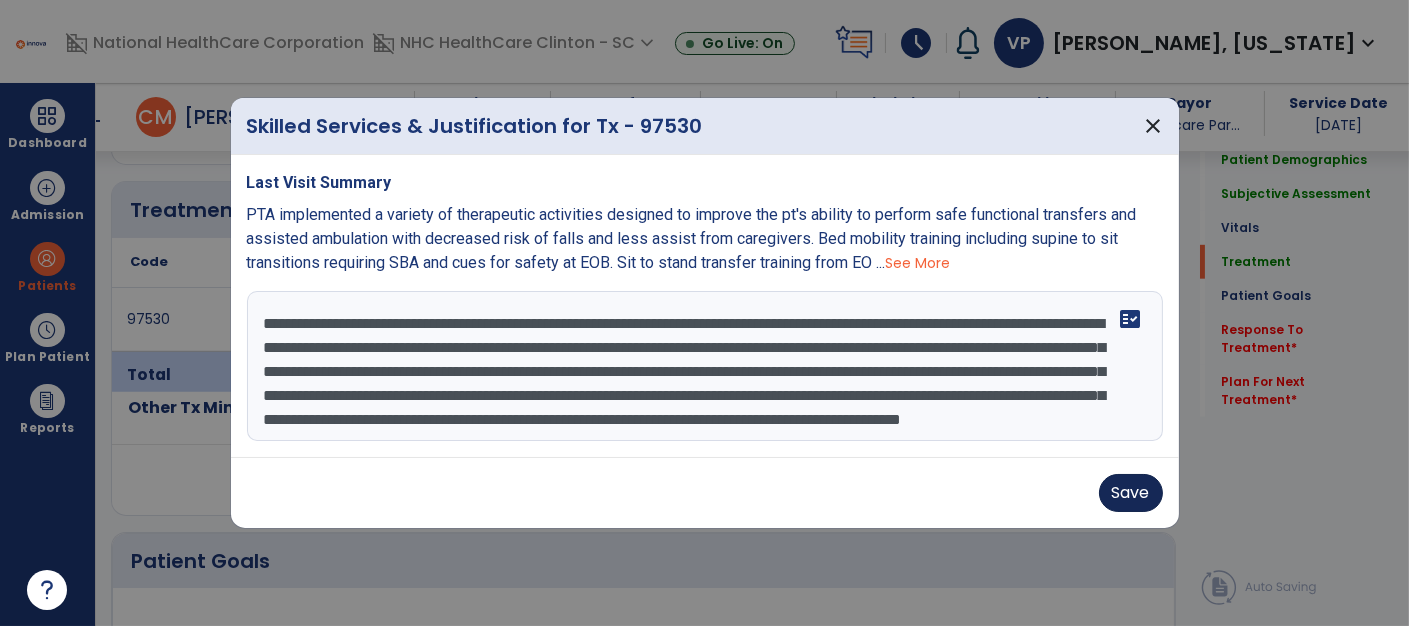 type on "**********" 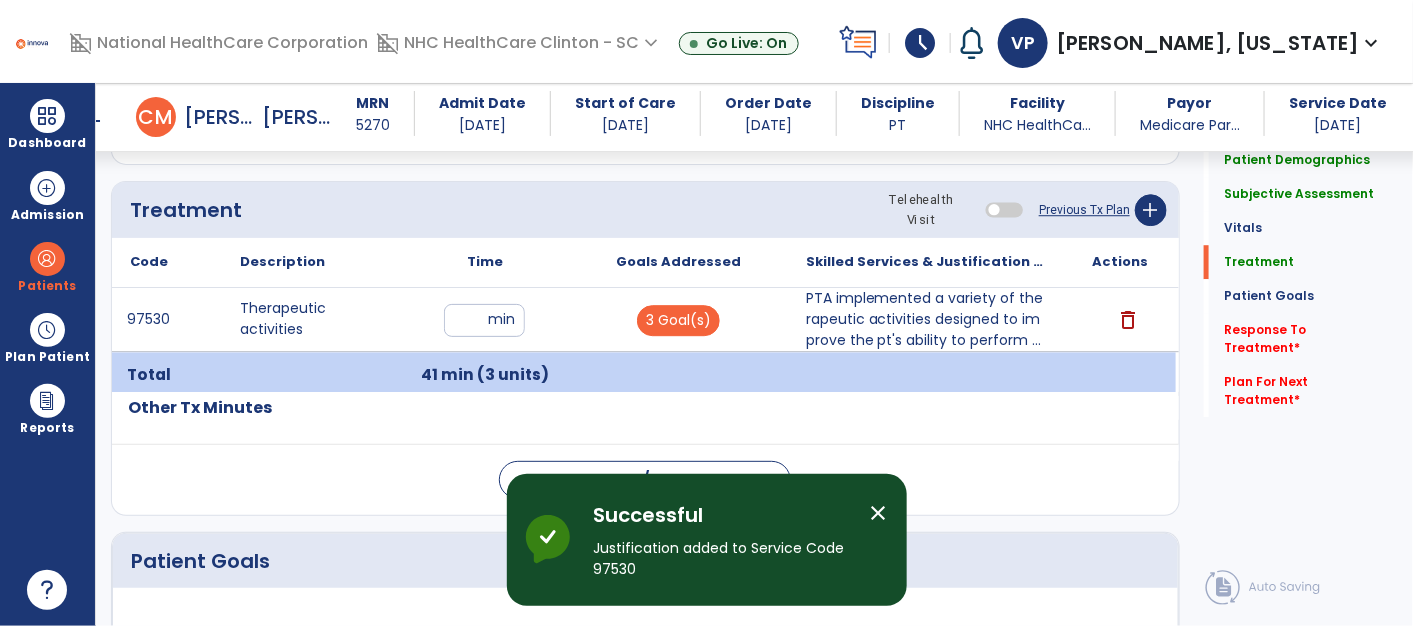 click on "PTA implemented a variety of therapeutic activities designed to improve the pt's ability to perform ..." at bounding box center (927, 319) 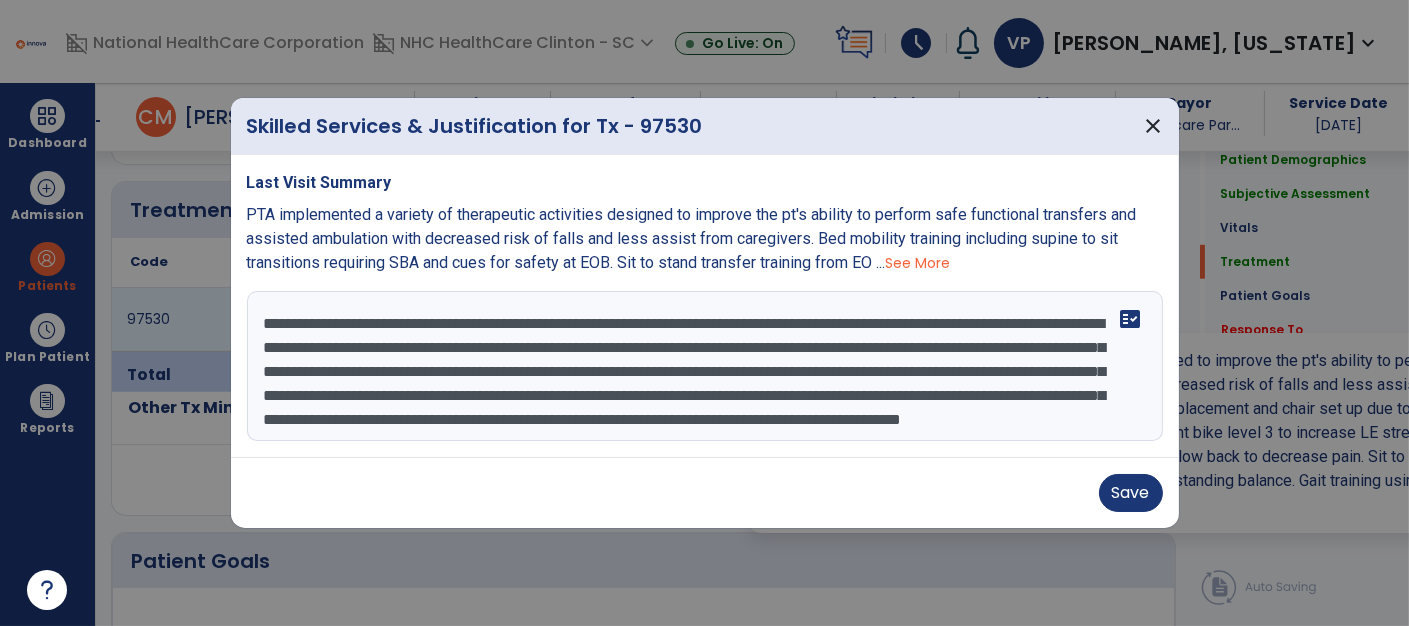 scroll, scrollTop: 1908, scrollLeft: 0, axis: vertical 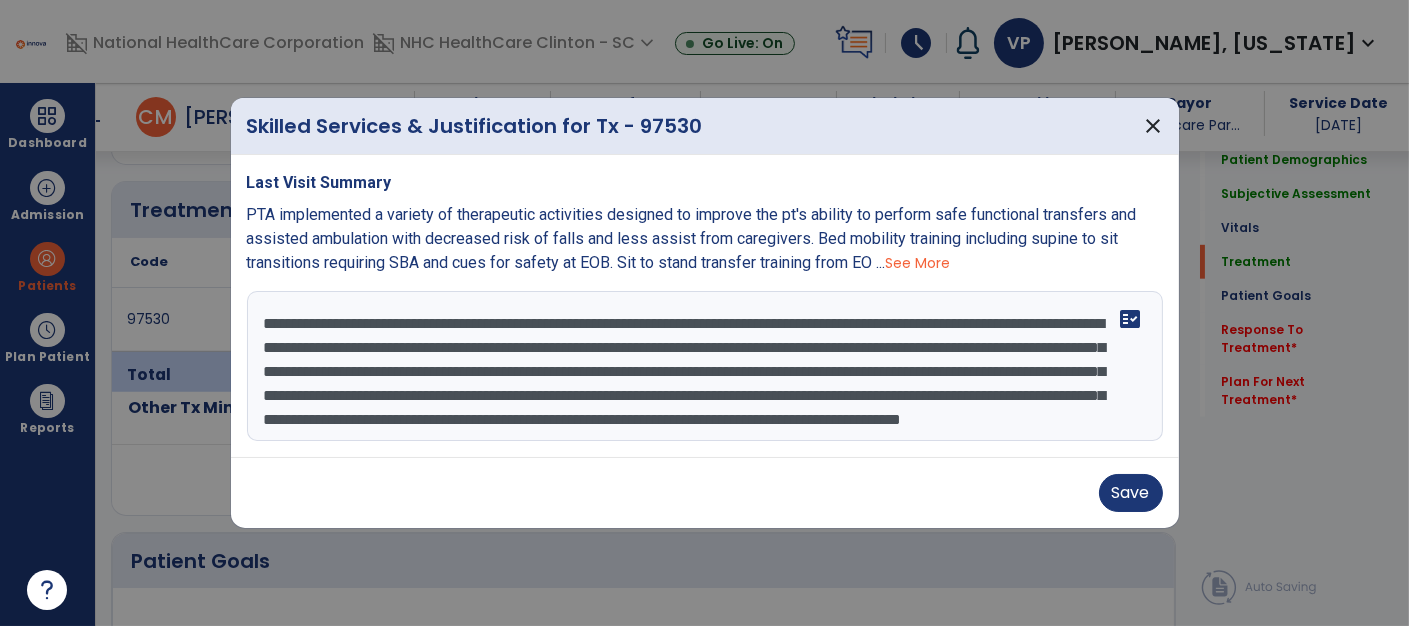 drag, startPoint x: 259, startPoint y: 317, endPoint x: 1070, endPoint y: 504, distance: 832.28 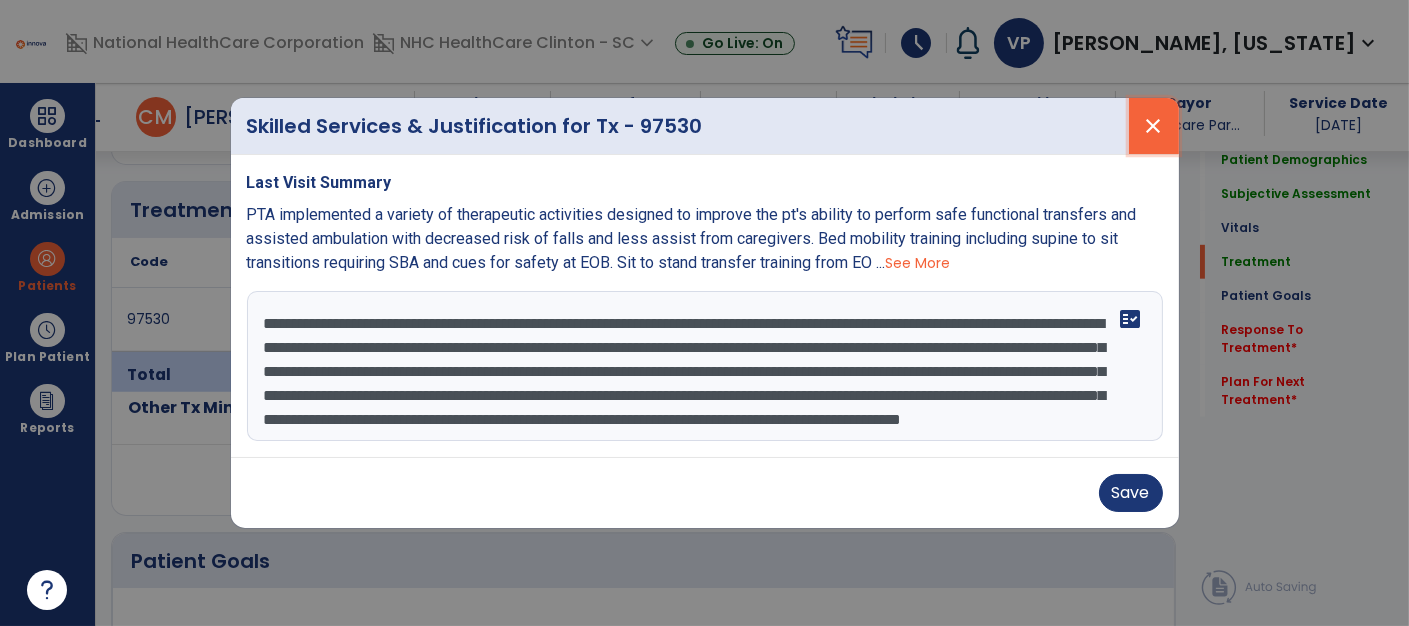 click on "close" at bounding box center (1154, 126) 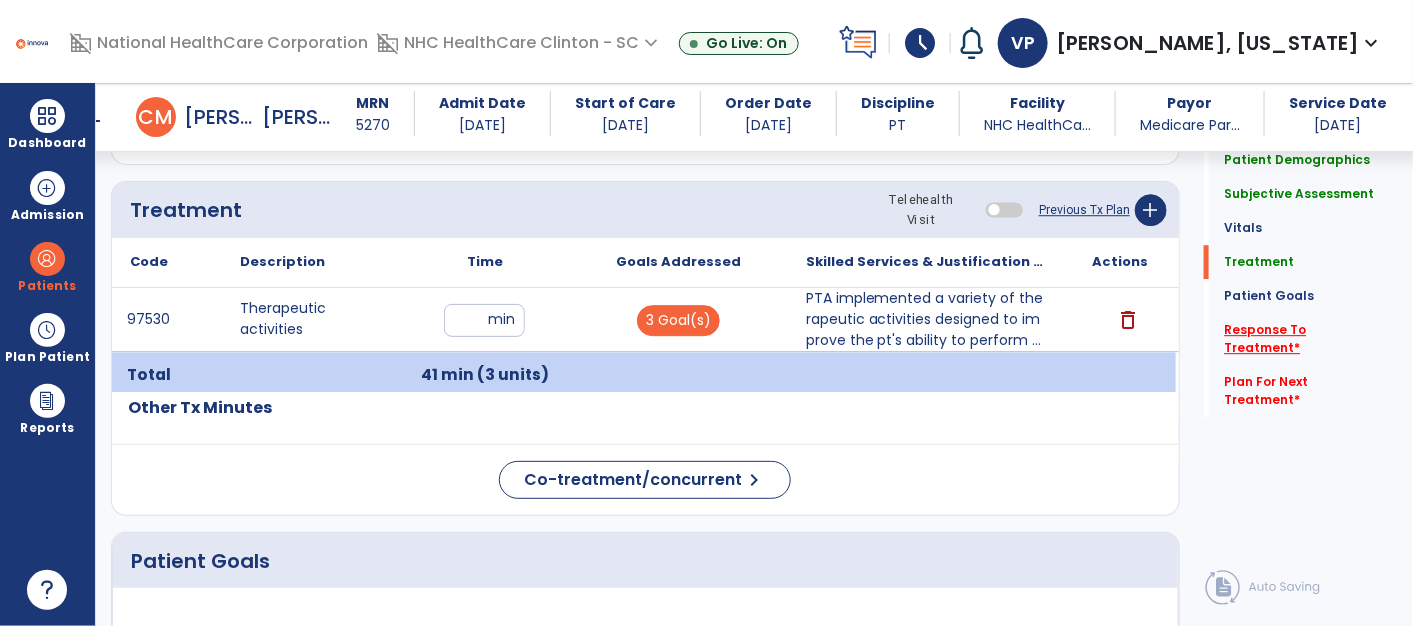 click on "Response To Treatment   *" 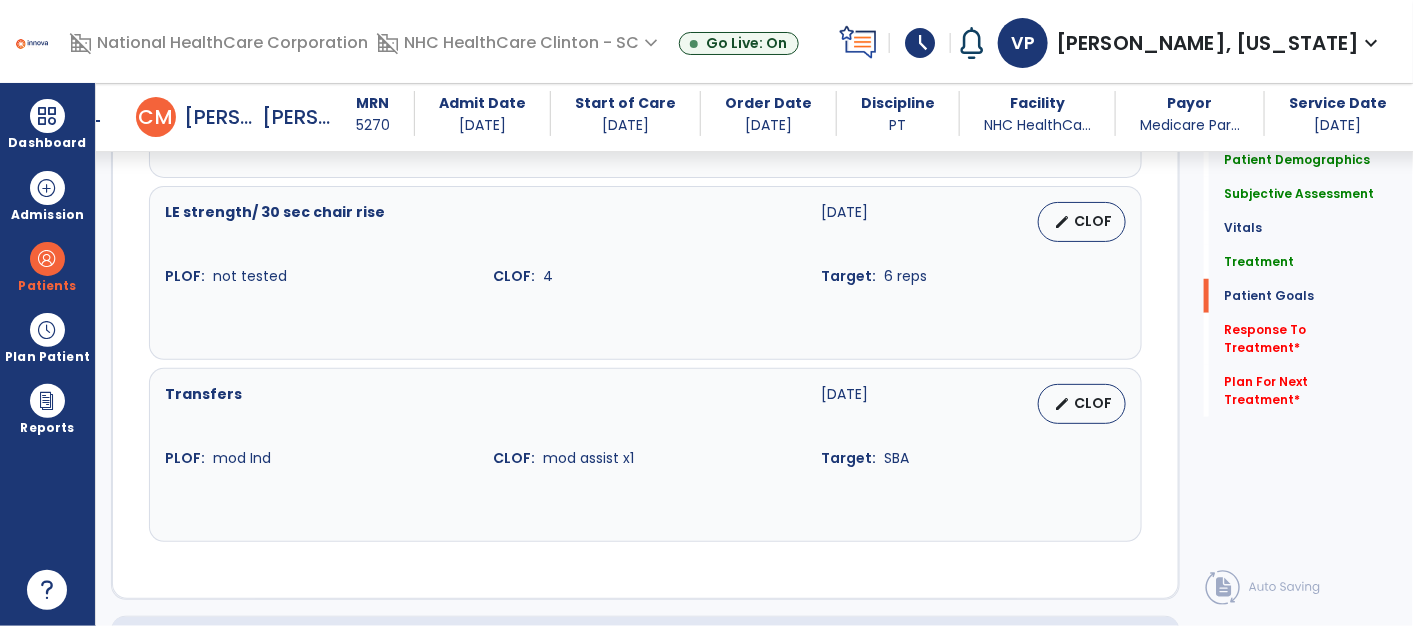 scroll, scrollTop: 3466, scrollLeft: 0, axis: vertical 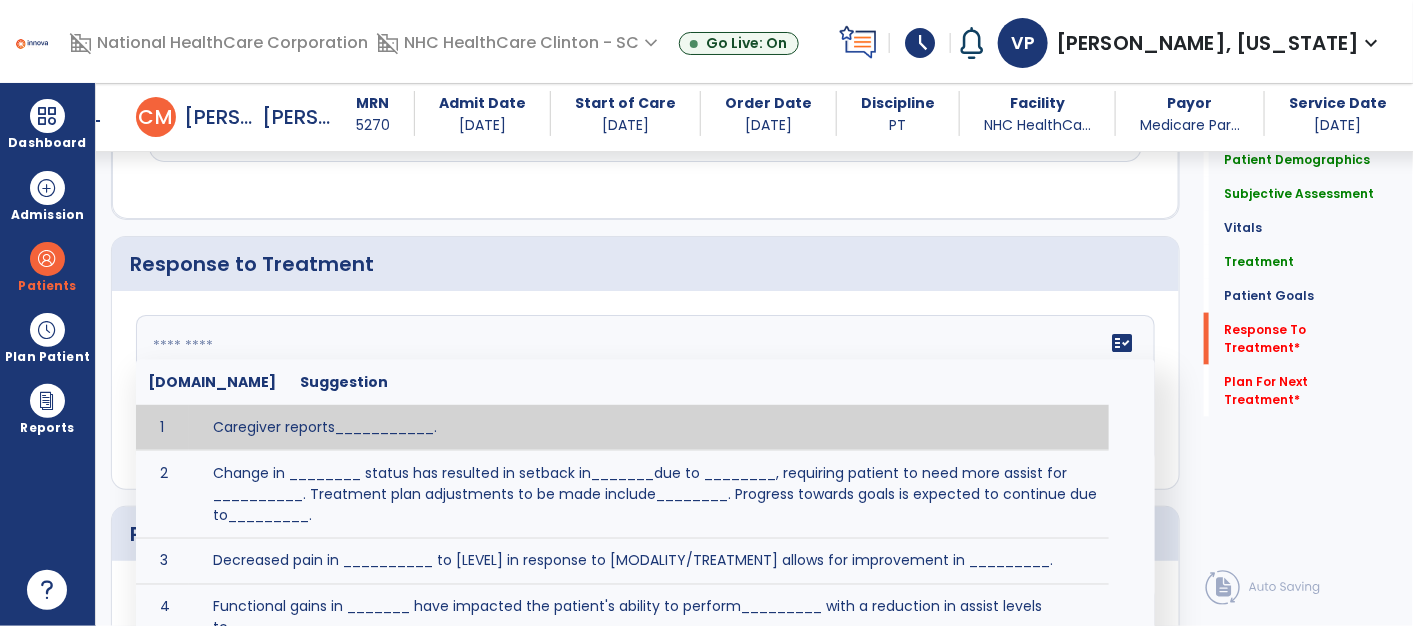 click 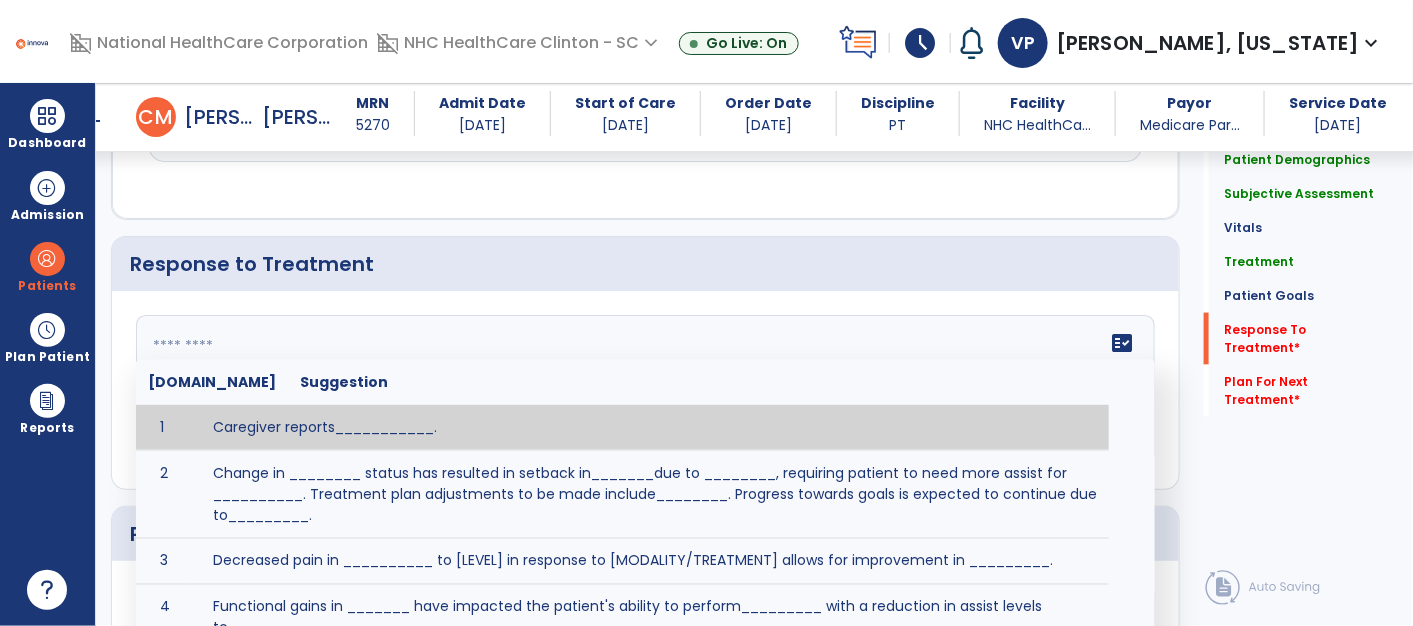 paste on "**********" 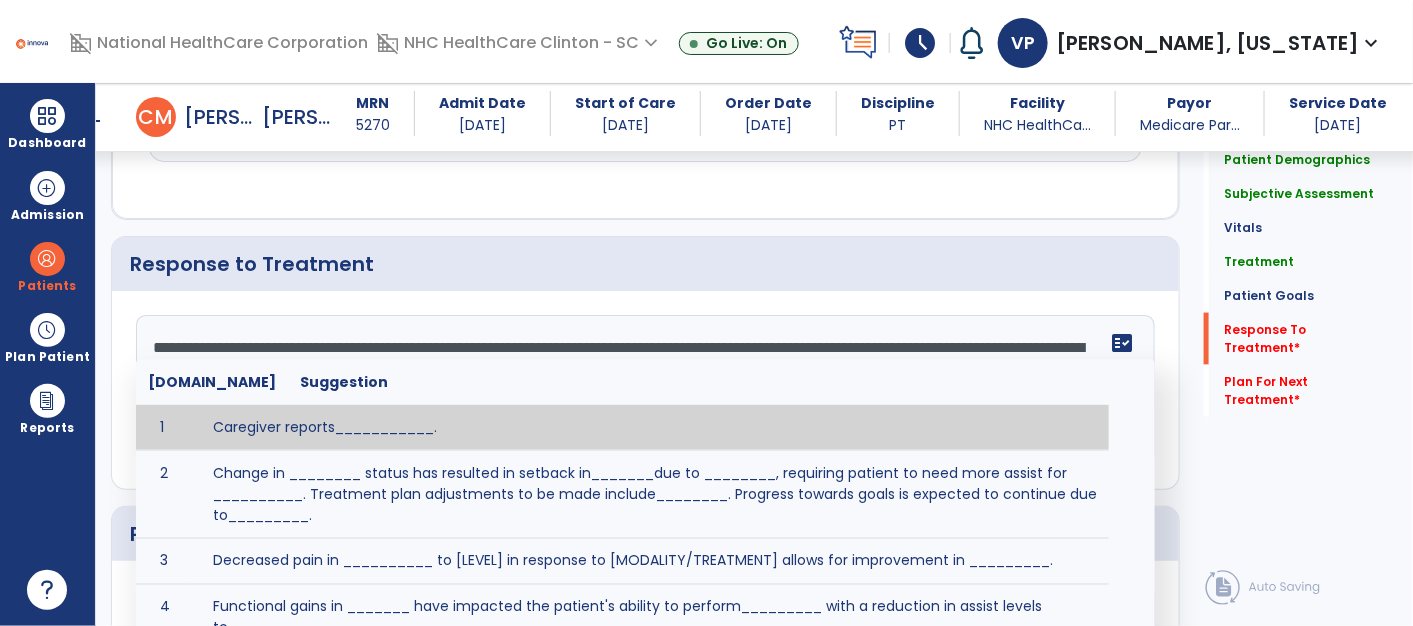 scroll, scrollTop: 15, scrollLeft: 0, axis: vertical 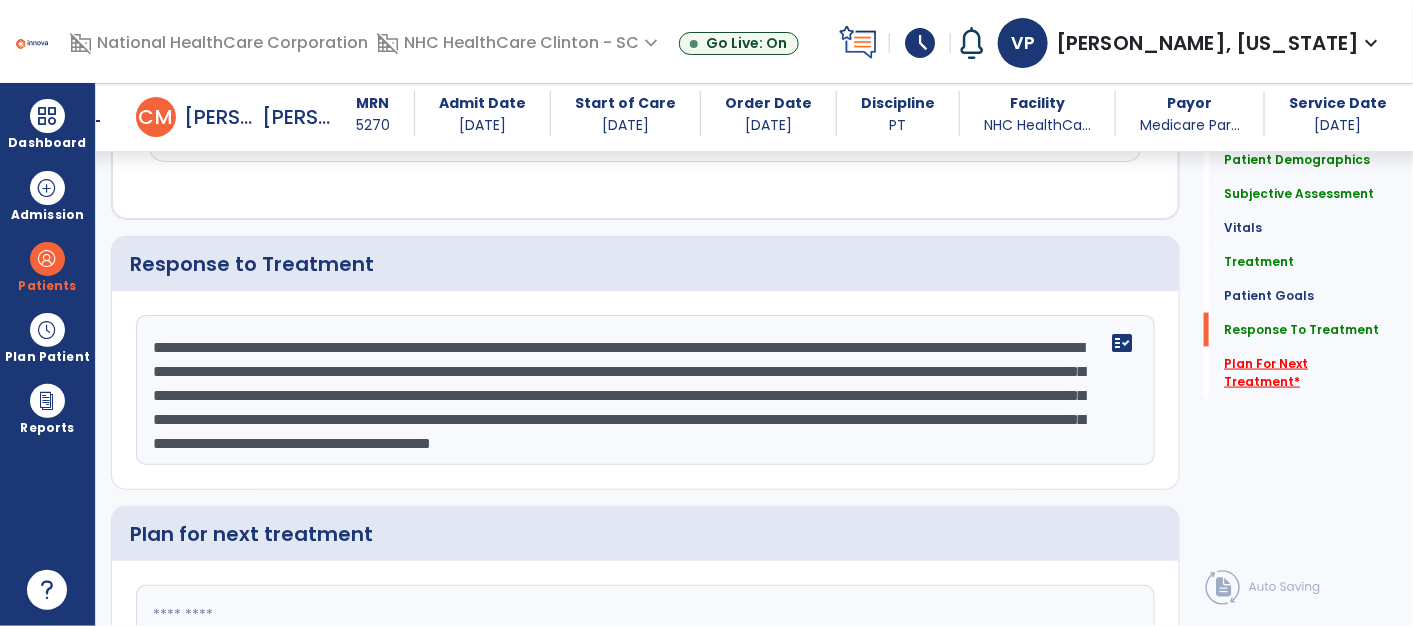 type on "**********" 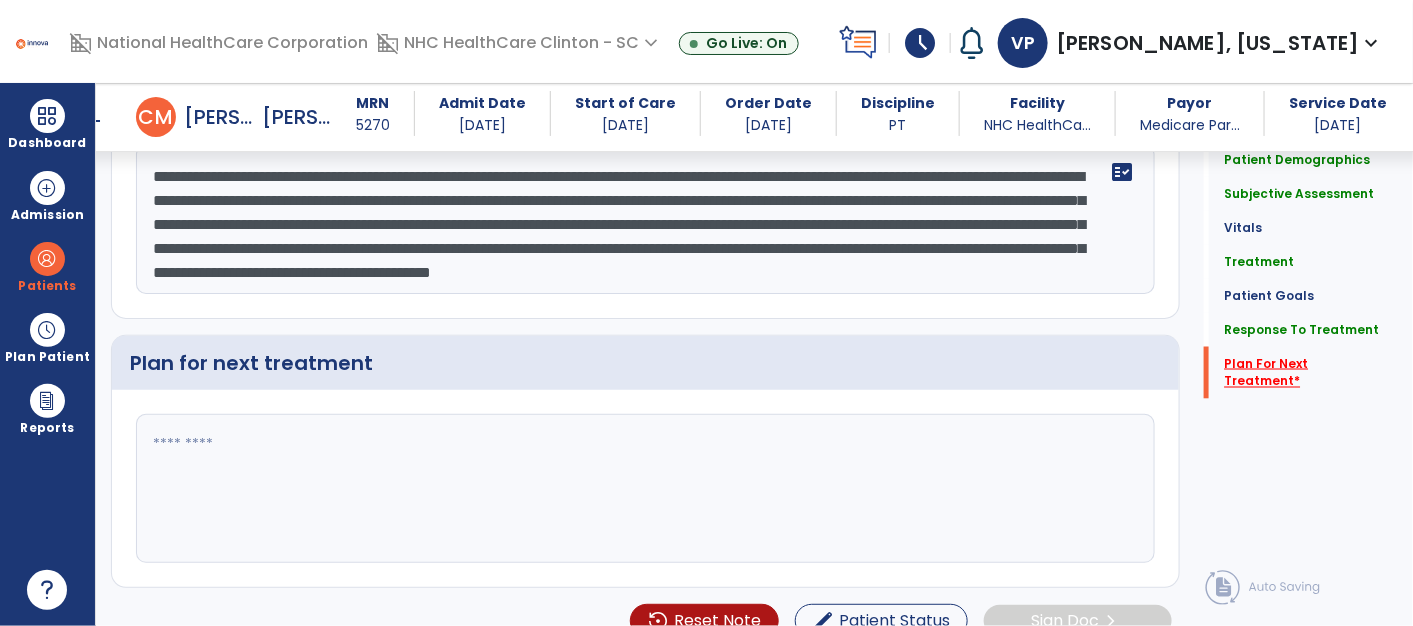 scroll, scrollTop: 3655, scrollLeft: 0, axis: vertical 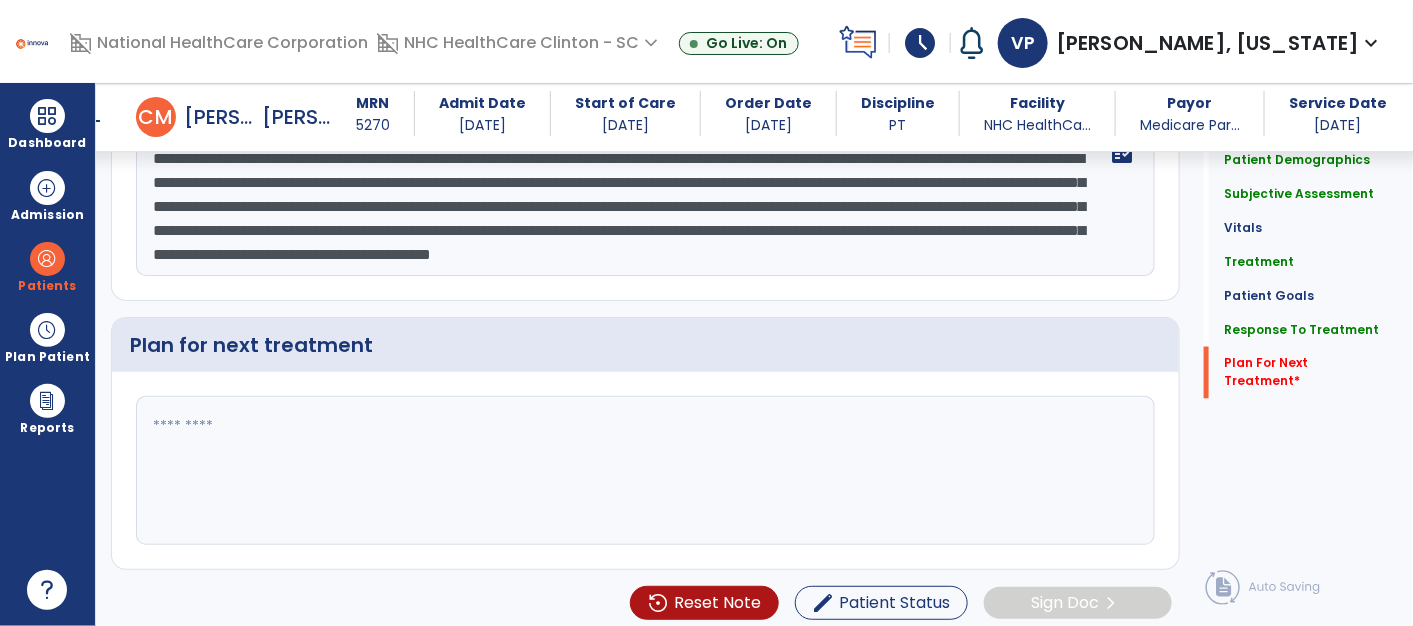 click 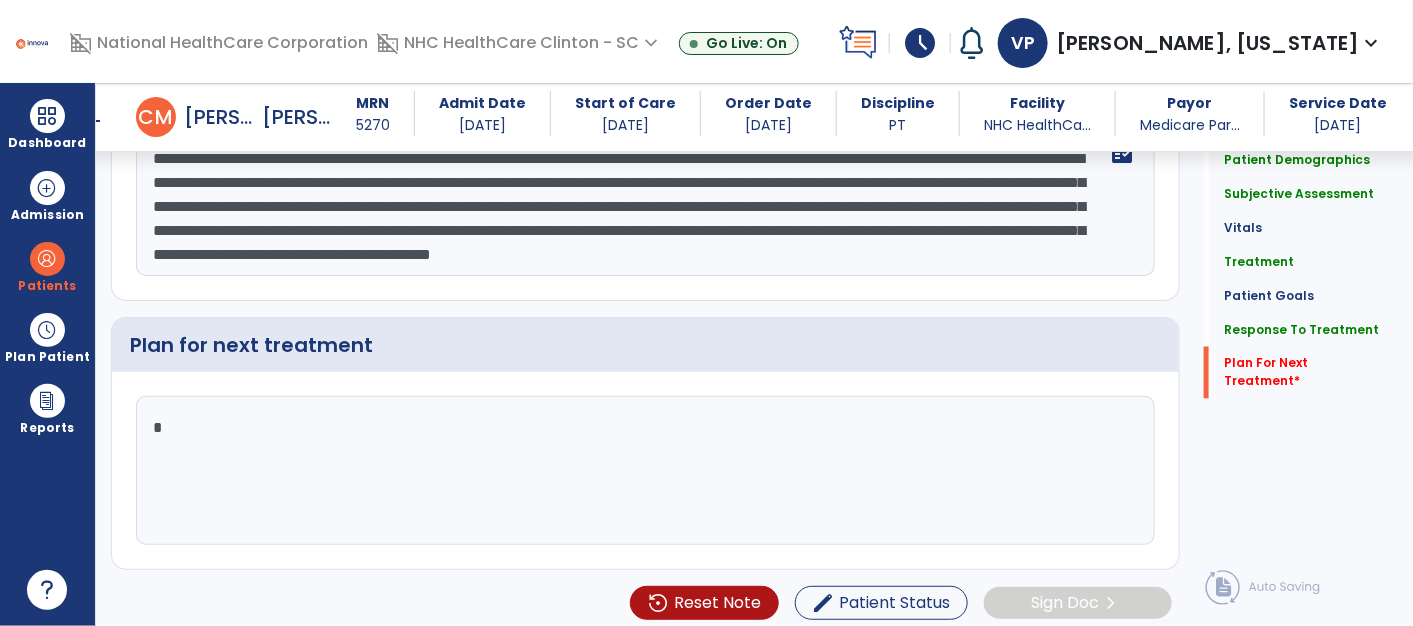 click 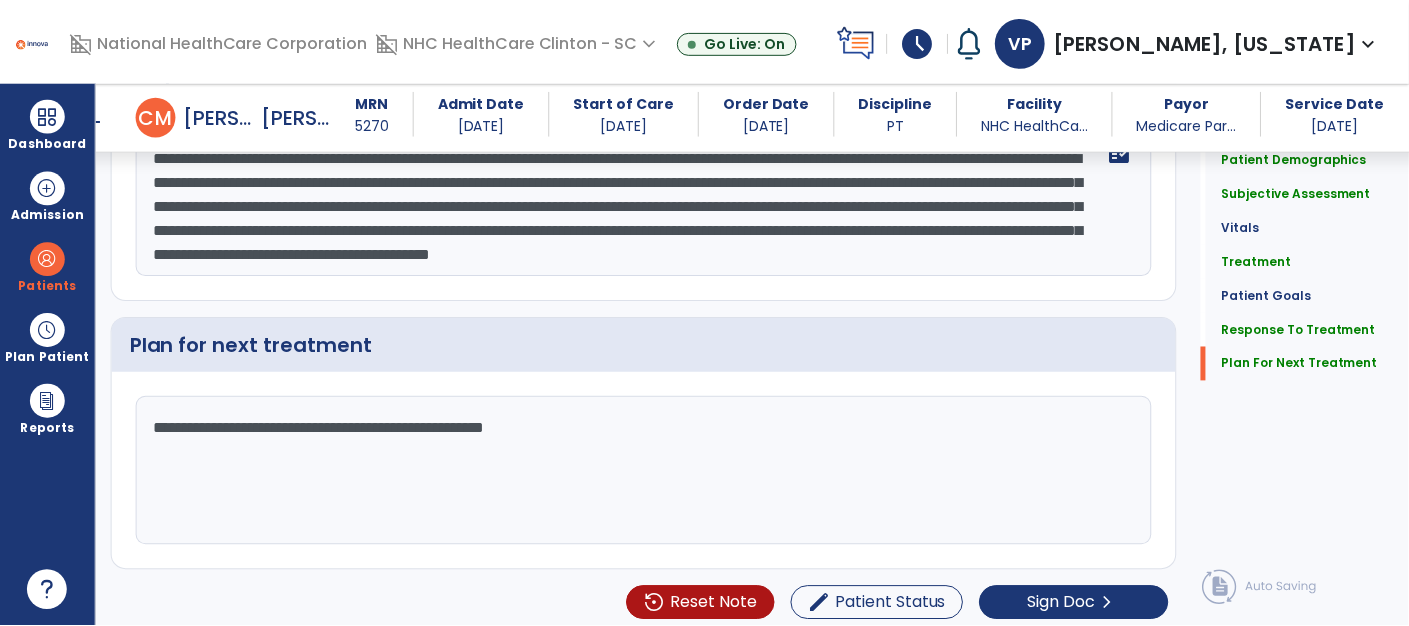 scroll, scrollTop: 3655, scrollLeft: 0, axis: vertical 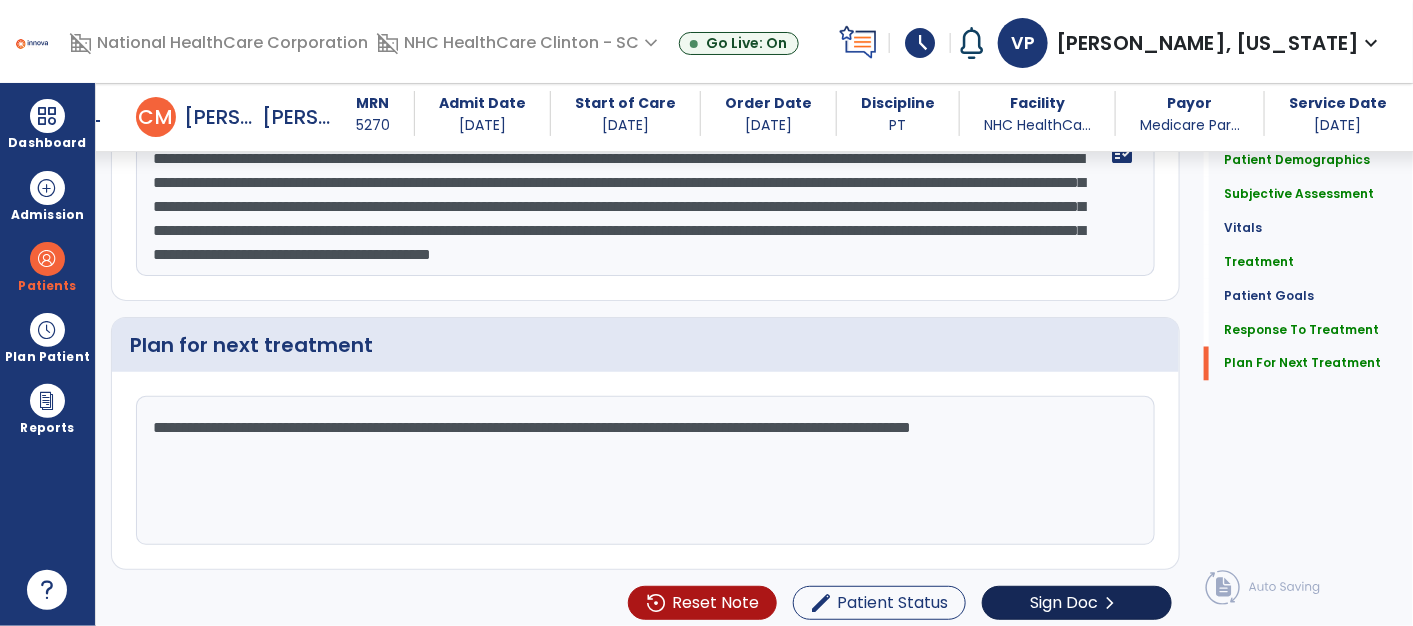 type on "**********" 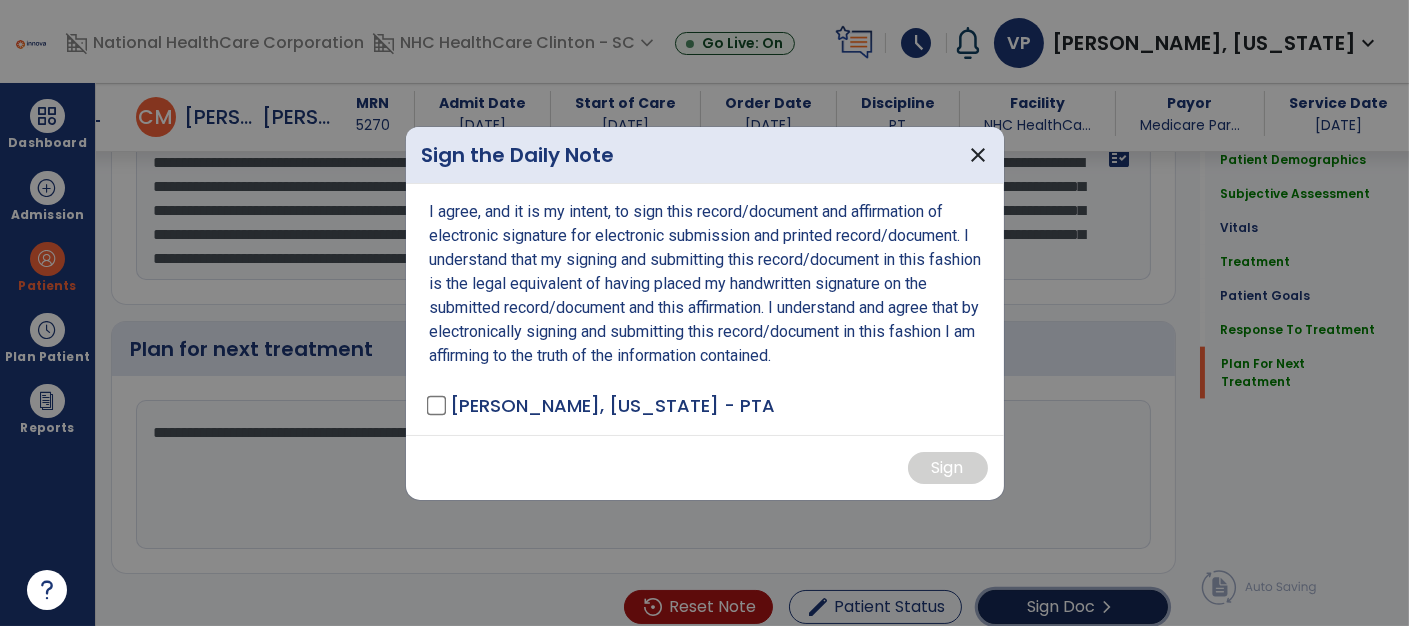 scroll, scrollTop: 3655, scrollLeft: 0, axis: vertical 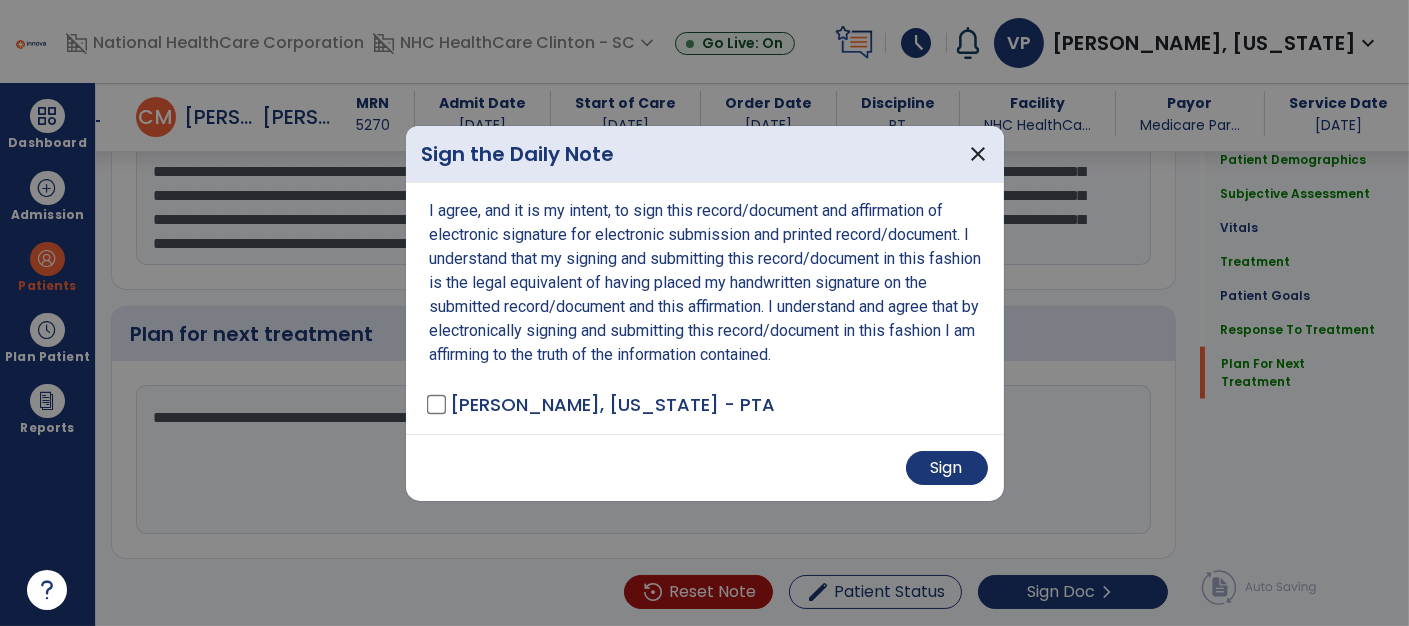 click on "Sign" at bounding box center [705, 467] 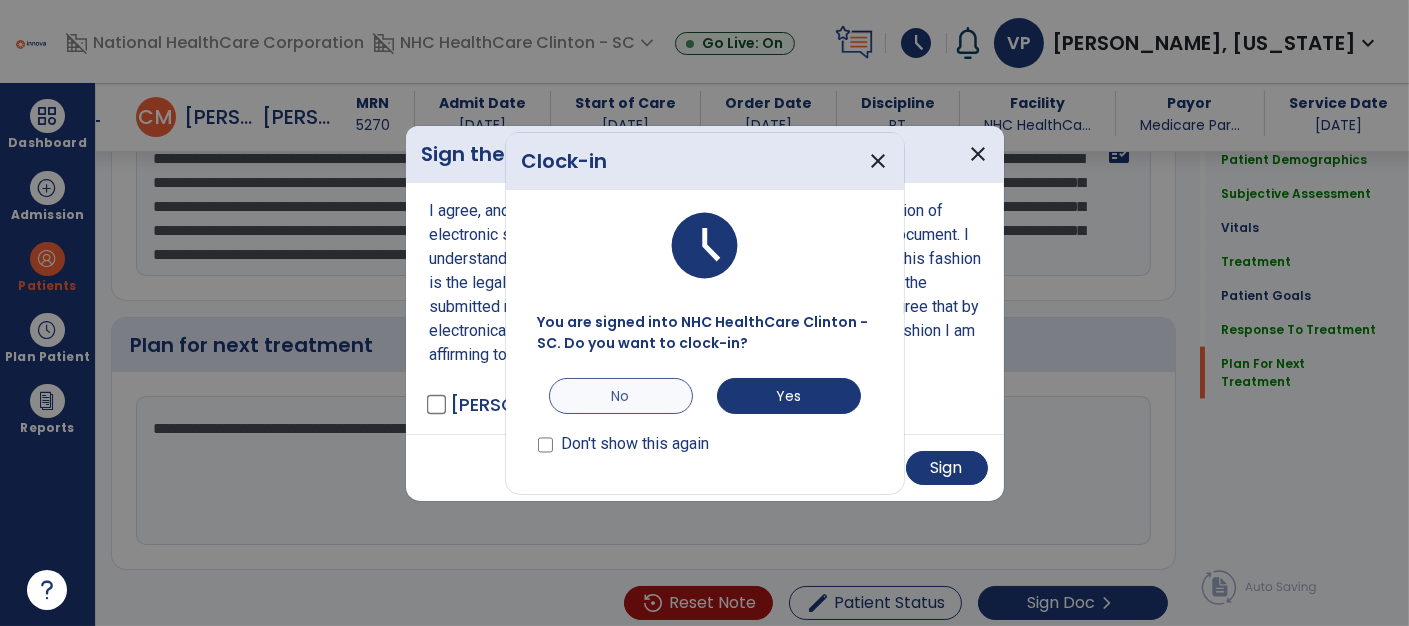 click on "No" at bounding box center (621, 396) 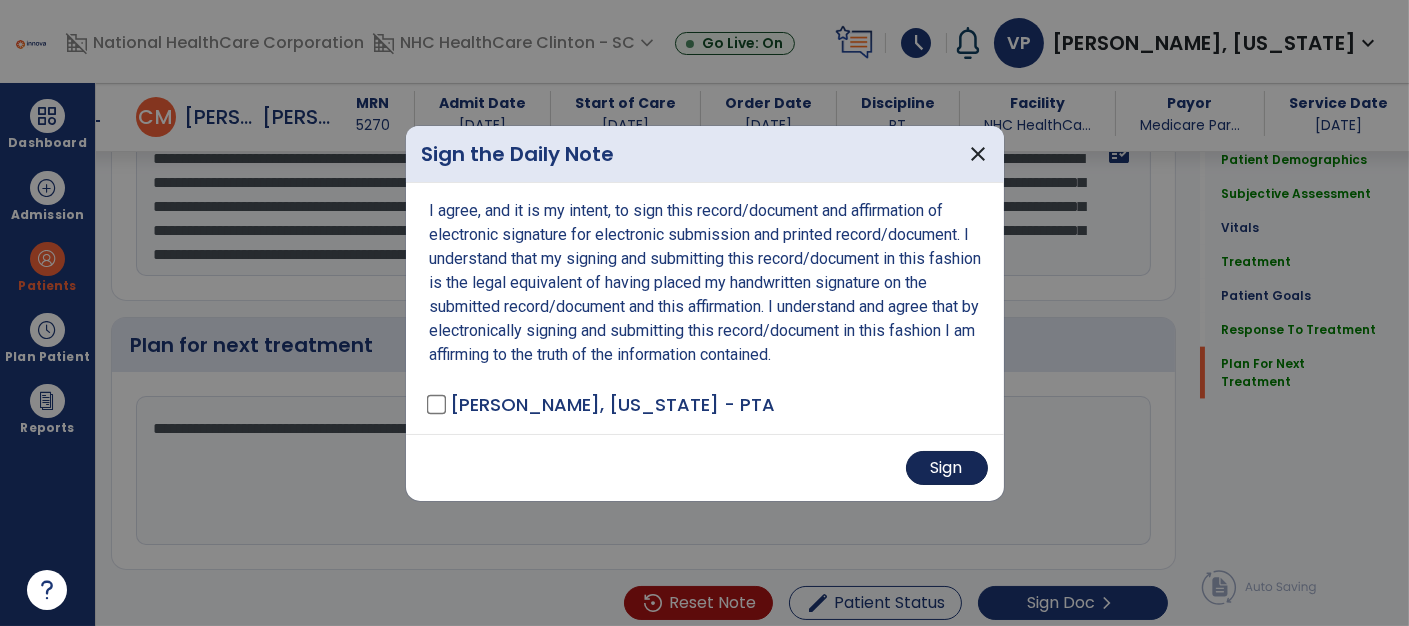 click on "Sign" at bounding box center (947, 468) 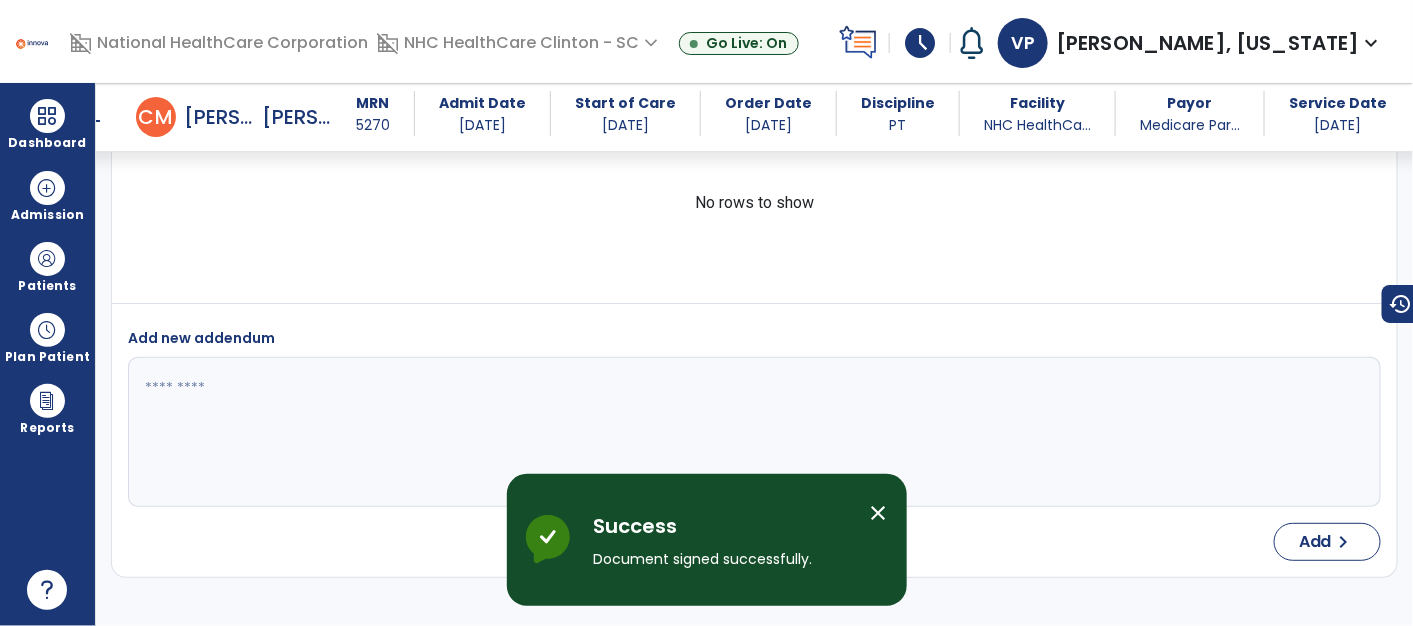 scroll, scrollTop: 5431, scrollLeft: 0, axis: vertical 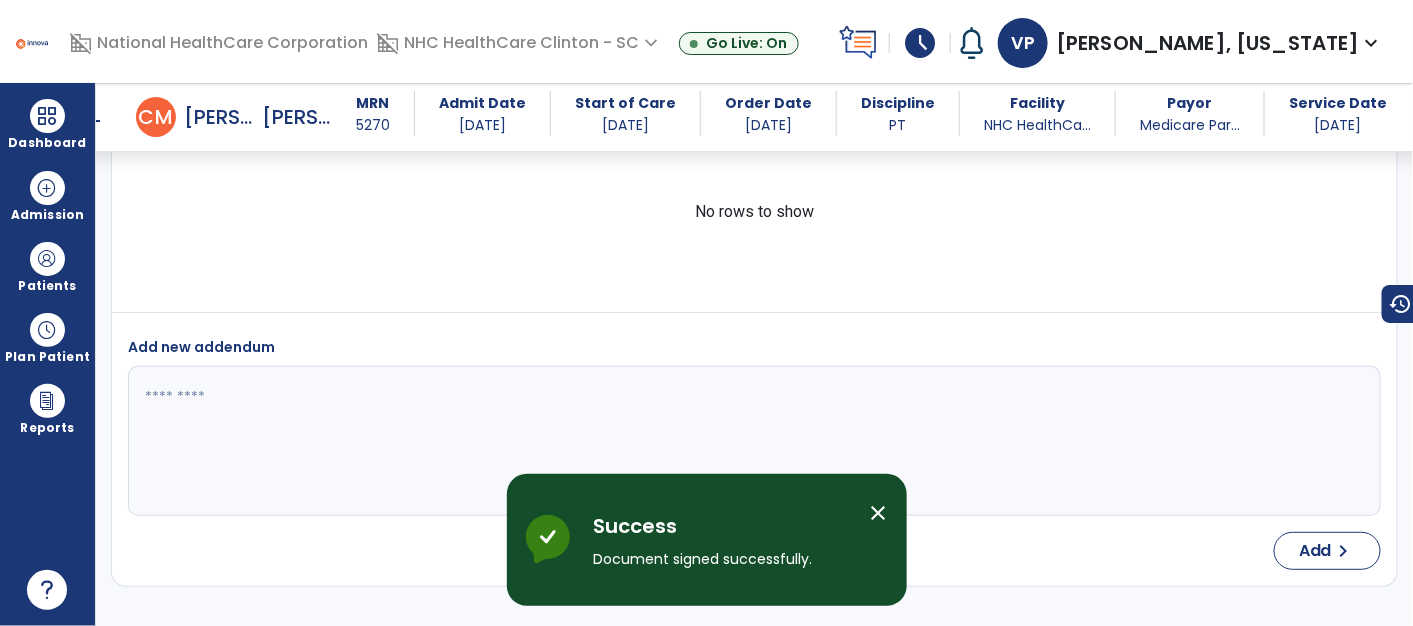 click on "close" at bounding box center (879, 513) 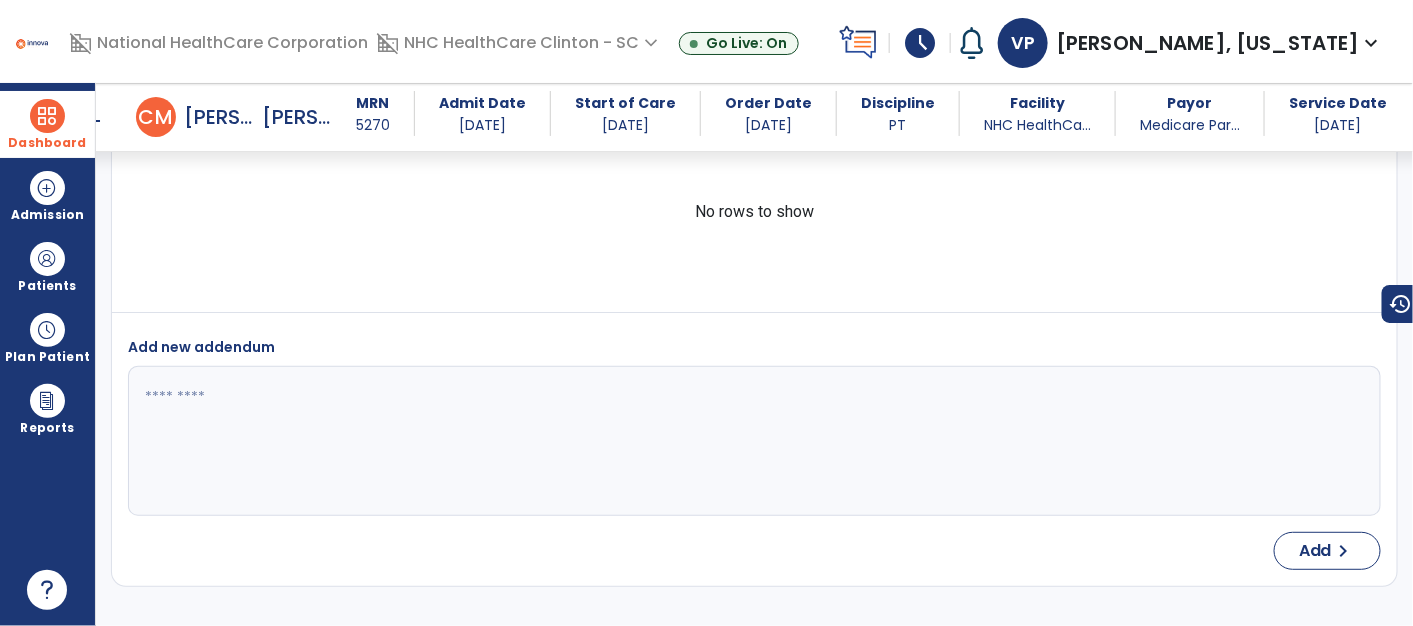 click on "Dashboard" at bounding box center [47, 124] 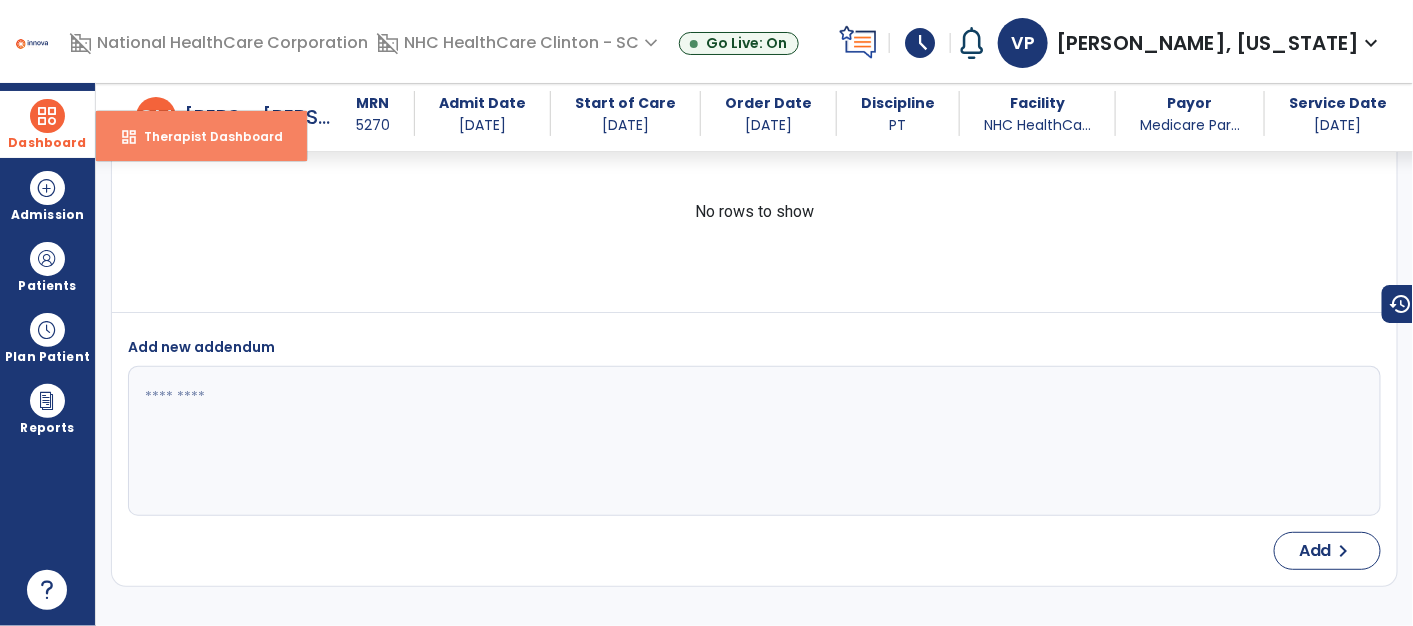 click on "dashboard  Therapist Dashboard" at bounding box center (201, 136) 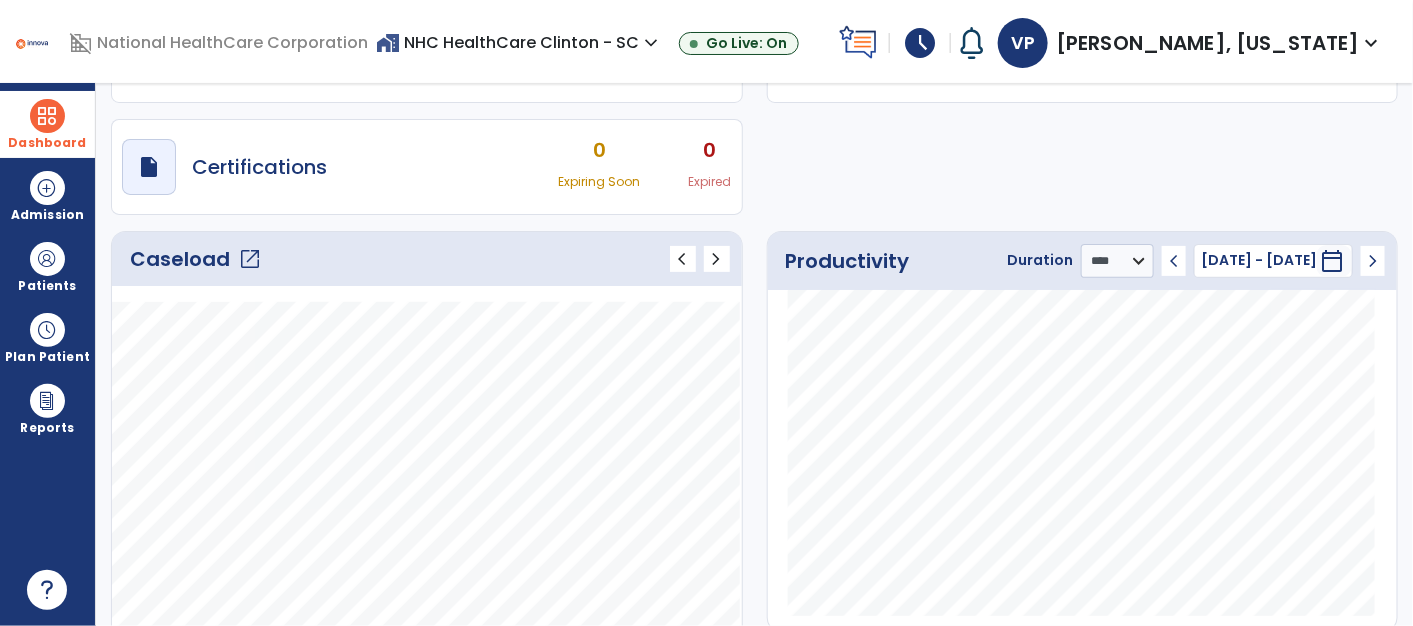 scroll, scrollTop: 135, scrollLeft: 0, axis: vertical 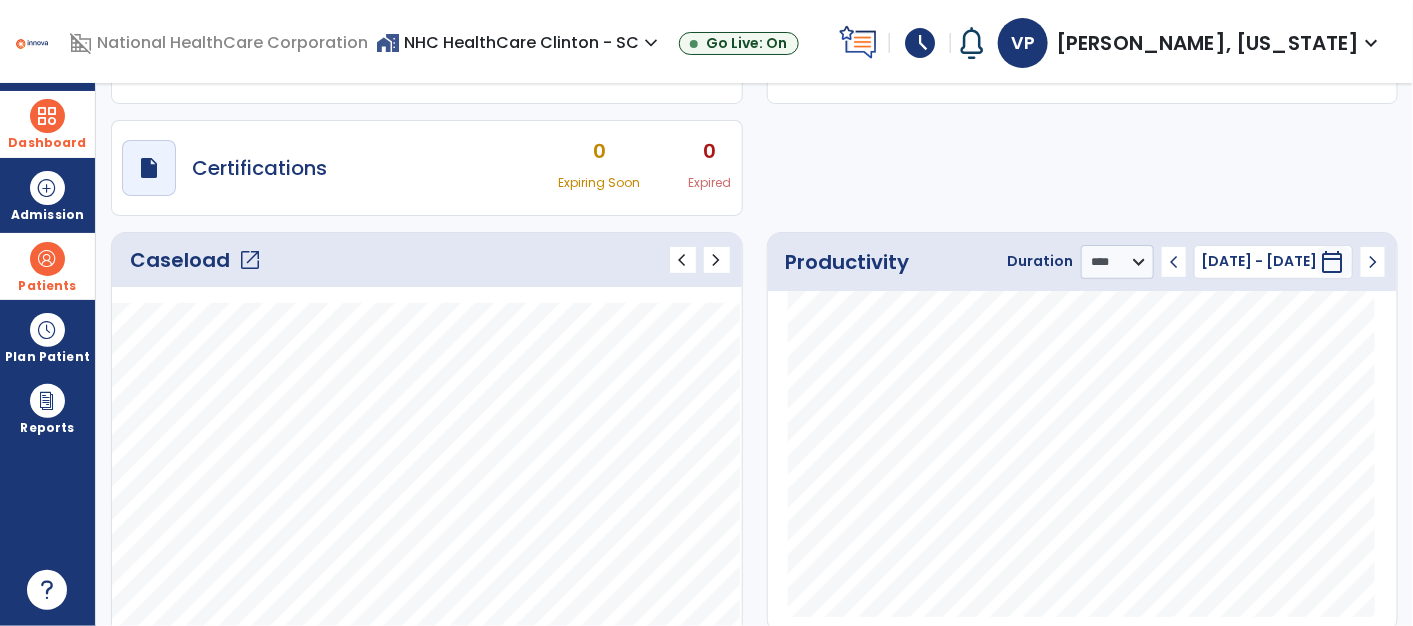 click at bounding box center (47, 259) 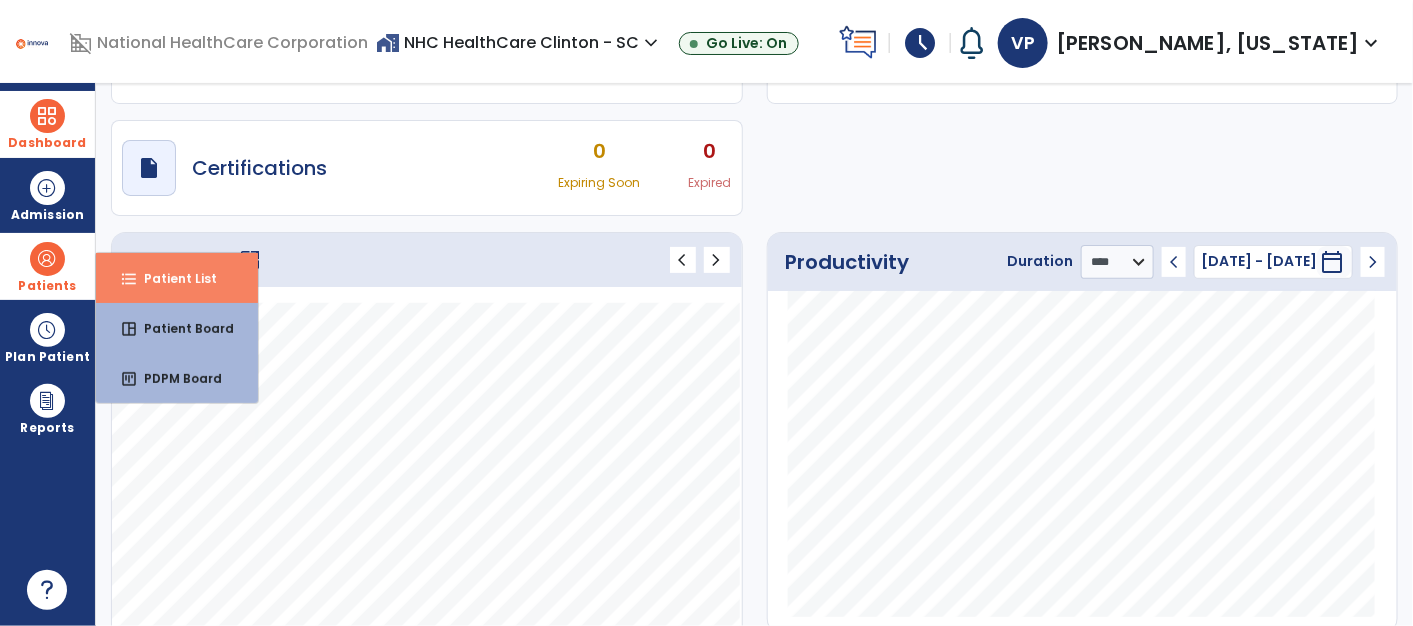 click on "Patient List" at bounding box center [172, 278] 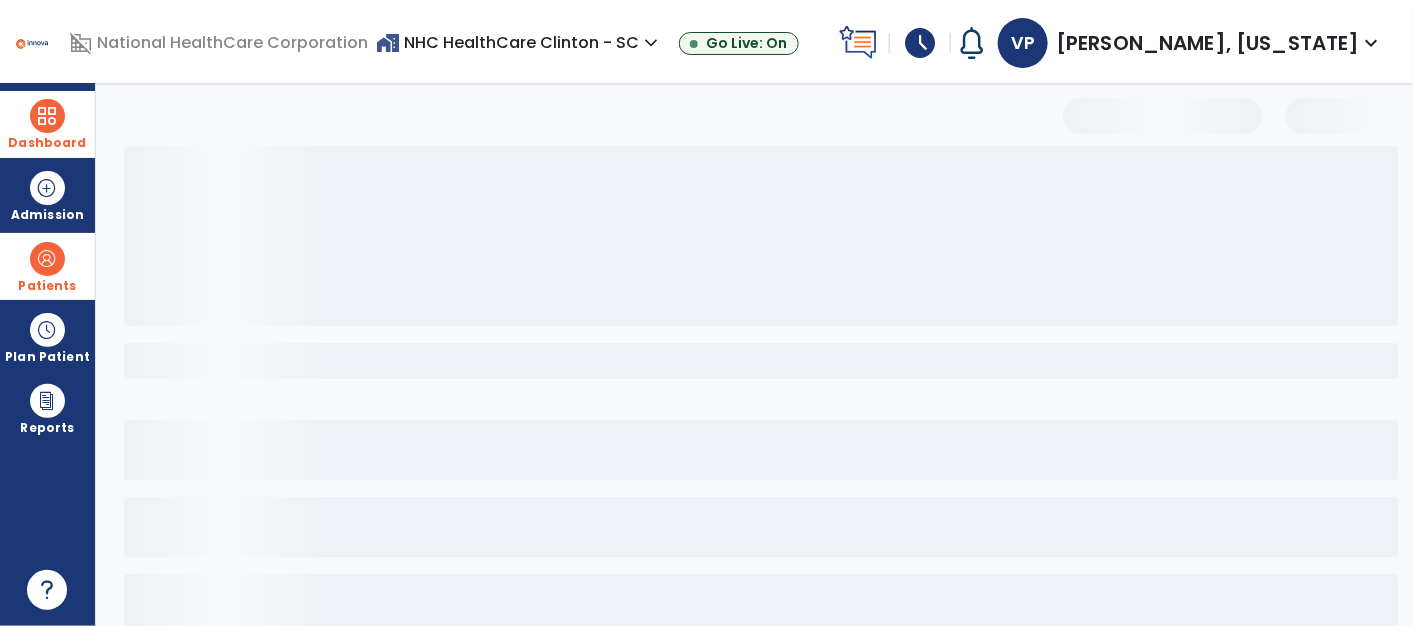 scroll, scrollTop: 116, scrollLeft: 0, axis: vertical 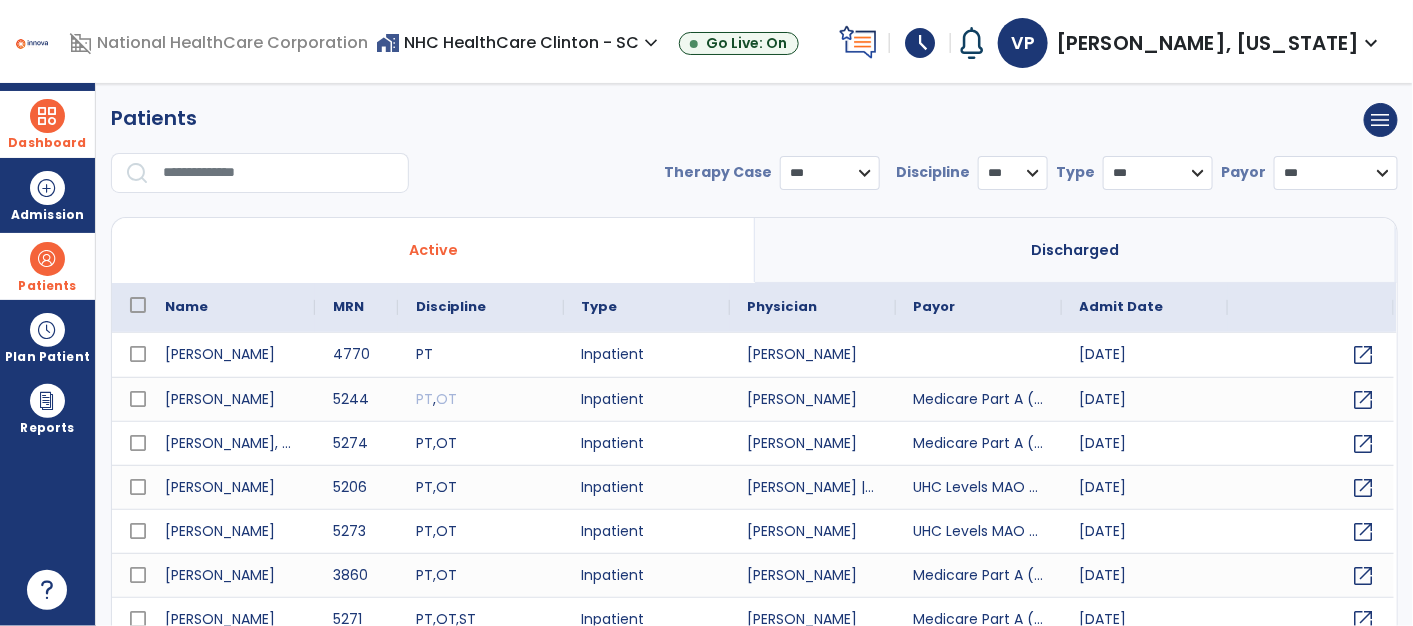 click at bounding box center [279, 173] 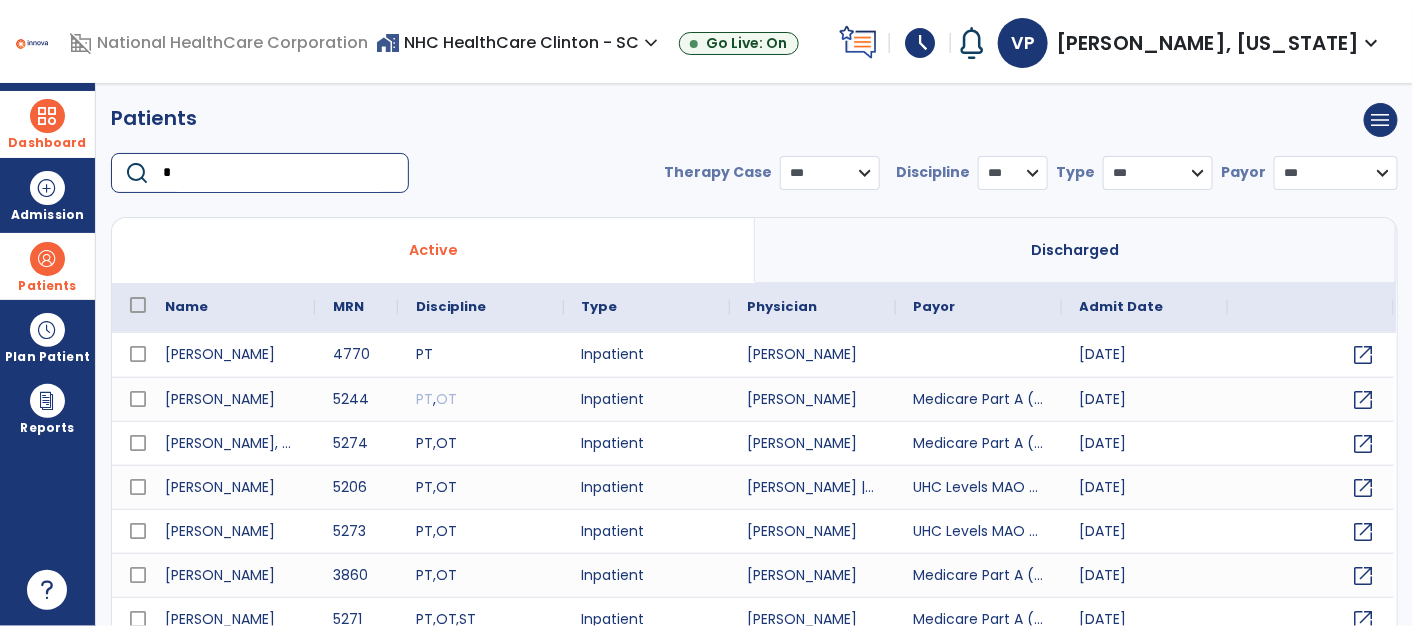 type on "**" 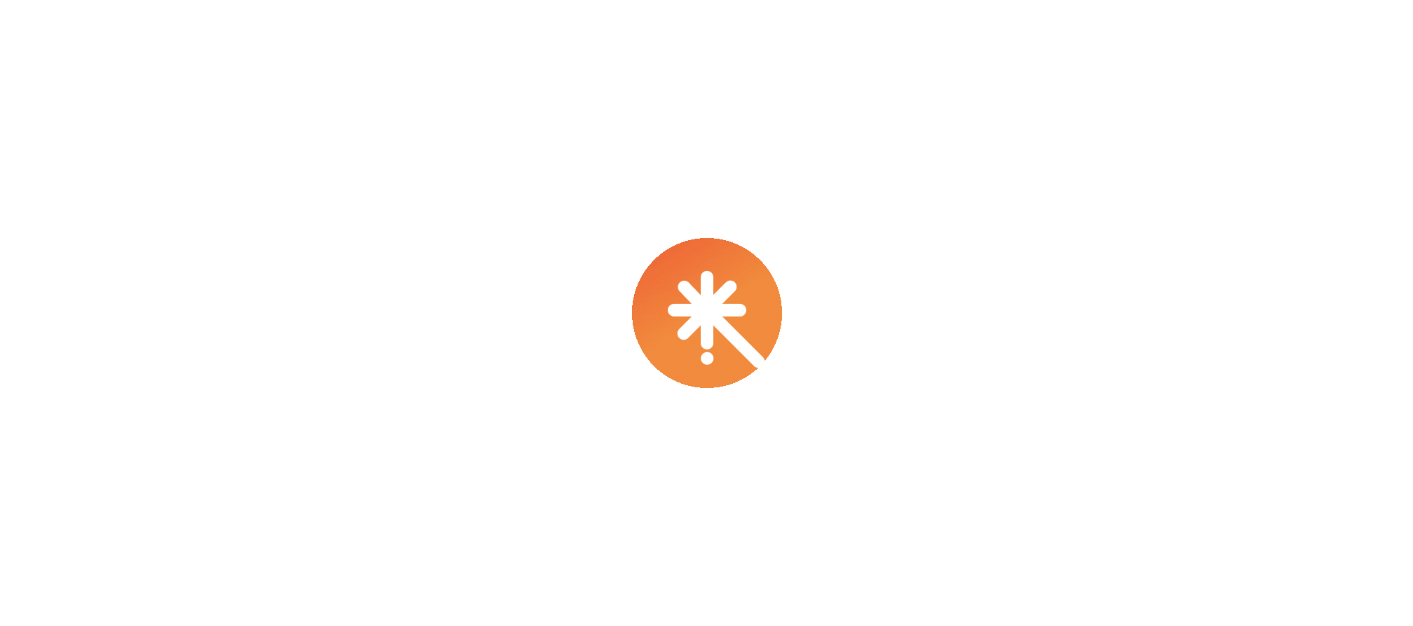 scroll, scrollTop: 0, scrollLeft: 0, axis: both 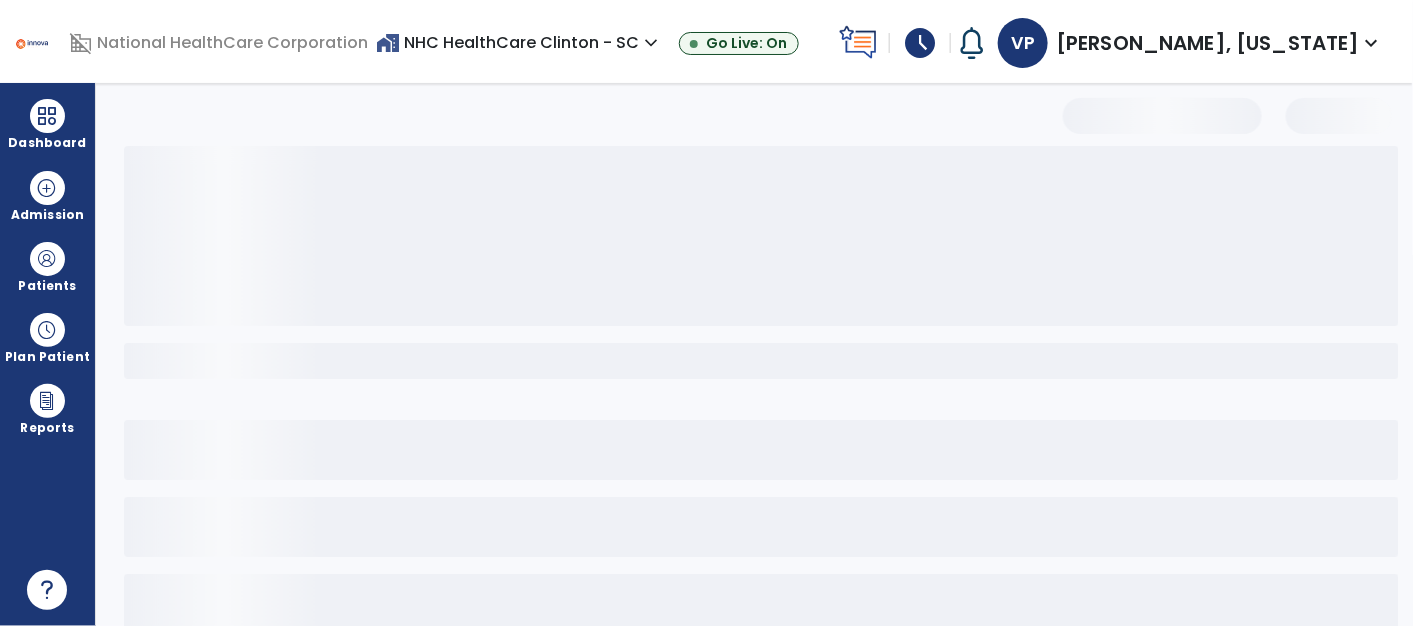 select on "*" 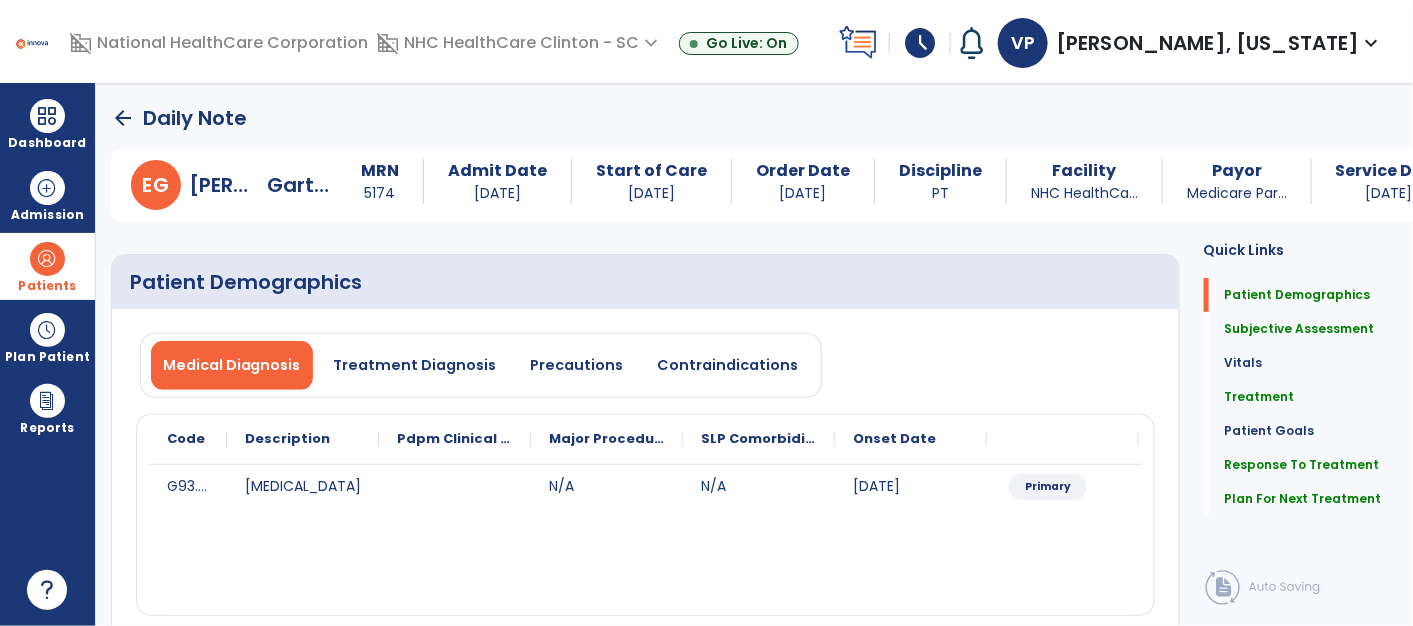 click on "Patients" at bounding box center (47, 286) 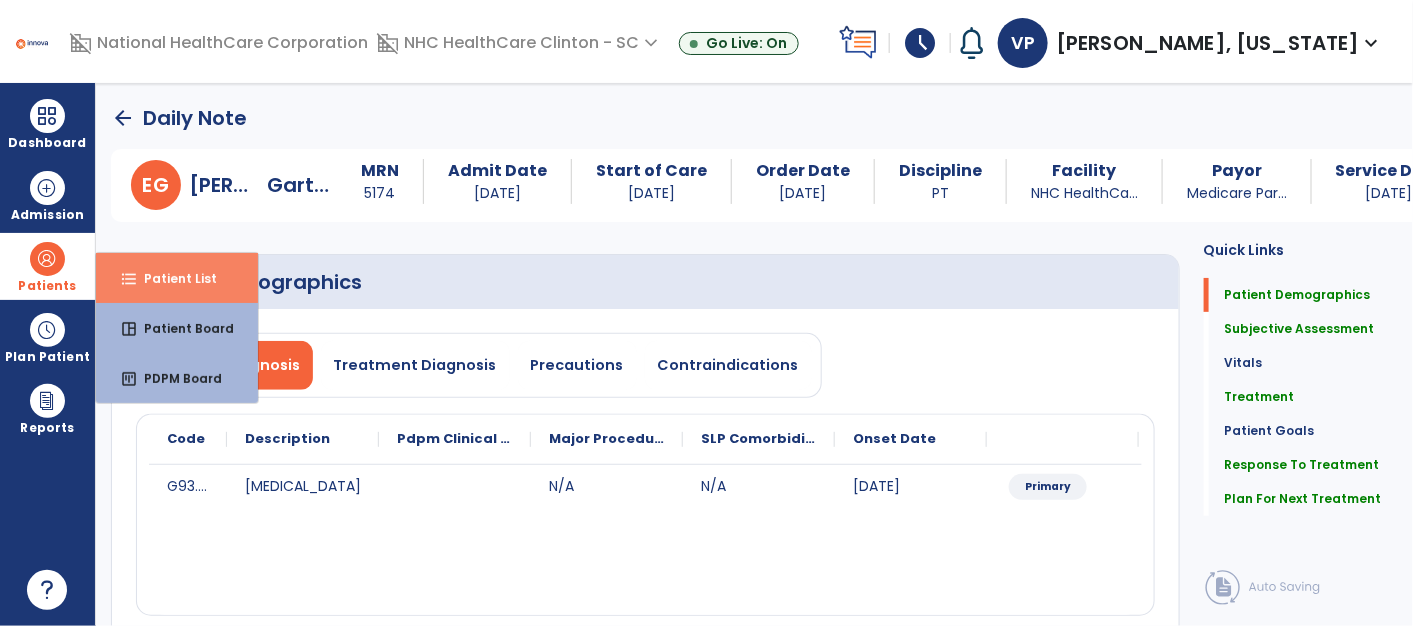click on "Patient List" at bounding box center [172, 278] 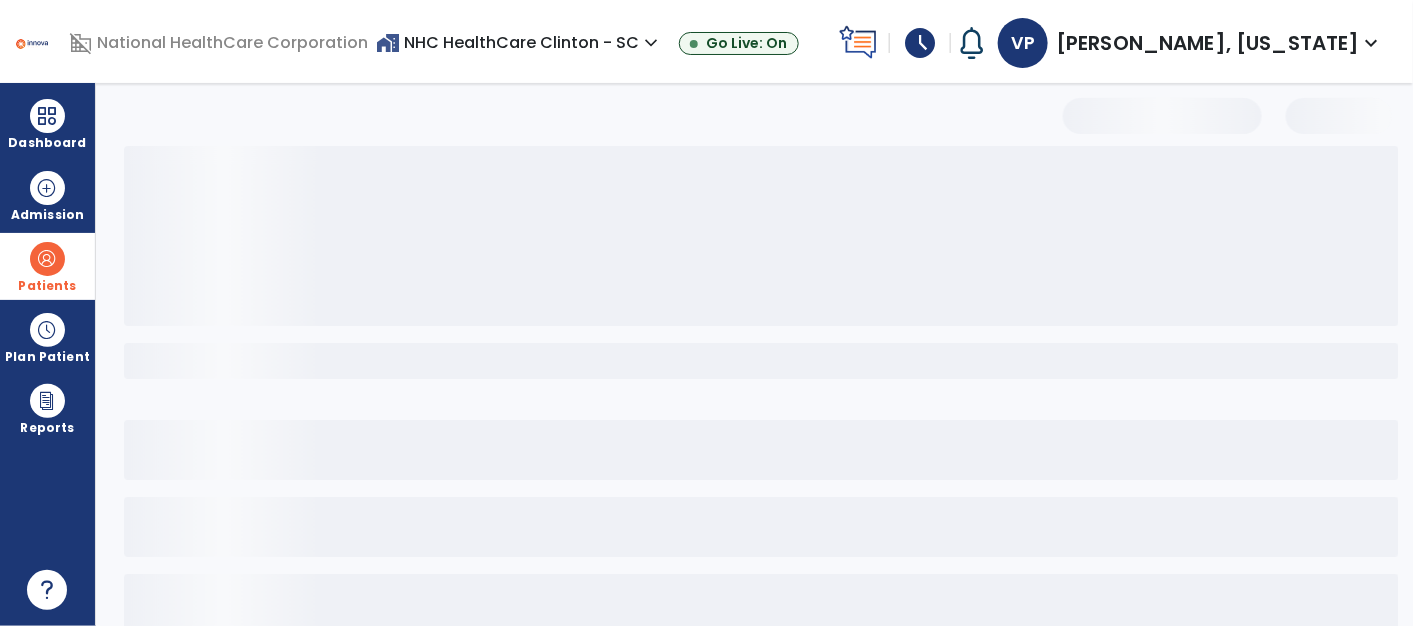 select on "***" 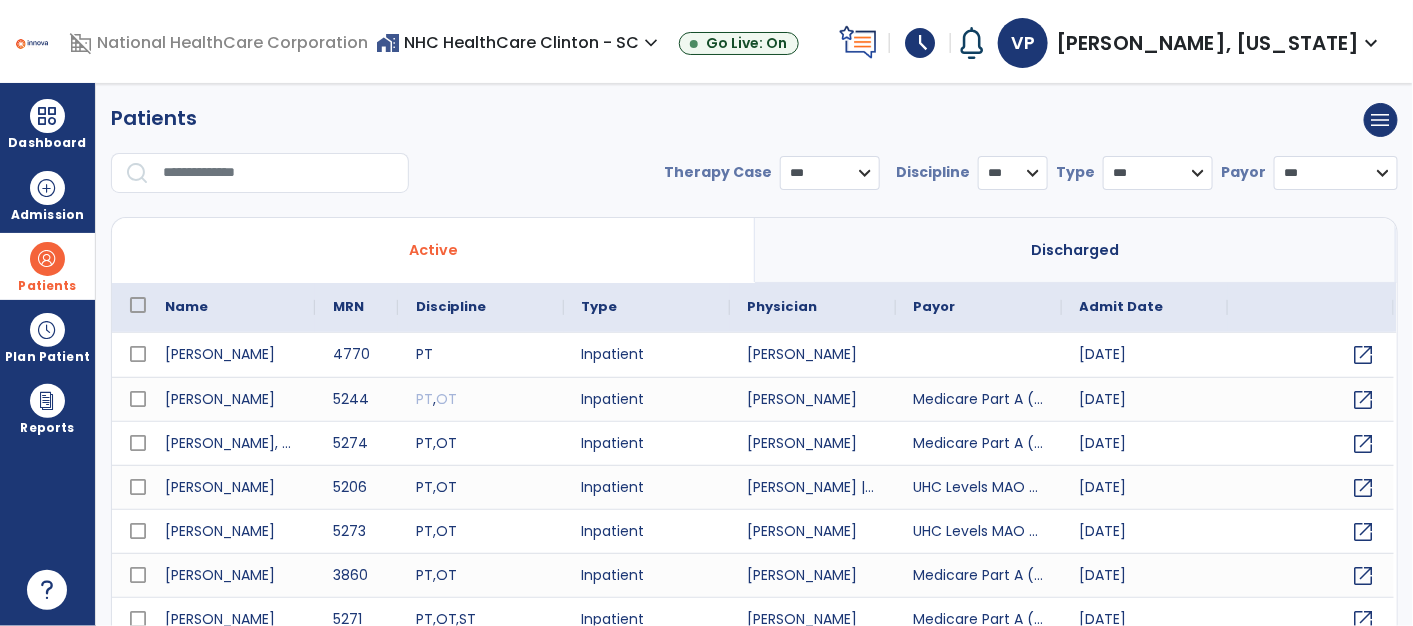 click at bounding box center (279, 173) 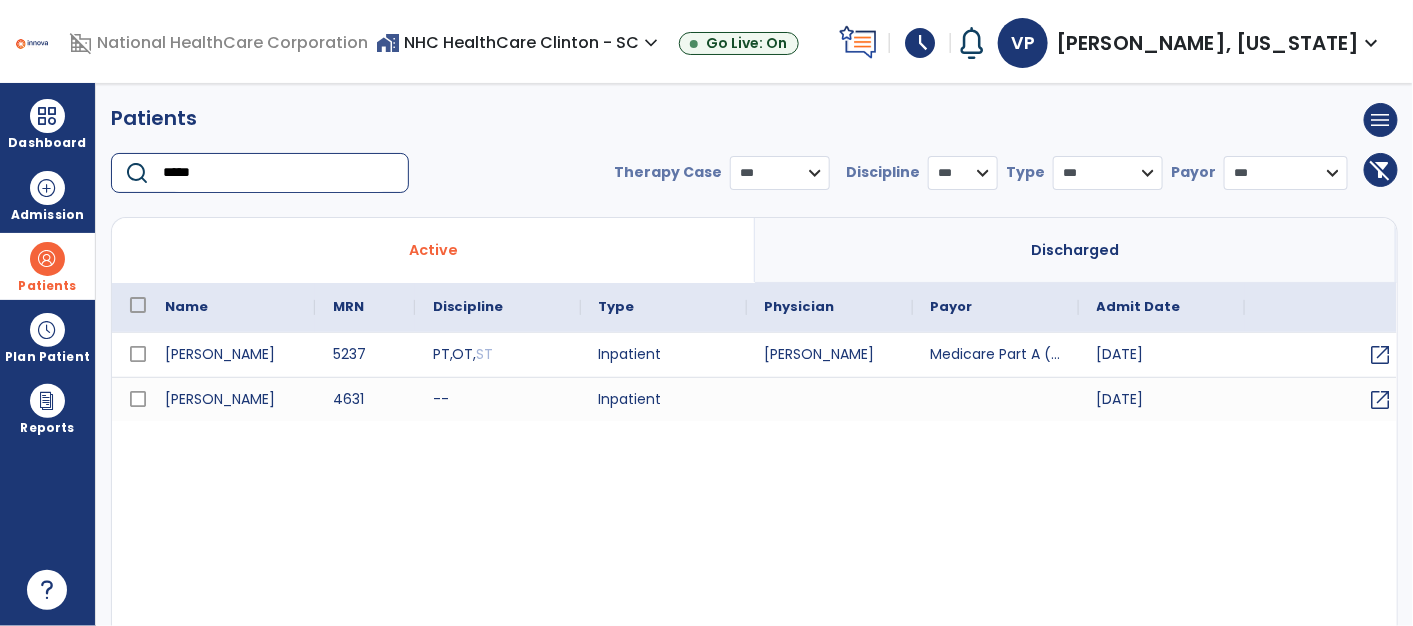type on "*****" 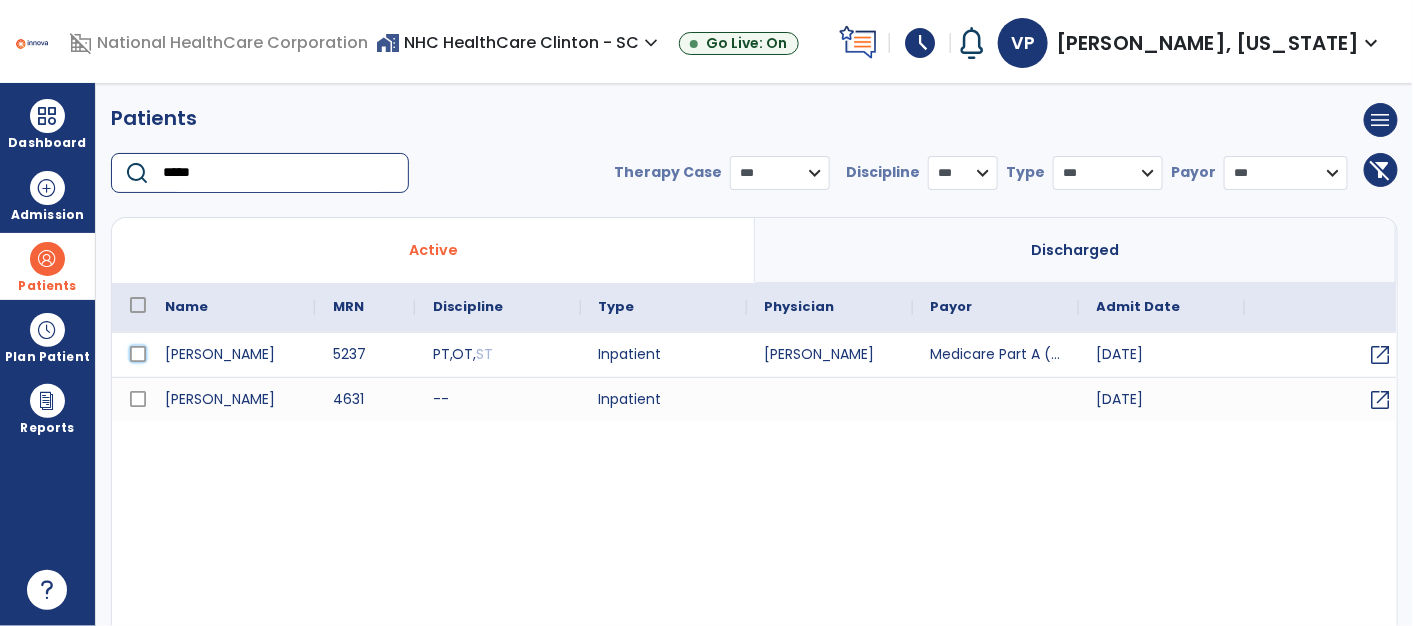 click at bounding box center [130, 355] 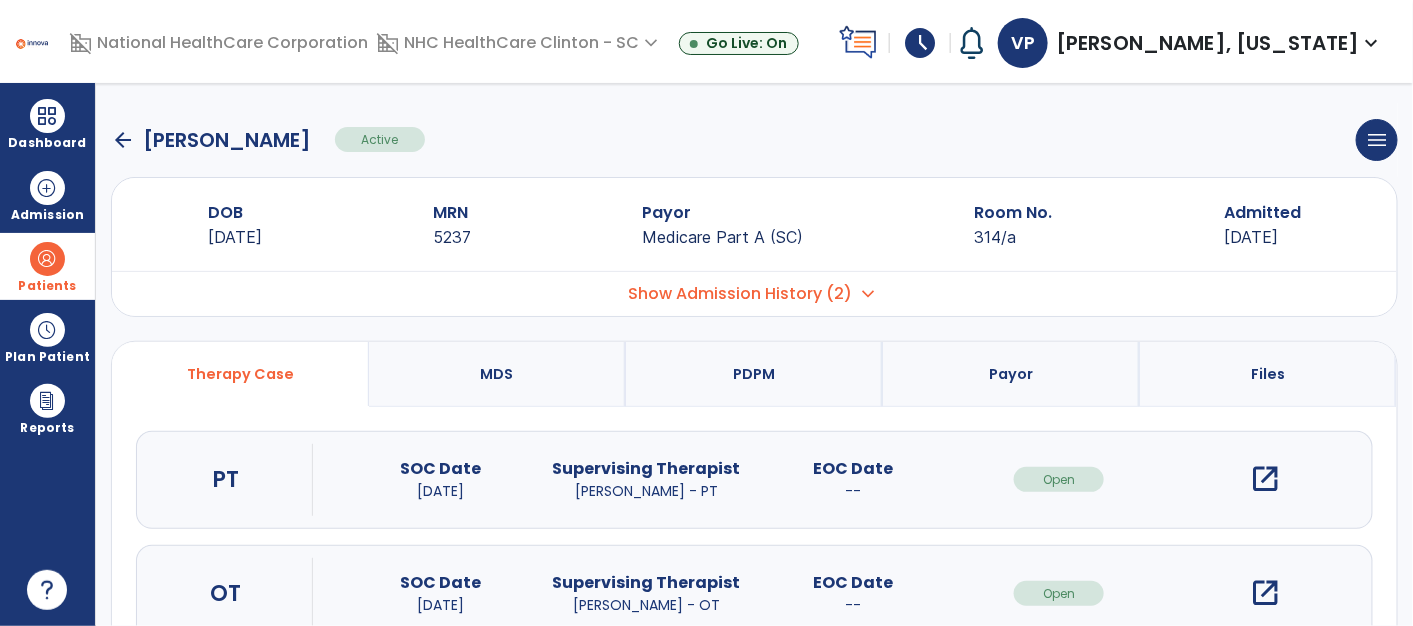 click on "open_in_new" at bounding box center (1266, 479) 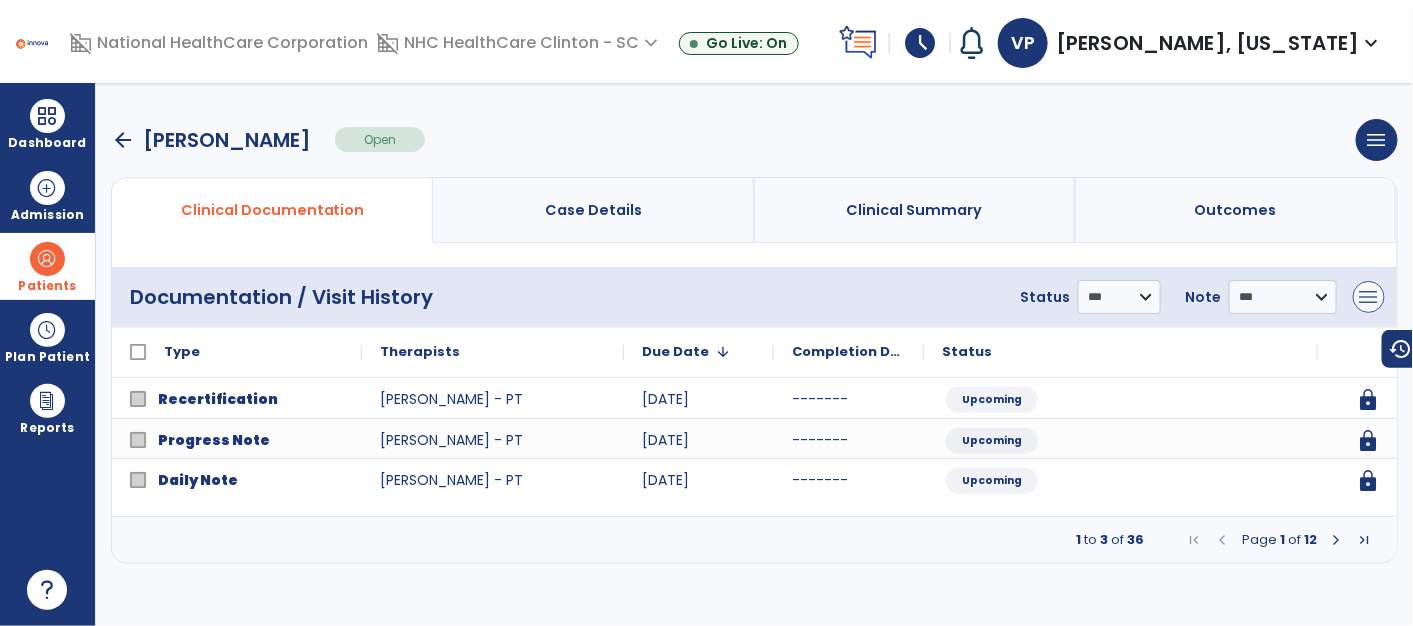 click on "menu" at bounding box center [1369, 297] 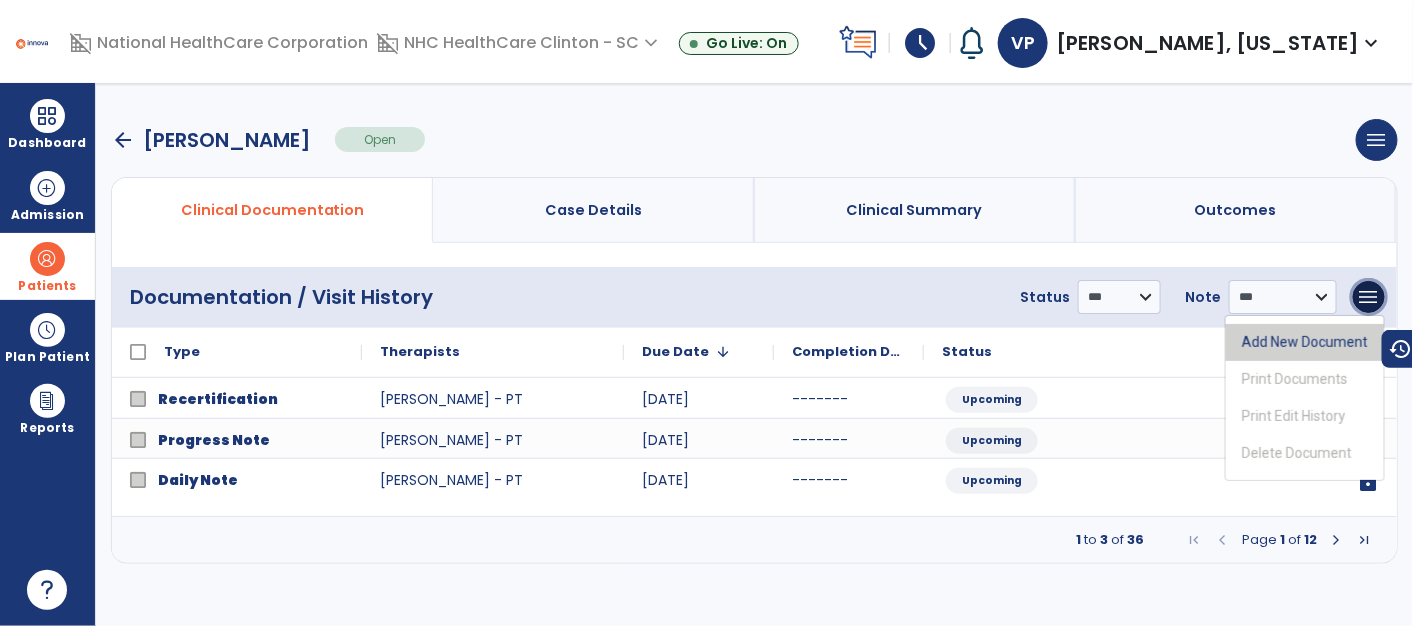 click on "Add New Document" at bounding box center [1305, 342] 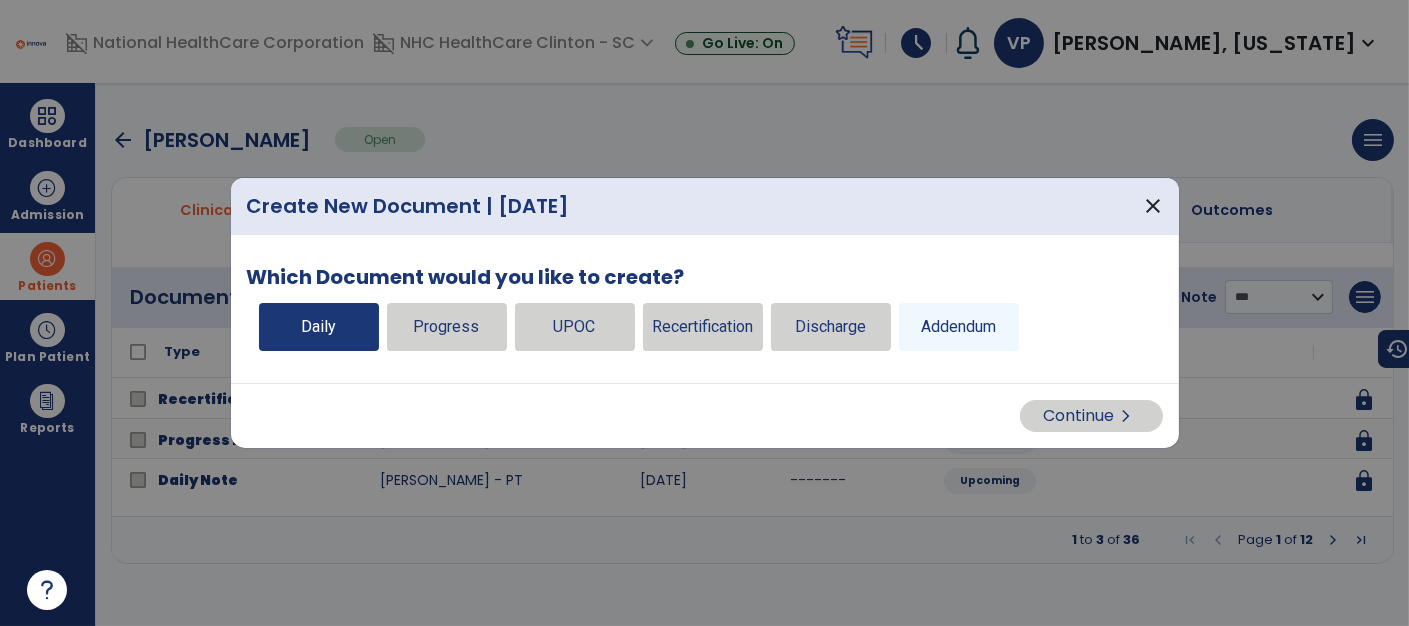 click on "Daily" at bounding box center [319, 327] 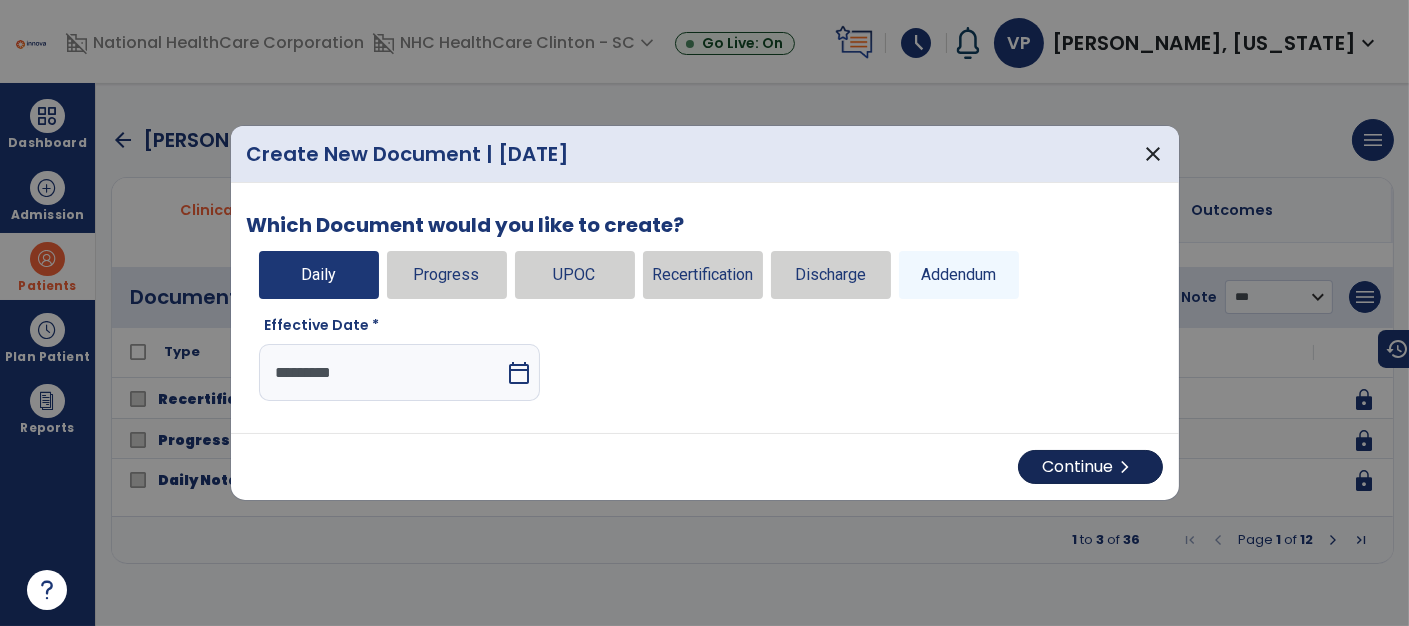 click on "Continue   chevron_right" at bounding box center [1090, 467] 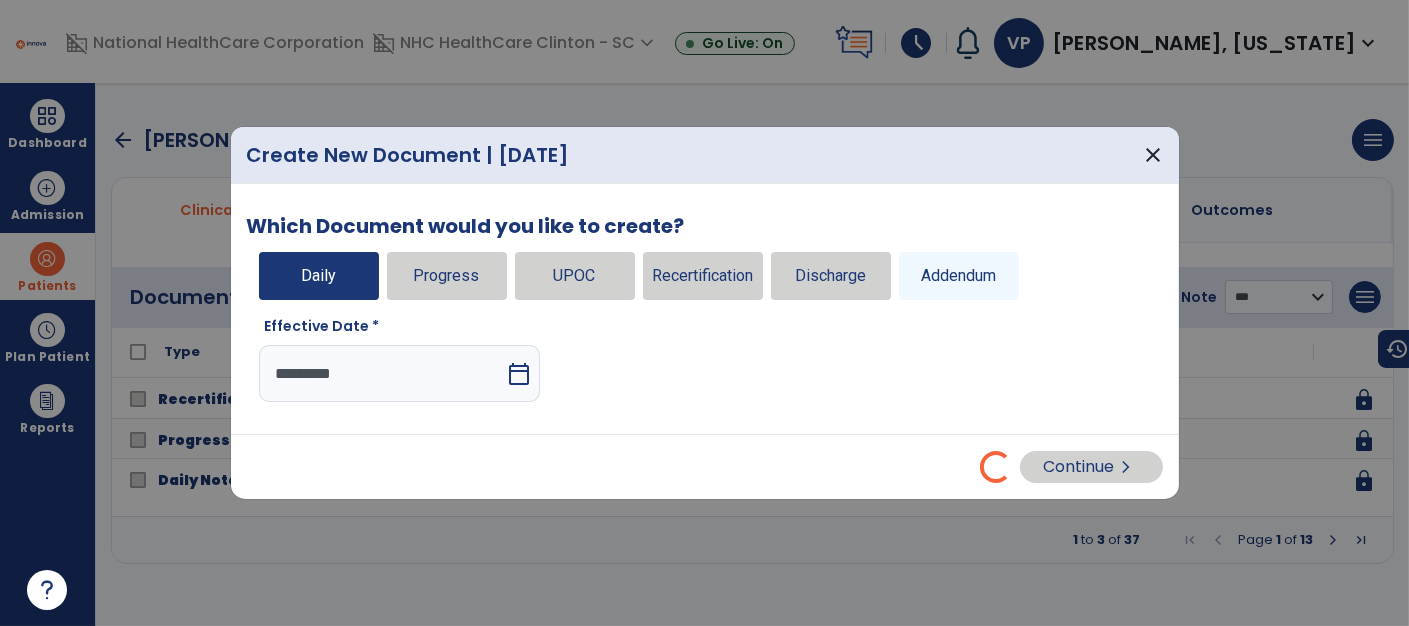 select on "*" 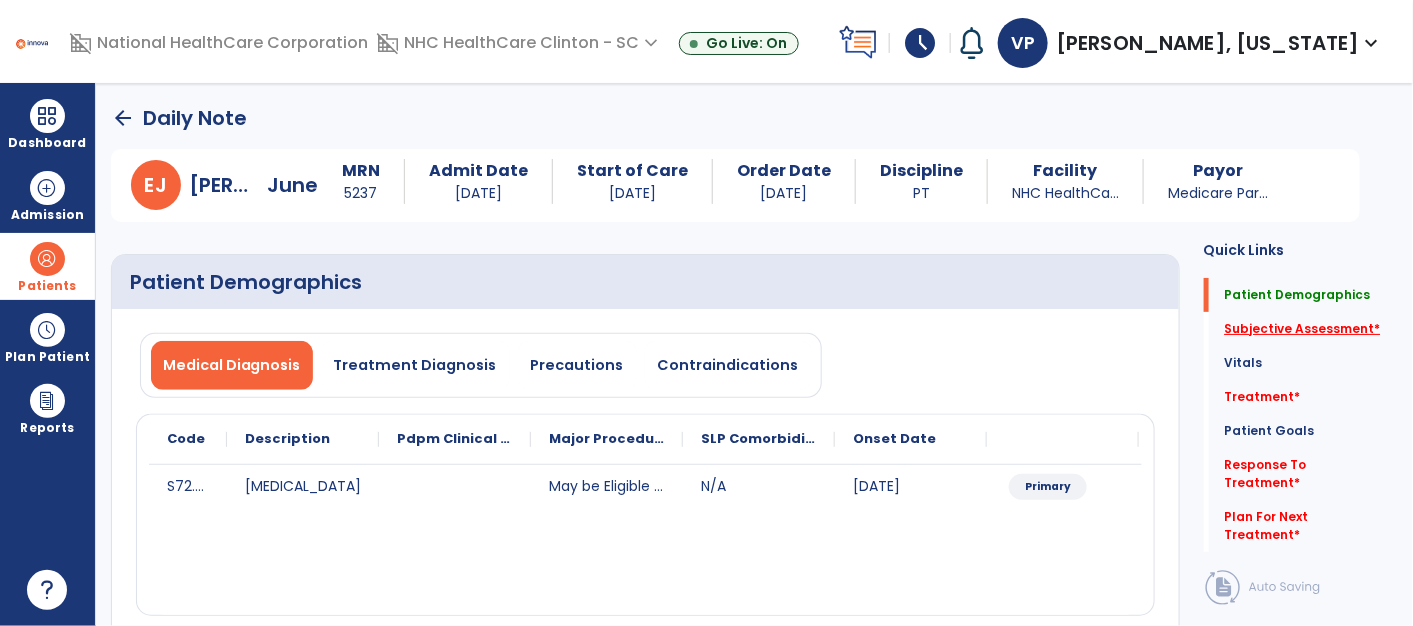 click on "Subjective Assessment   *" 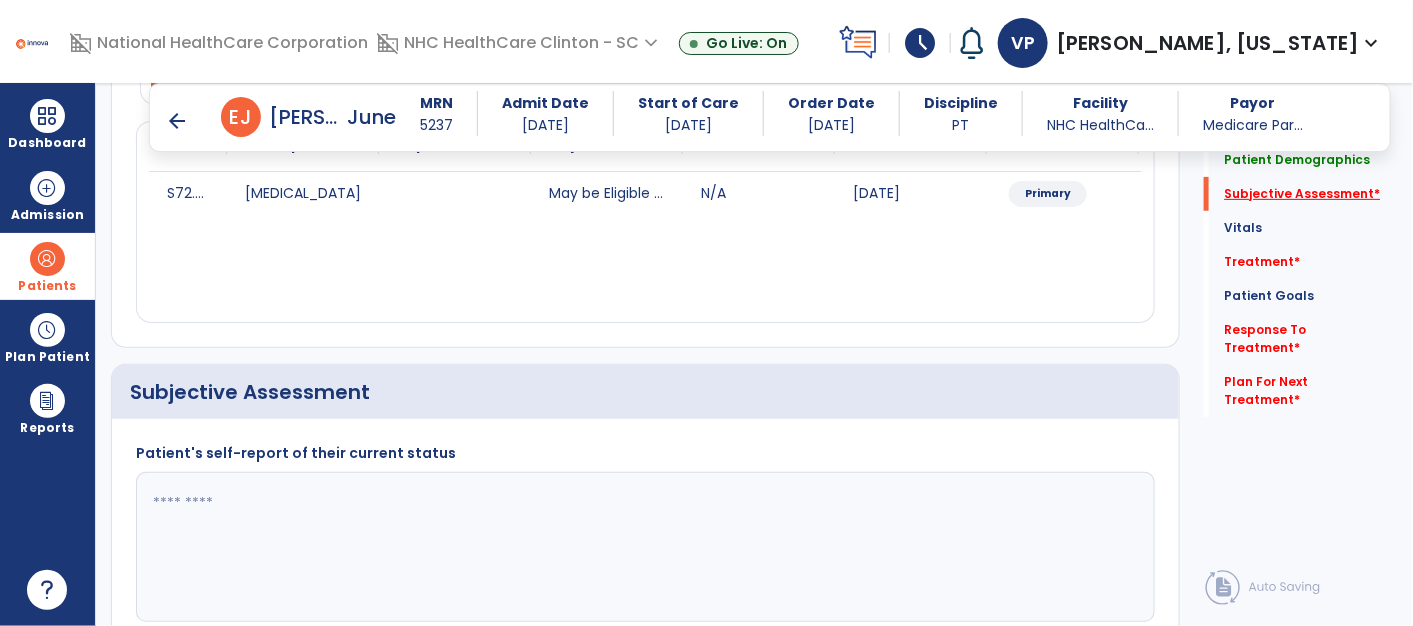 scroll, scrollTop: 442, scrollLeft: 0, axis: vertical 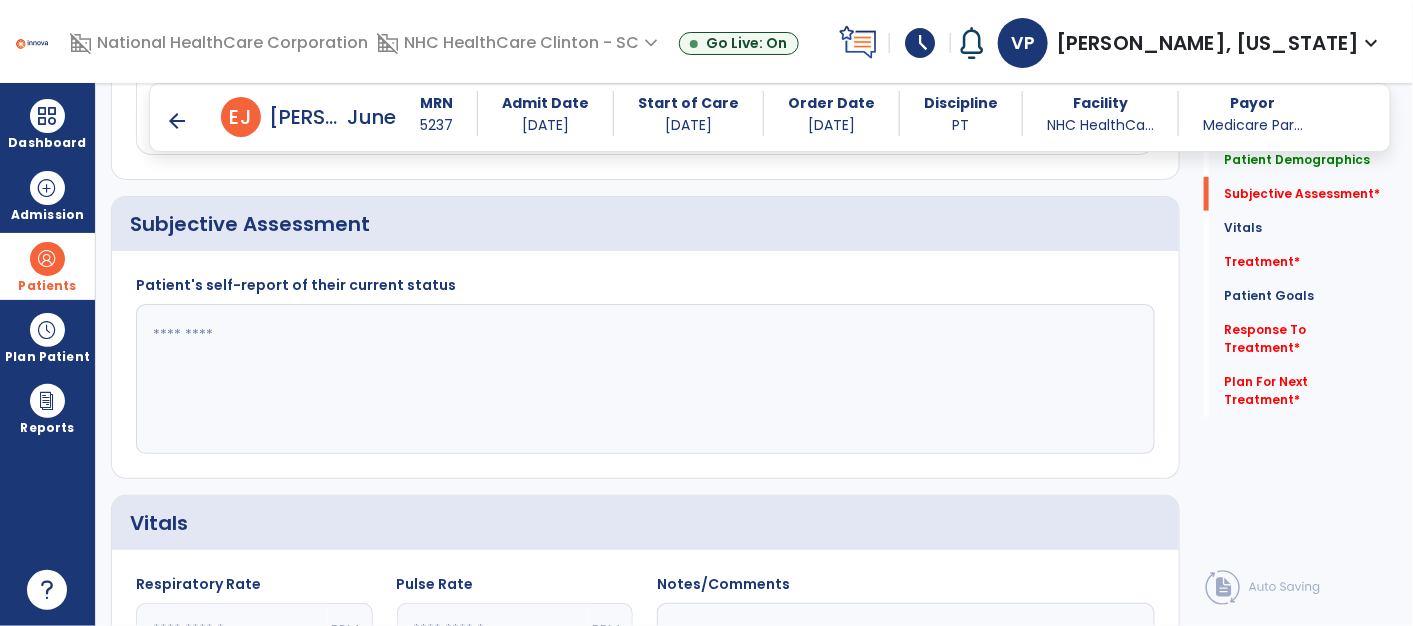 click 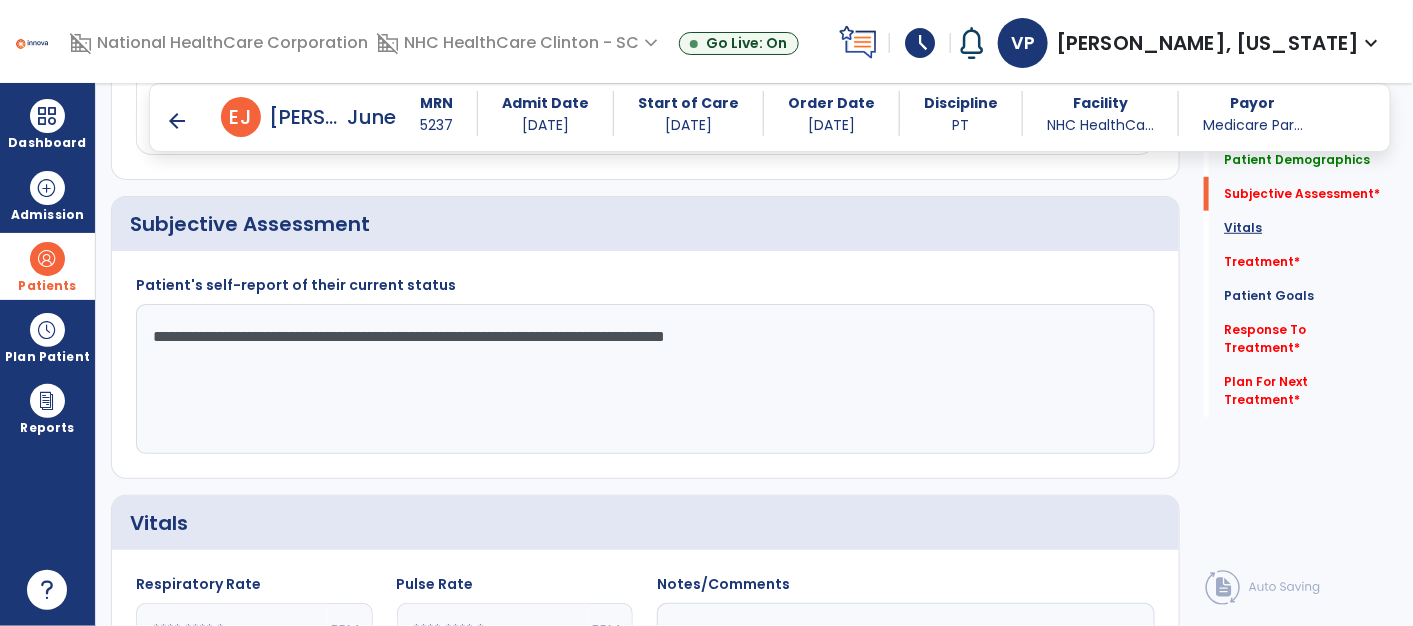 type on "**********" 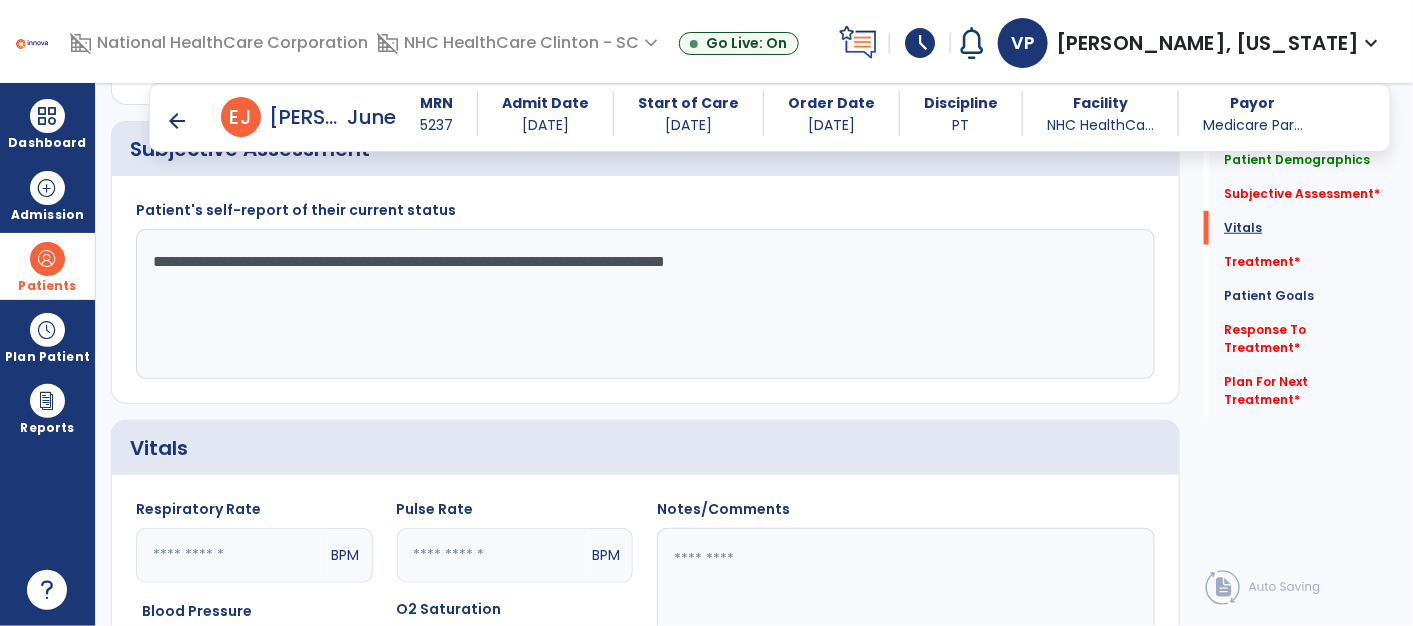 scroll, scrollTop: 783, scrollLeft: 0, axis: vertical 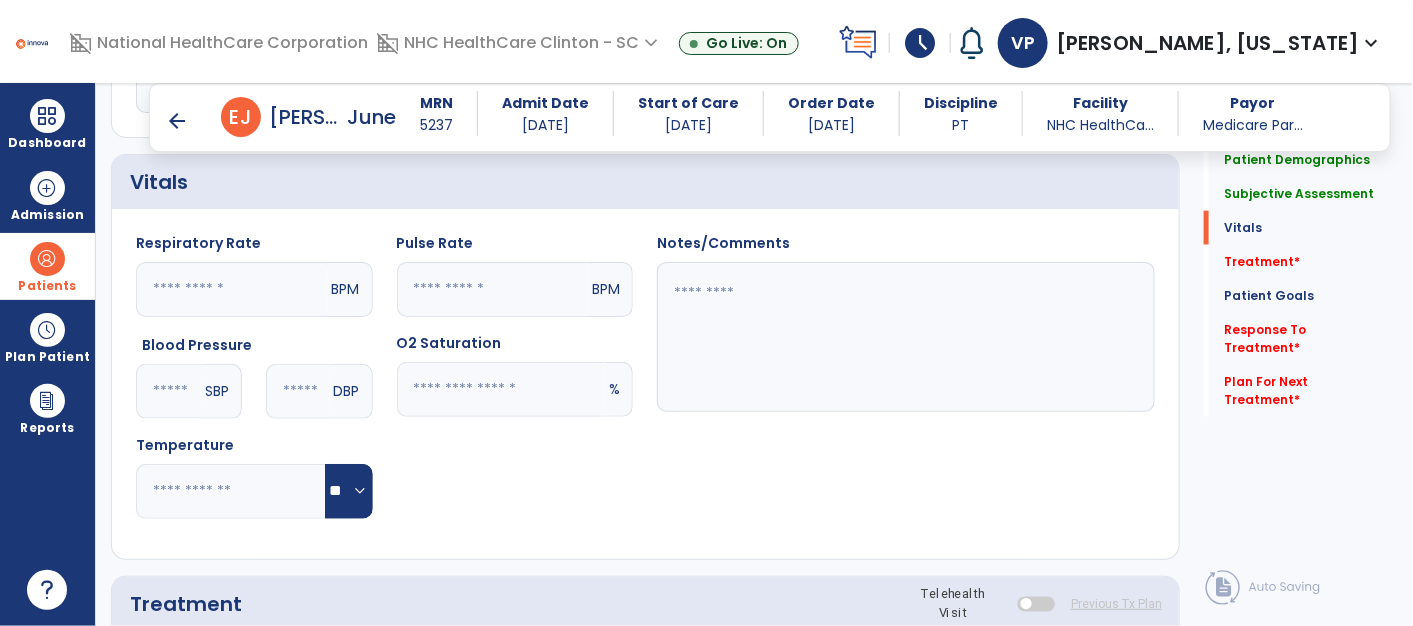 click 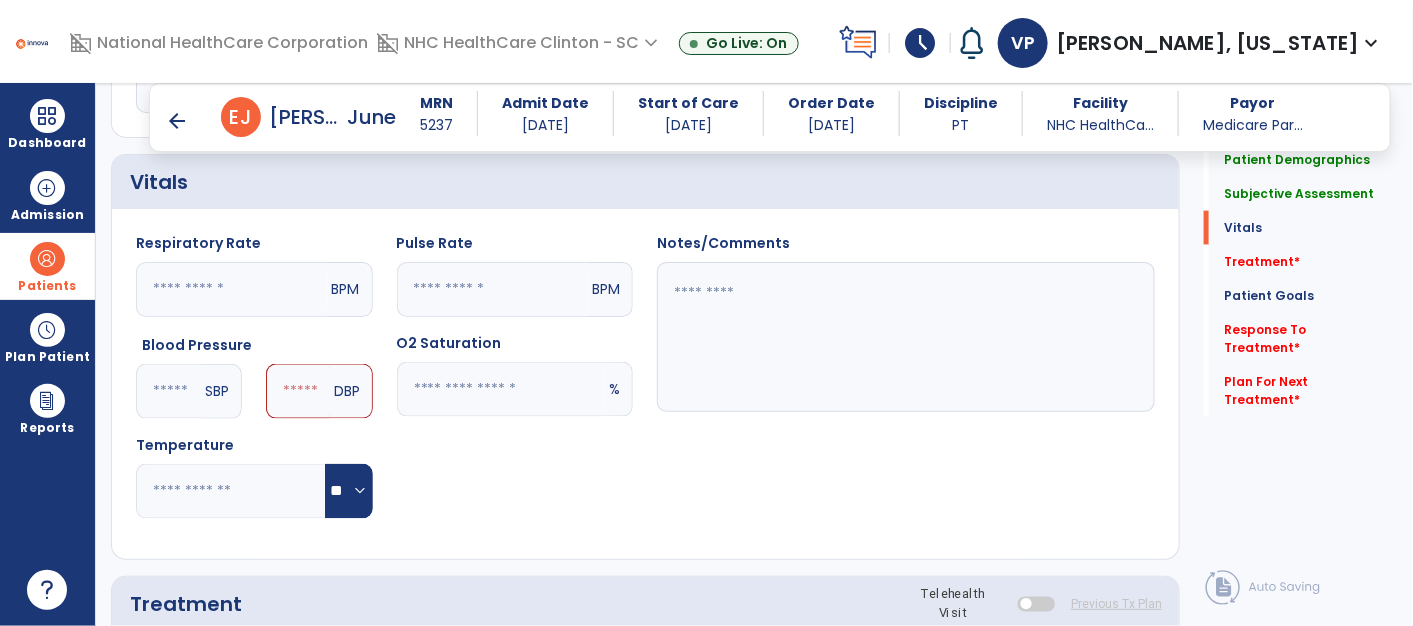 type on "***" 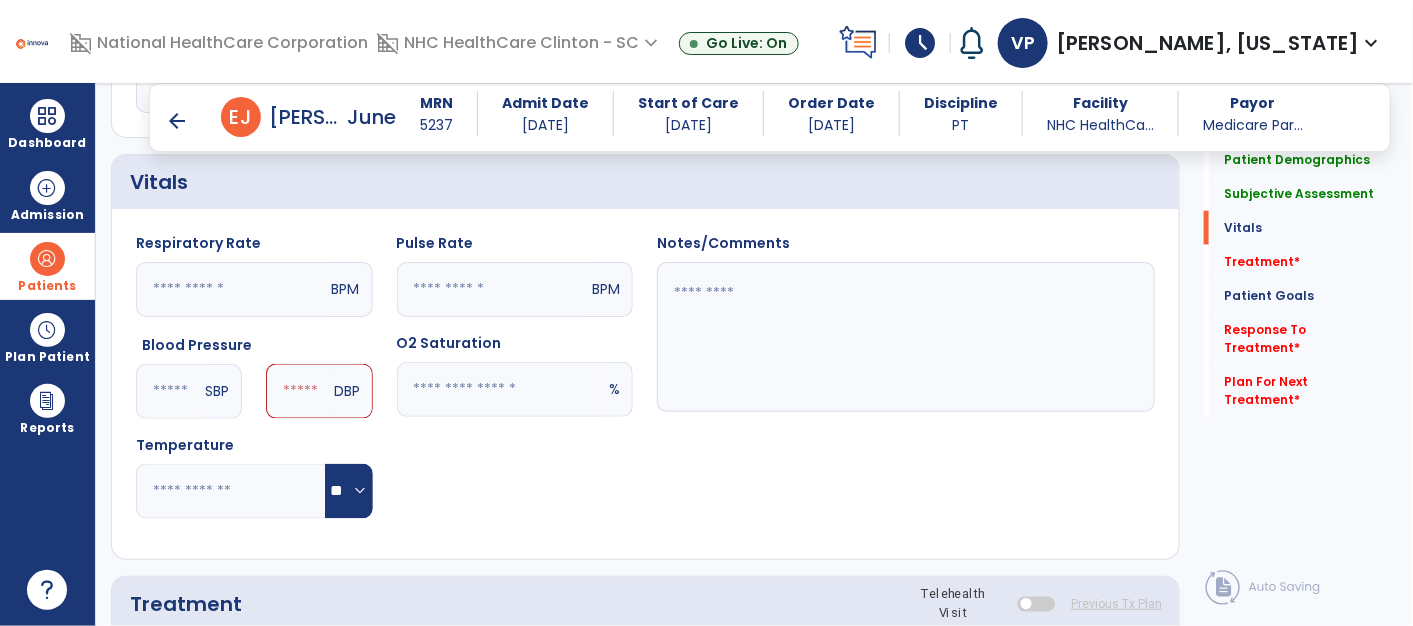 click 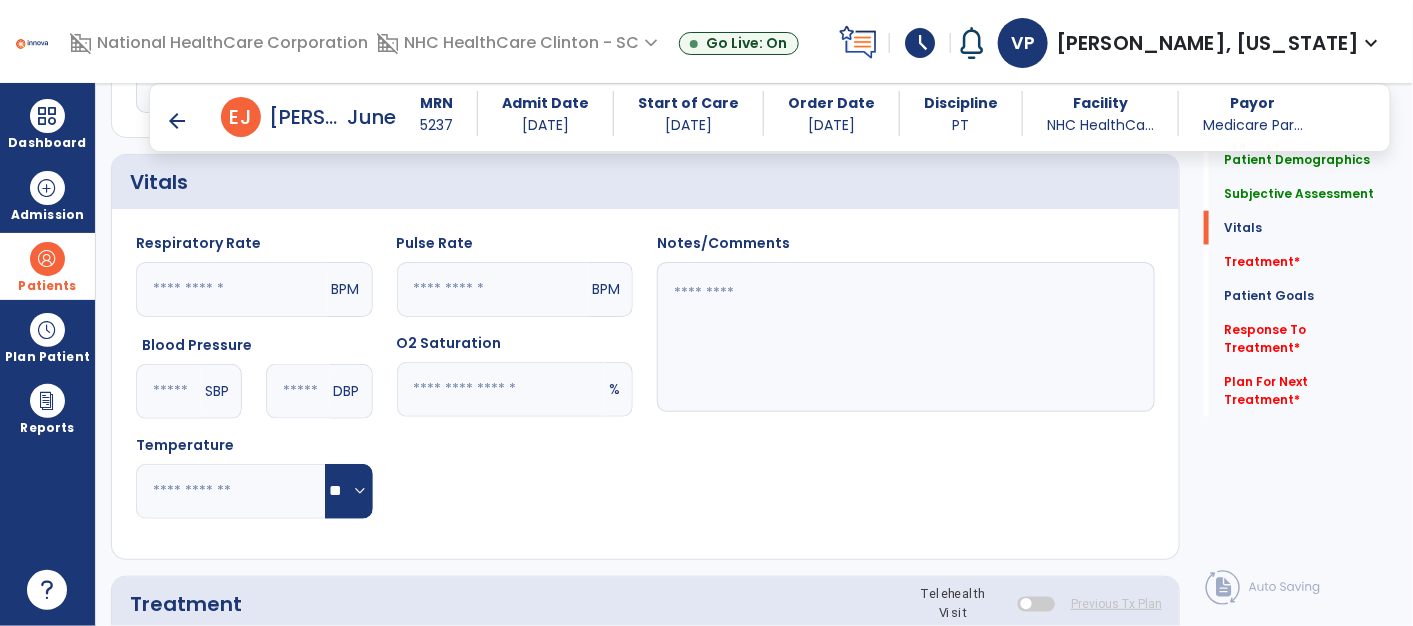 type on "**" 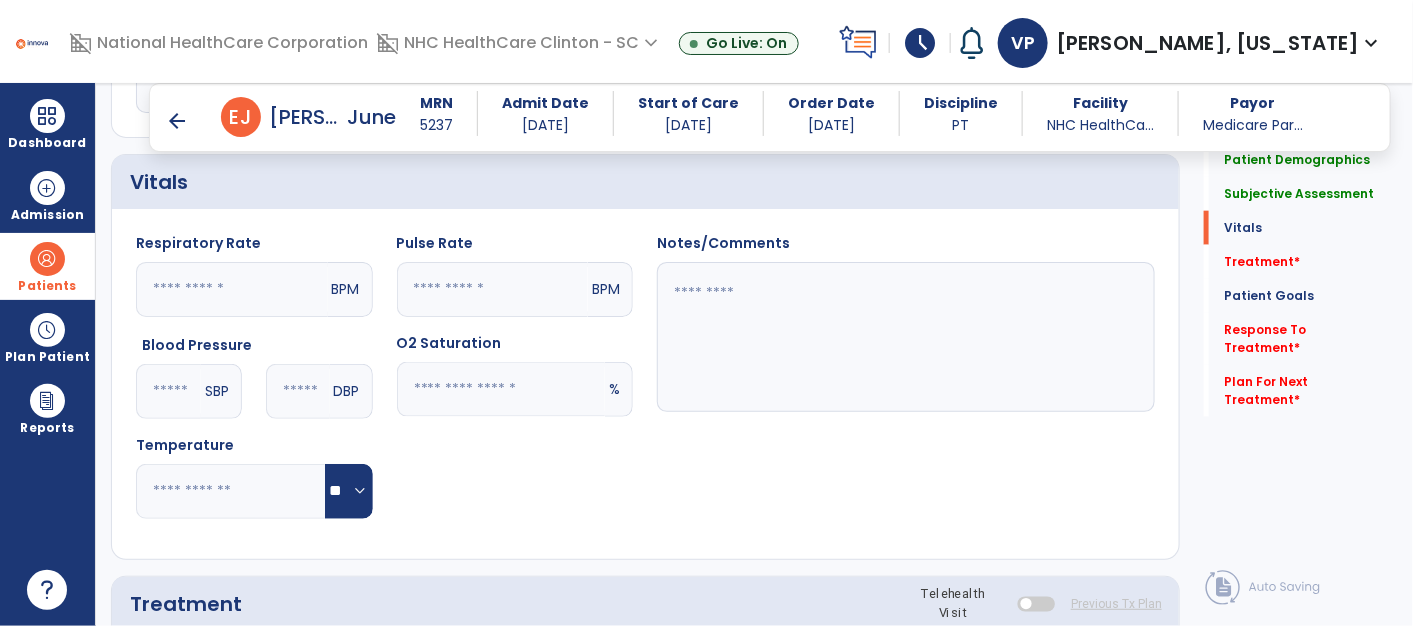 click 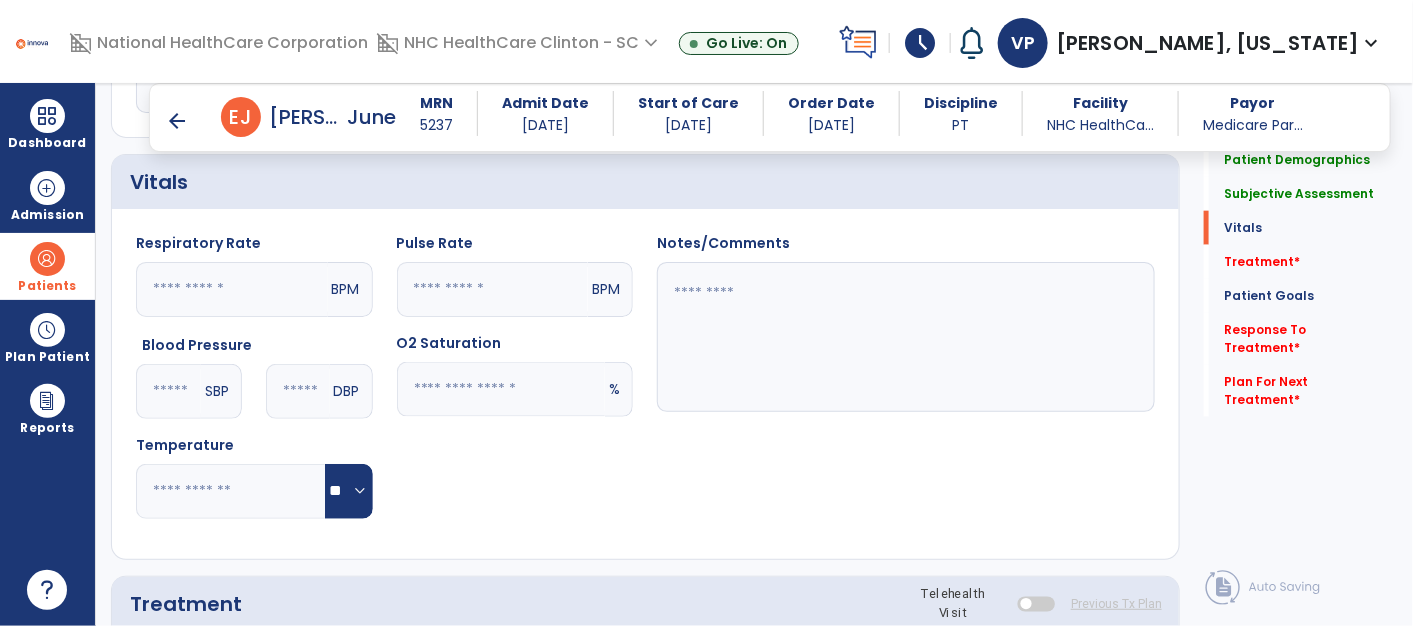 type on "**" 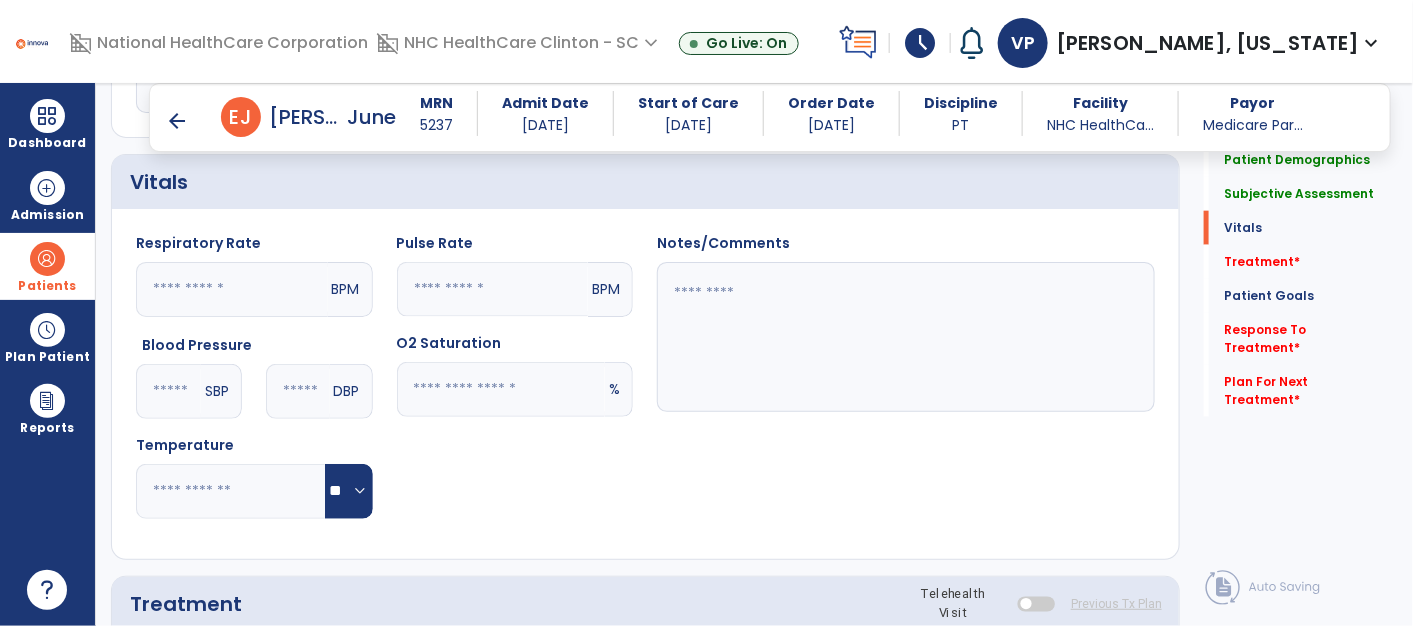 click 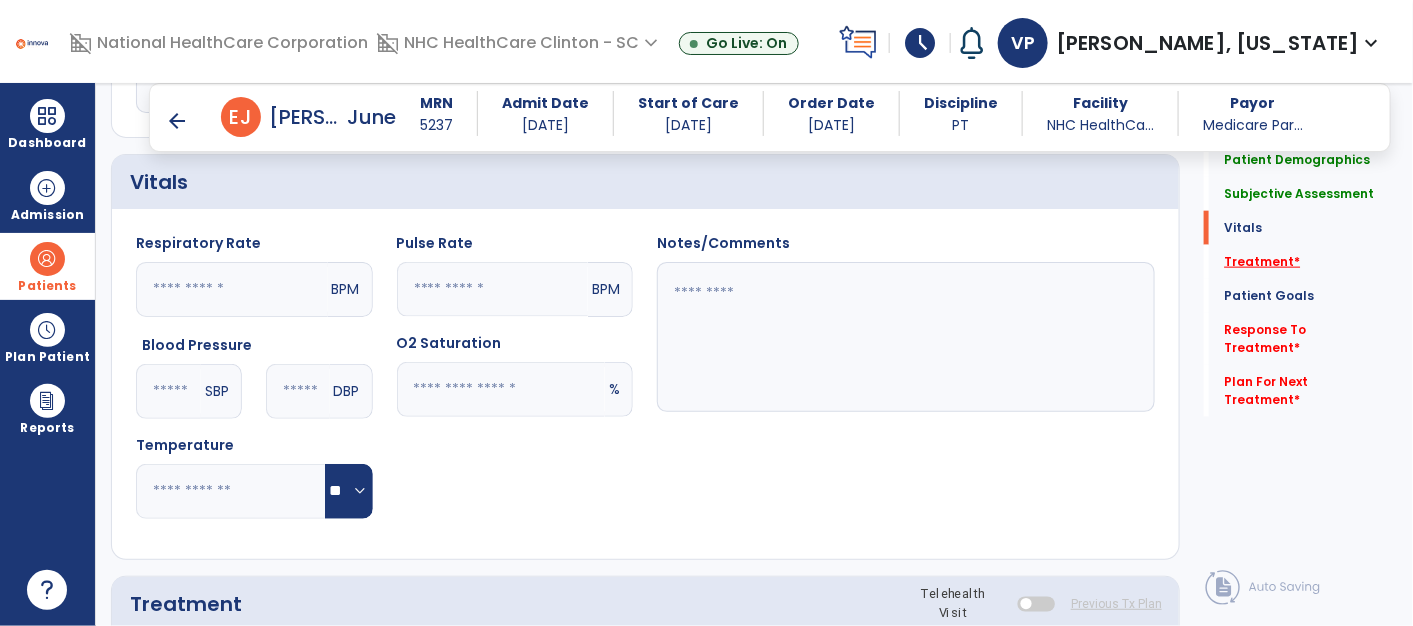 type on "**" 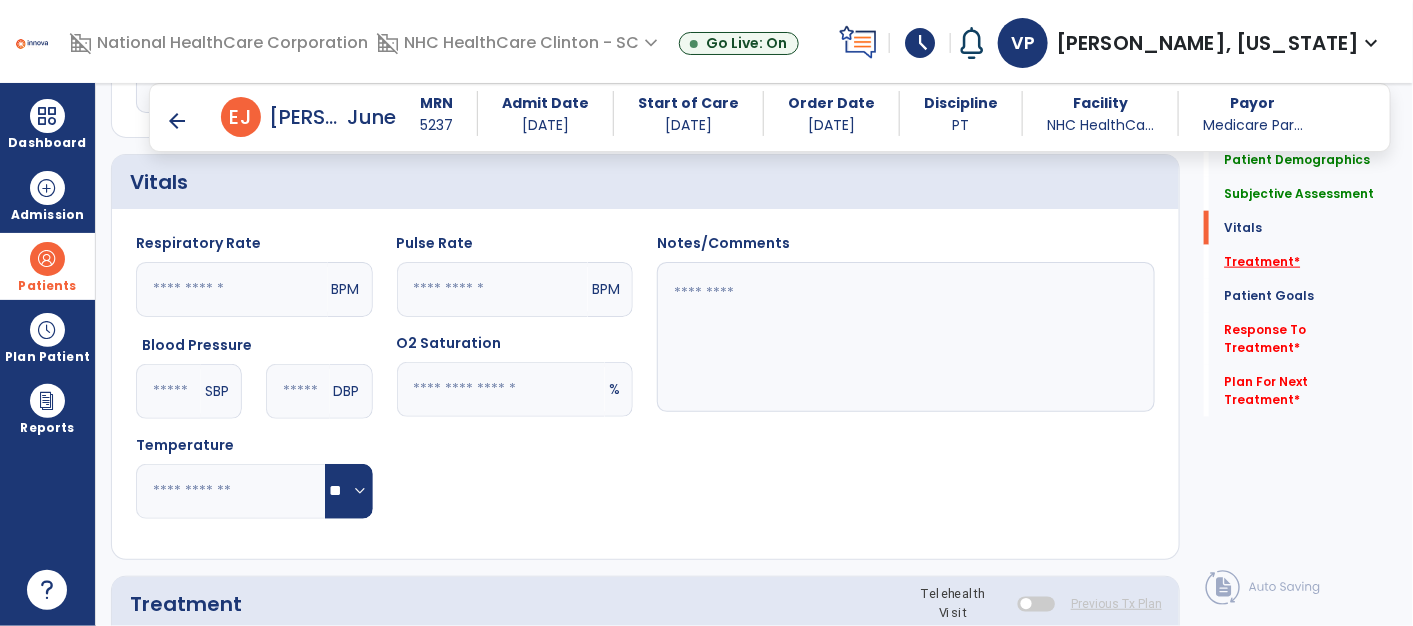 click on "Treatment   *" 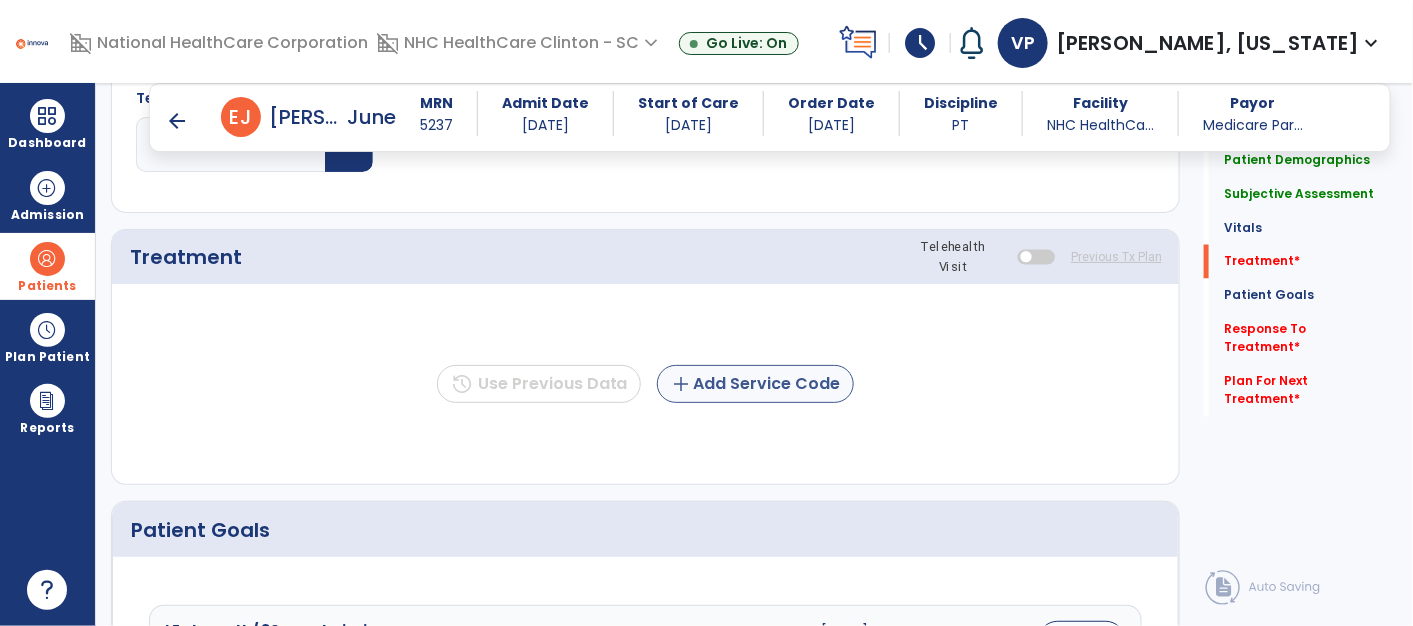 click on "add  Add Service Code" 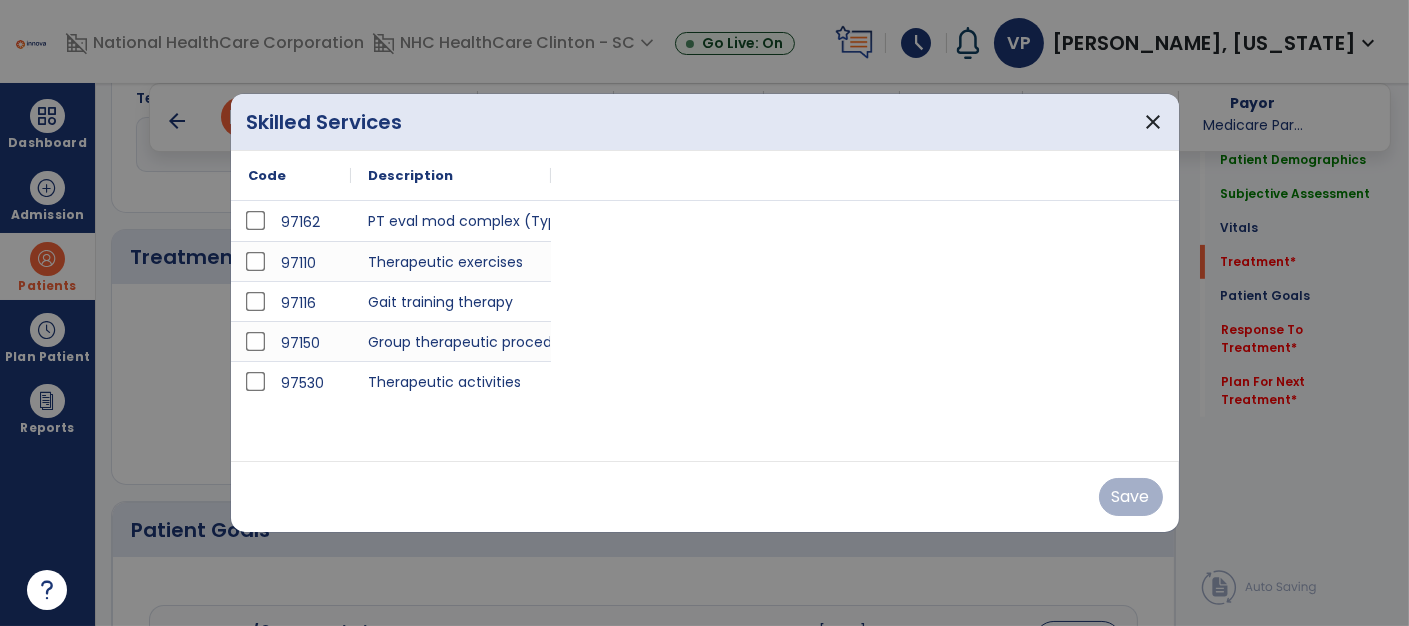 scroll, scrollTop: 1130, scrollLeft: 0, axis: vertical 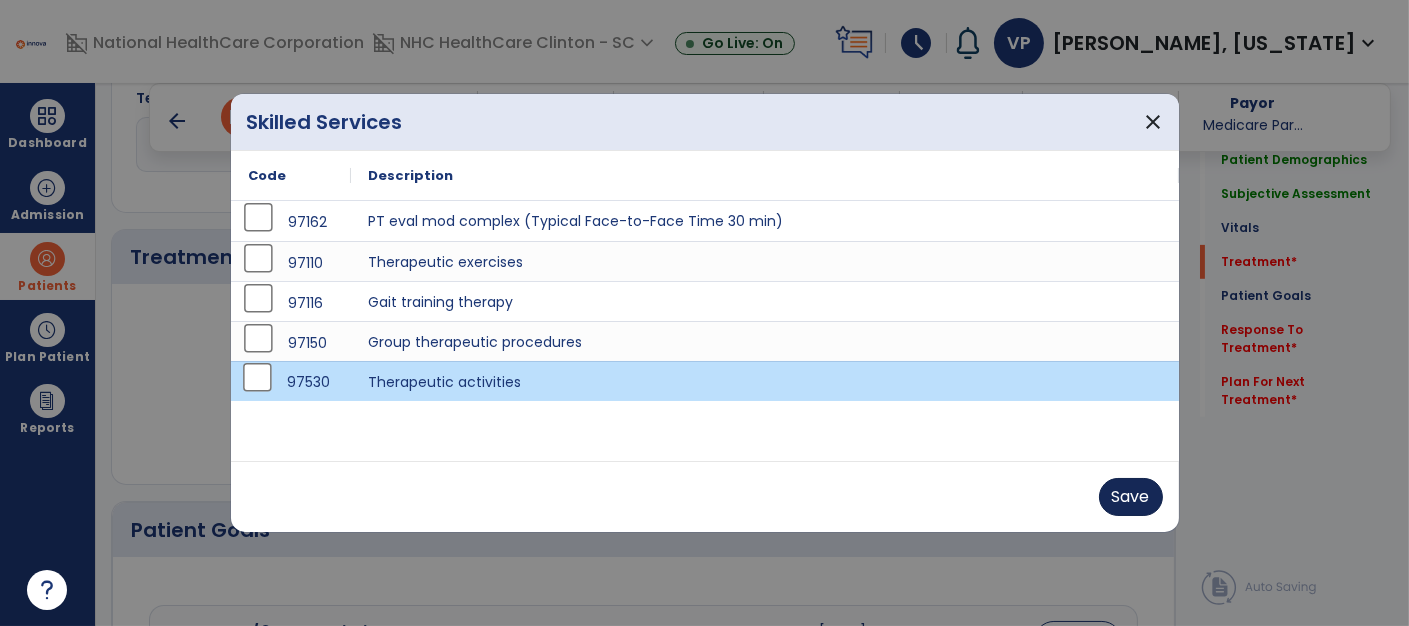 click on "Save" at bounding box center (1131, 497) 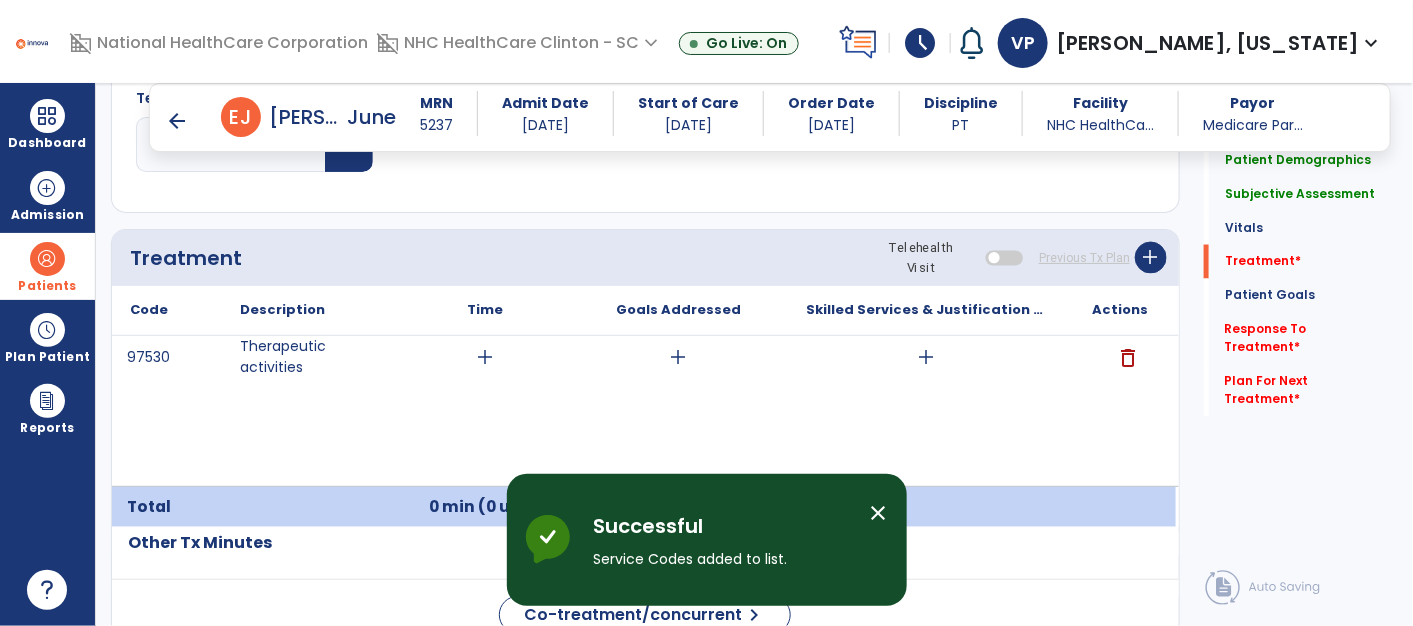 click on "add" at bounding box center [485, 357] 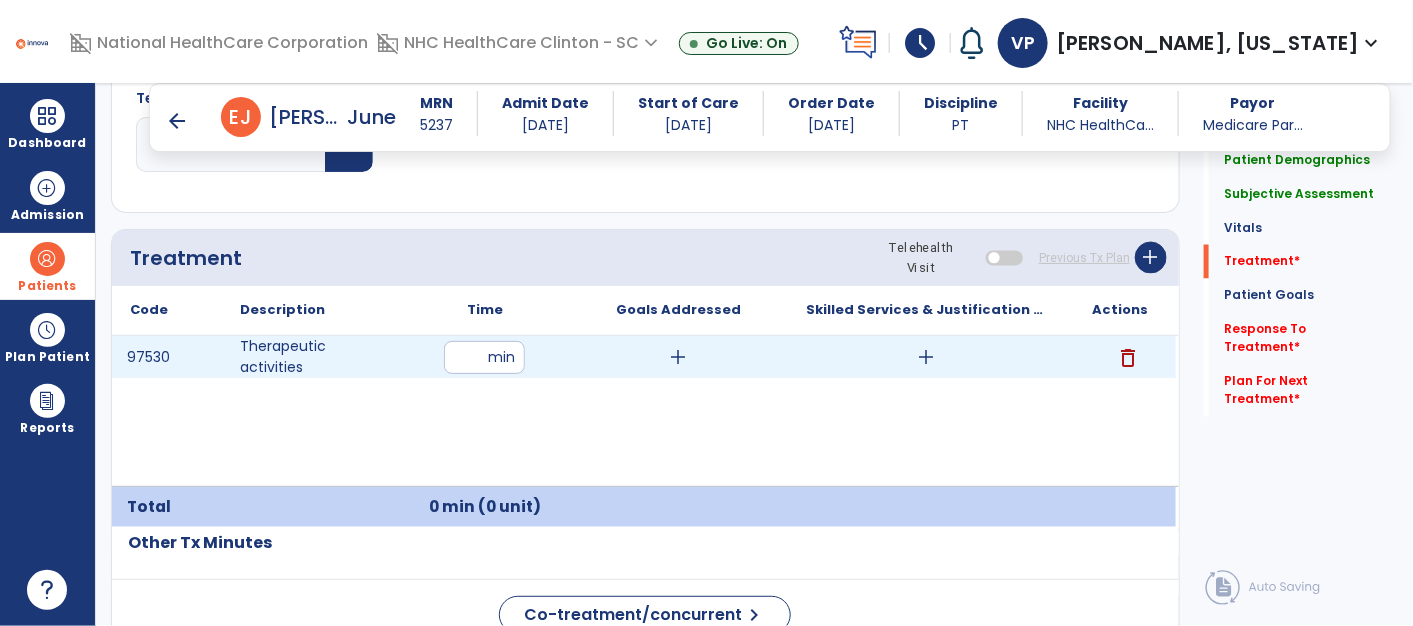 type on "**" 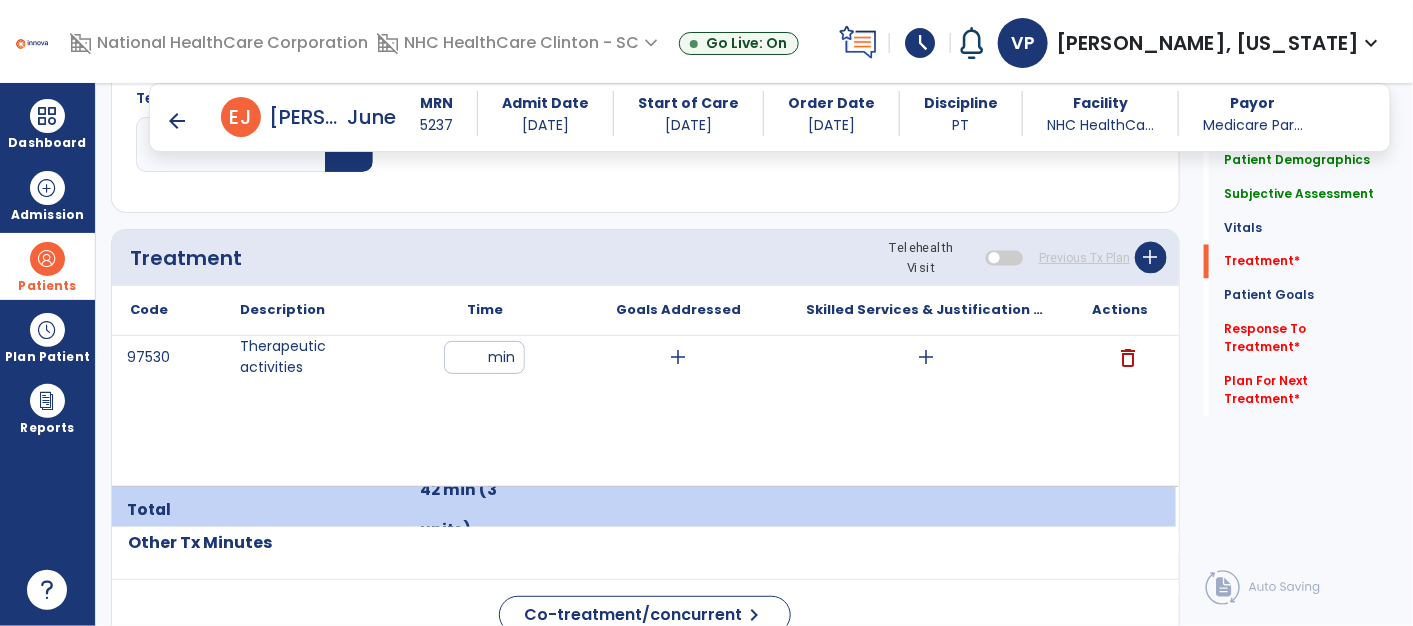 click on "add" at bounding box center [678, 357] 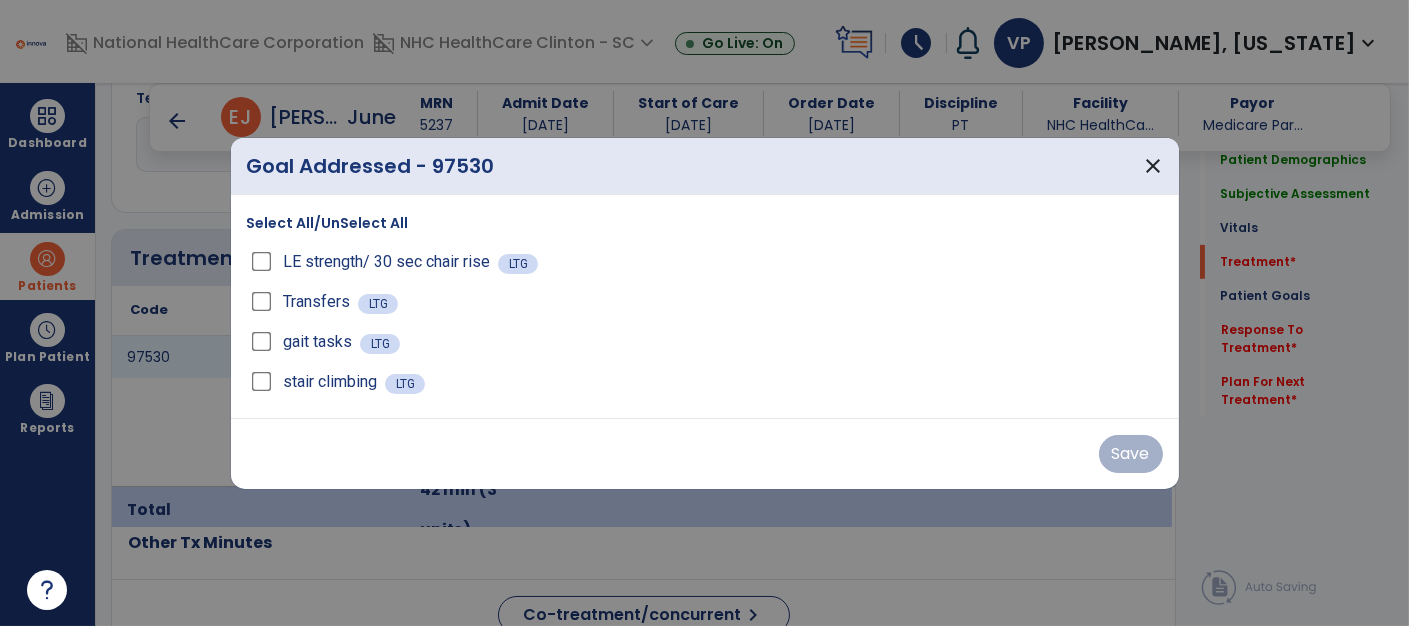 scroll, scrollTop: 1130, scrollLeft: 0, axis: vertical 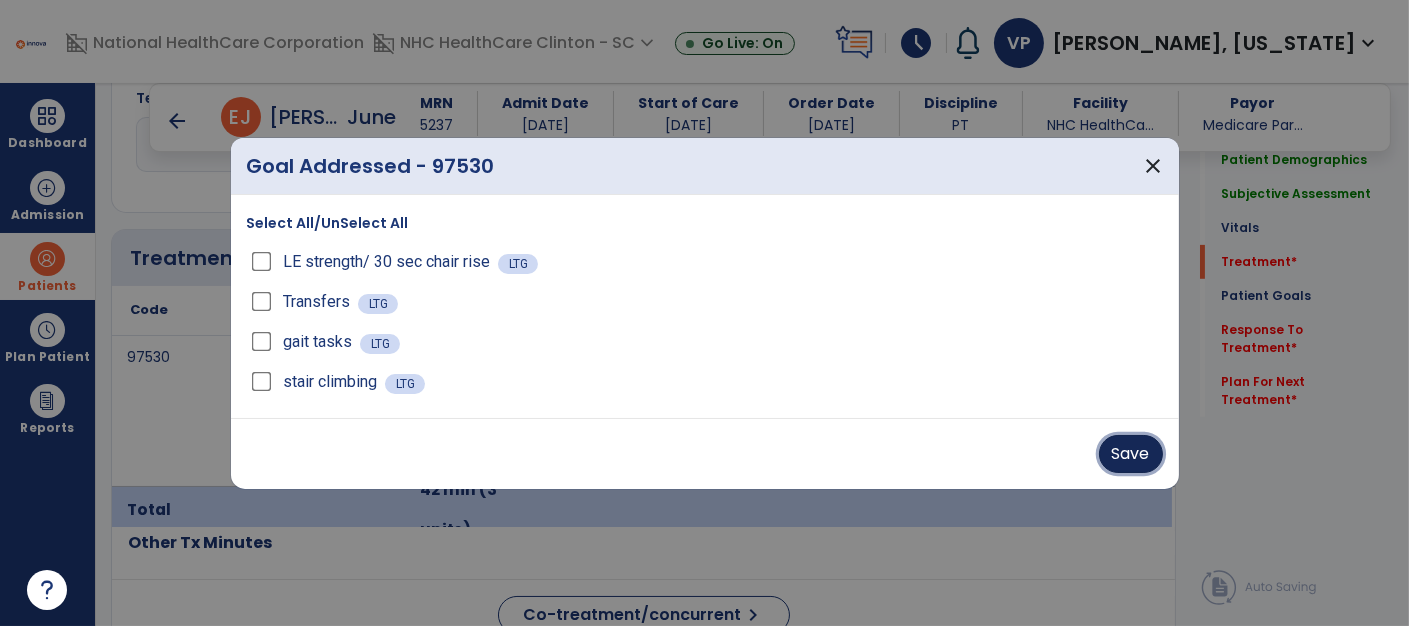 click on "Save" at bounding box center [1131, 454] 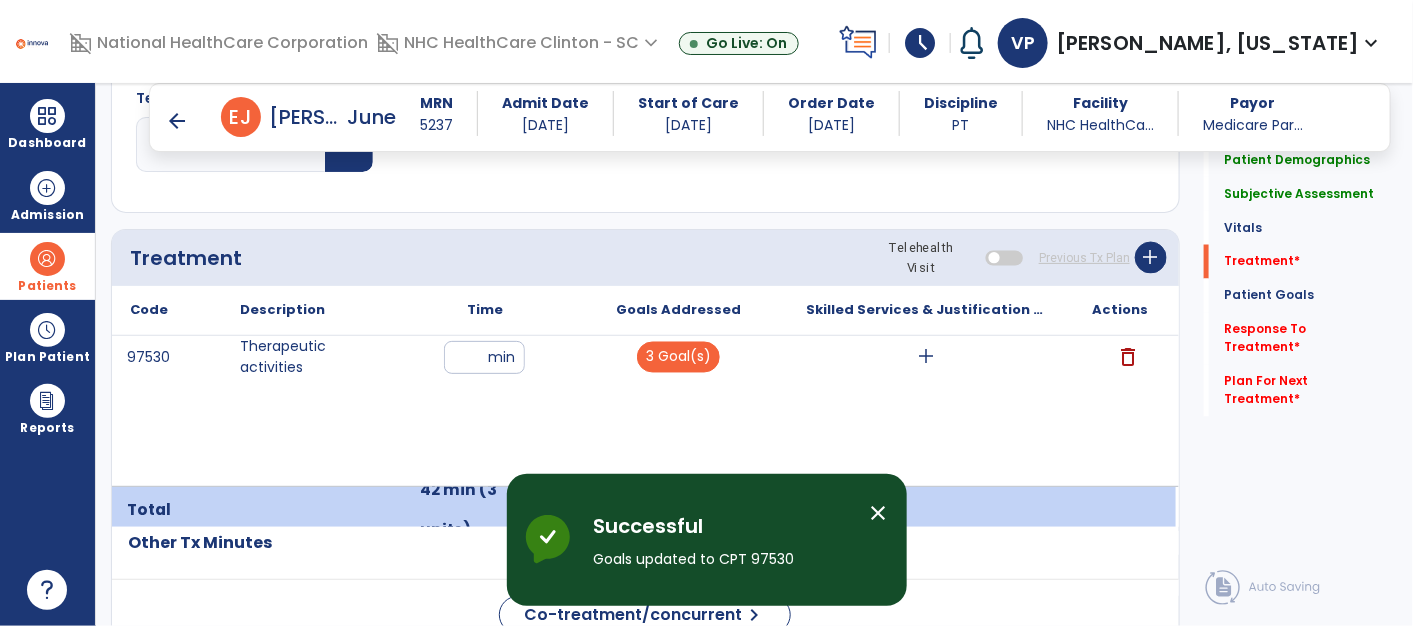 click on "add" at bounding box center (927, 357) 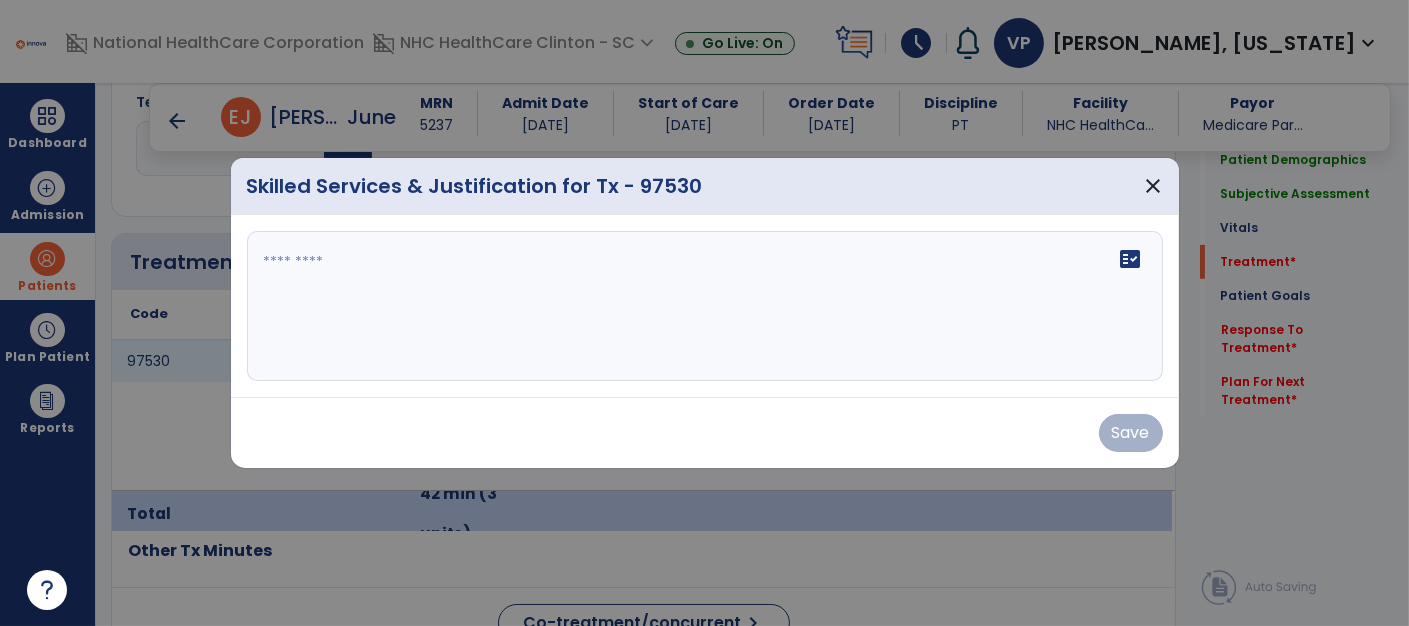 scroll, scrollTop: 1130, scrollLeft: 0, axis: vertical 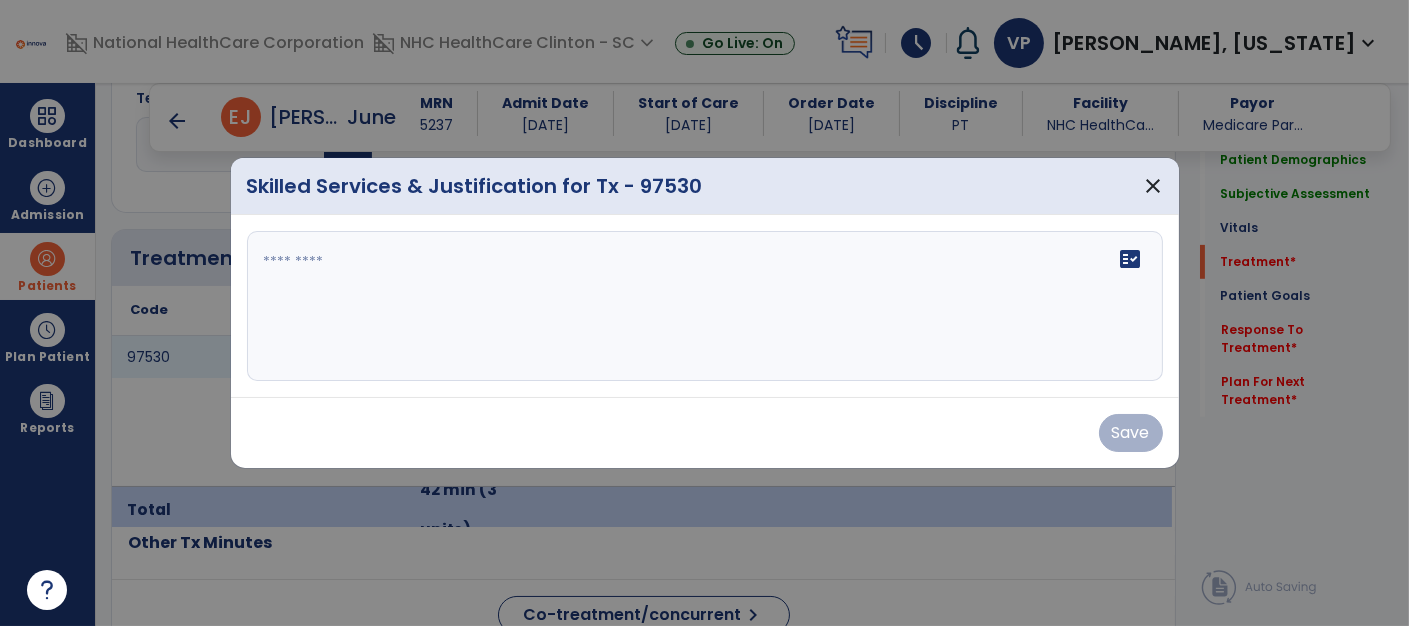 click at bounding box center [705, 306] 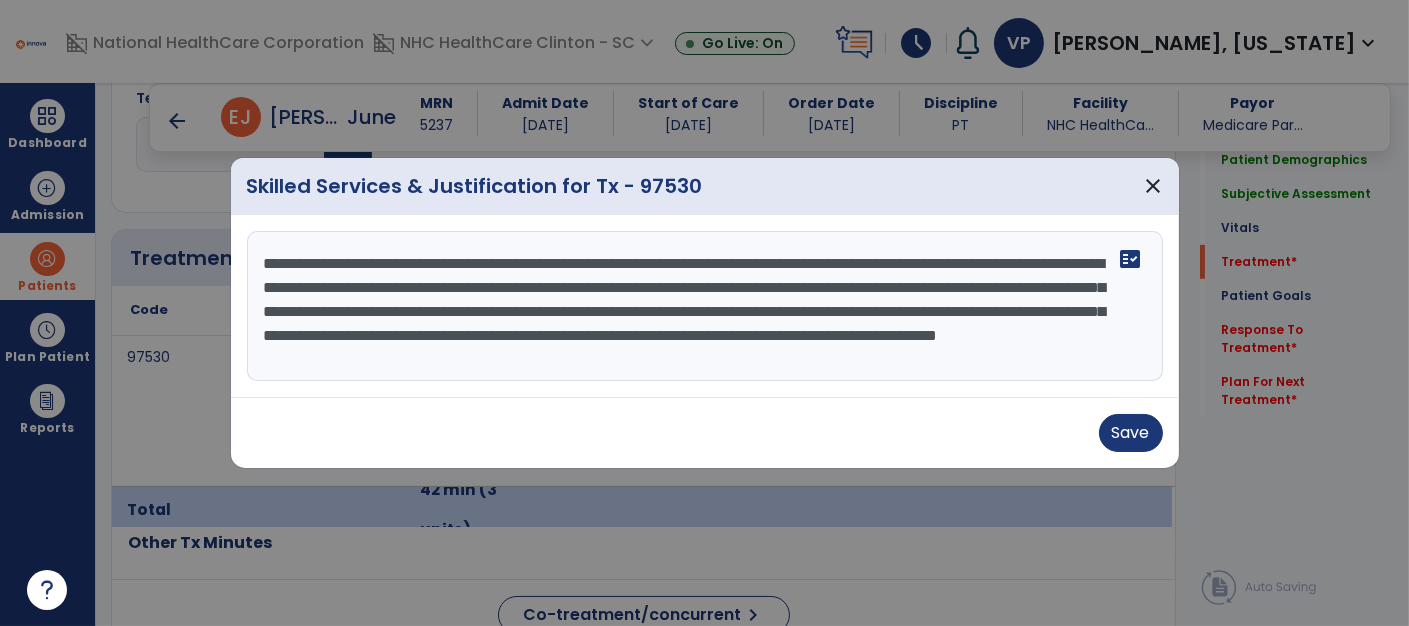 scroll, scrollTop: 15, scrollLeft: 0, axis: vertical 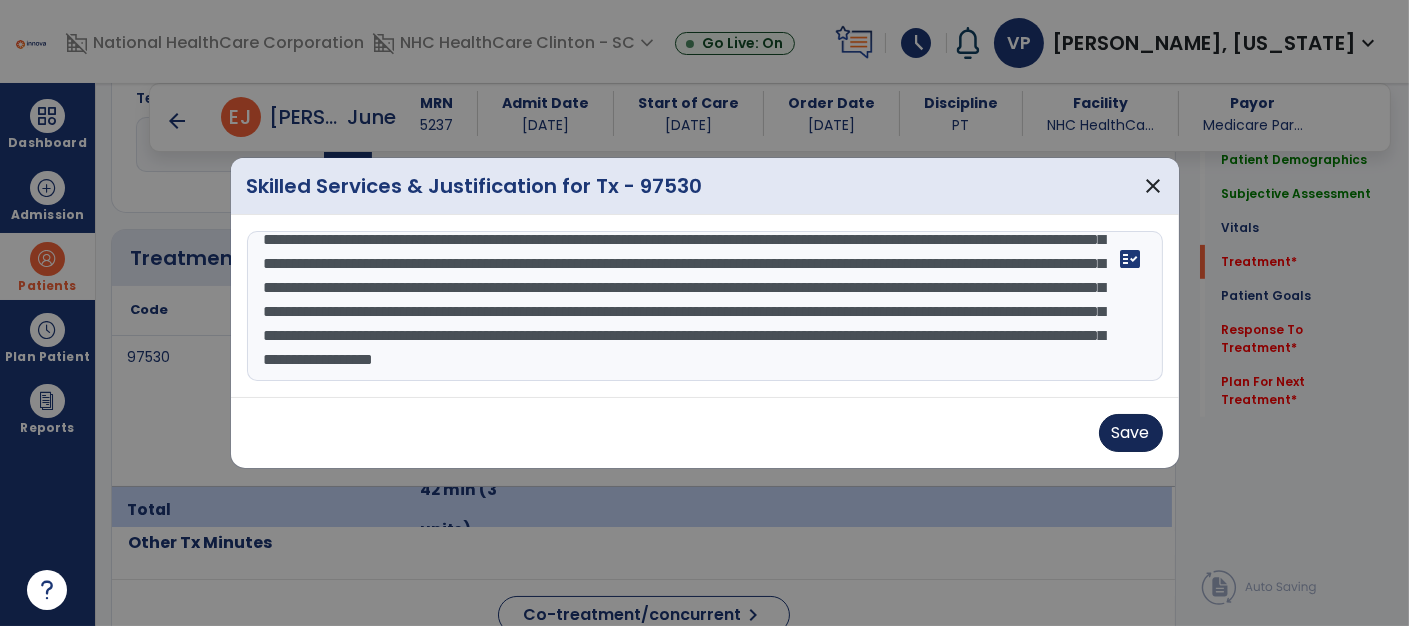 type on "**********" 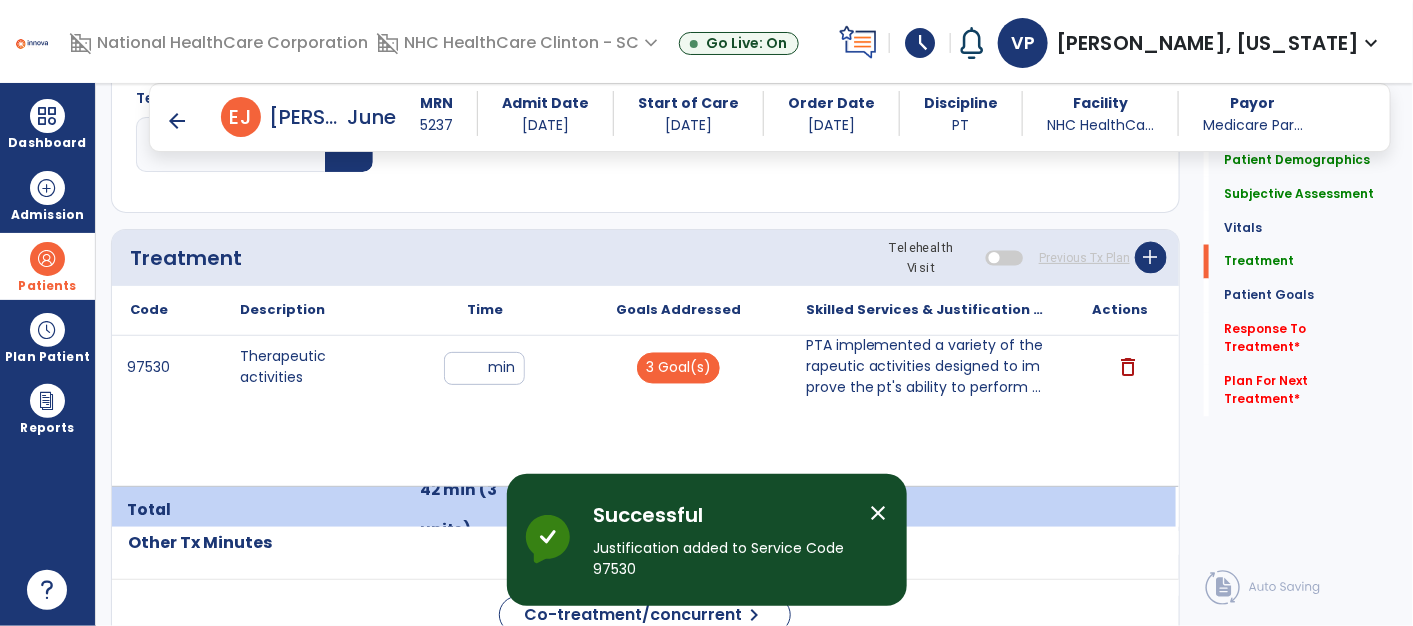 click on "PTA implemented a variety of therapeutic activities designed to improve the pt's ability to perform ..." at bounding box center [927, 367] 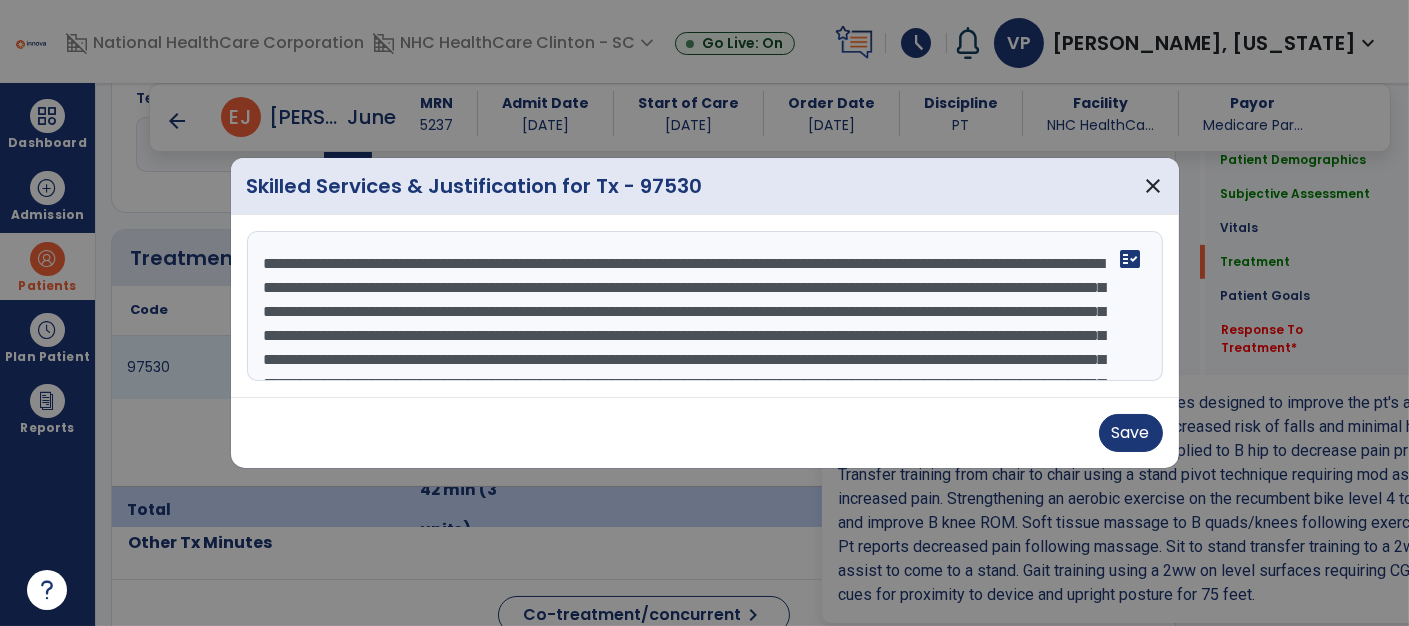 scroll, scrollTop: 1130, scrollLeft: 0, axis: vertical 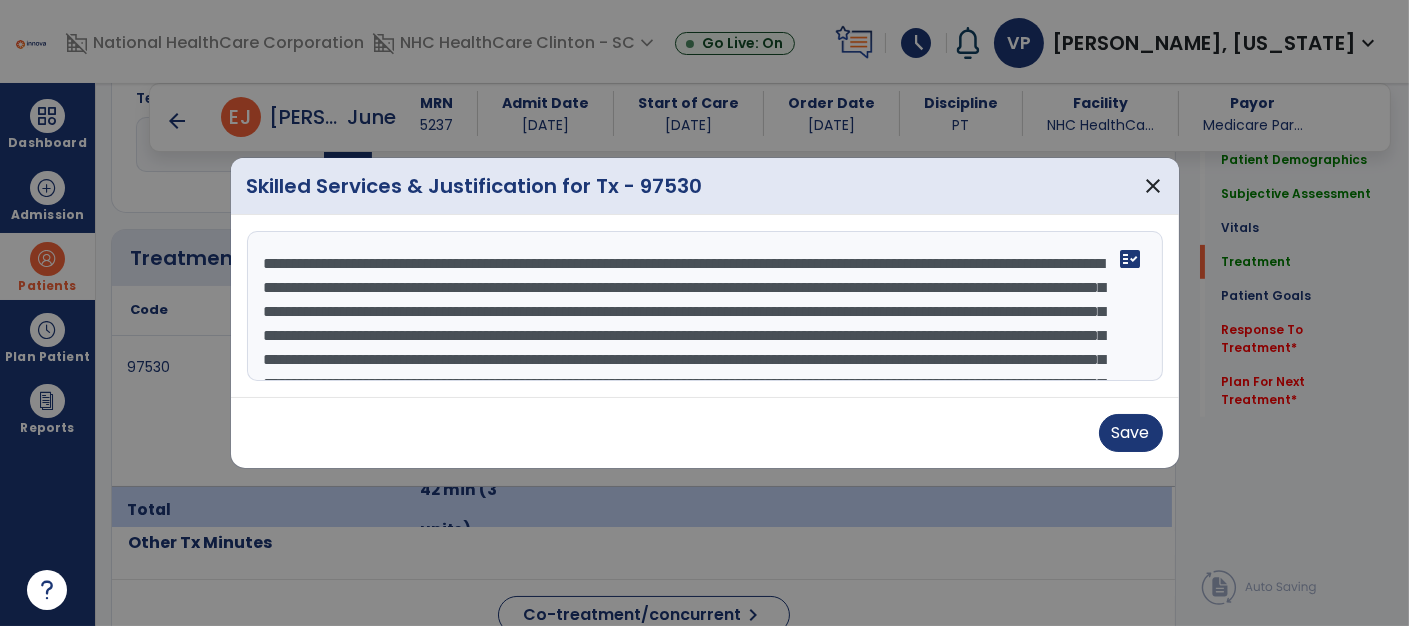 click on "**********" at bounding box center [705, 306] 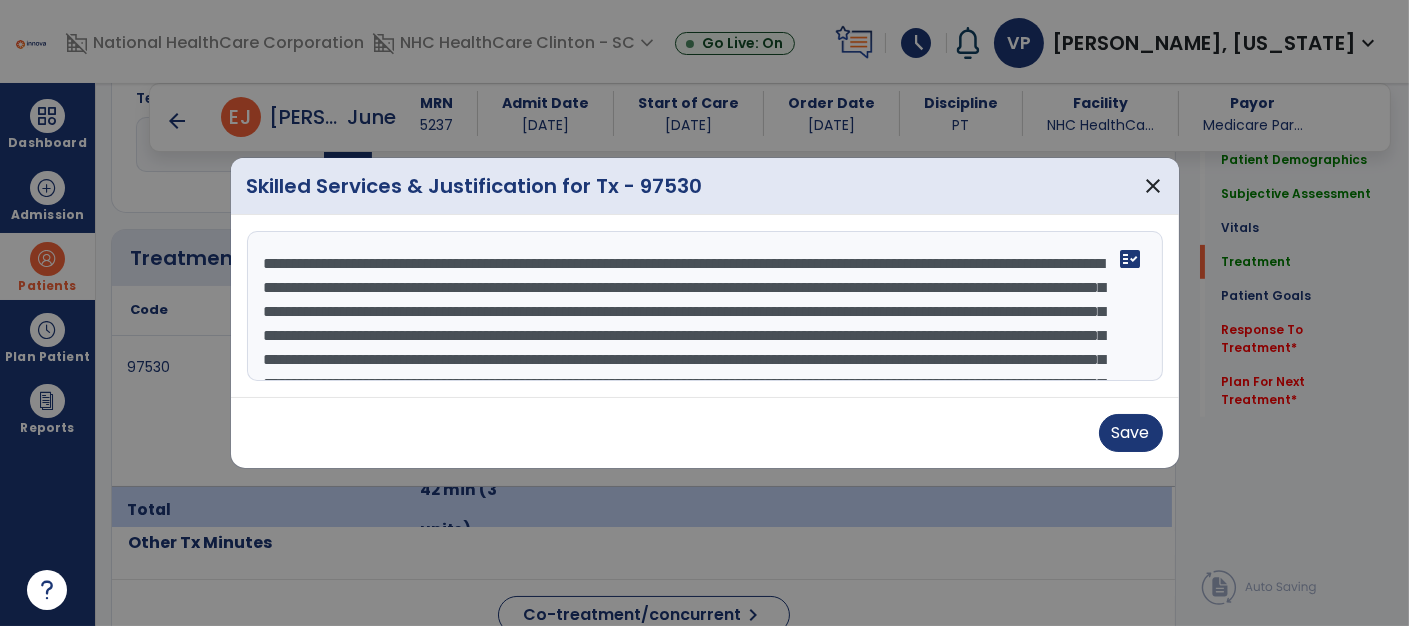 scroll, scrollTop: 96, scrollLeft: 0, axis: vertical 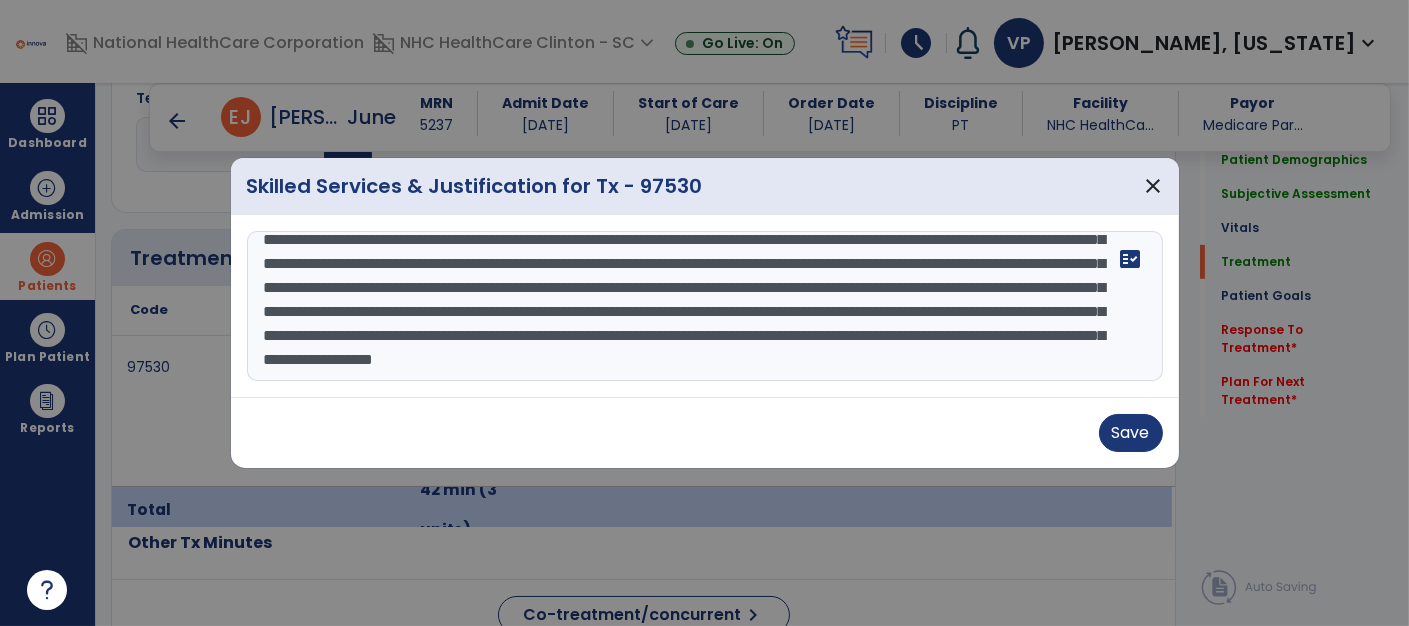drag, startPoint x: 262, startPoint y: 261, endPoint x: 1220, endPoint y: 552, distance: 1001.22174 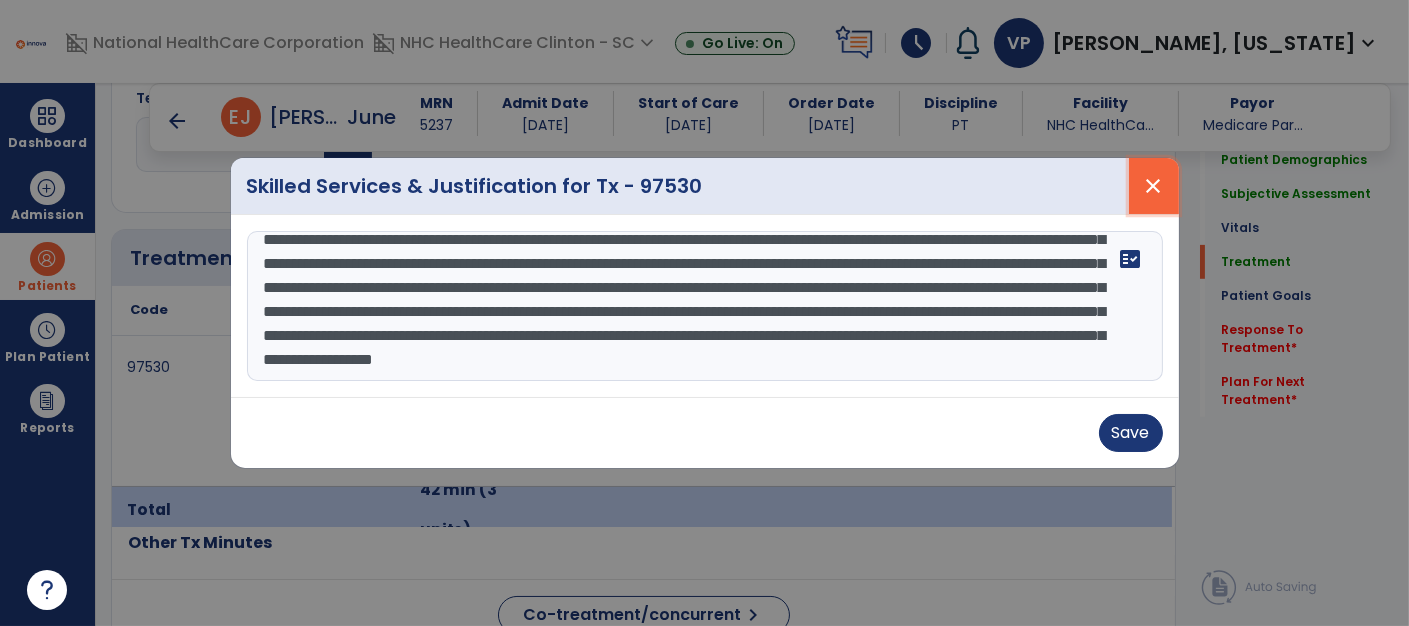 click on "close" at bounding box center (1154, 186) 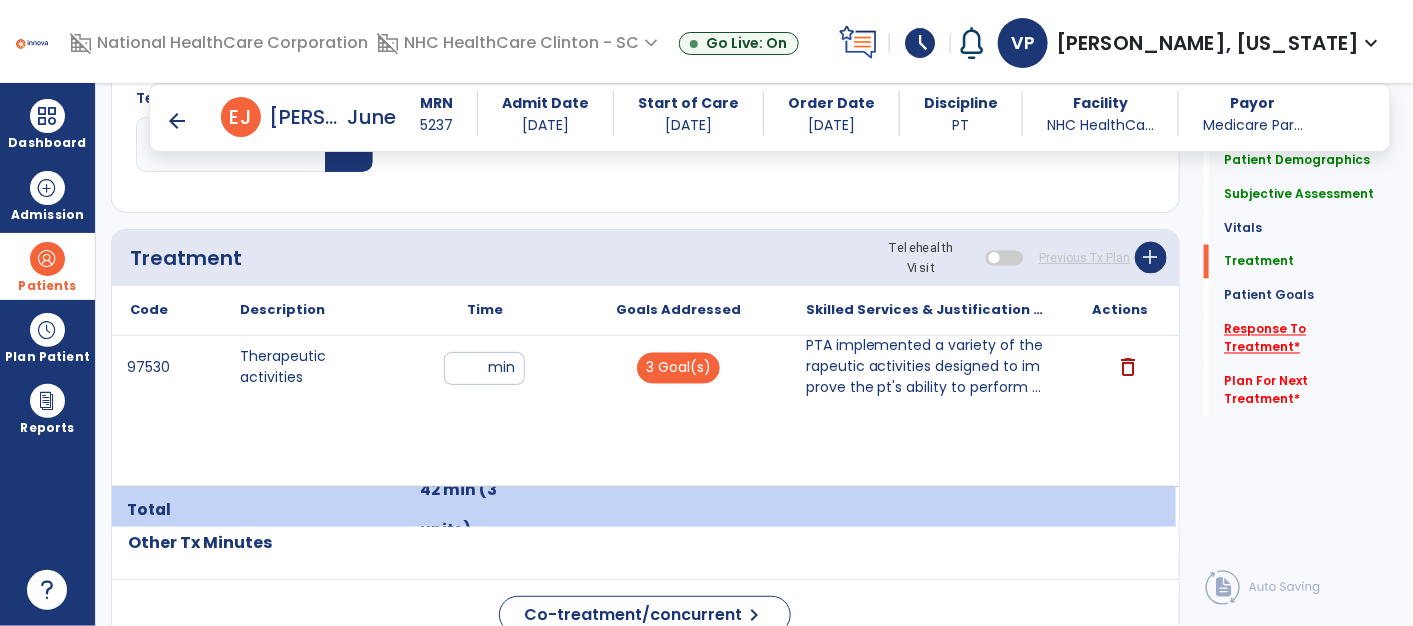 click on "Response To Treatment   *" 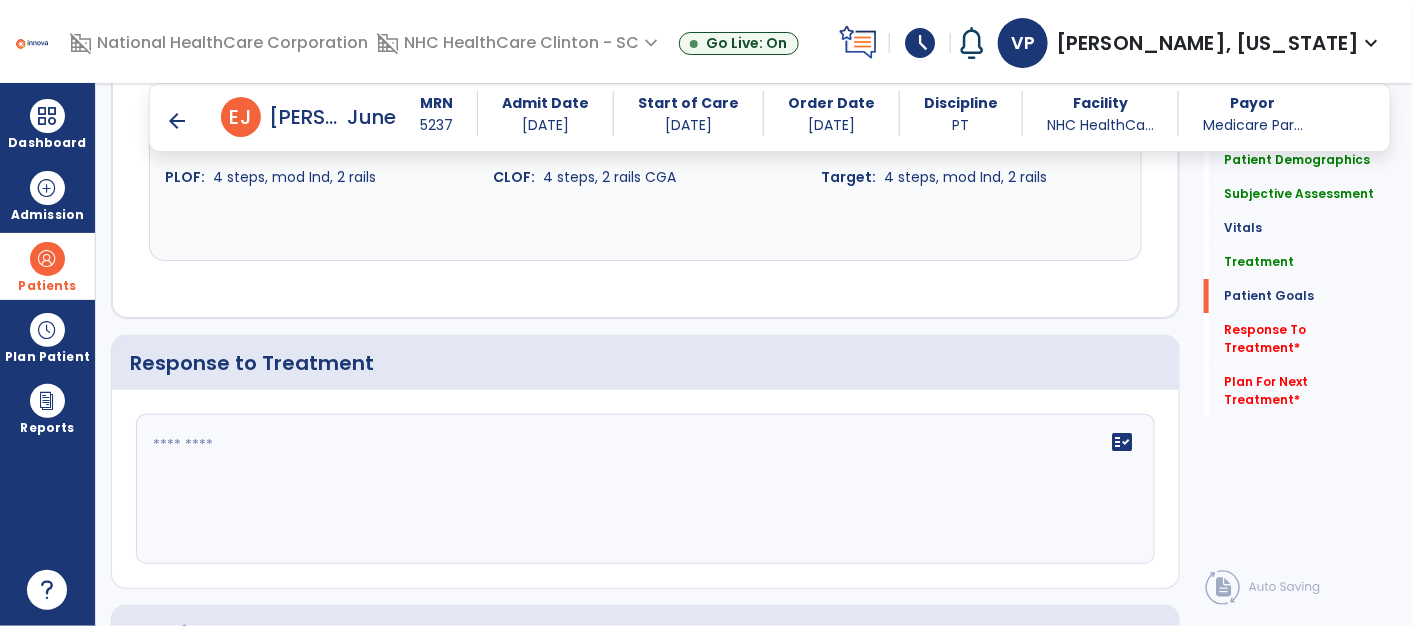 scroll, scrollTop: 2460, scrollLeft: 0, axis: vertical 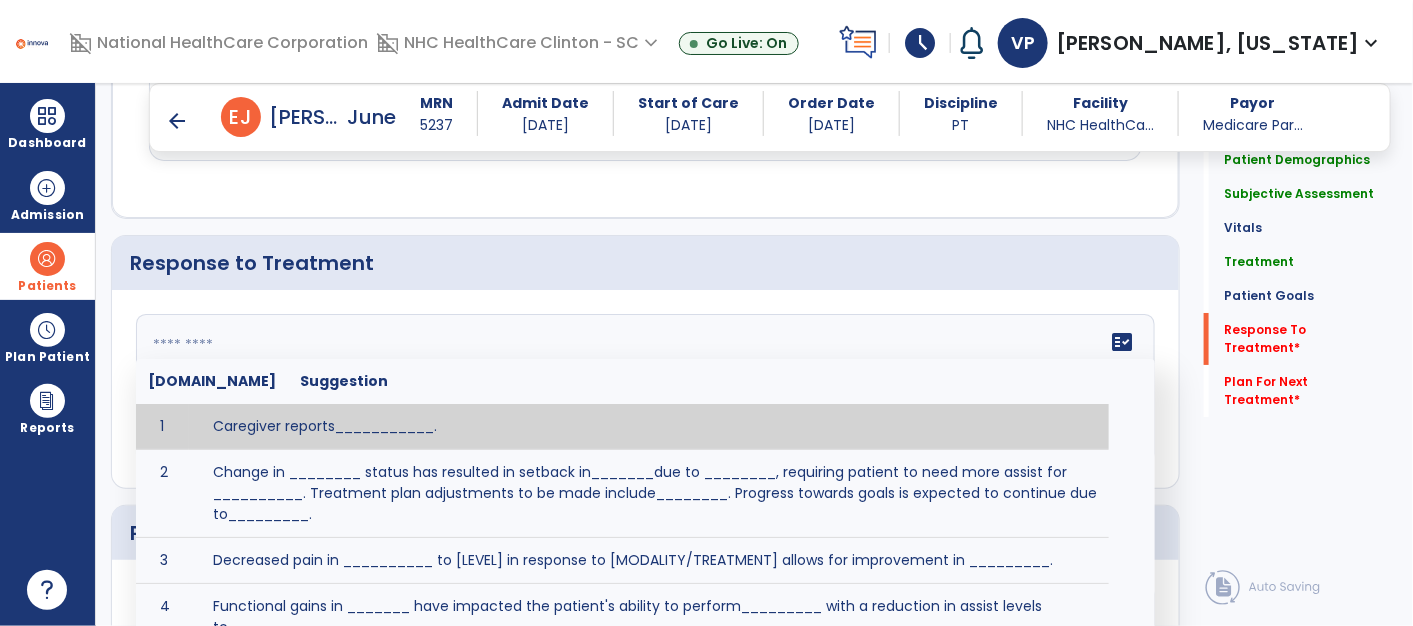 click 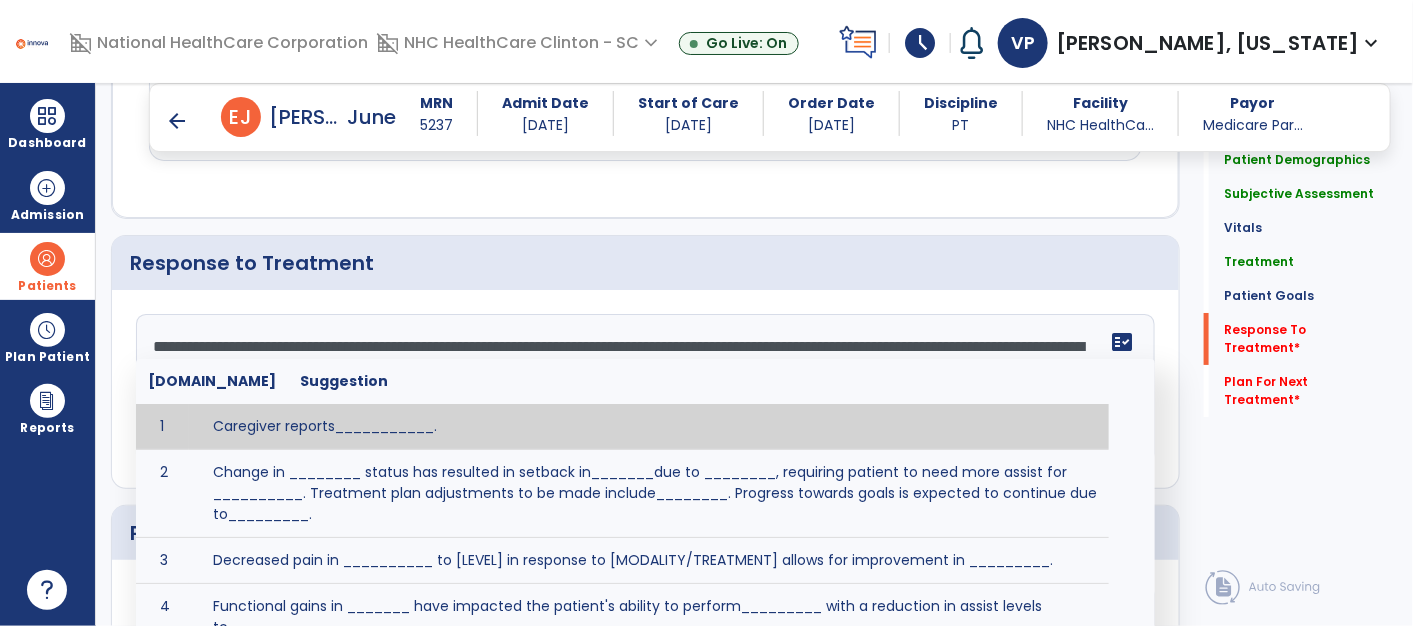 scroll, scrollTop: 63, scrollLeft: 0, axis: vertical 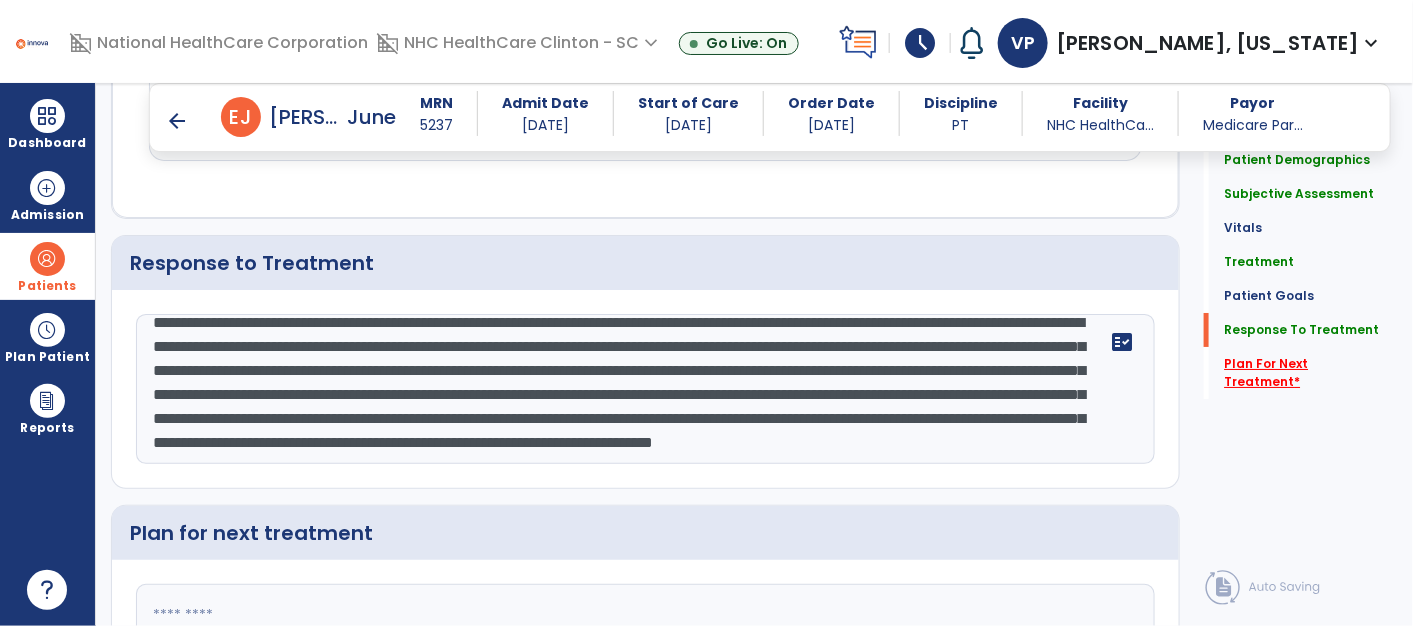 type on "**********" 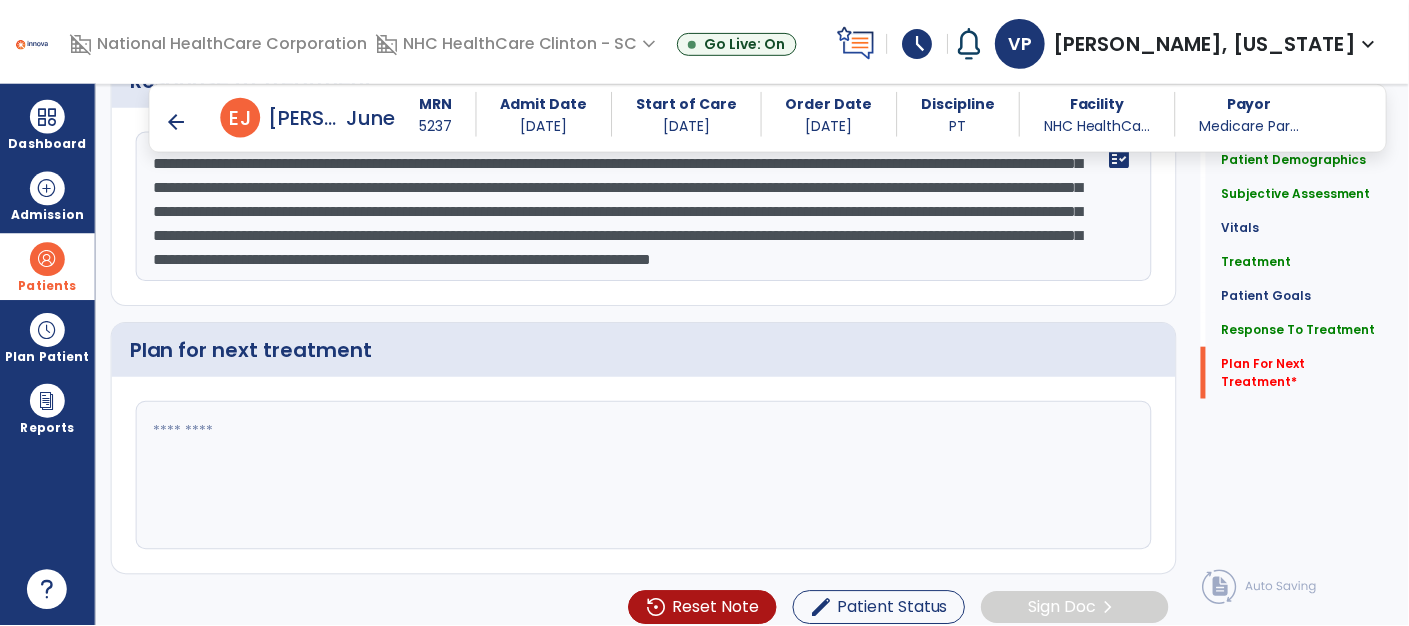 scroll, scrollTop: 2649, scrollLeft: 0, axis: vertical 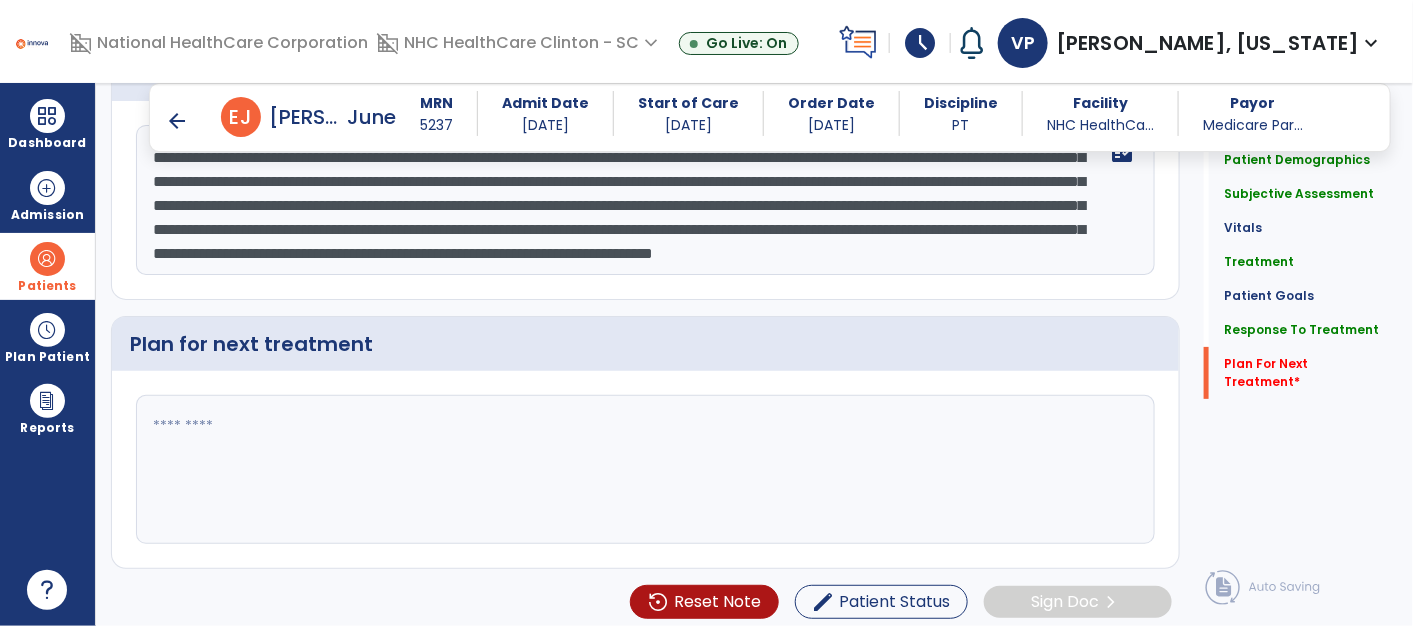 click 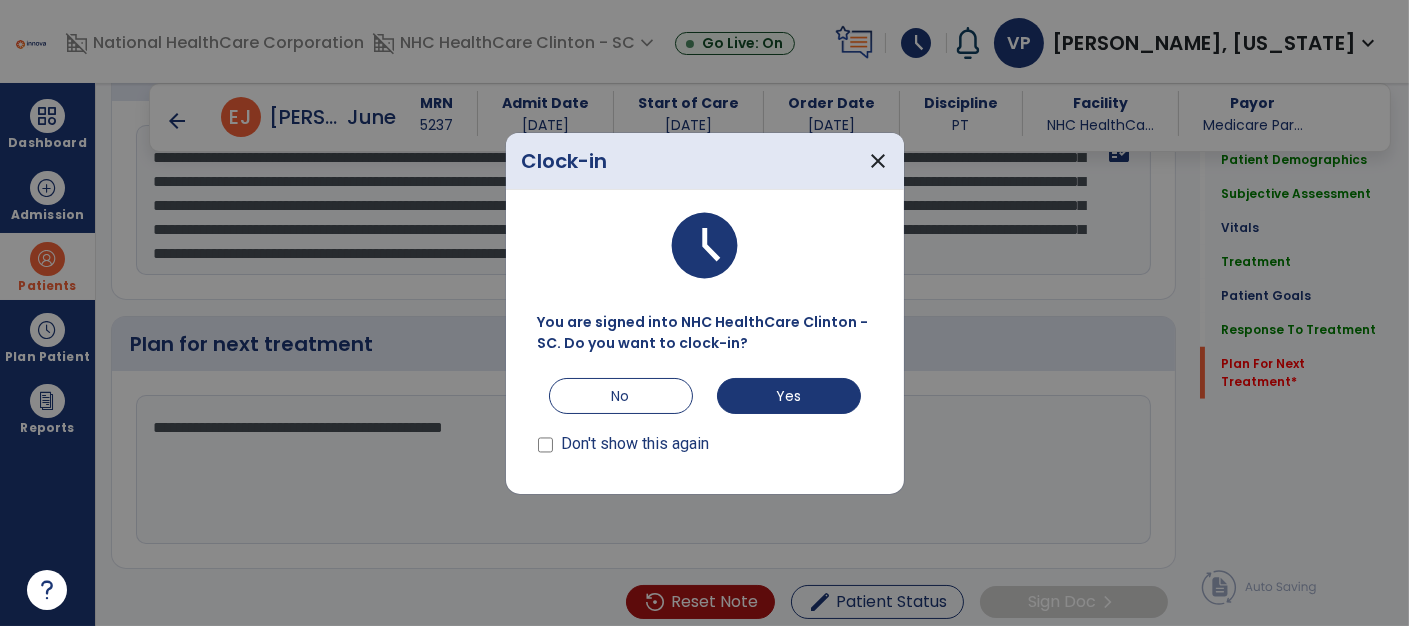 scroll, scrollTop: 2649, scrollLeft: 0, axis: vertical 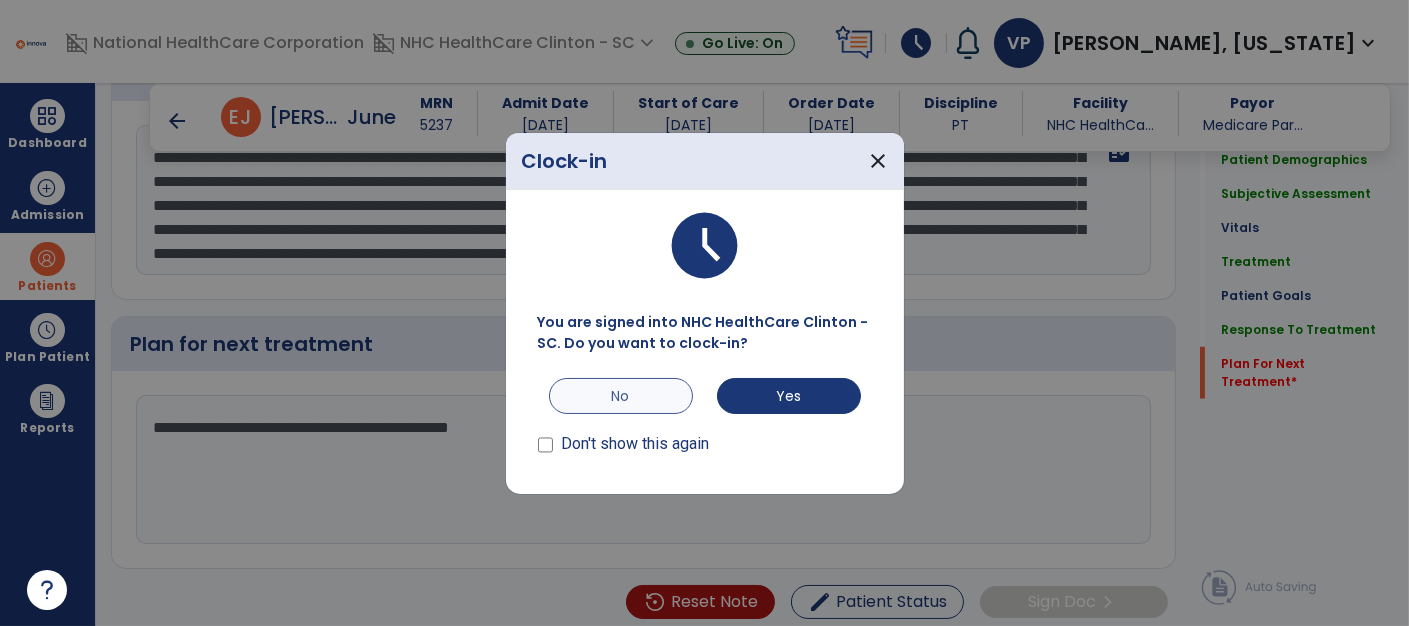 click on "No" at bounding box center [621, 396] 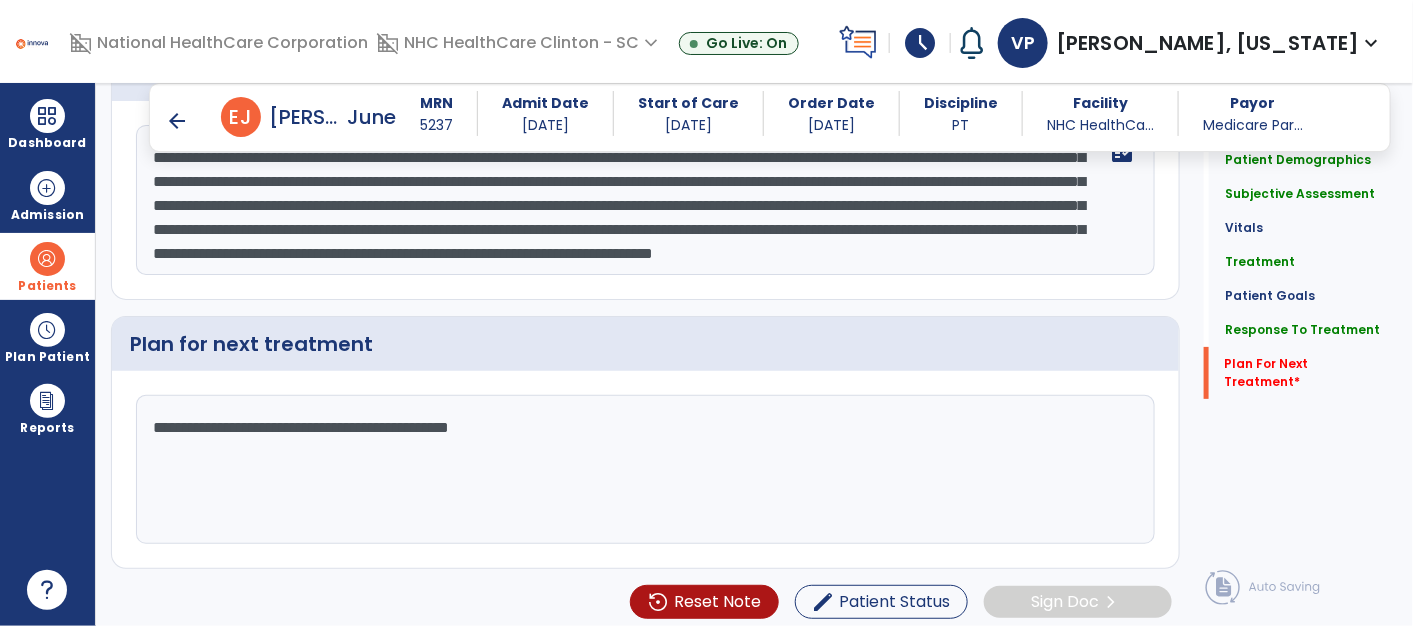 click on "**********" 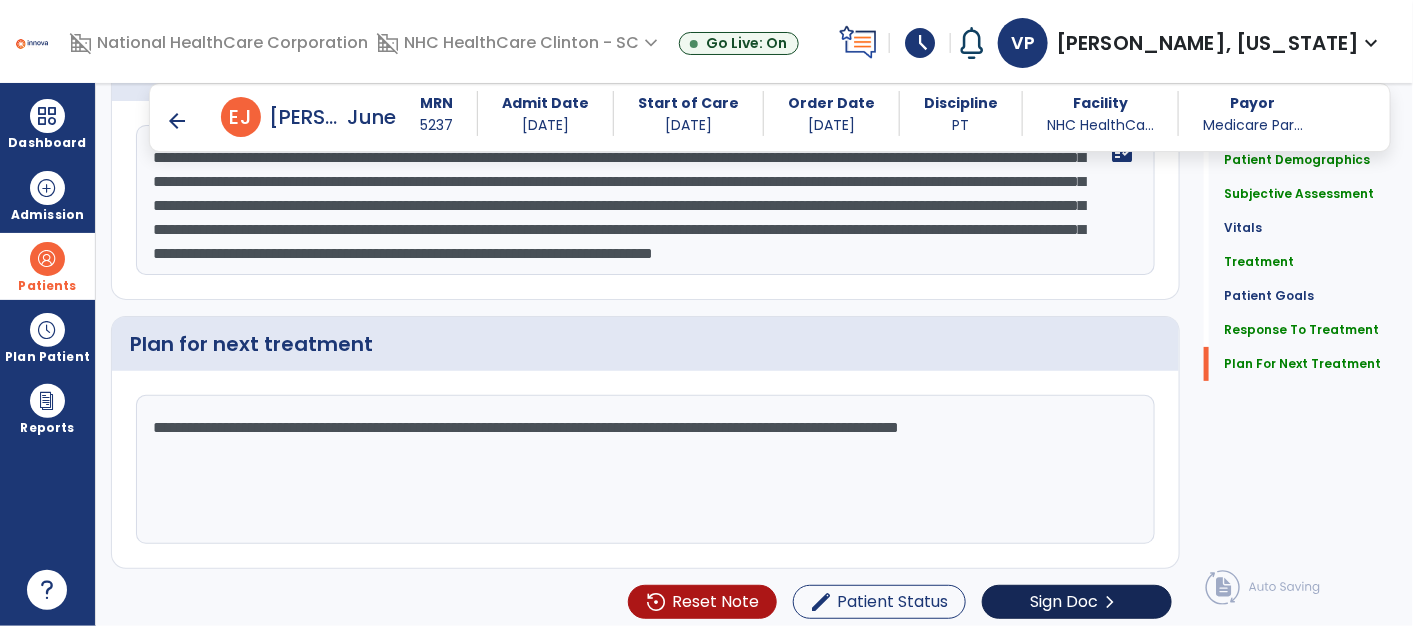 type on "**********" 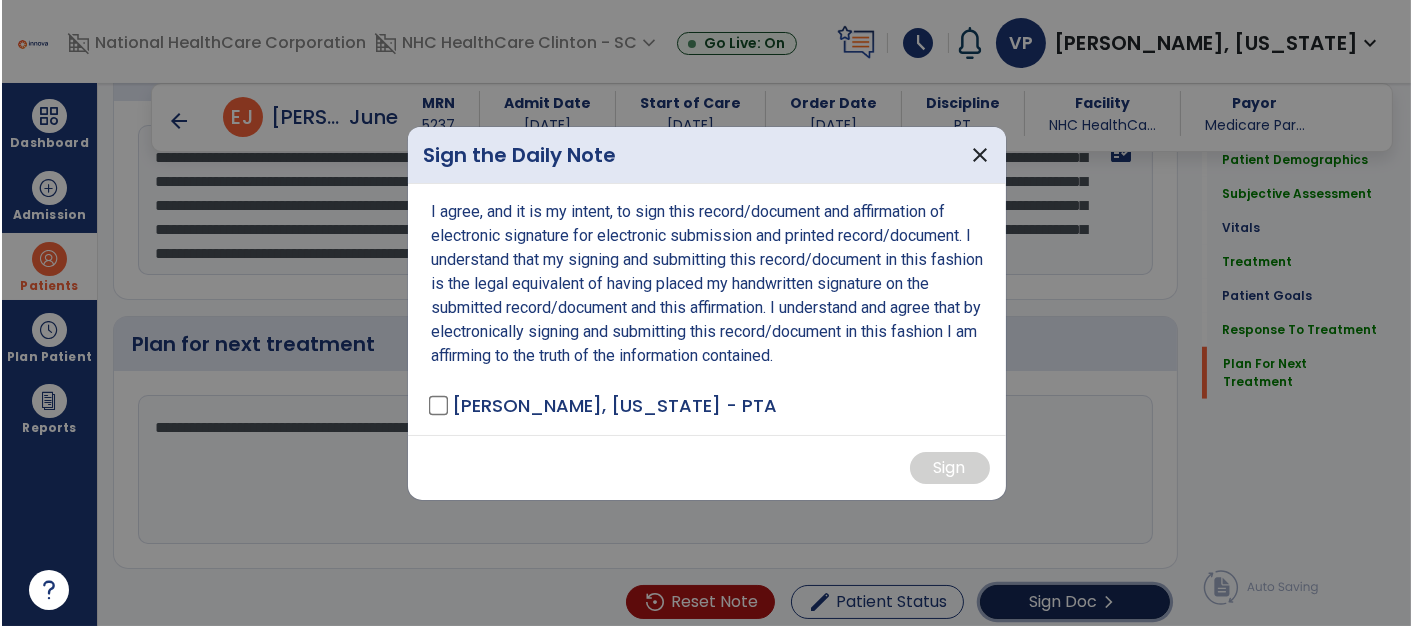 scroll, scrollTop: 2649, scrollLeft: 0, axis: vertical 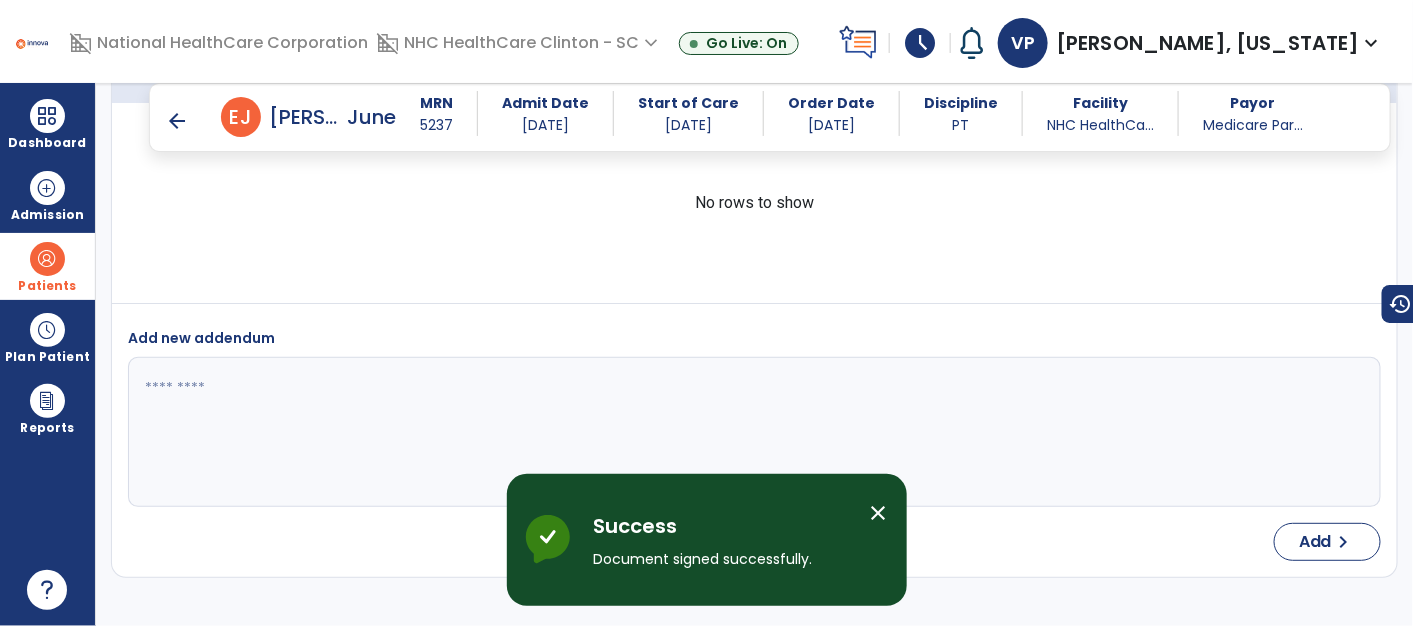 click on "close" at bounding box center [879, 513] 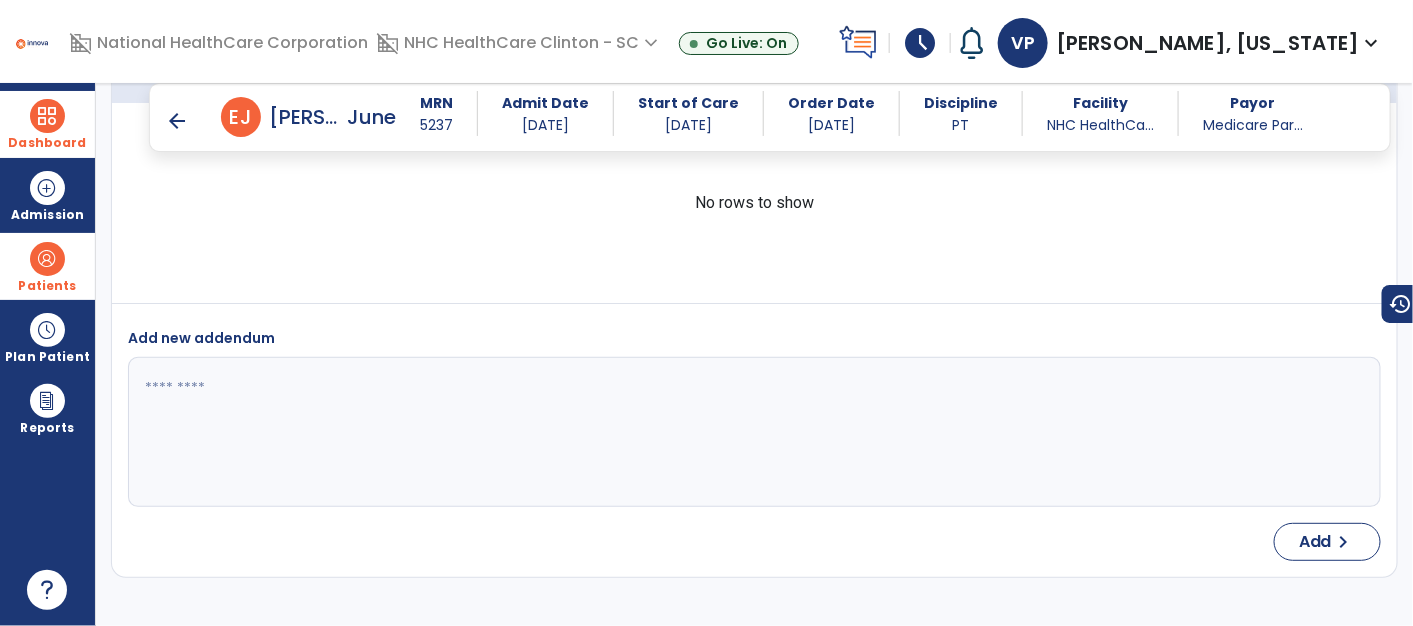 click at bounding box center (47, 116) 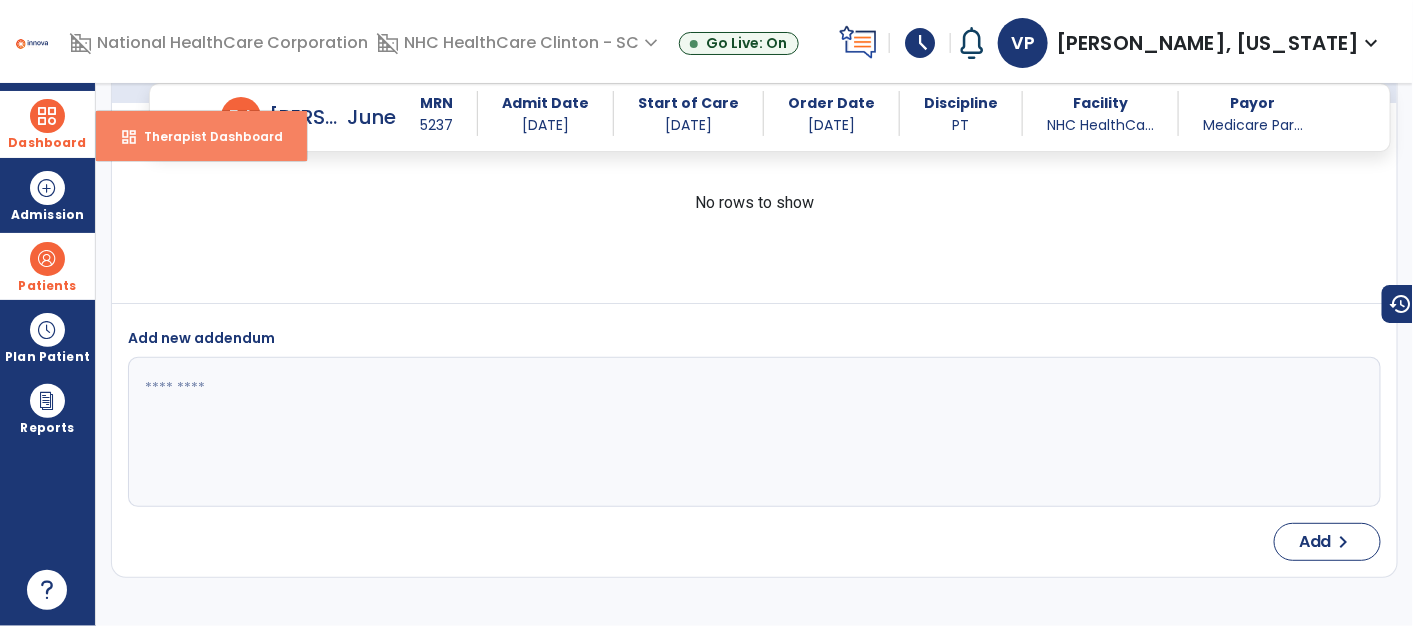 click on "Therapist Dashboard" at bounding box center (205, 136) 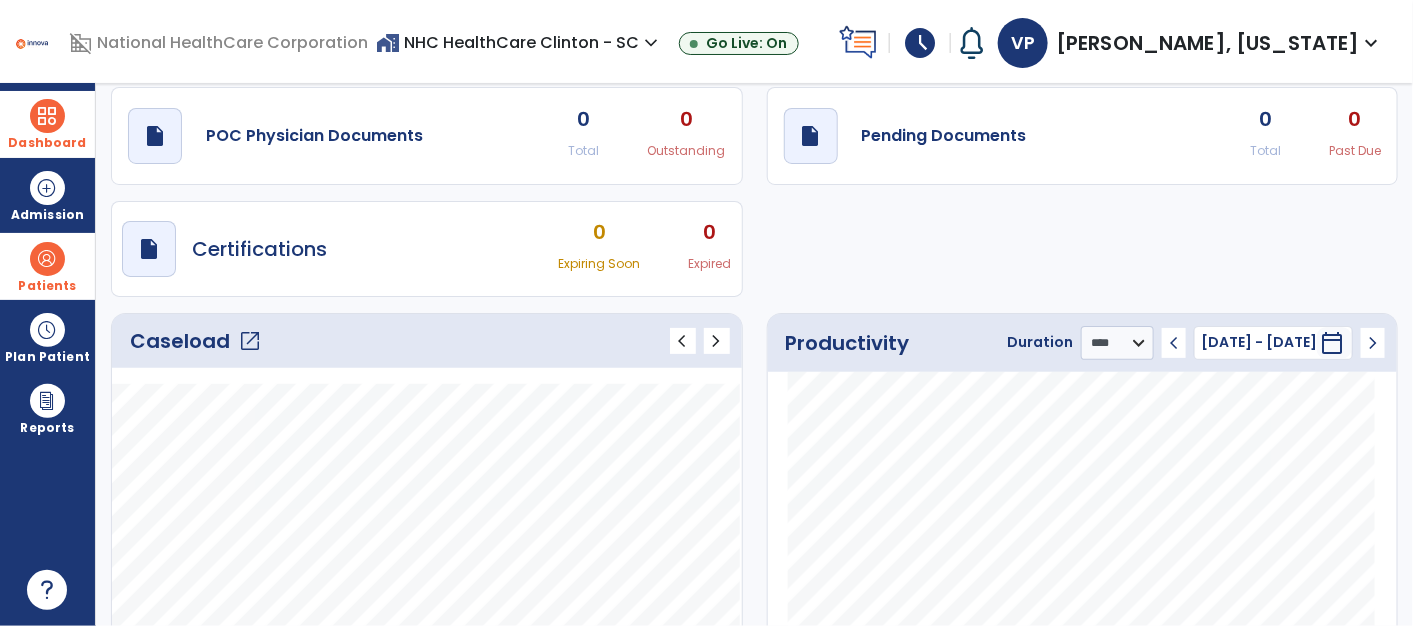 scroll, scrollTop: 0, scrollLeft: 0, axis: both 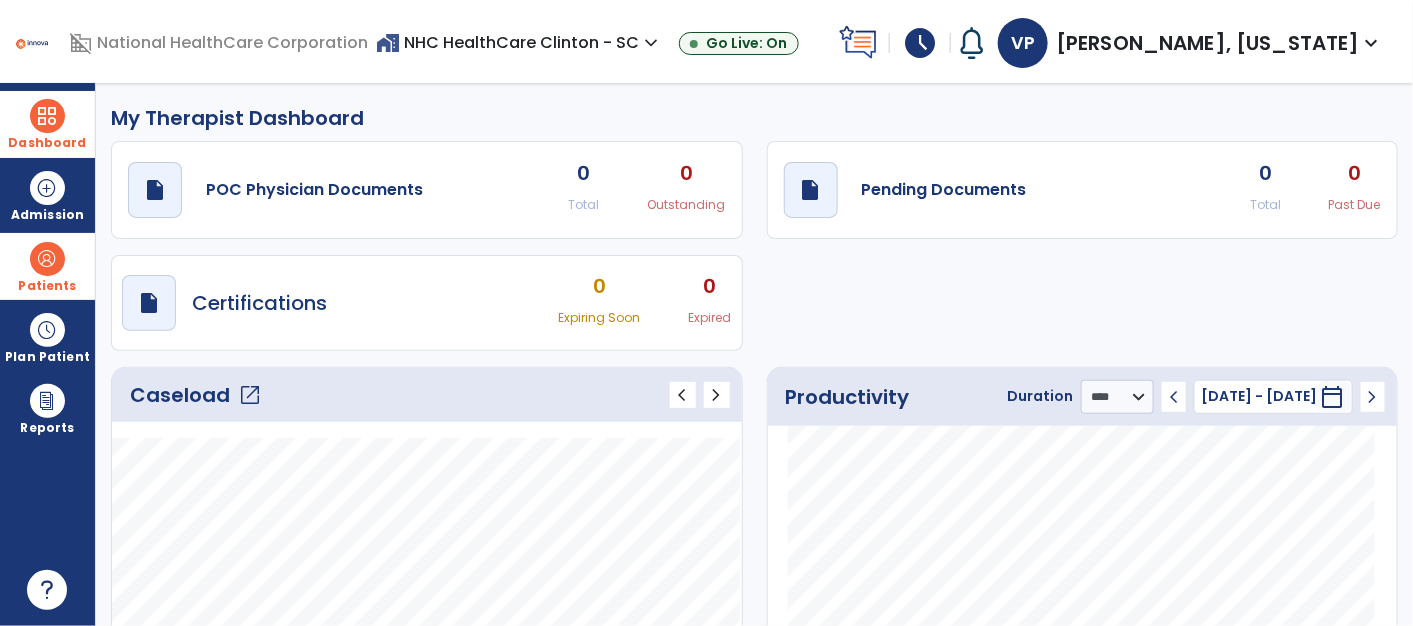 click on "Dashboard" at bounding box center [47, 124] 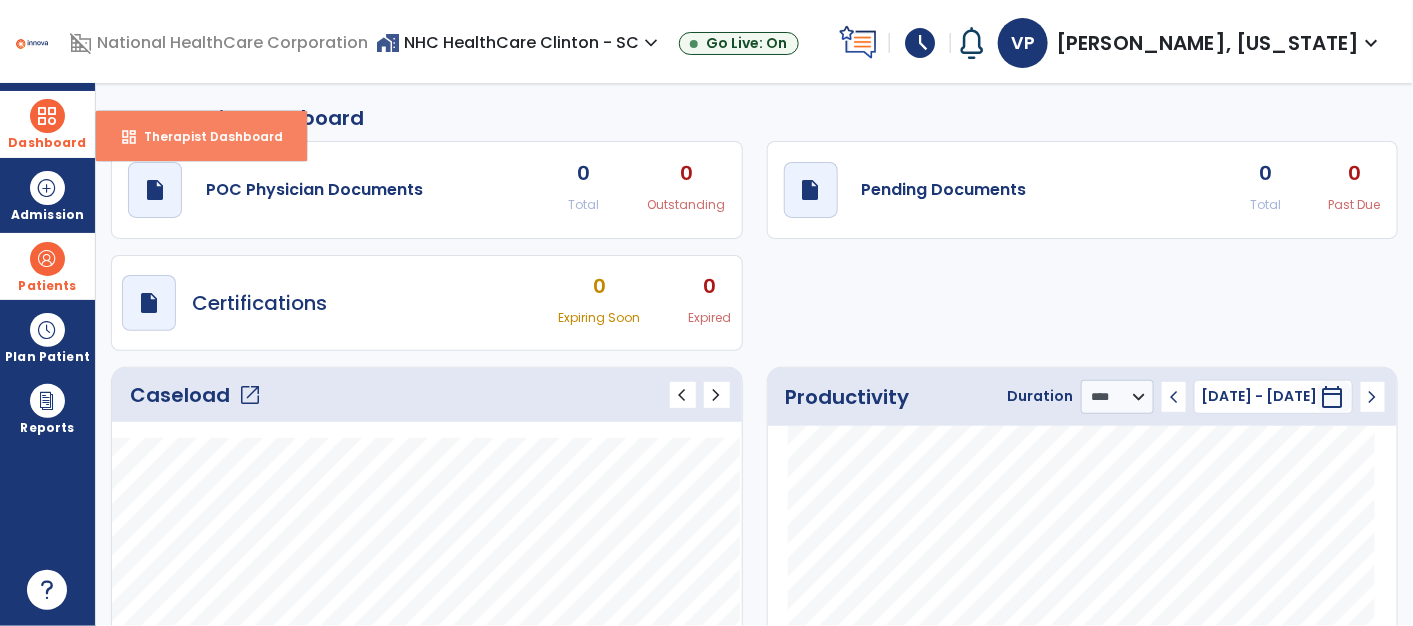 click on "Therapist Dashboard" at bounding box center [205, 136] 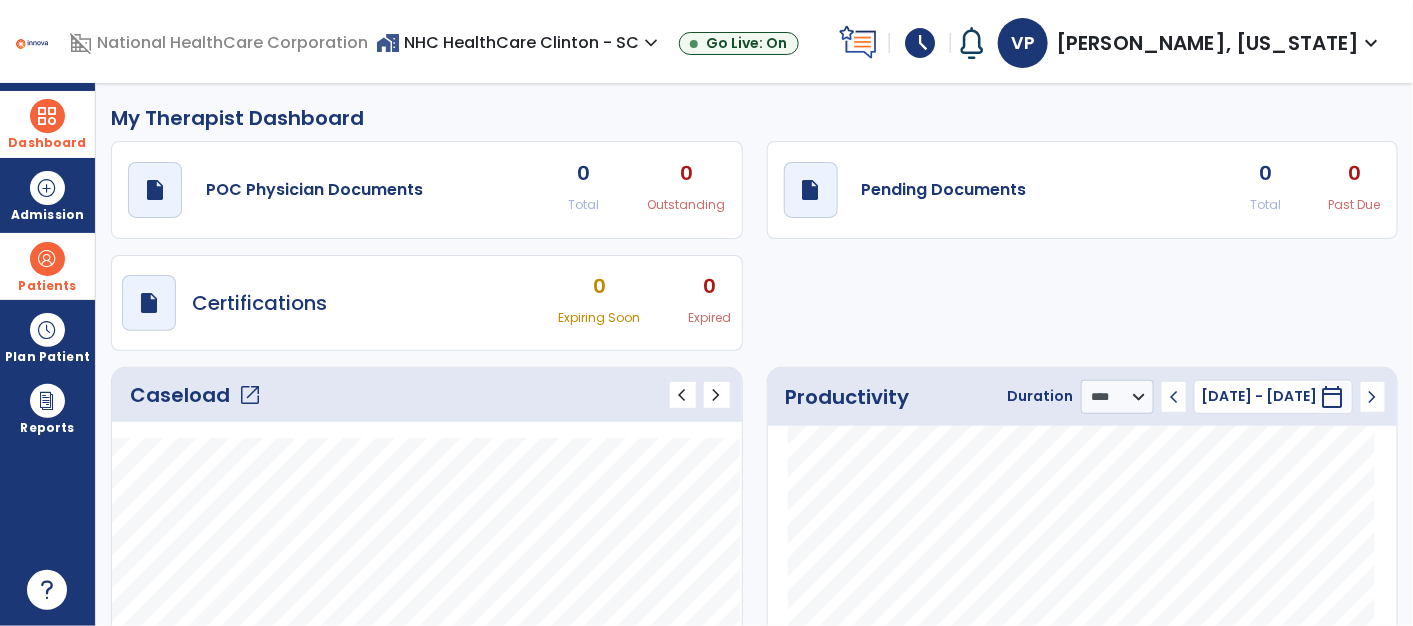 click on "open_in_new" 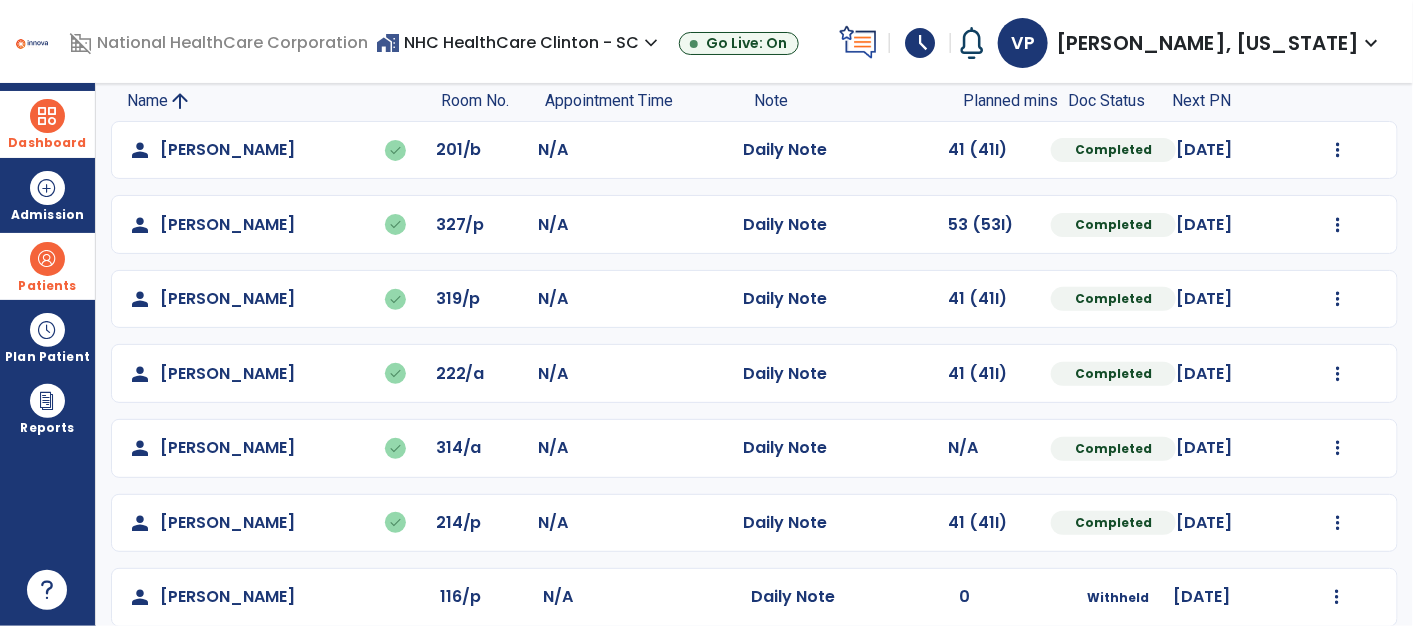 scroll, scrollTop: 0, scrollLeft: 0, axis: both 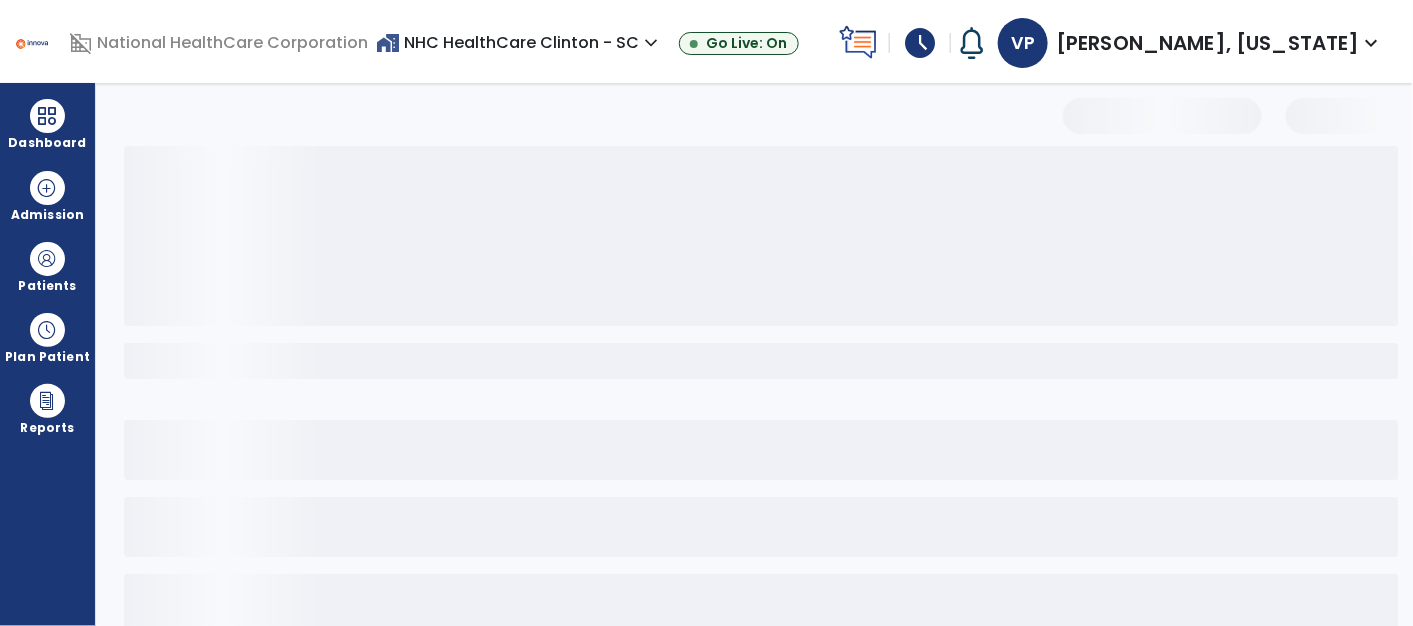 click on "schedule" at bounding box center [920, 43] 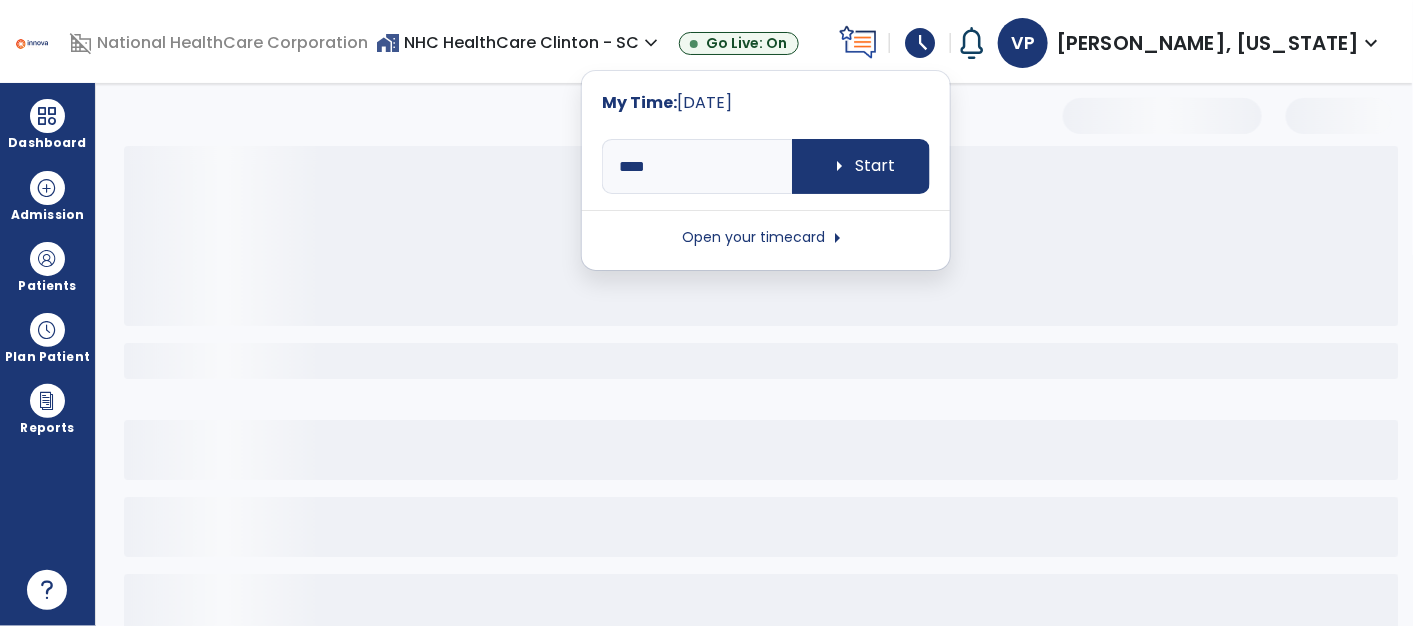 select on "*" 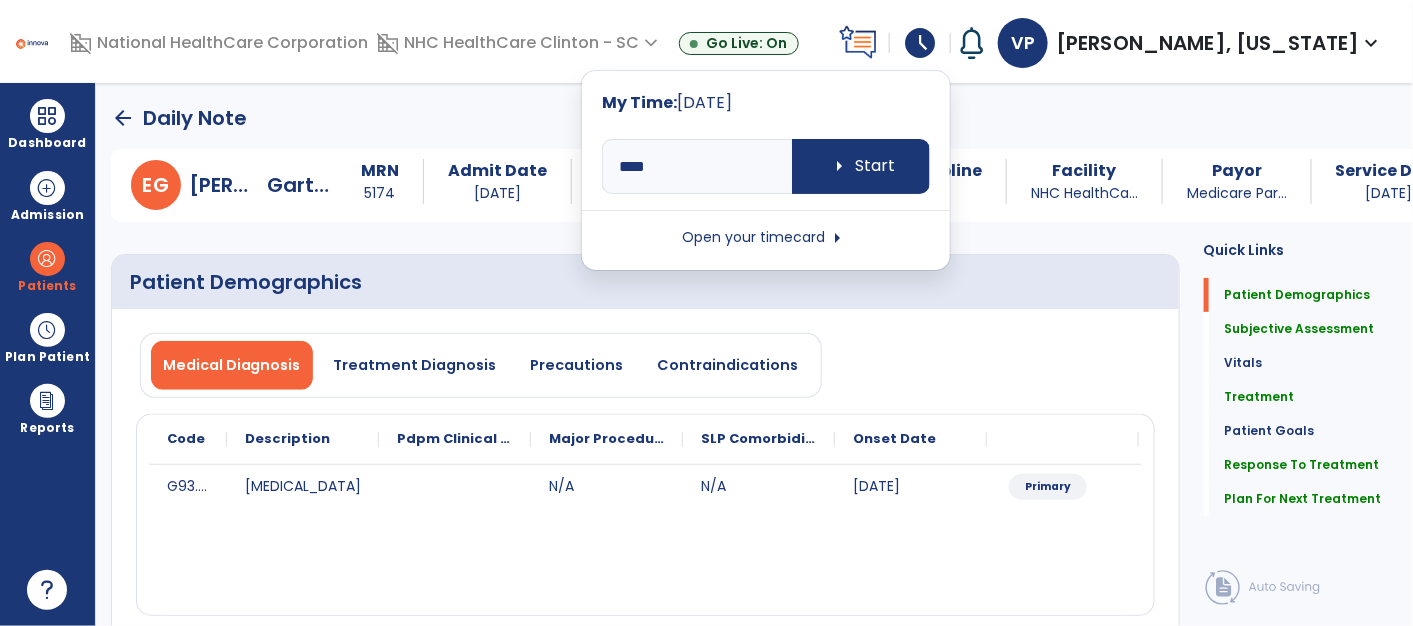 click on "Open your timecard  arrow_right" at bounding box center [766, 238] 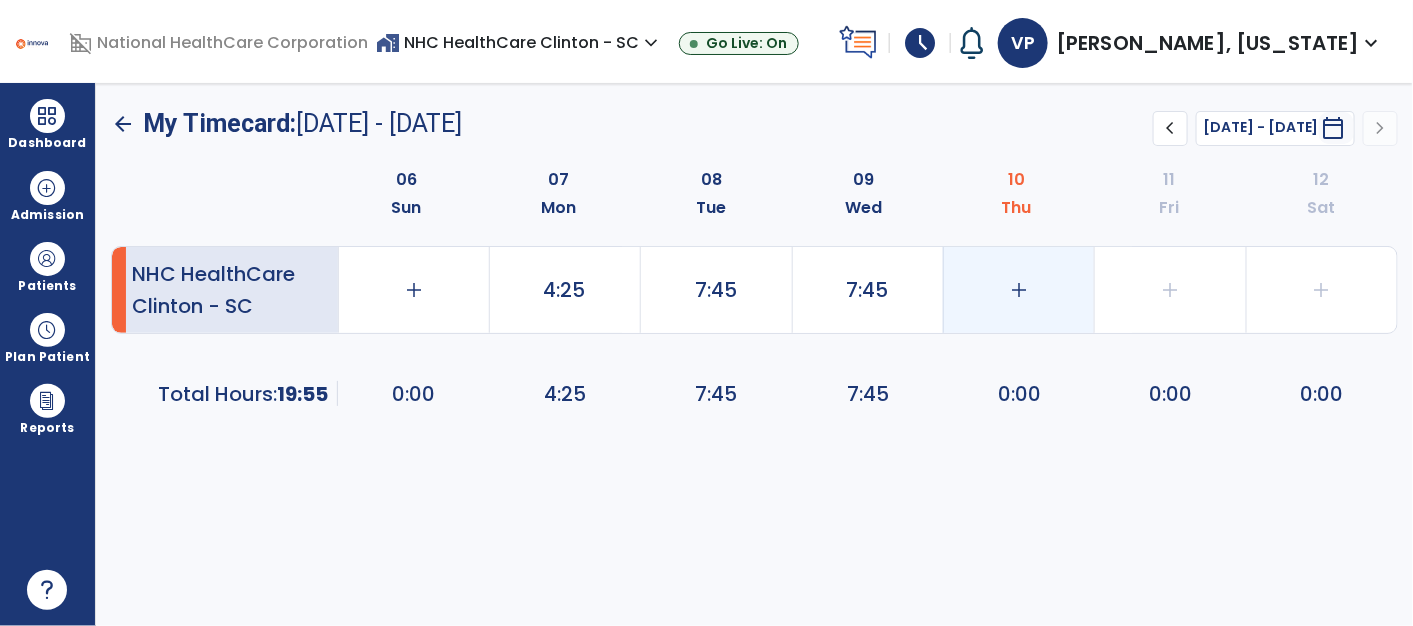 click on "add" 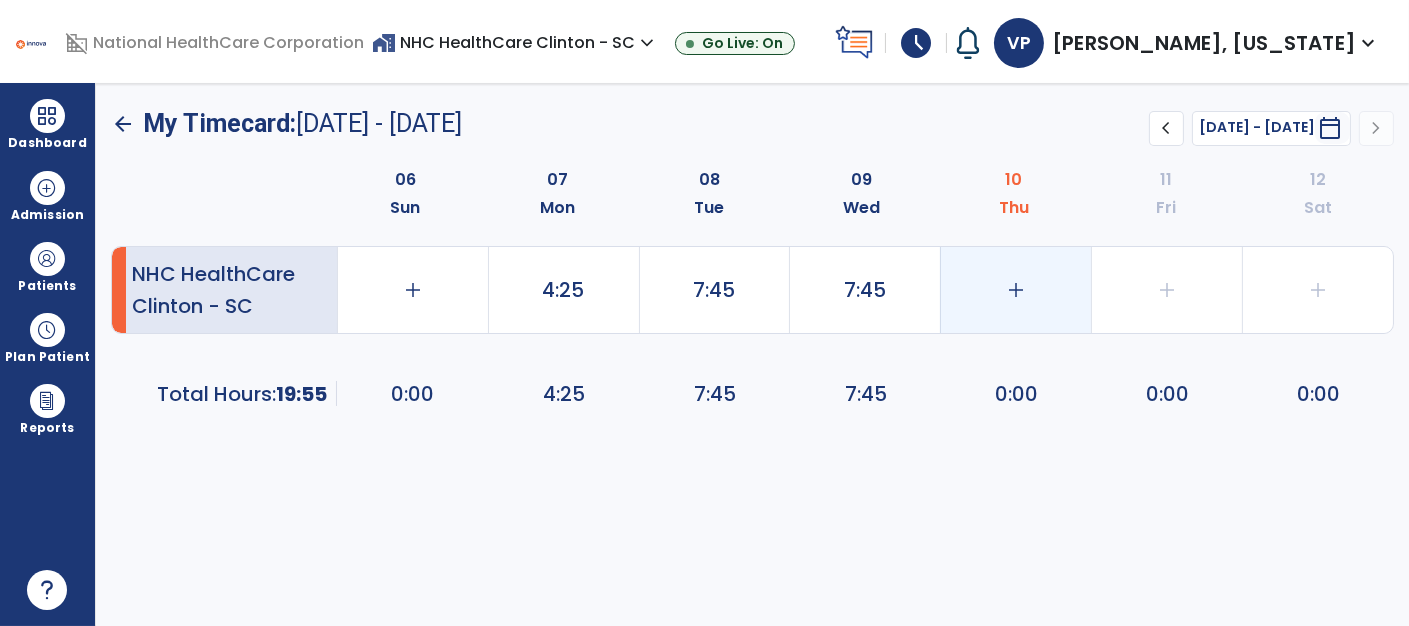 select on "**********" 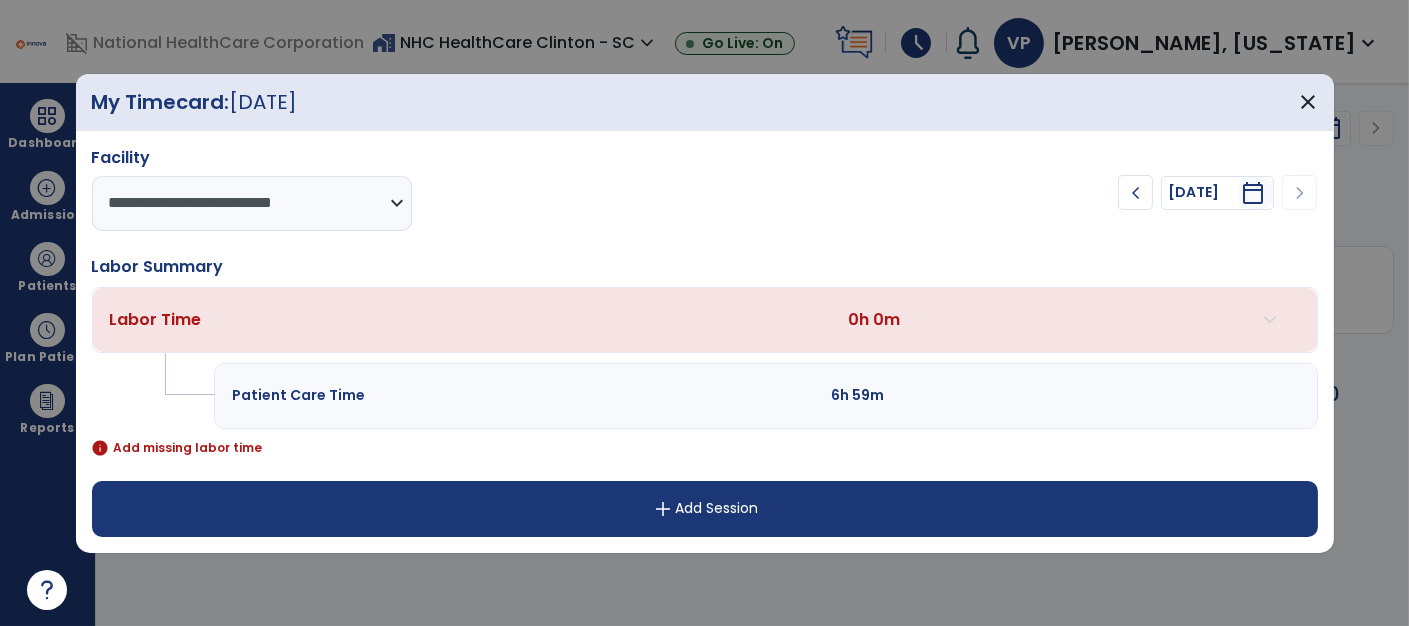 click on "add  Add Session" at bounding box center (705, 509) 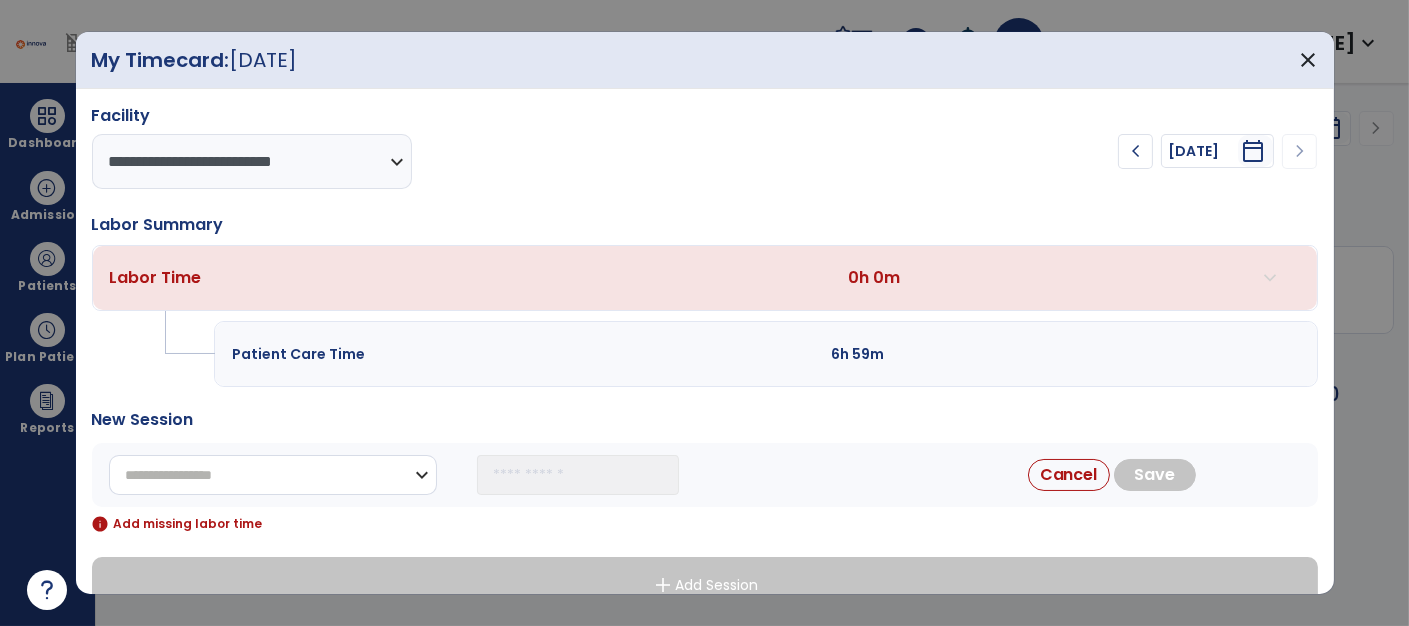 click on "**********" at bounding box center (273, 475) 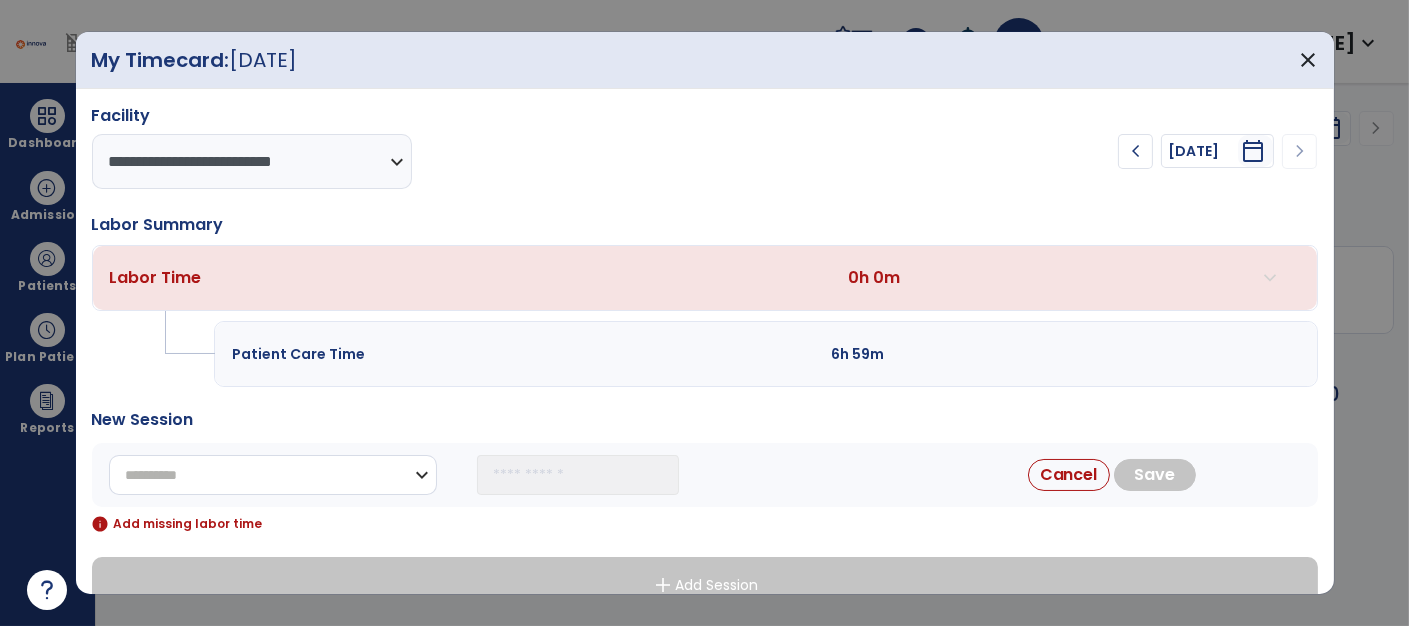 click on "**********" at bounding box center (273, 475) 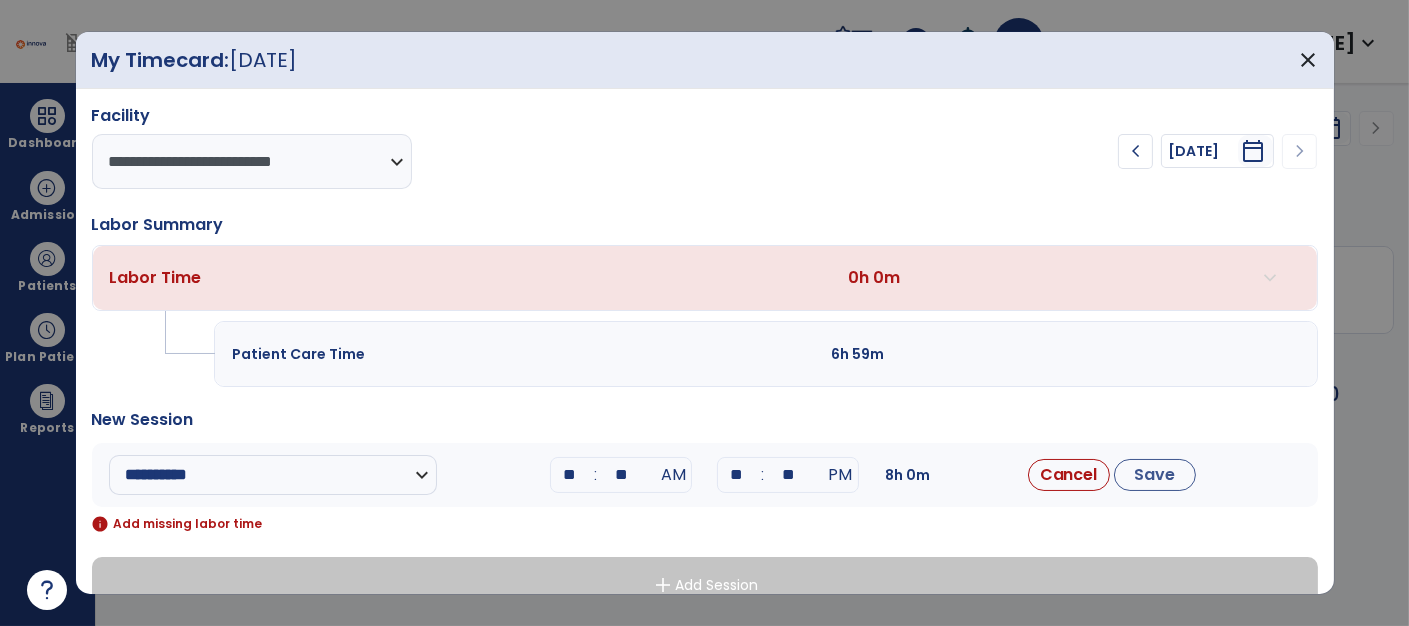 click on "**" at bounding box center (569, 475) 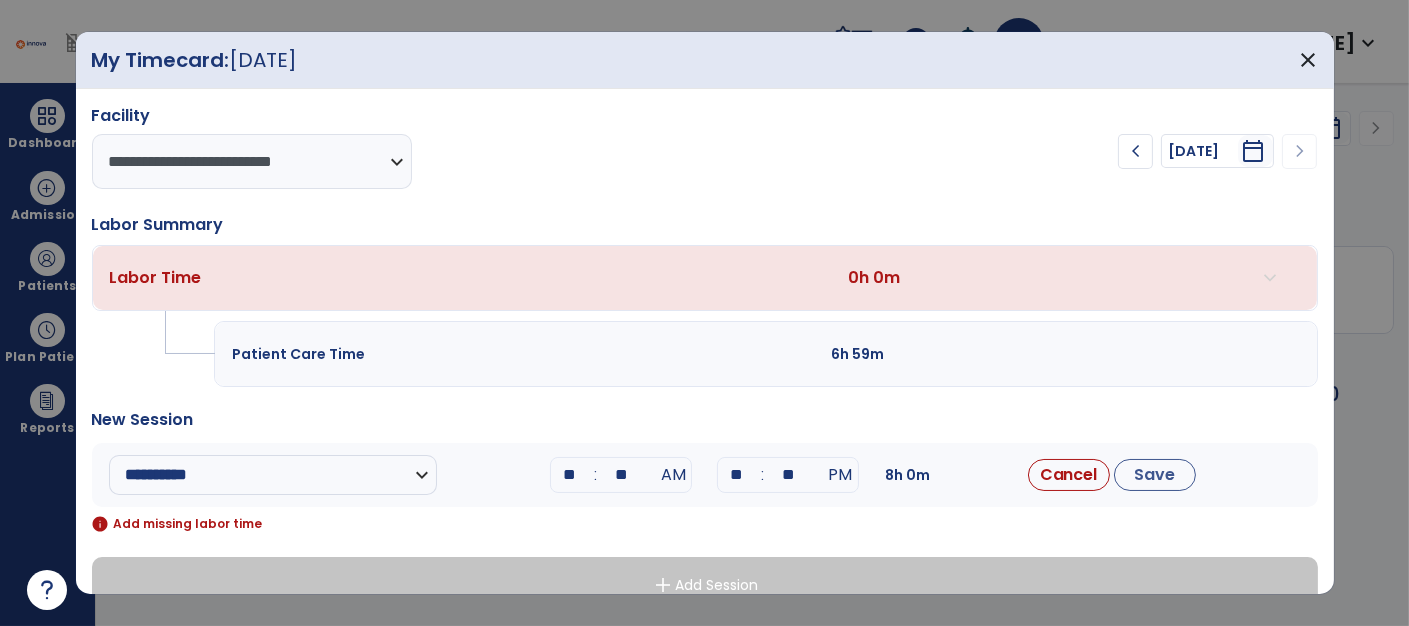 type on "**" 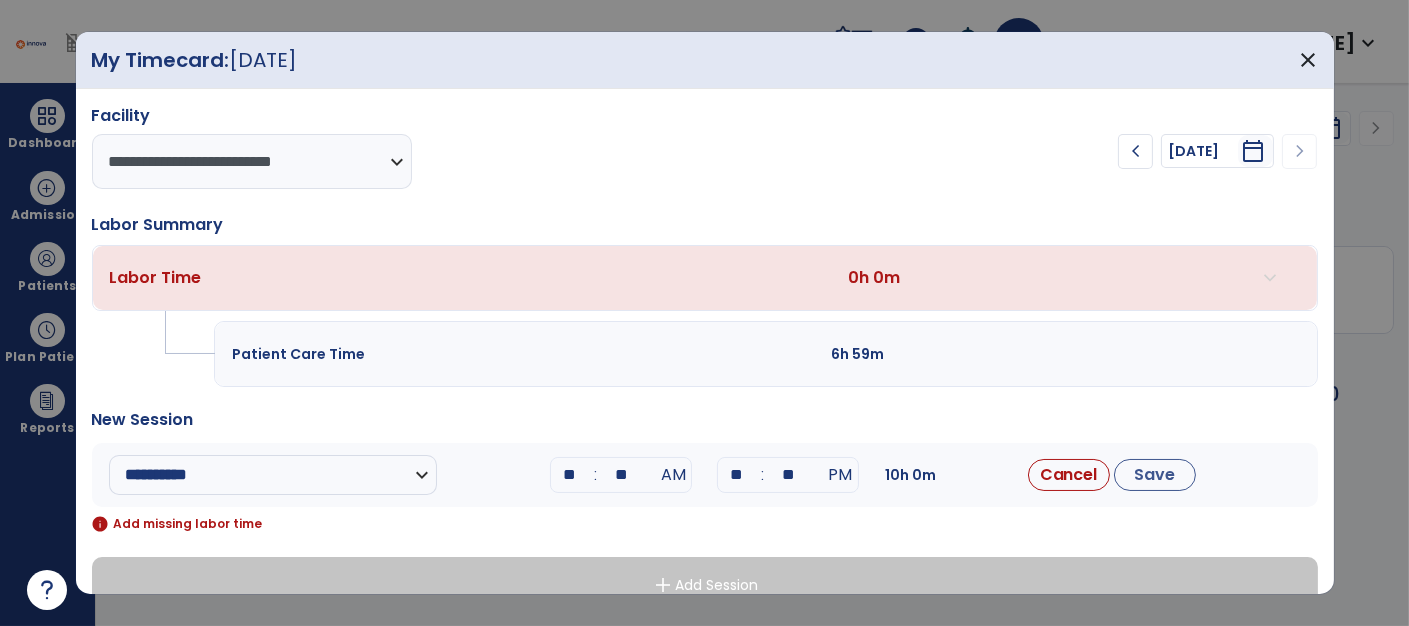type on "*" 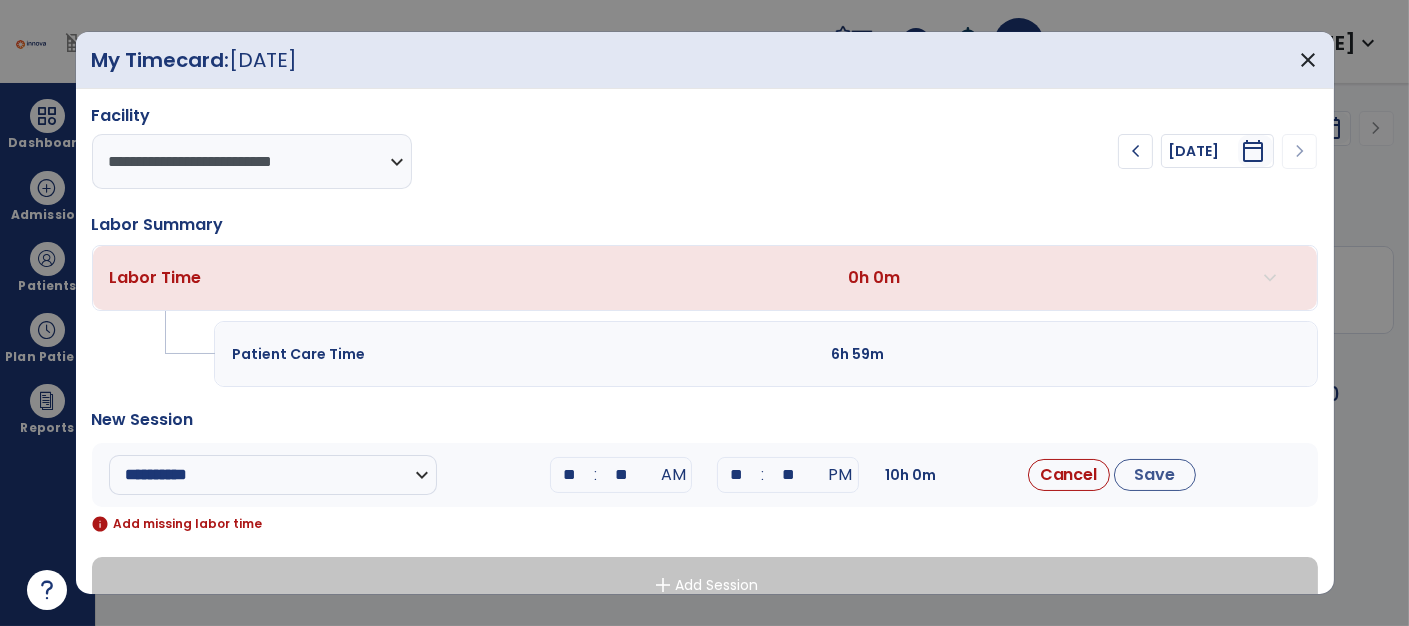 type on "**" 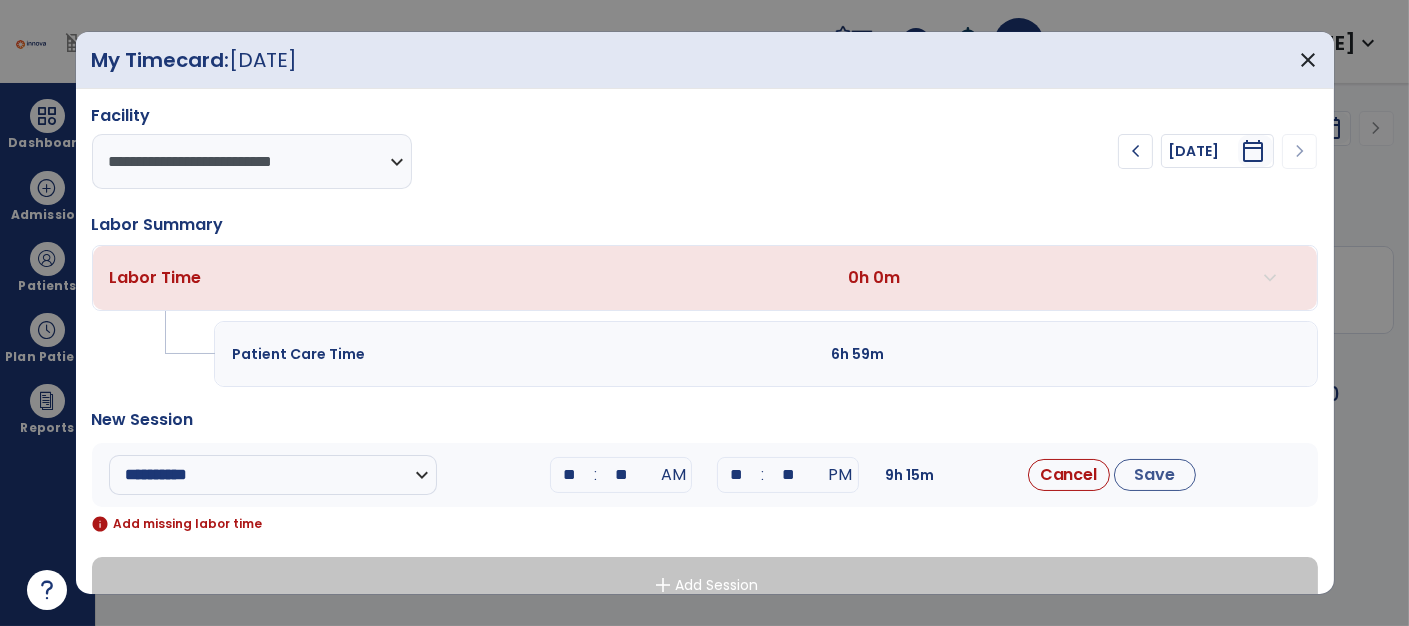 click on "**" at bounding box center (736, 475) 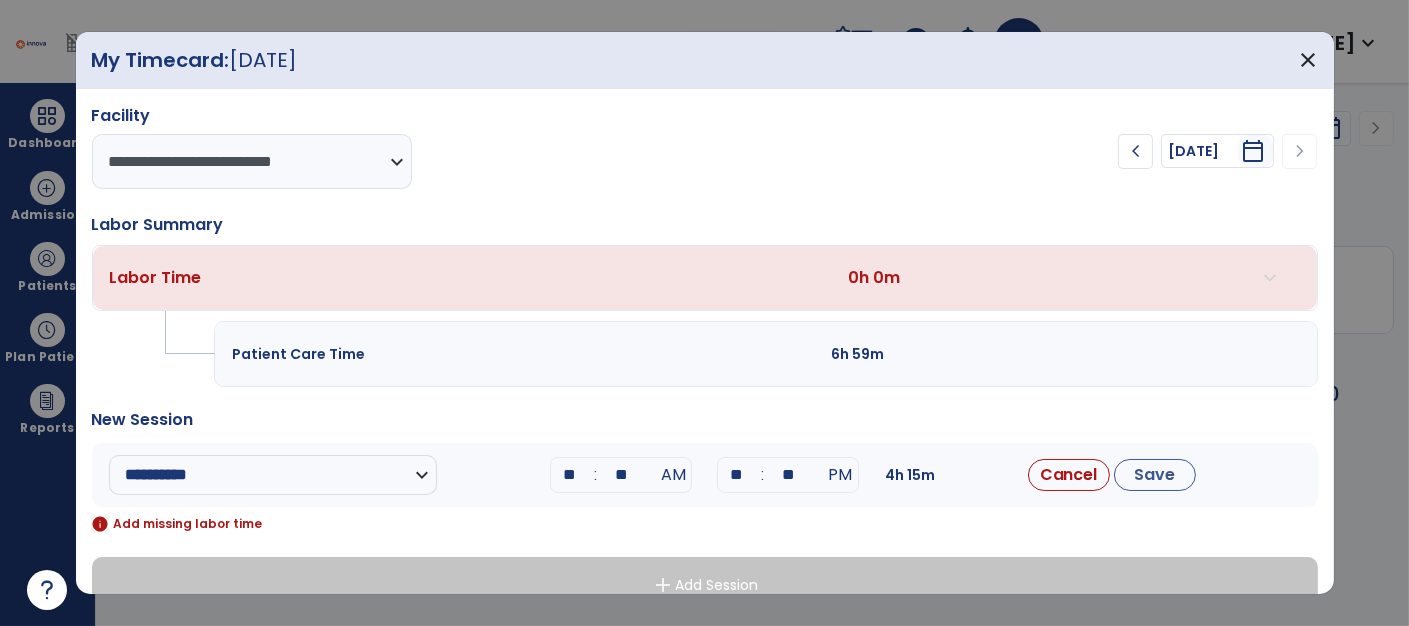 type on "*" 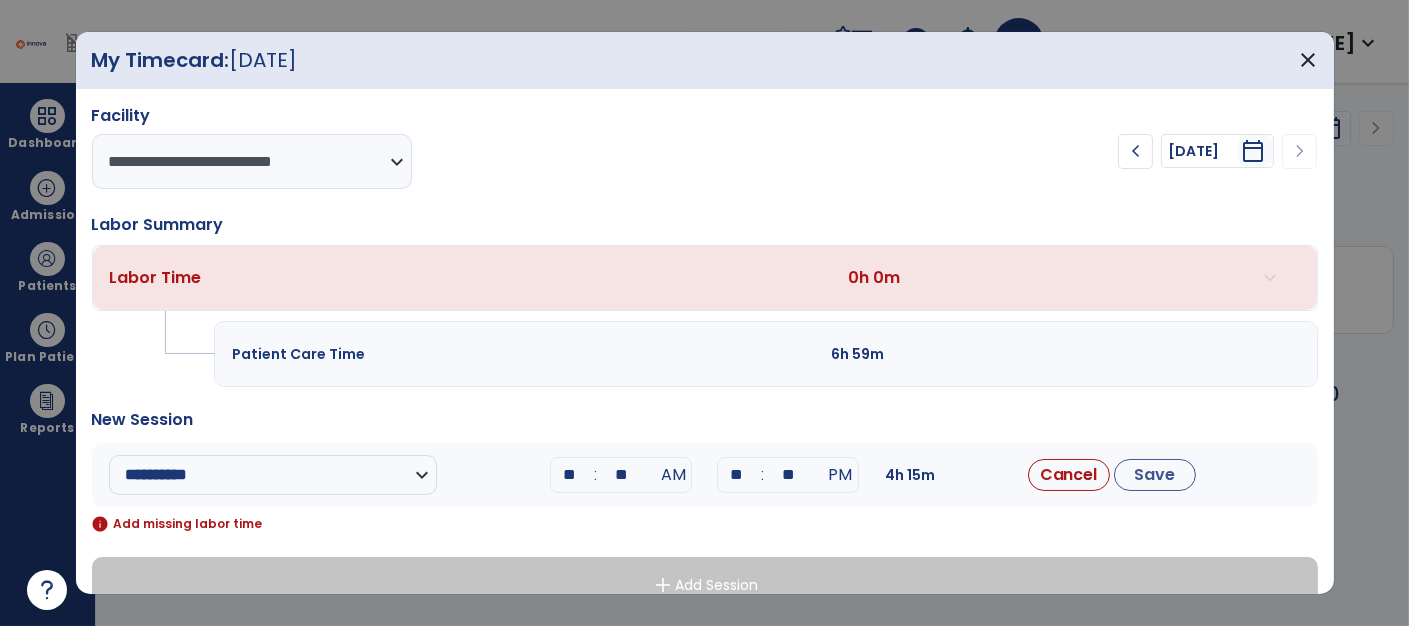 type on "**" 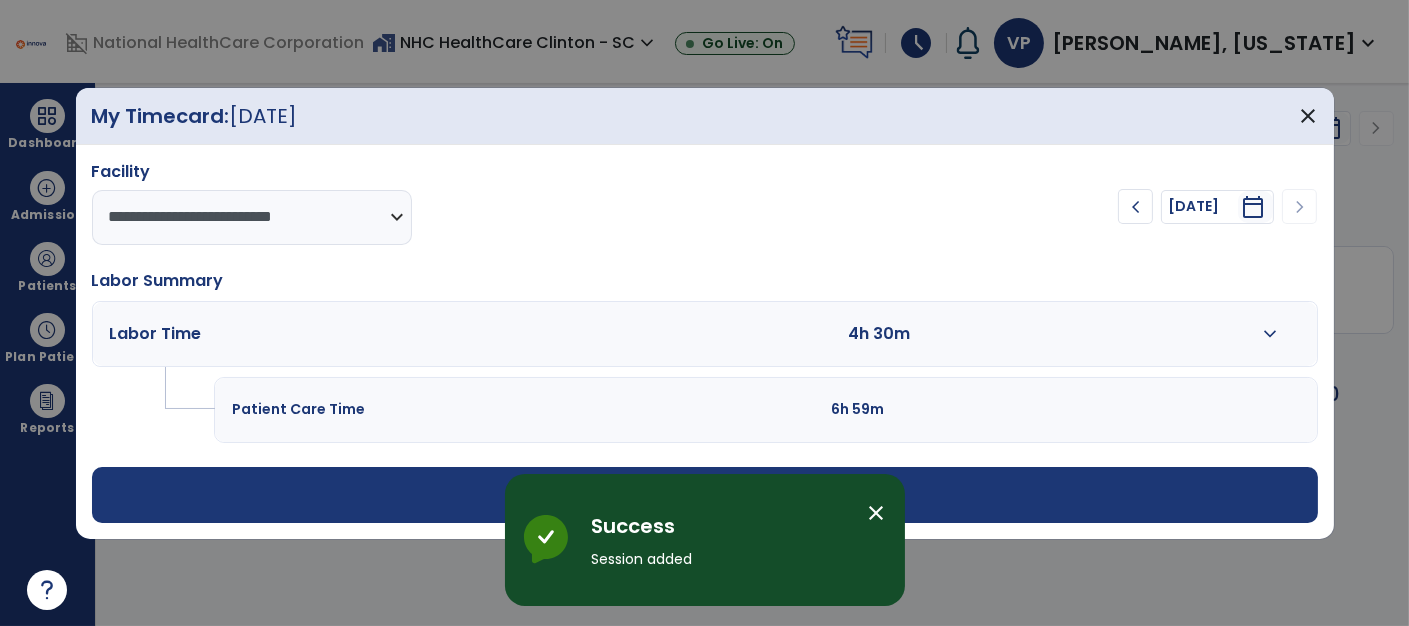 click on "close" at bounding box center [877, 513] 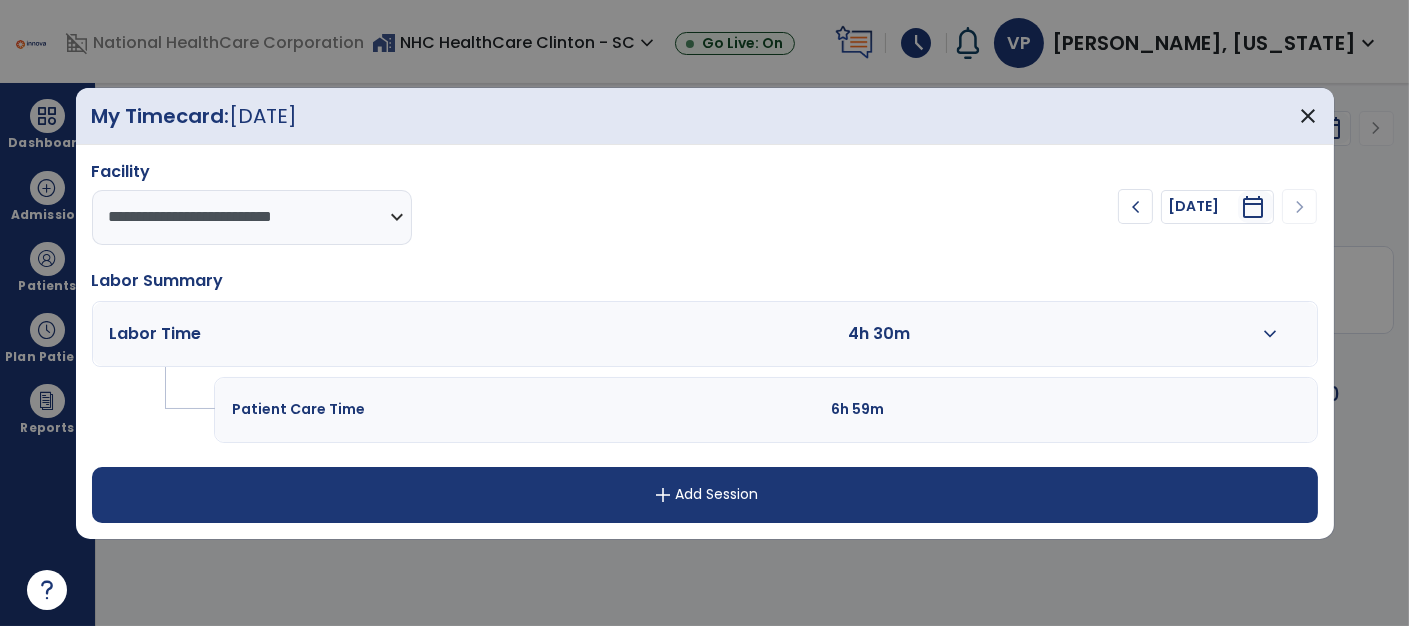 click on "add  Add Session" at bounding box center (705, 495) 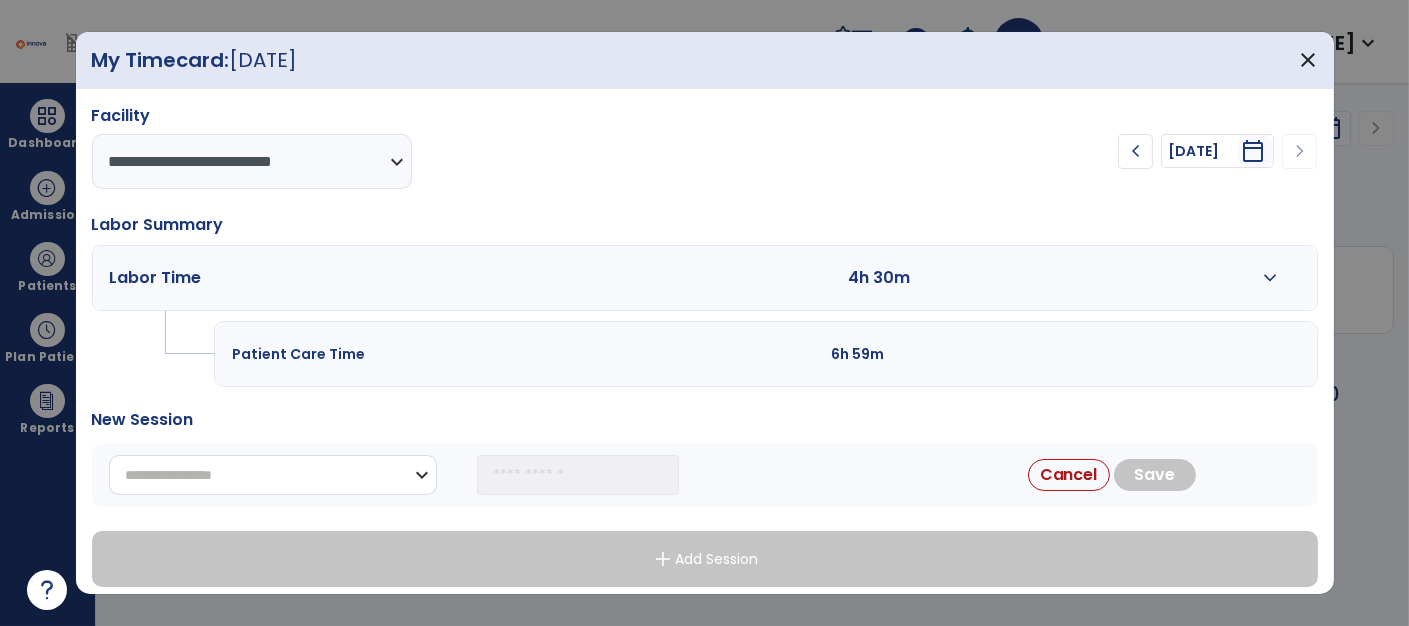 click on "**********" at bounding box center (273, 475) 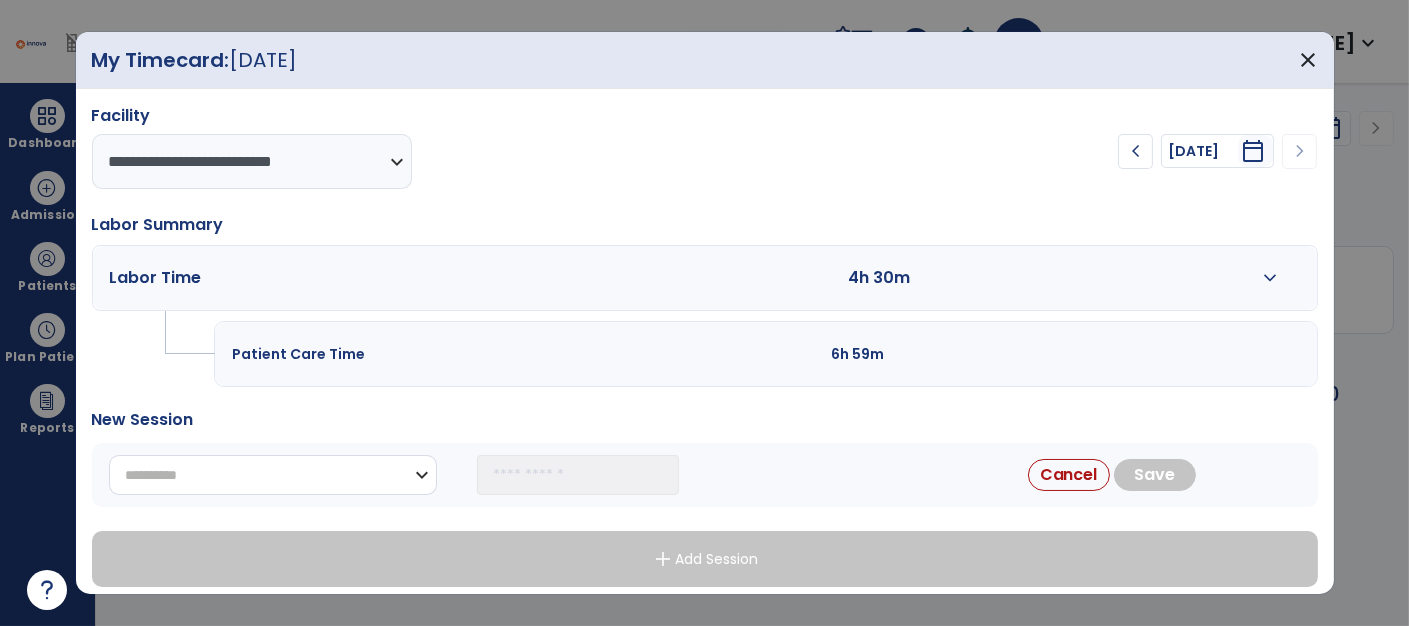 click on "**********" at bounding box center (273, 475) 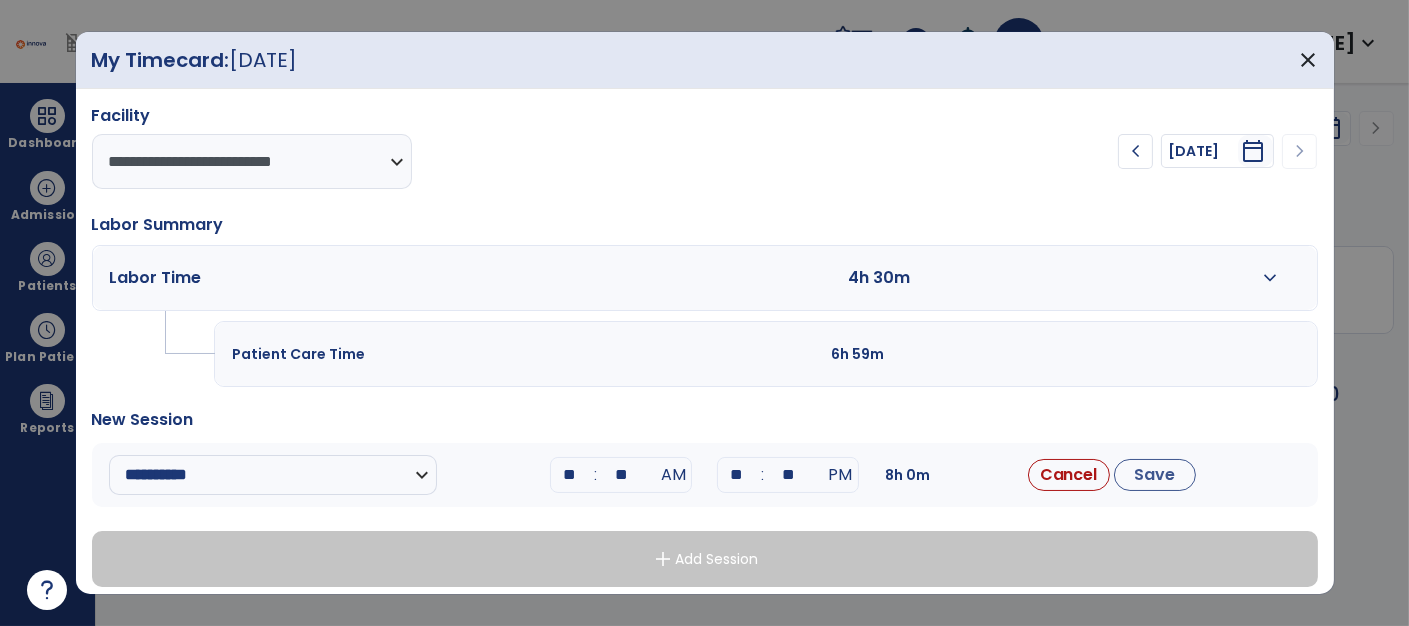 click on "**" at bounding box center (569, 475) 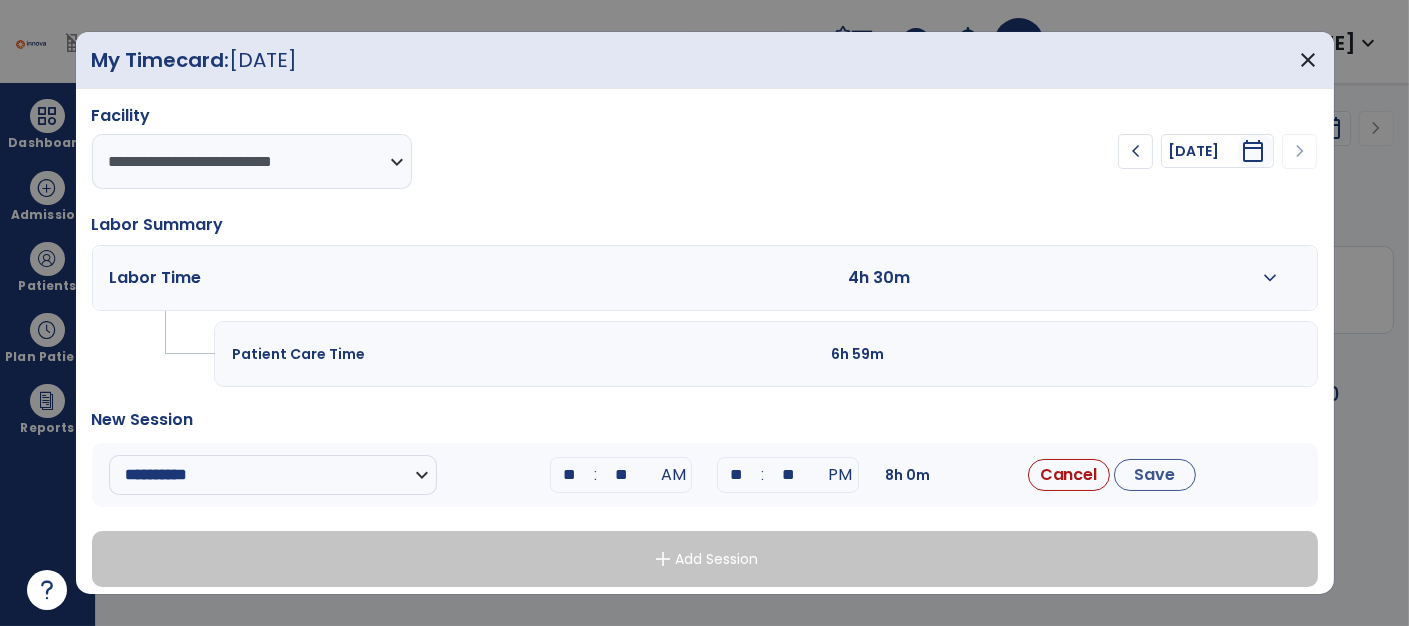 type on "**" 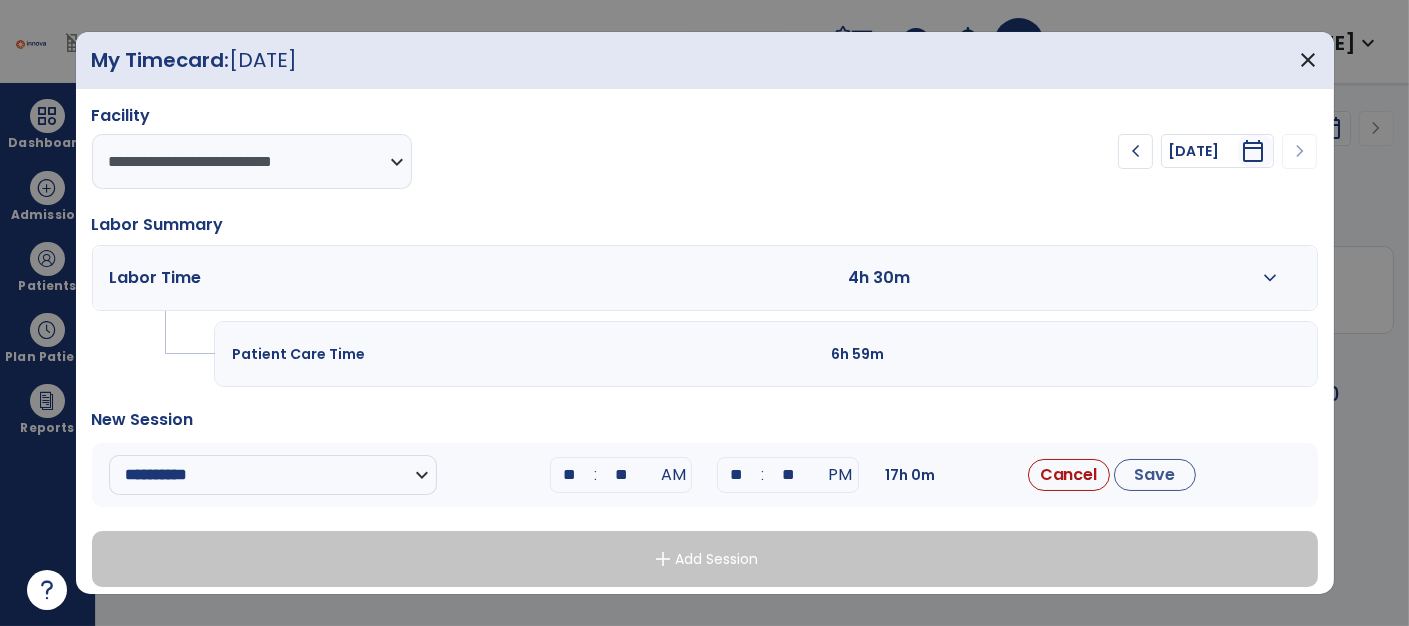 type on "*" 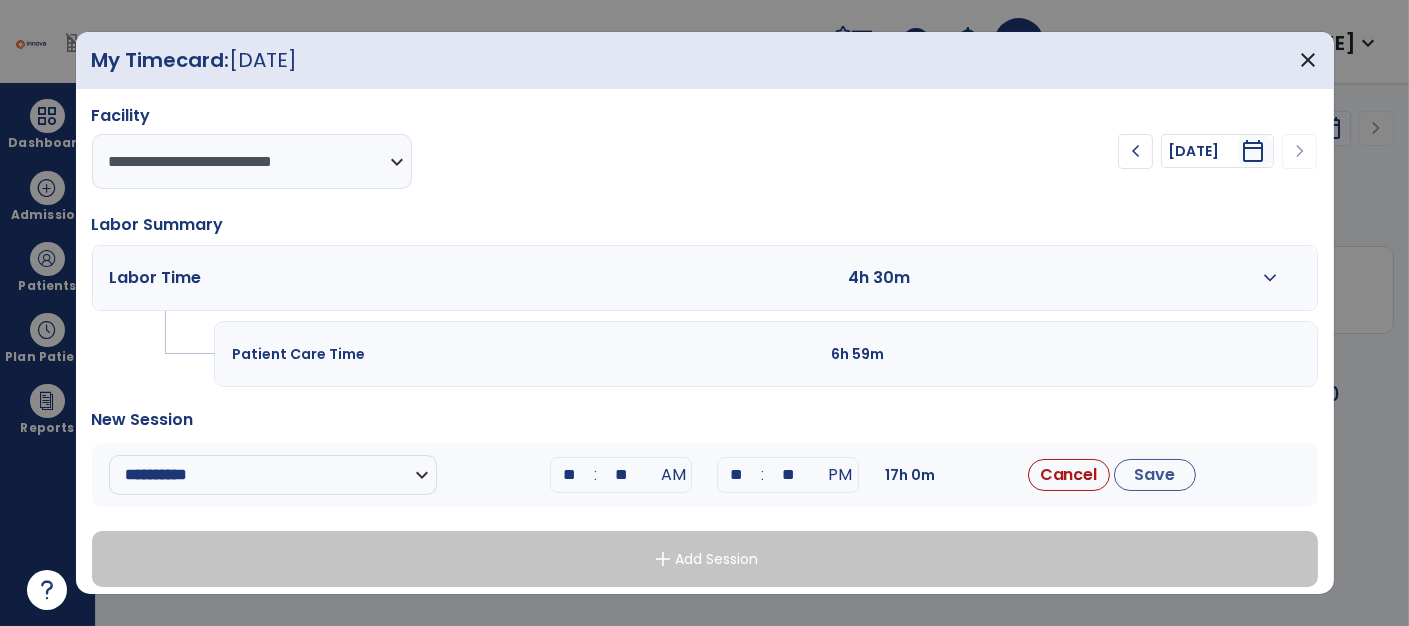type on "**" 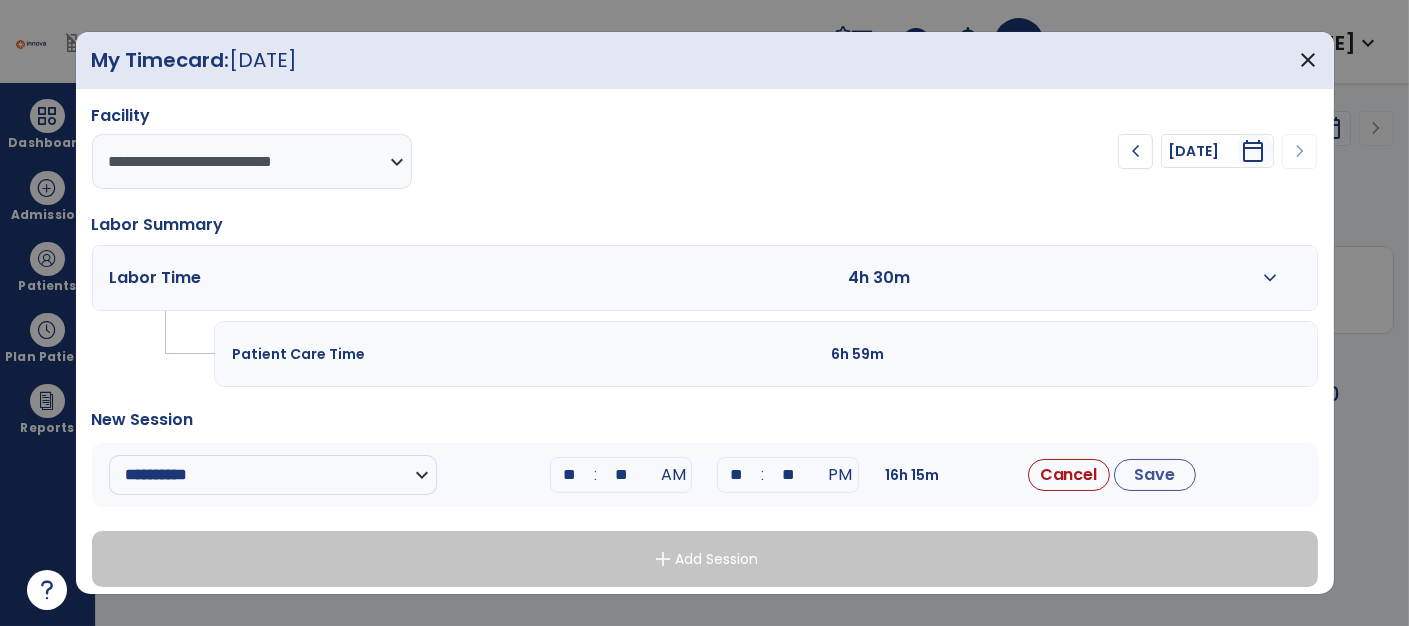 type on "**" 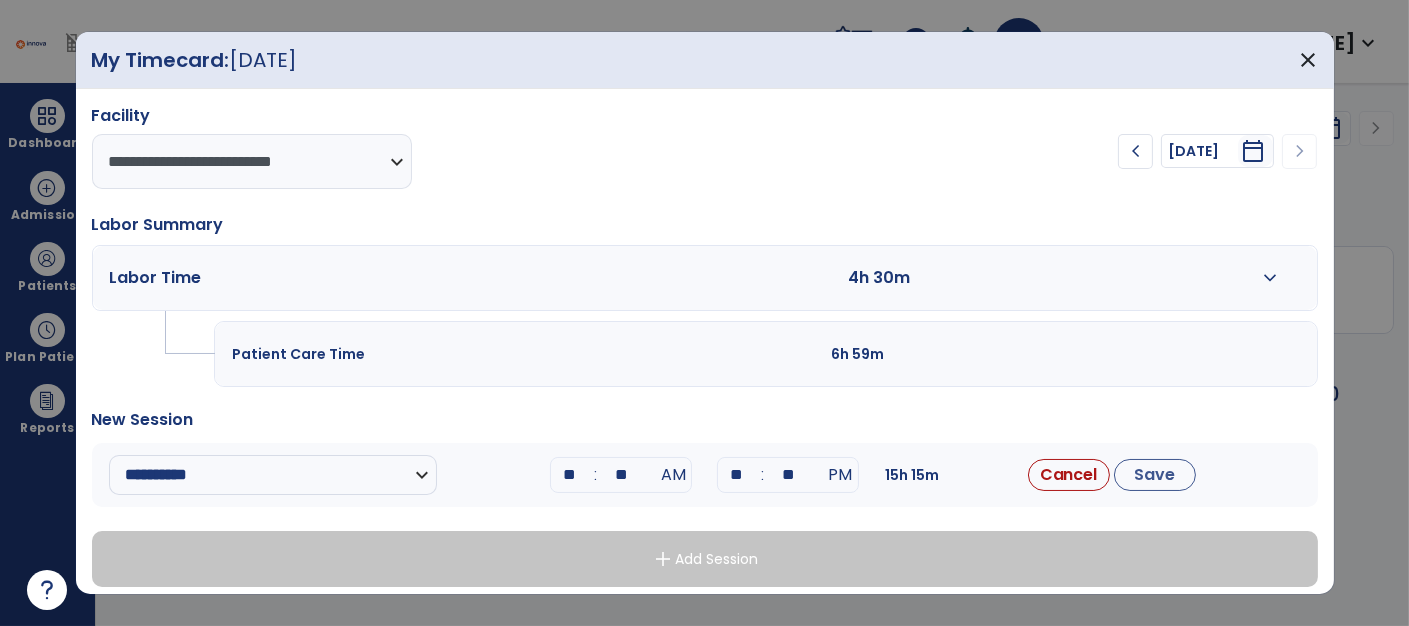 type on "*" 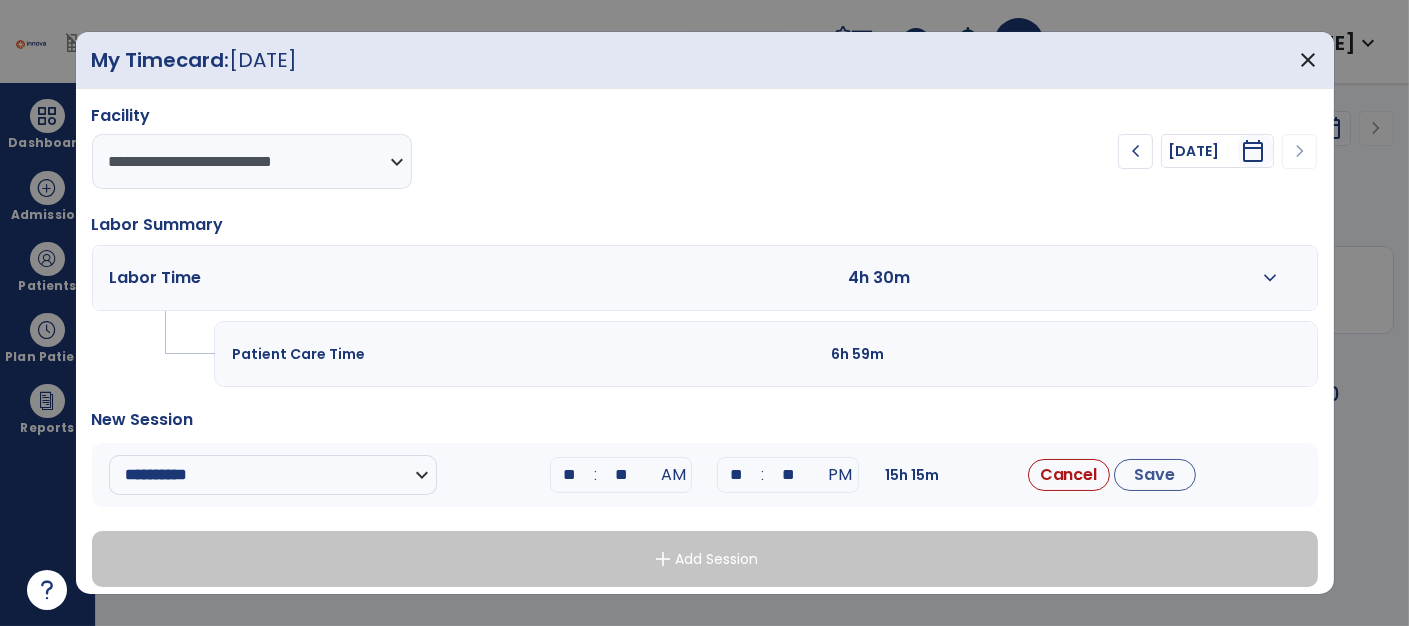 type on "**" 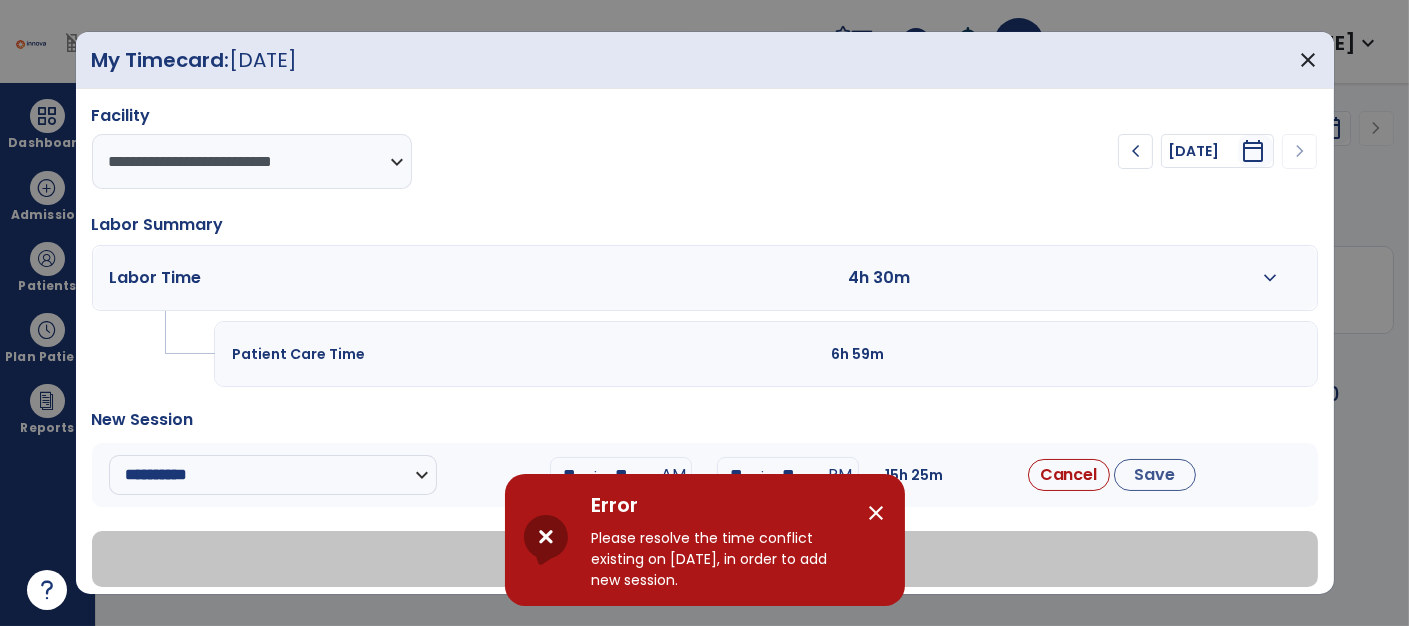 click on "close" at bounding box center (877, 513) 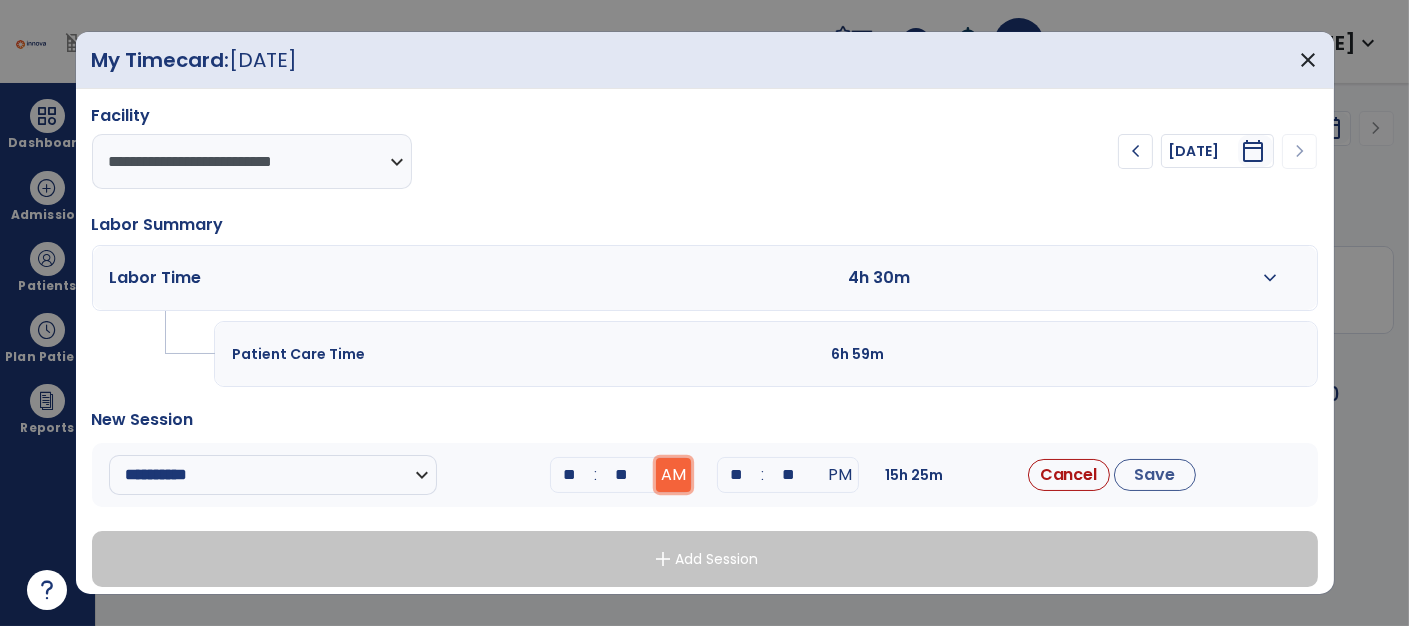 click on "AM" at bounding box center (673, 475) 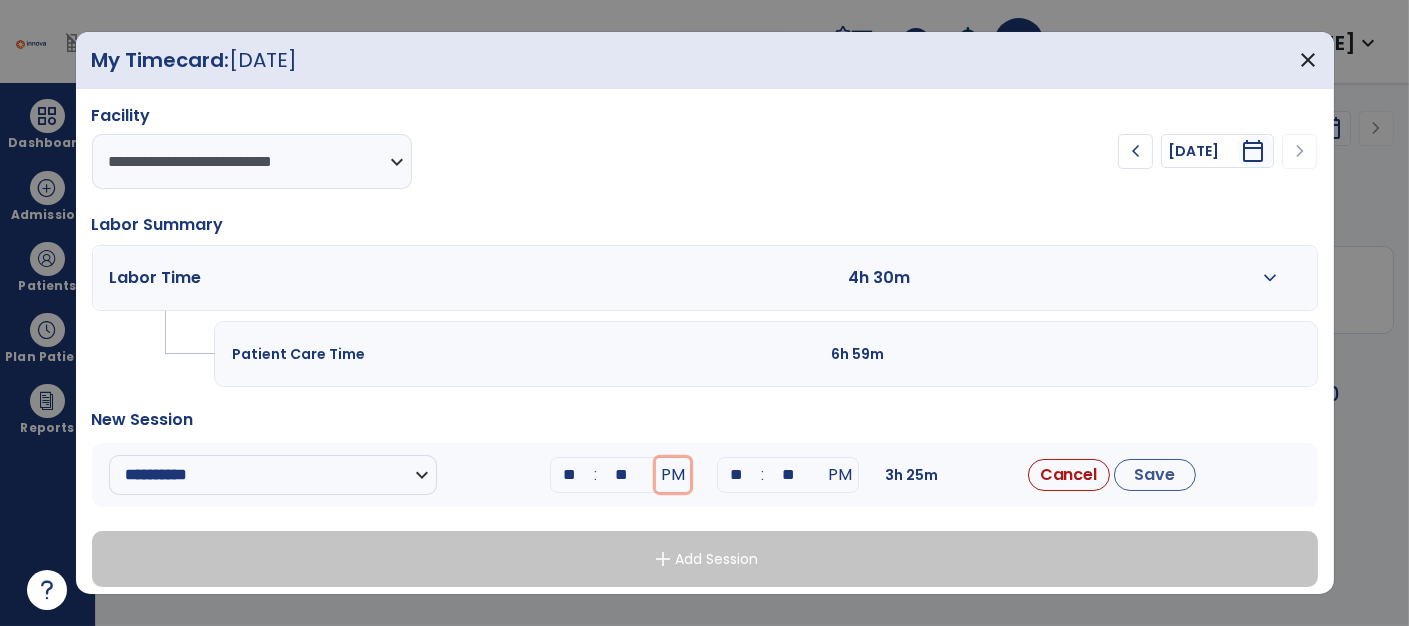 click on "Save" at bounding box center [1155, 475] 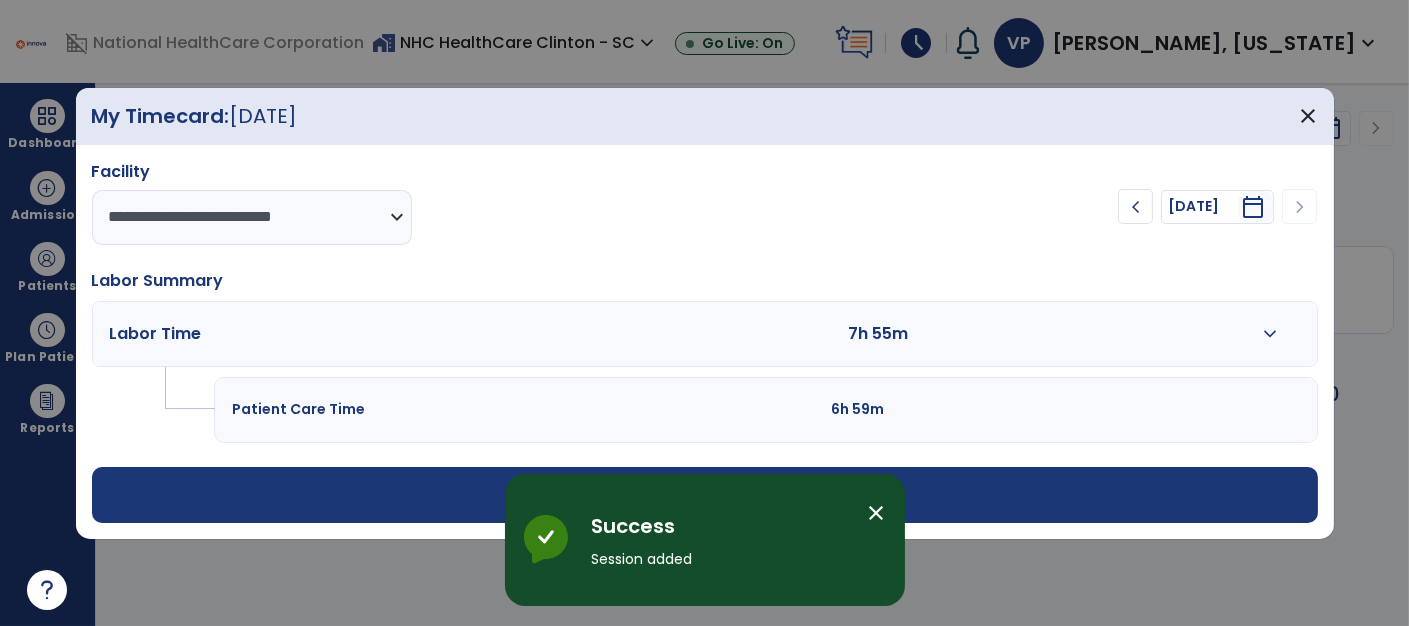 click on "close" at bounding box center (877, 513) 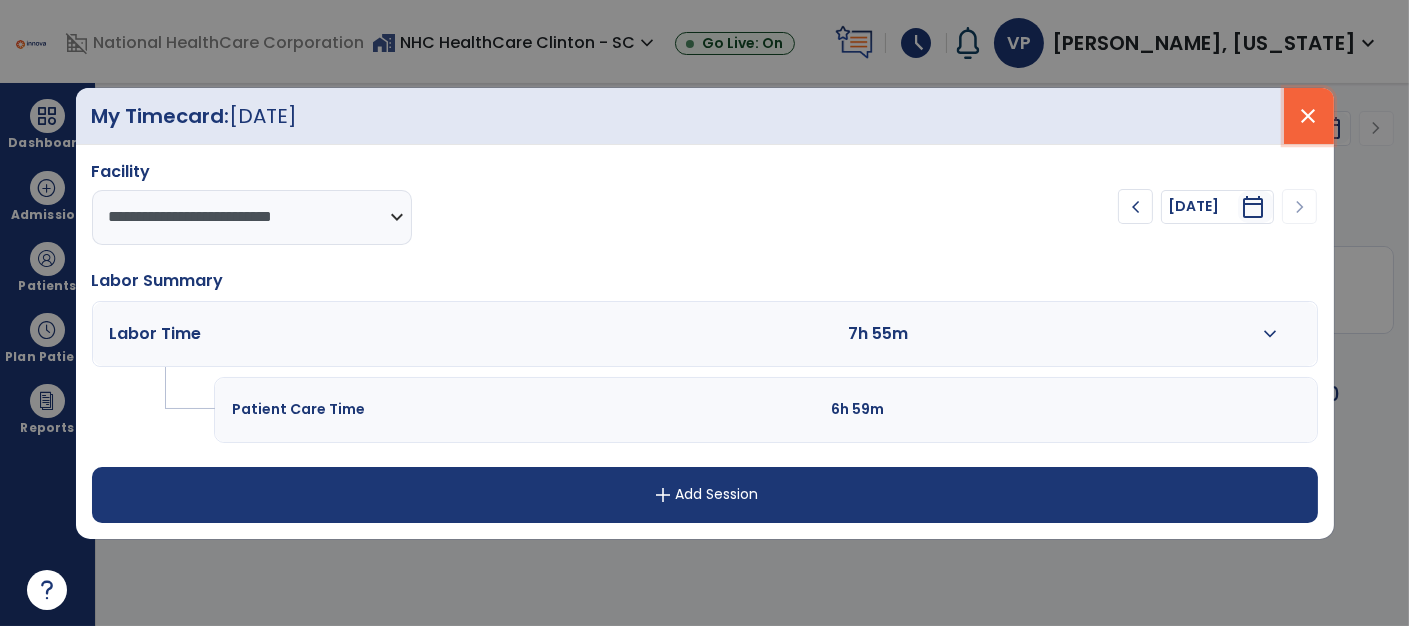 click on "close" at bounding box center (1309, 116) 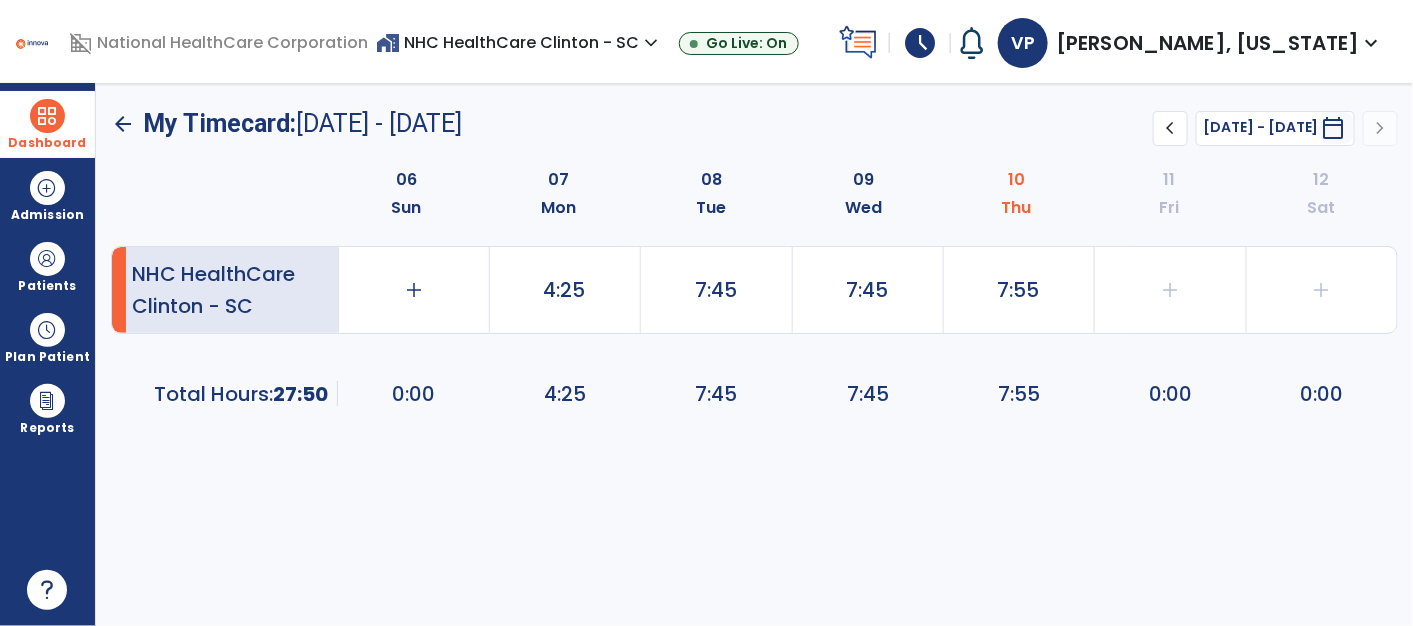 click on "Dashboard" at bounding box center [47, 143] 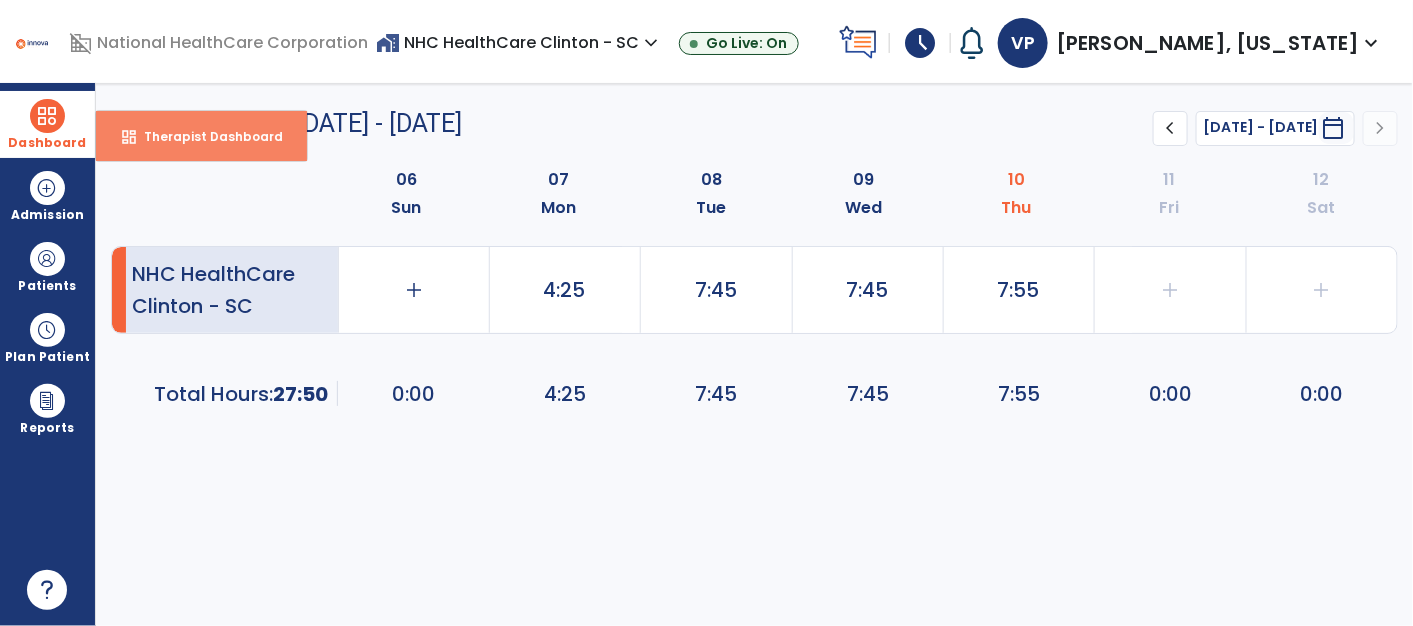 click on "Therapist Dashboard" at bounding box center (205, 136) 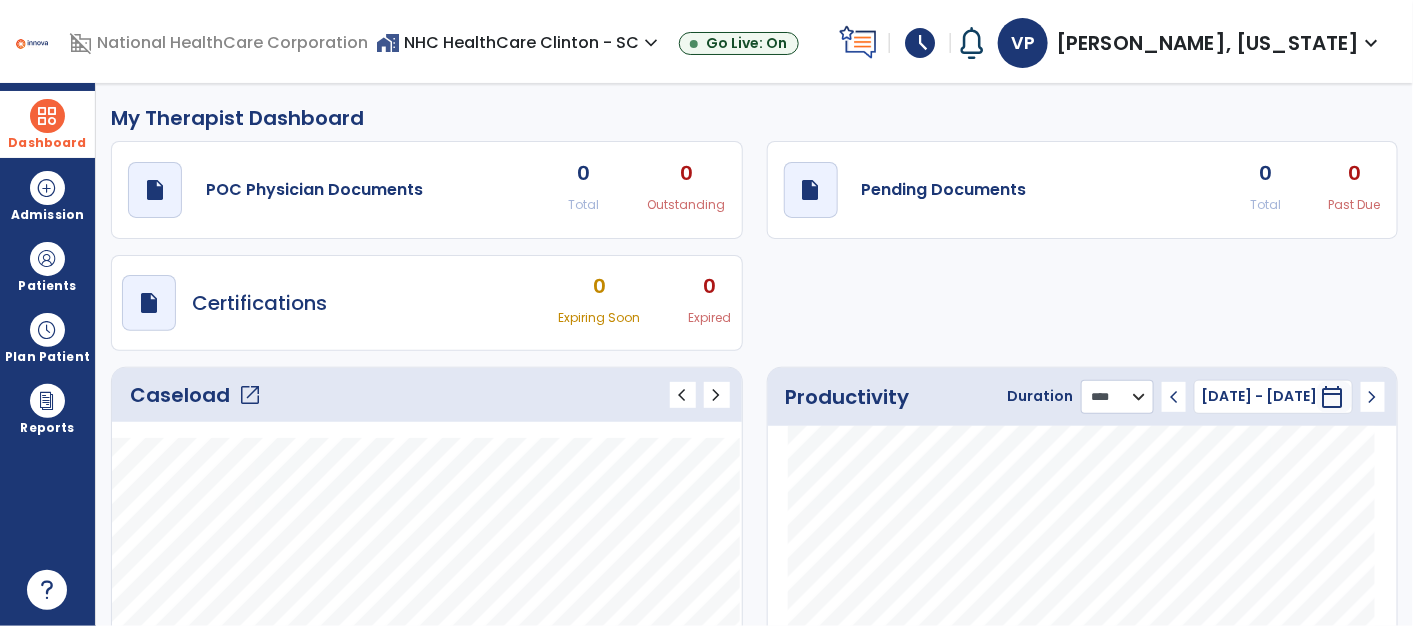 click on "******** **** ***" 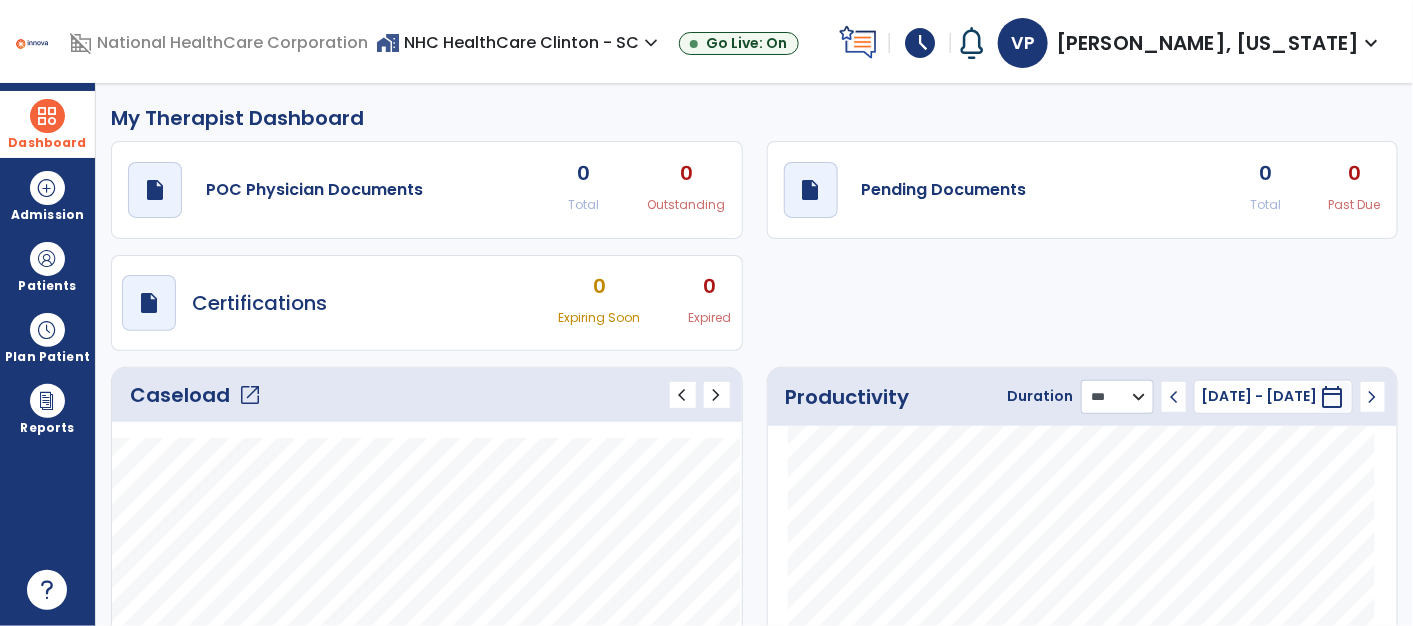 click on "******** **** ***" 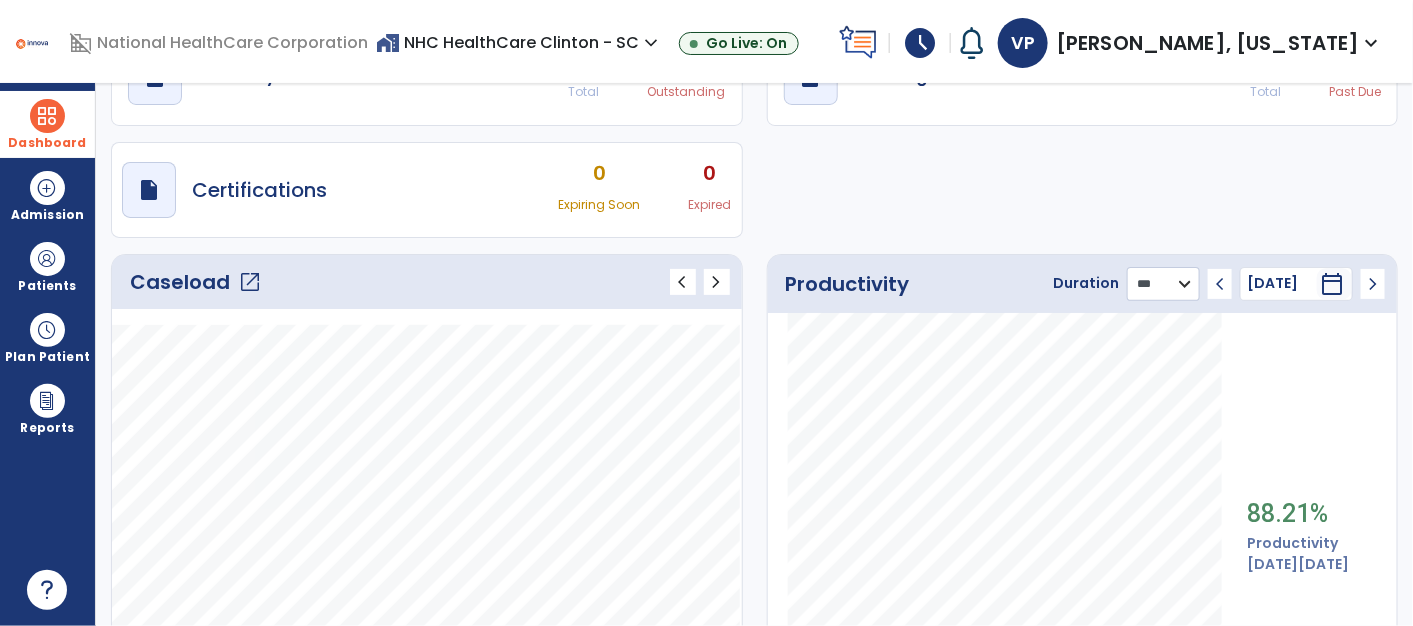 scroll, scrollTop: 130, scrollLeft: 0, axis: vertical 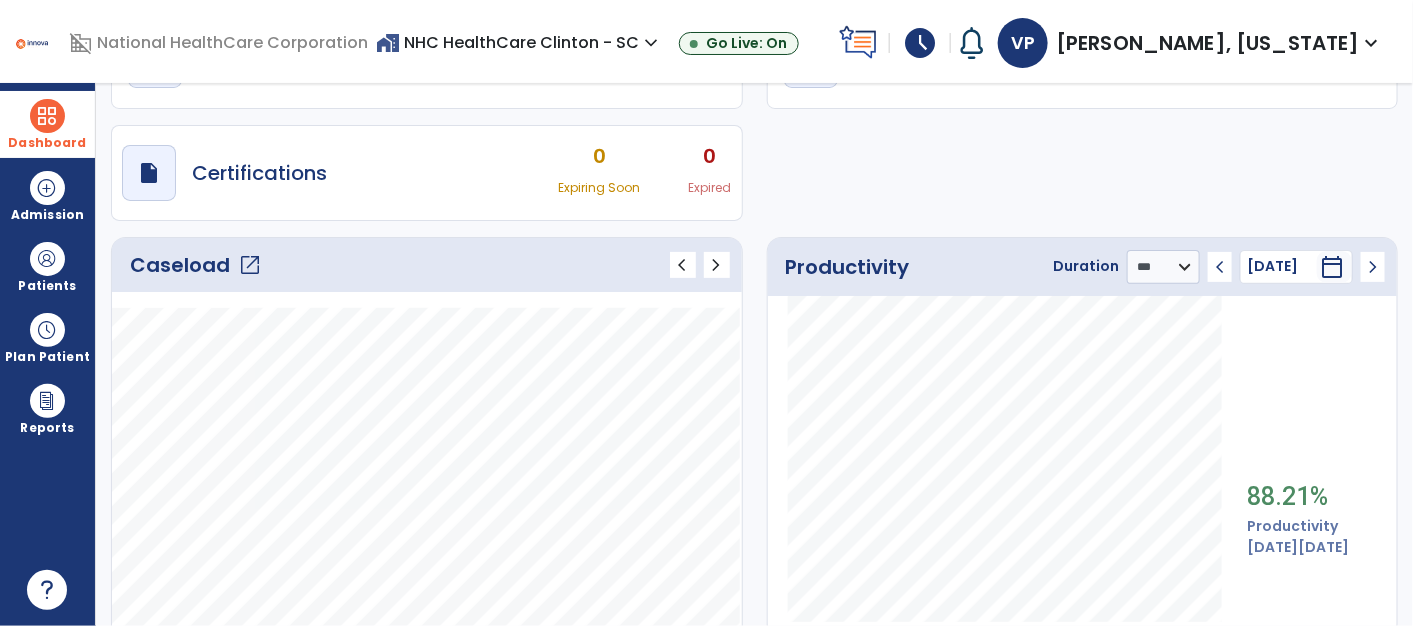 click on "chevron_left" 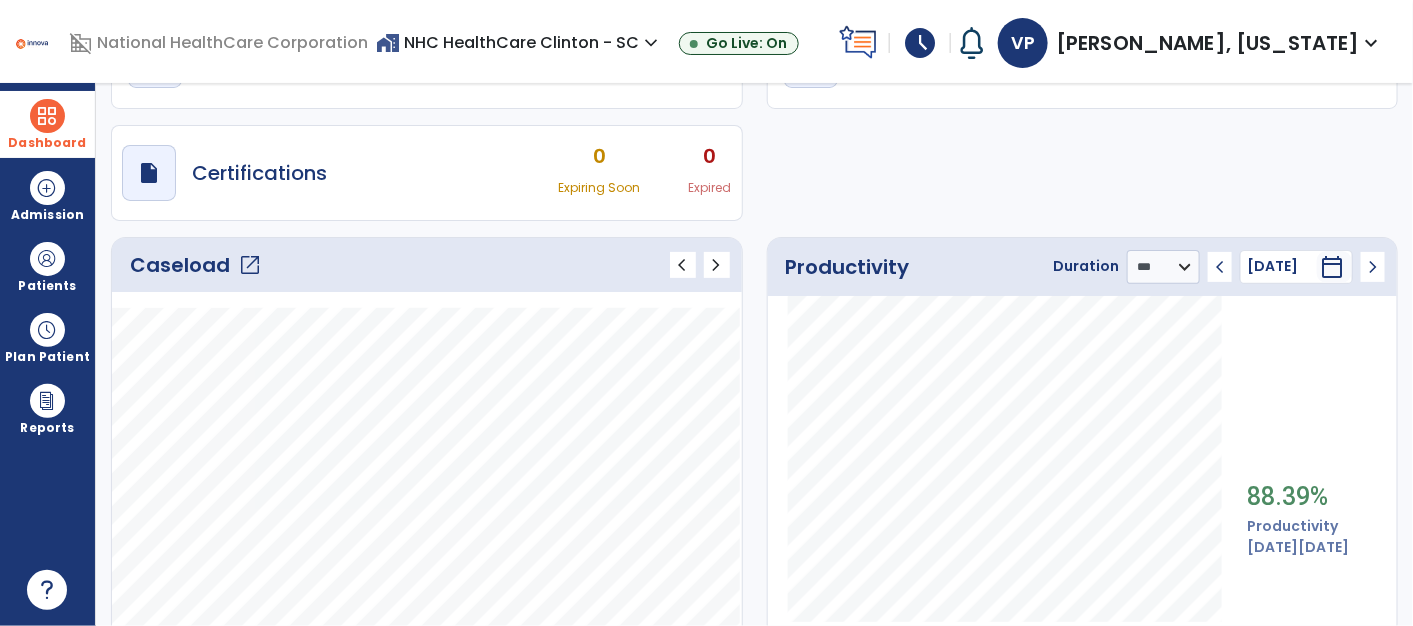click on "expand_more" at bounding box center (1372, 43) 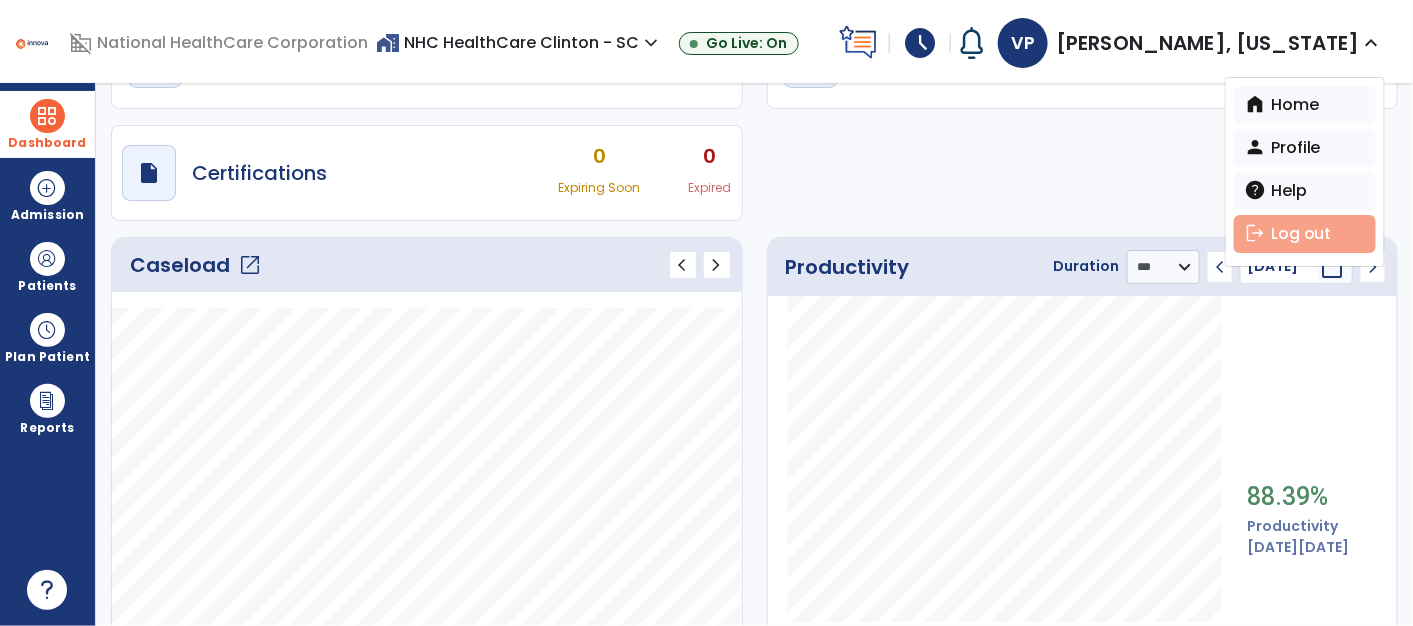click on "logout   Log out" at bounding box center (1305, 234) 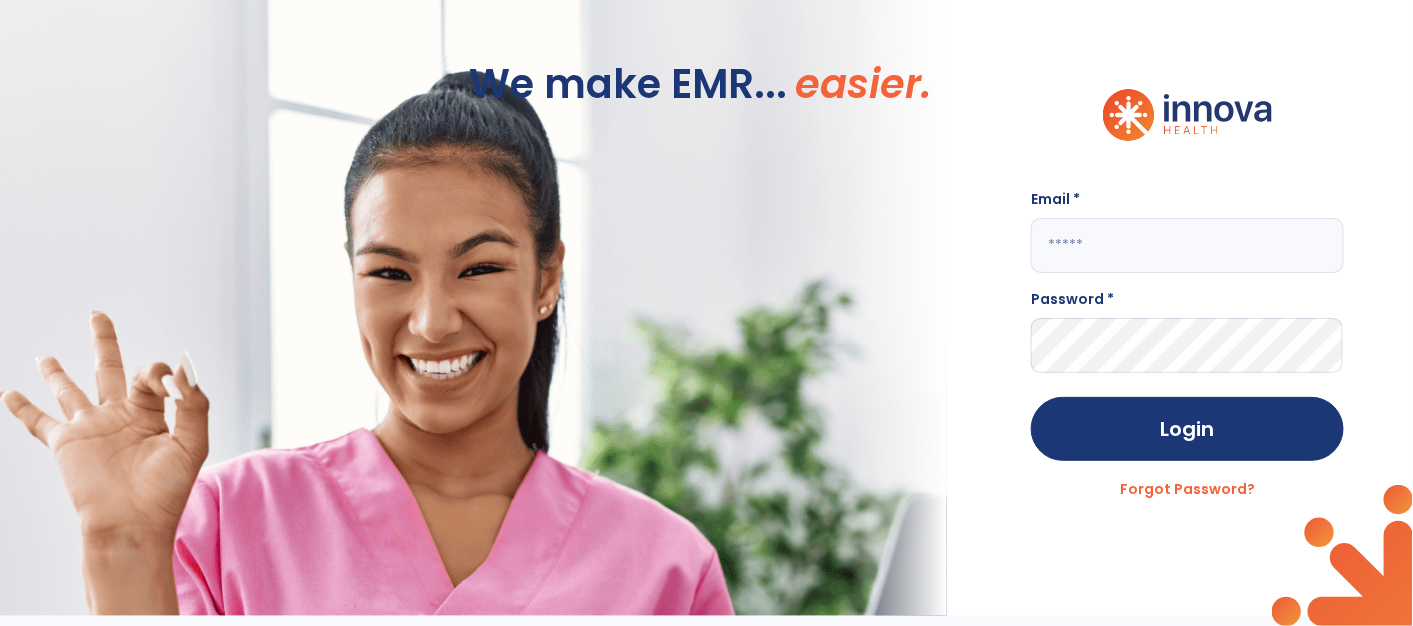 scroll, scrollTop: 0, scrollLeft: 0, axis: both 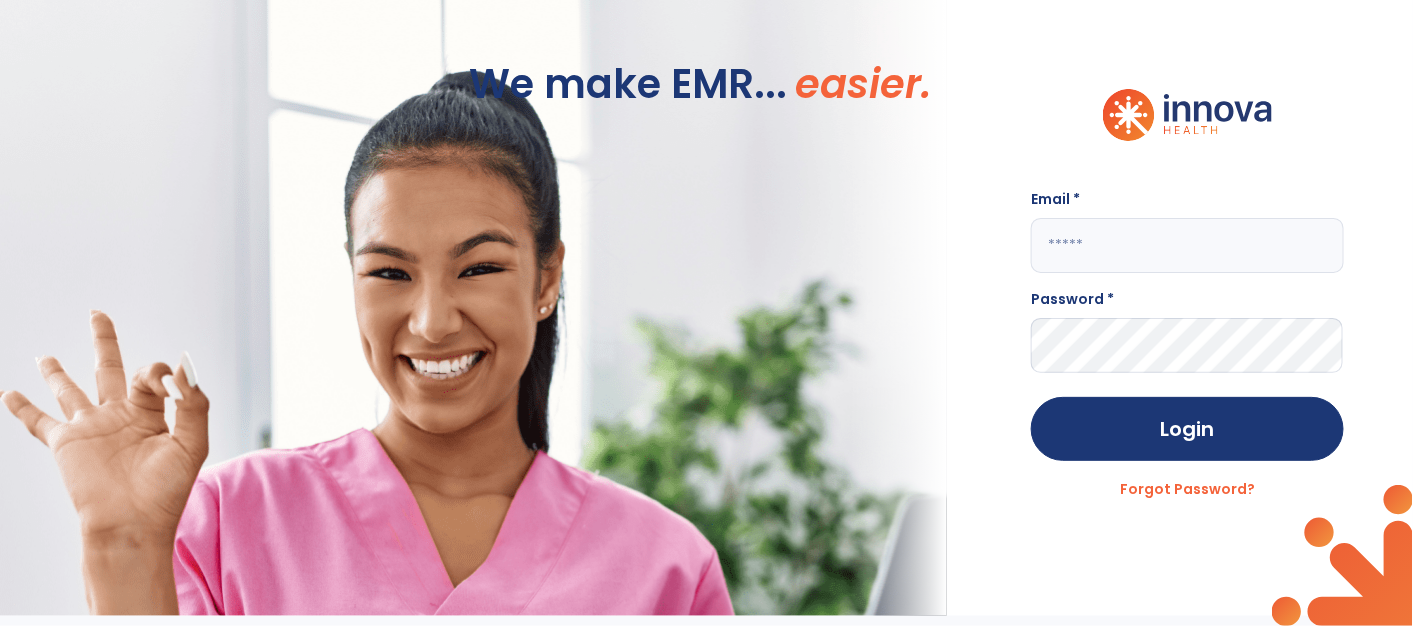 type on "**********" 